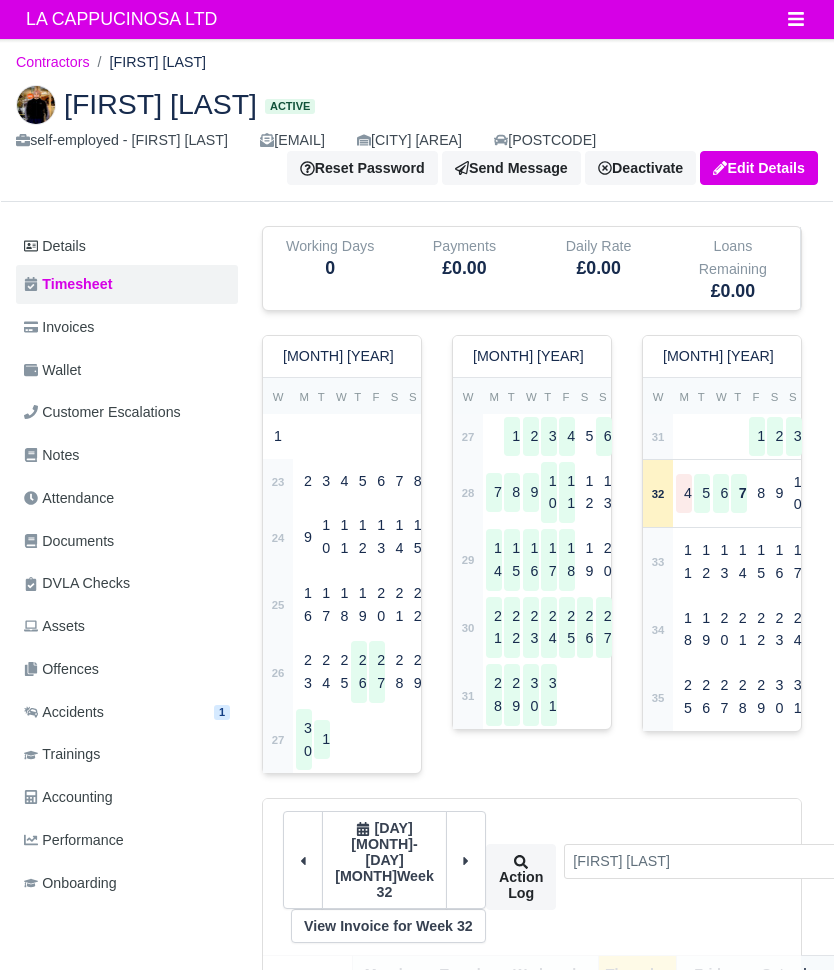 scroll, scrollTop: 0, scrollLeft: 0, axis: both 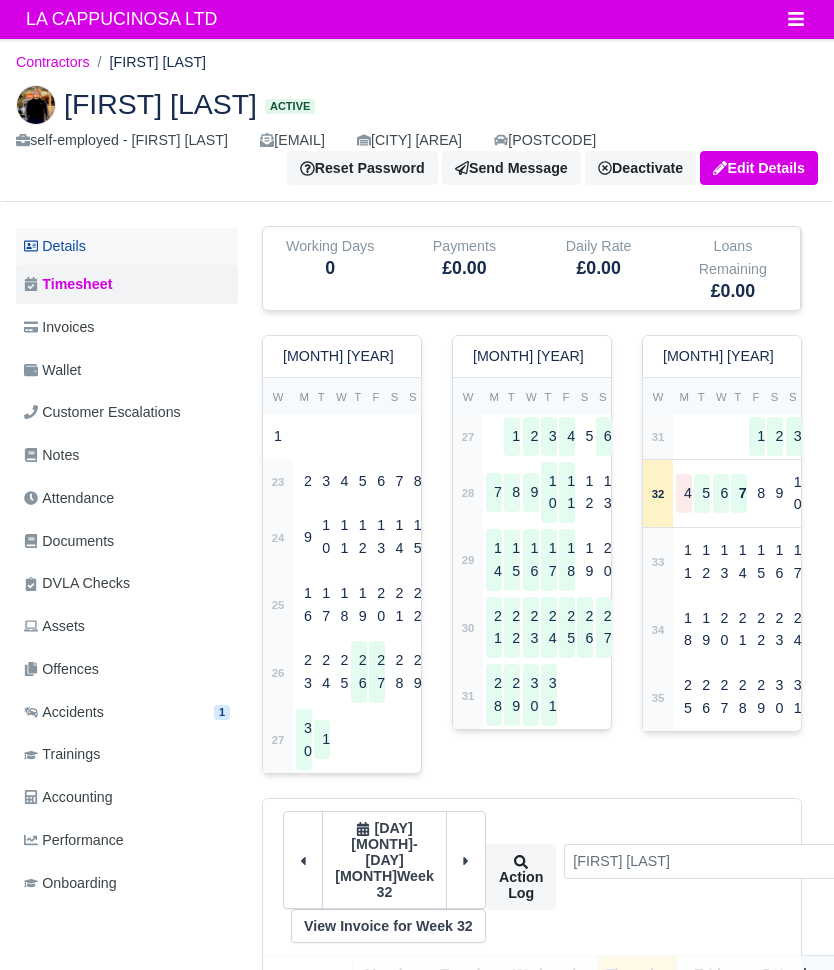click on "Details" at bounding box center (127, 246) 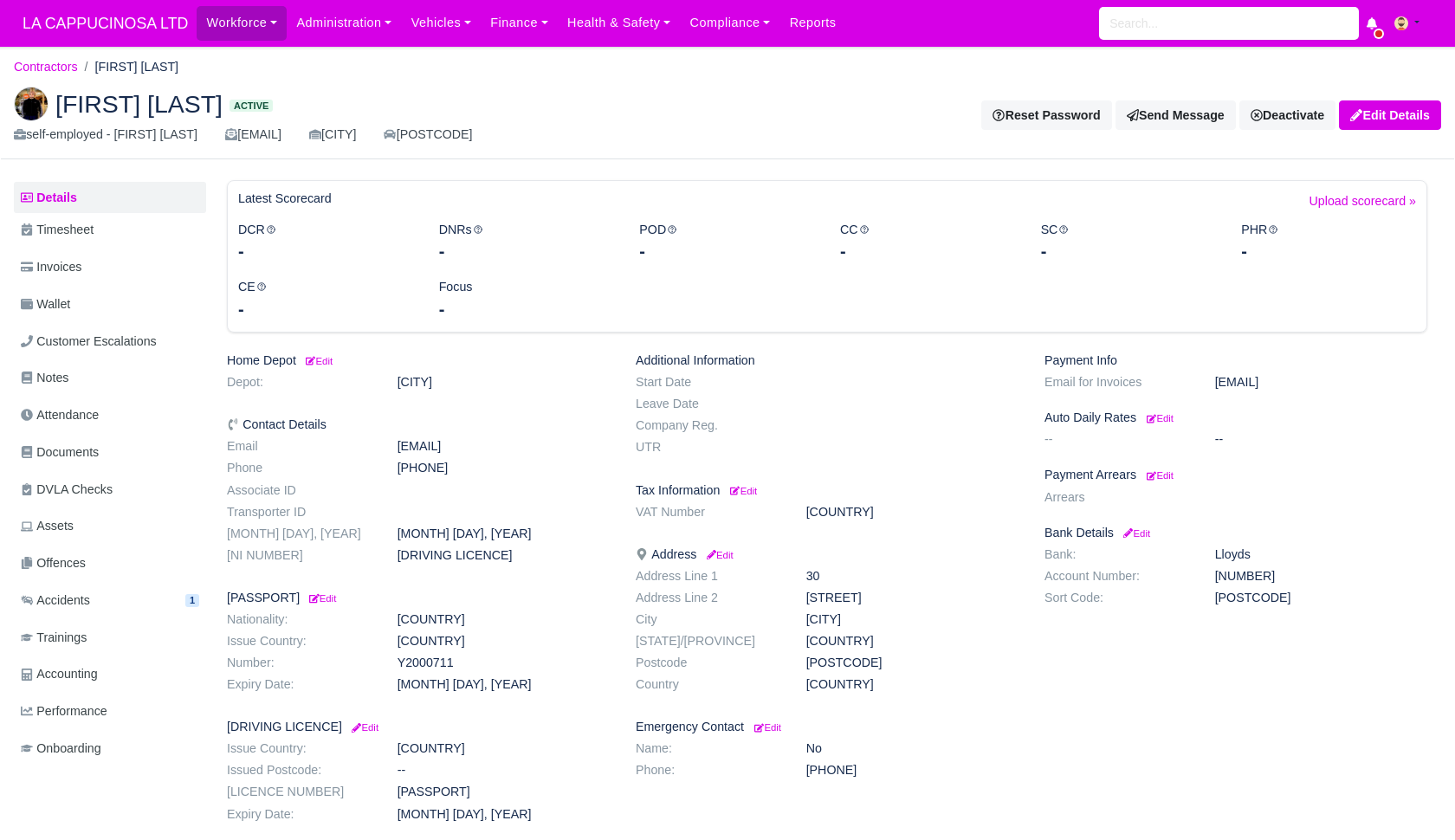 scroll, scrollTop: 52, scrollLeft: 0, axis: vertical 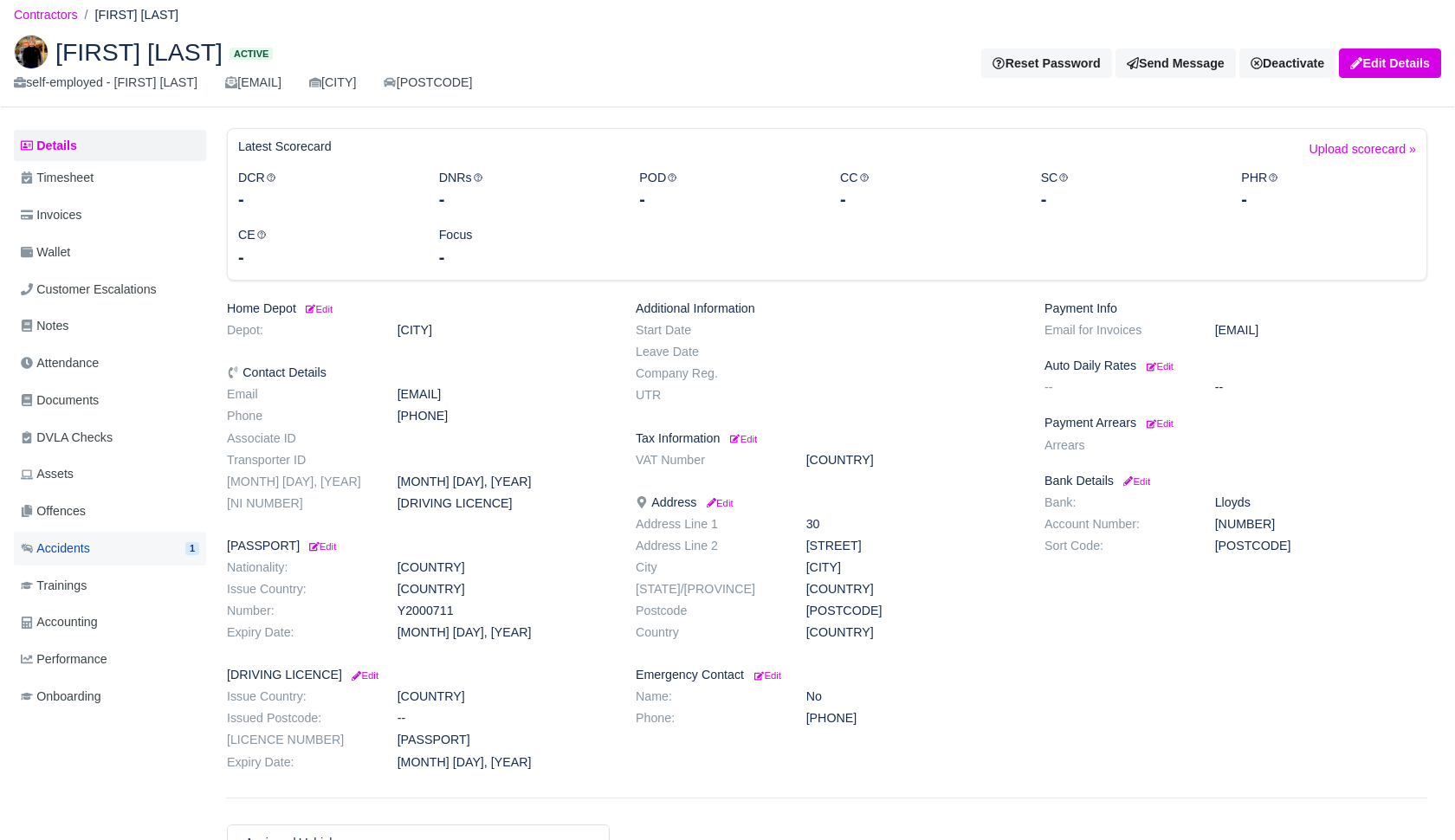 click on "Accidents
1" at bounding box center [110, 548] 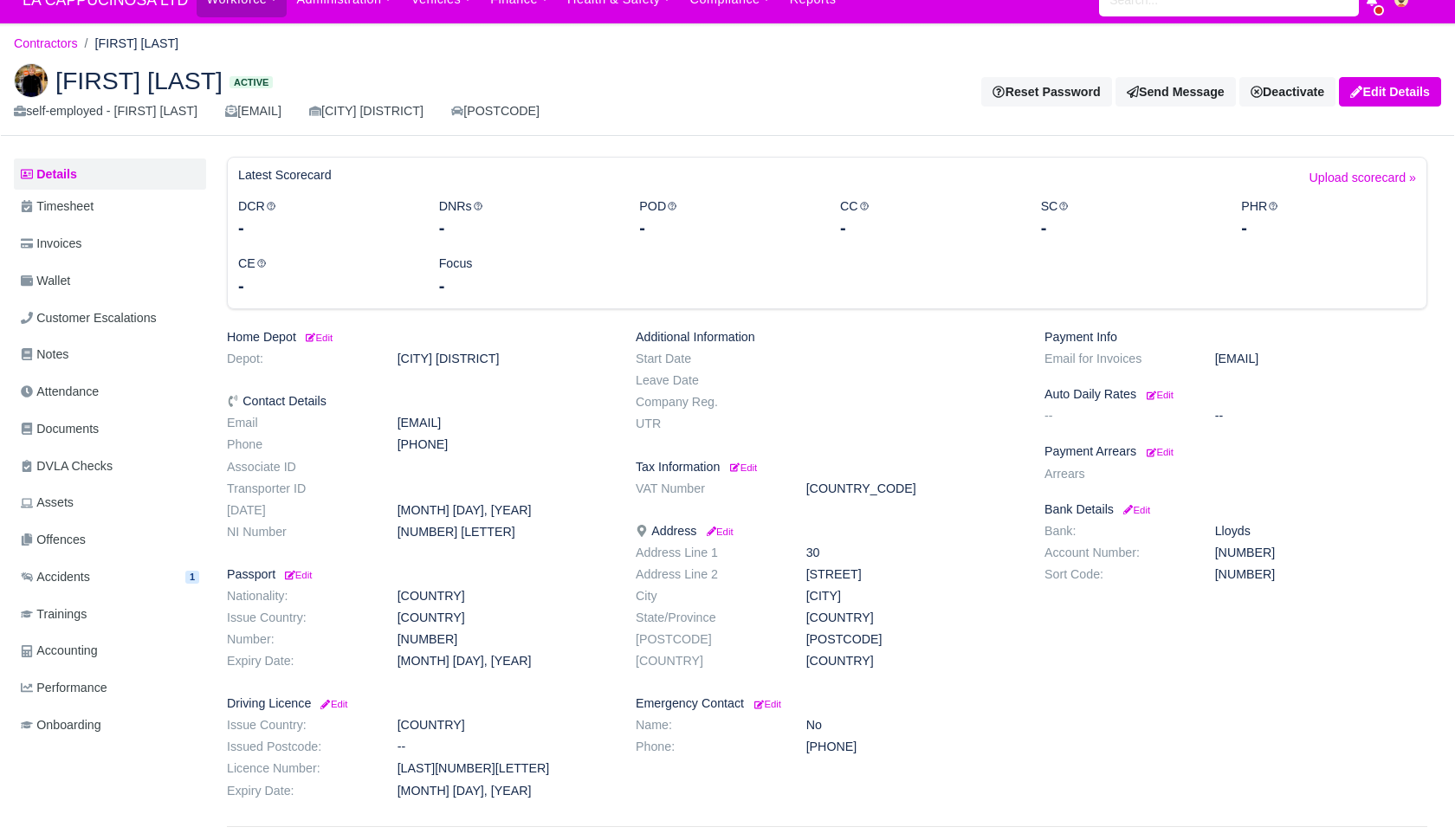 scroll, scrollTop: 25, scrollLeft: 0, axis: vertical 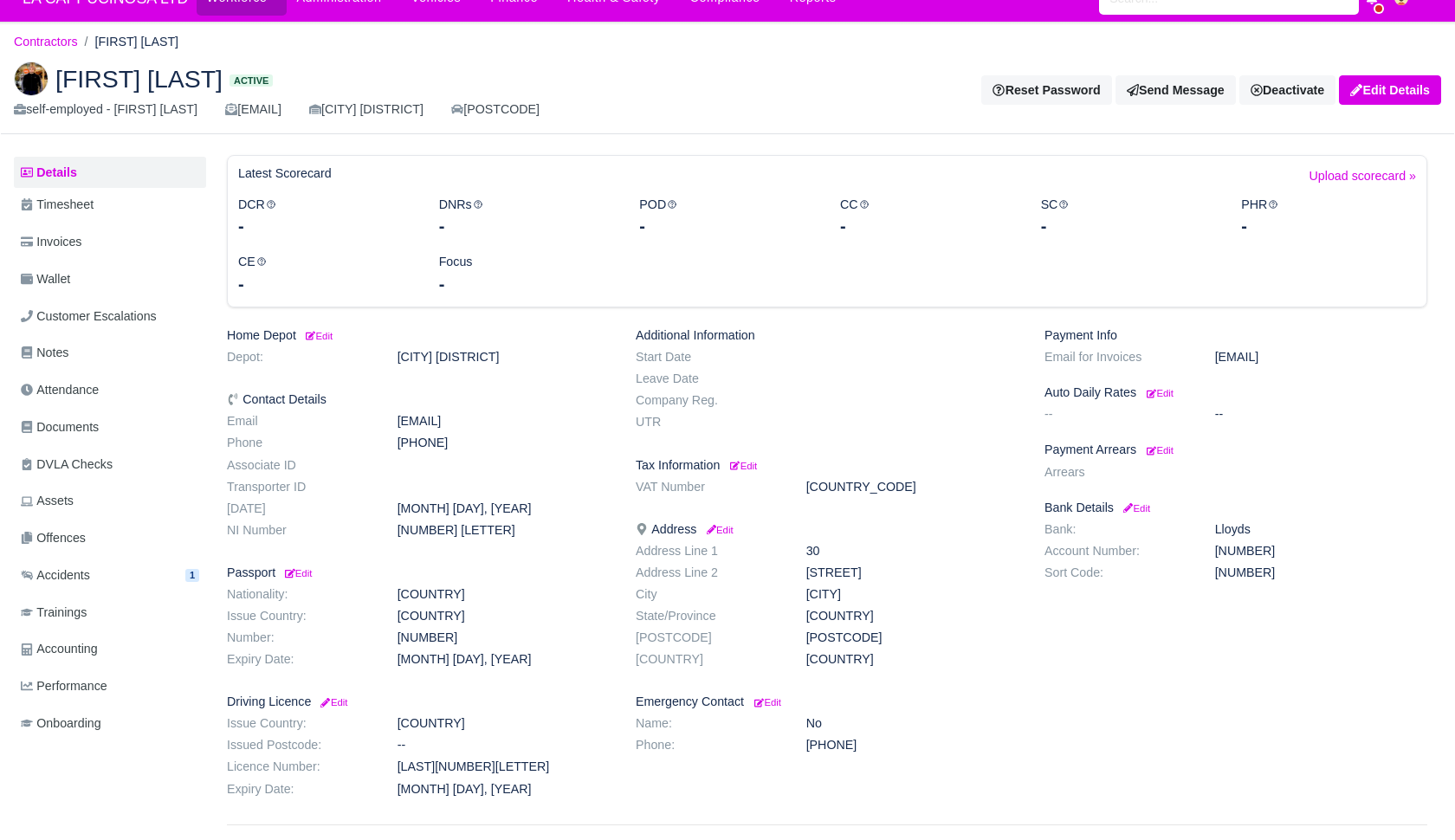 click on "Details
Timesheet
Invoices
Wallet
Customer Escalations
Notes
Attendance
Documents" at bounding box center (110, 450) 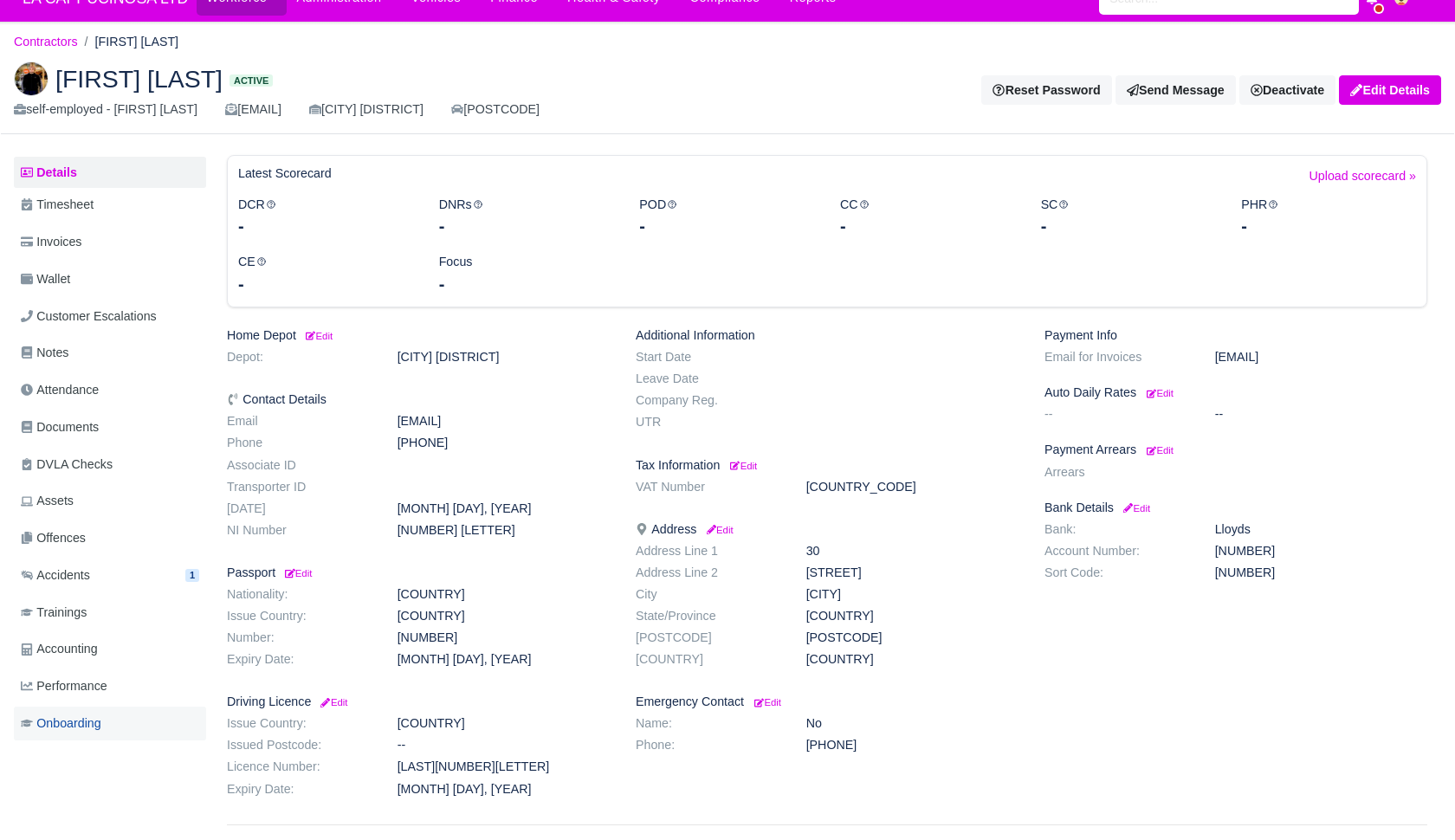 click on "Onboarding" at bounding box center [110, 723] 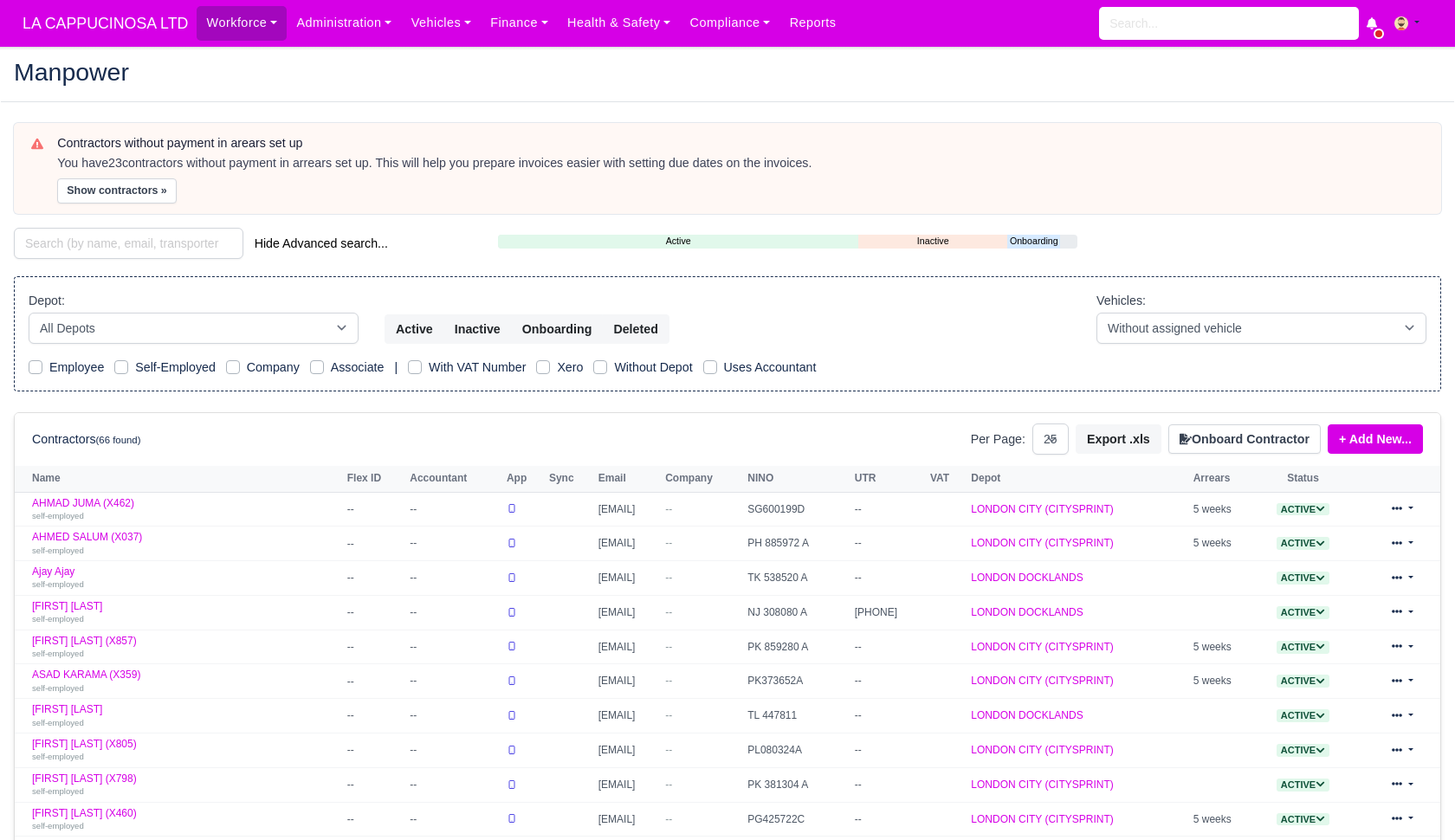 select on "25" 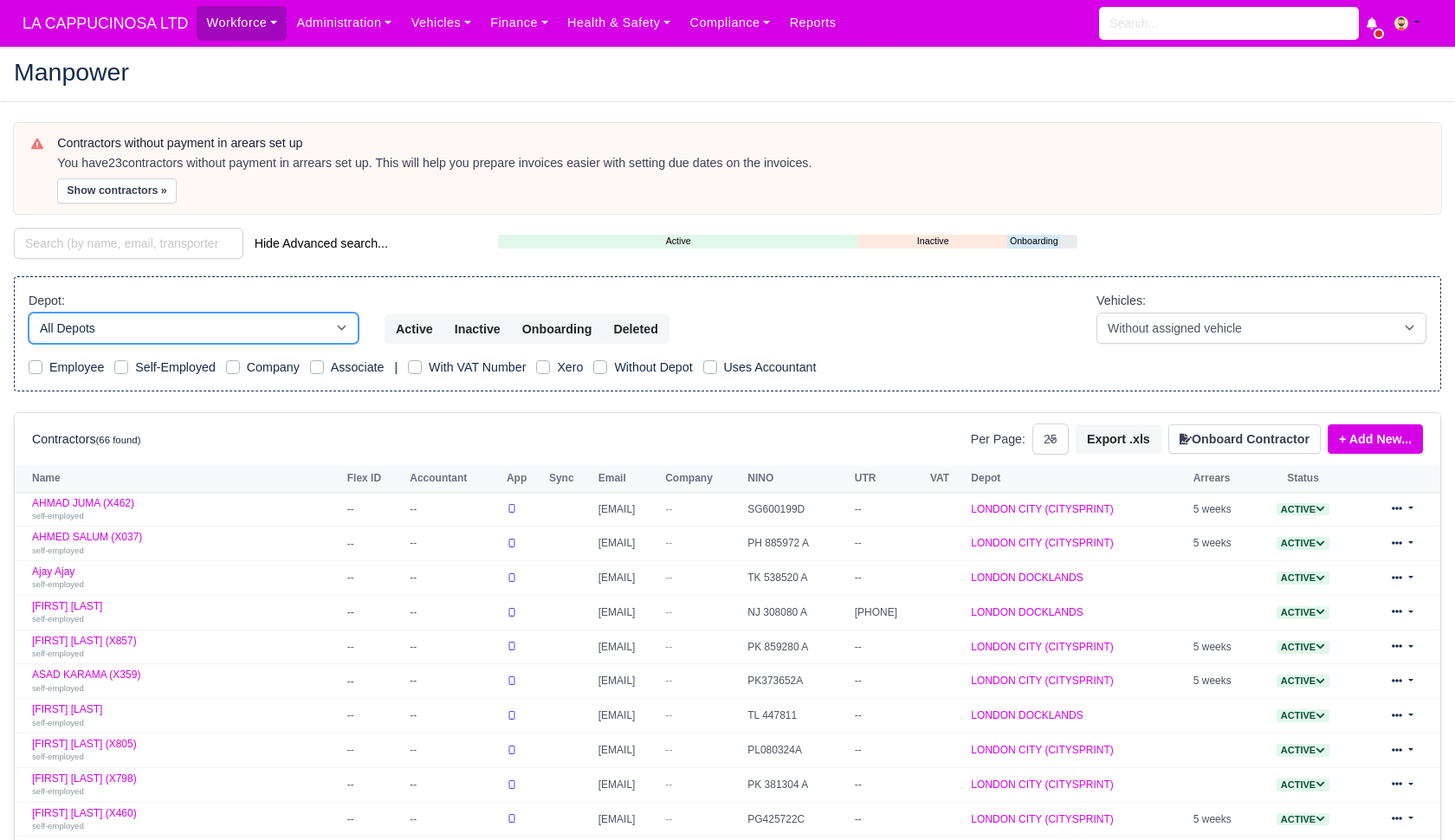 select on "1" 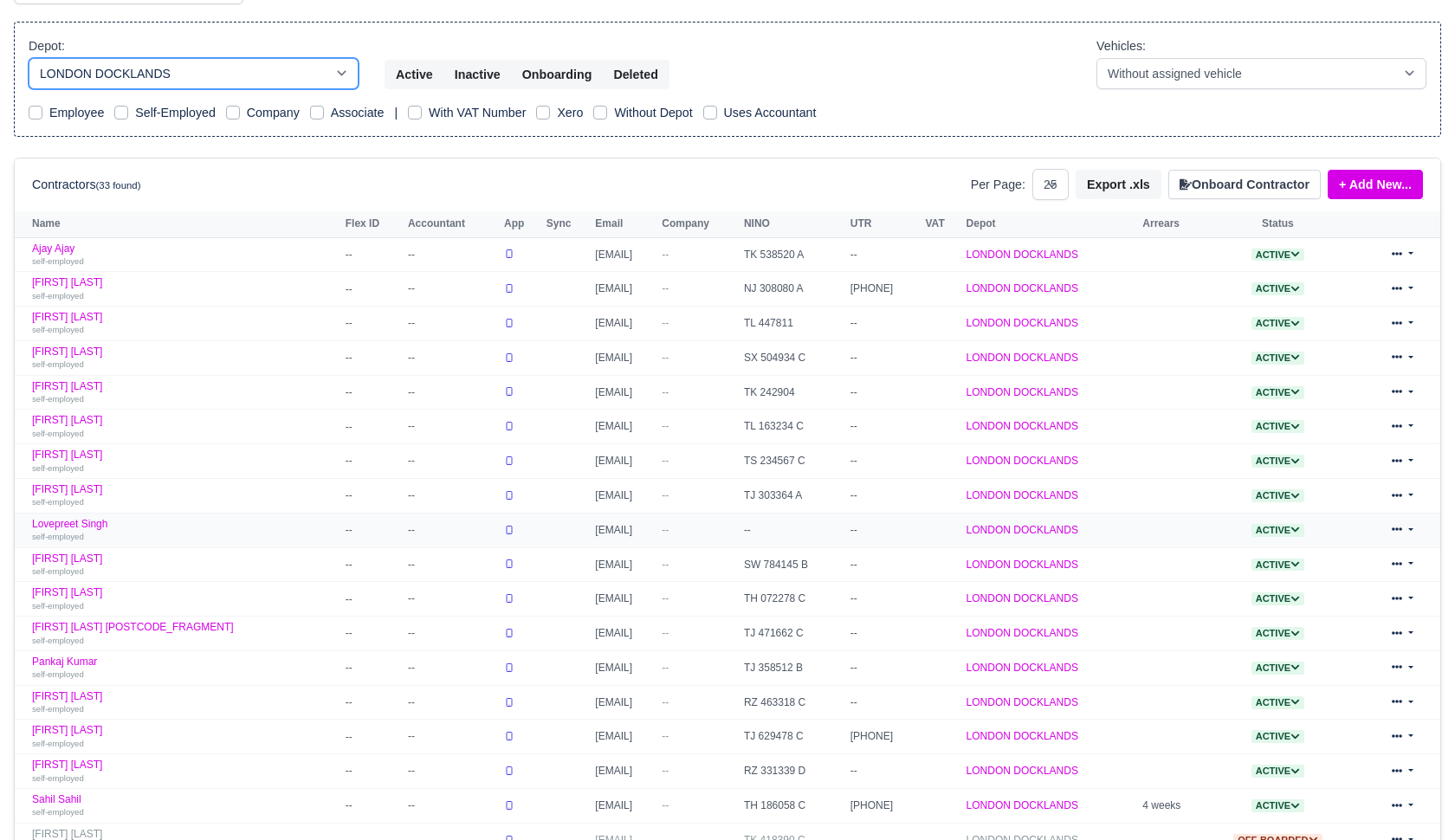 scroll, scrollTop: 262, scrollLeft: 0, axis: vertical 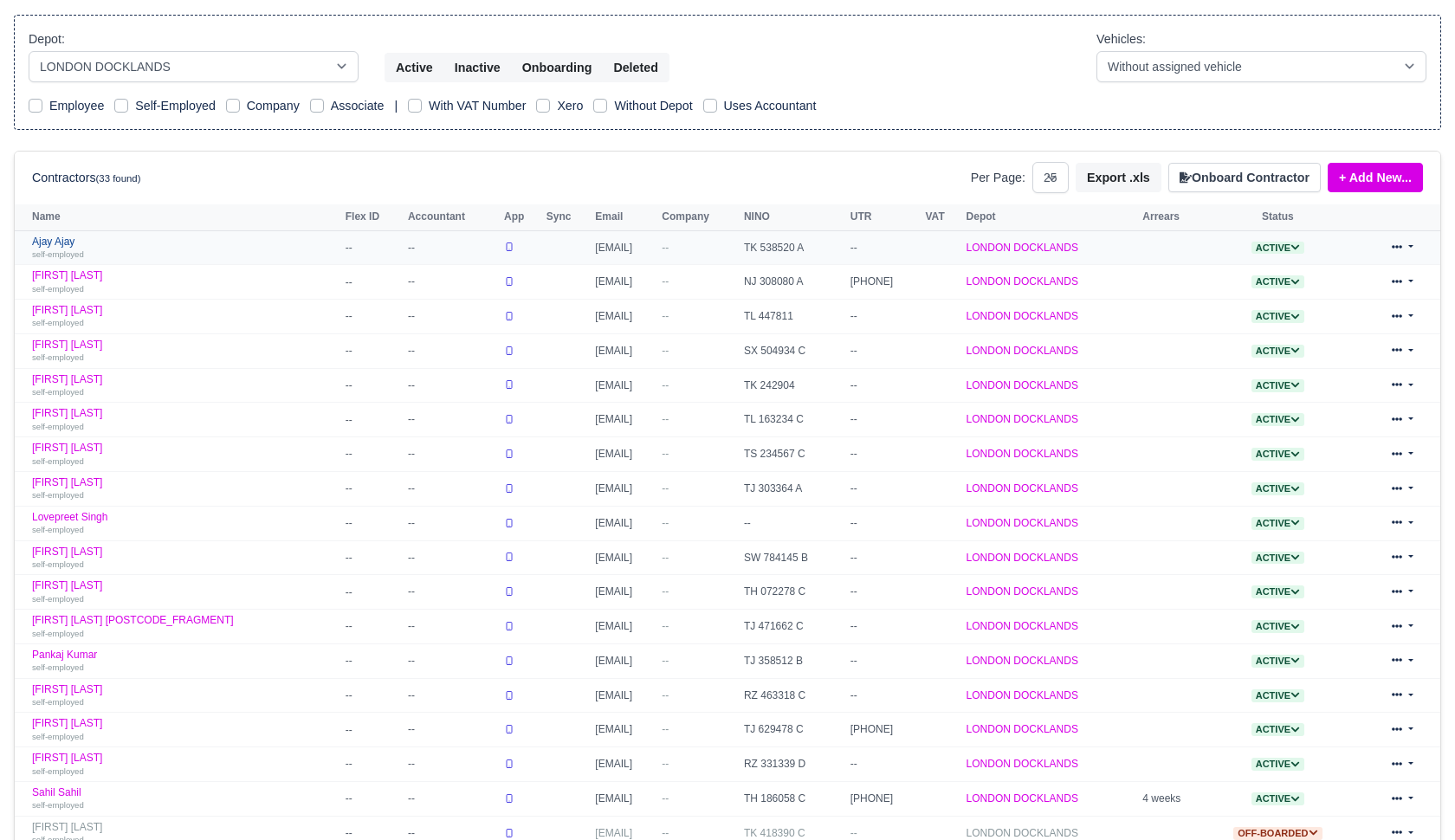 click on "Ajay Ajay
self-employed" at bounding box center [184, 248] 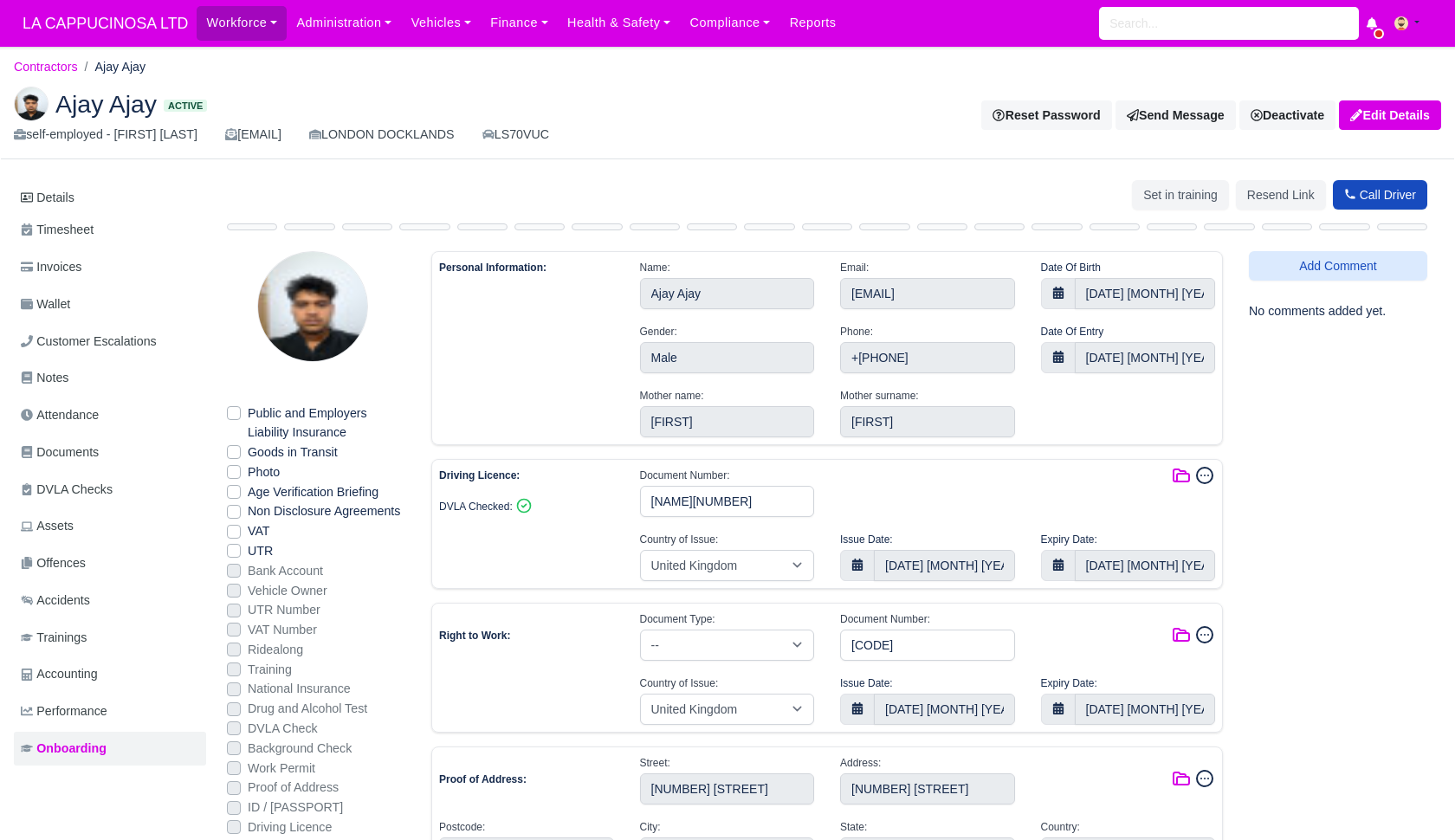 select on "United Kingdom" 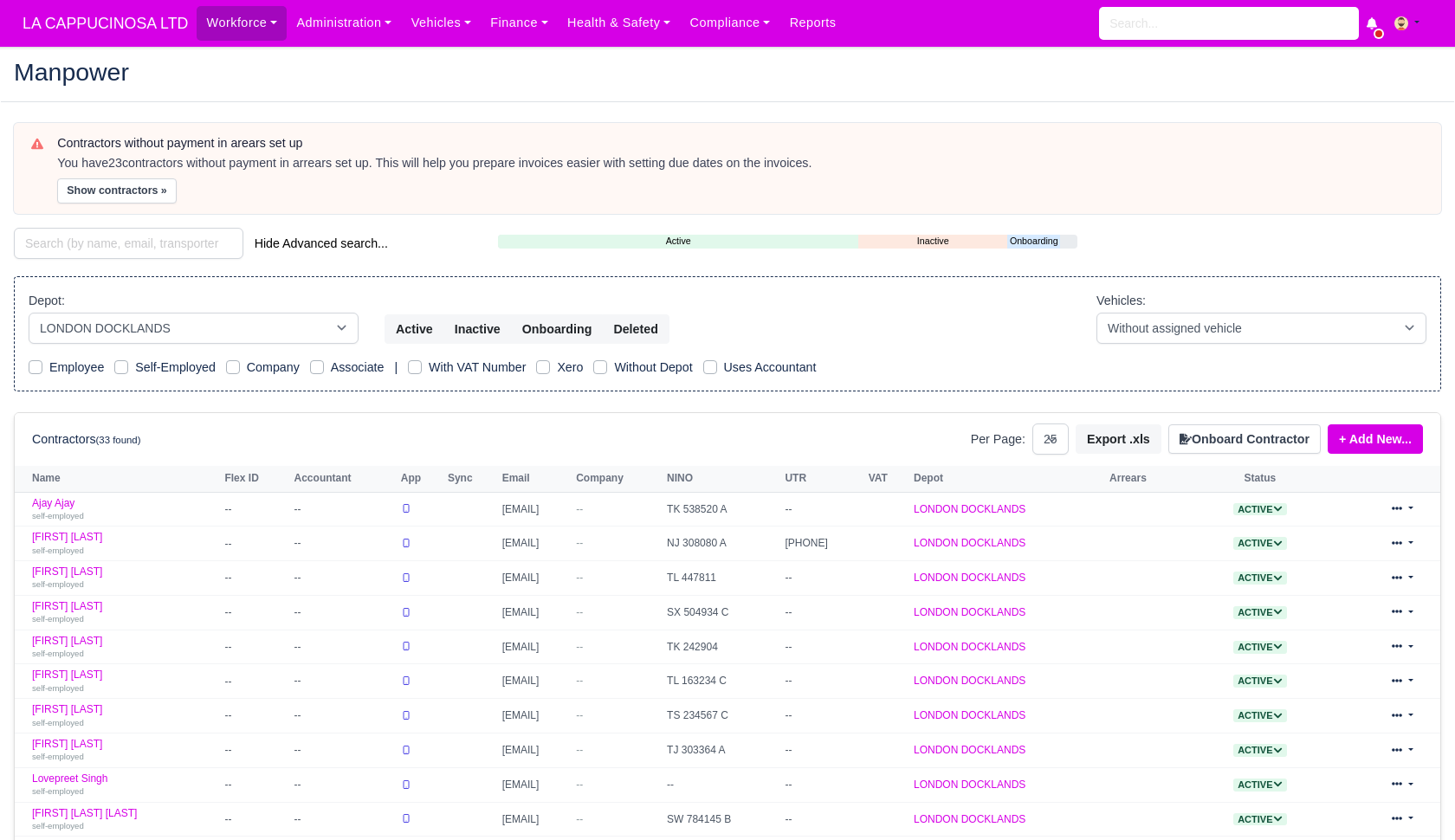 select on "1" 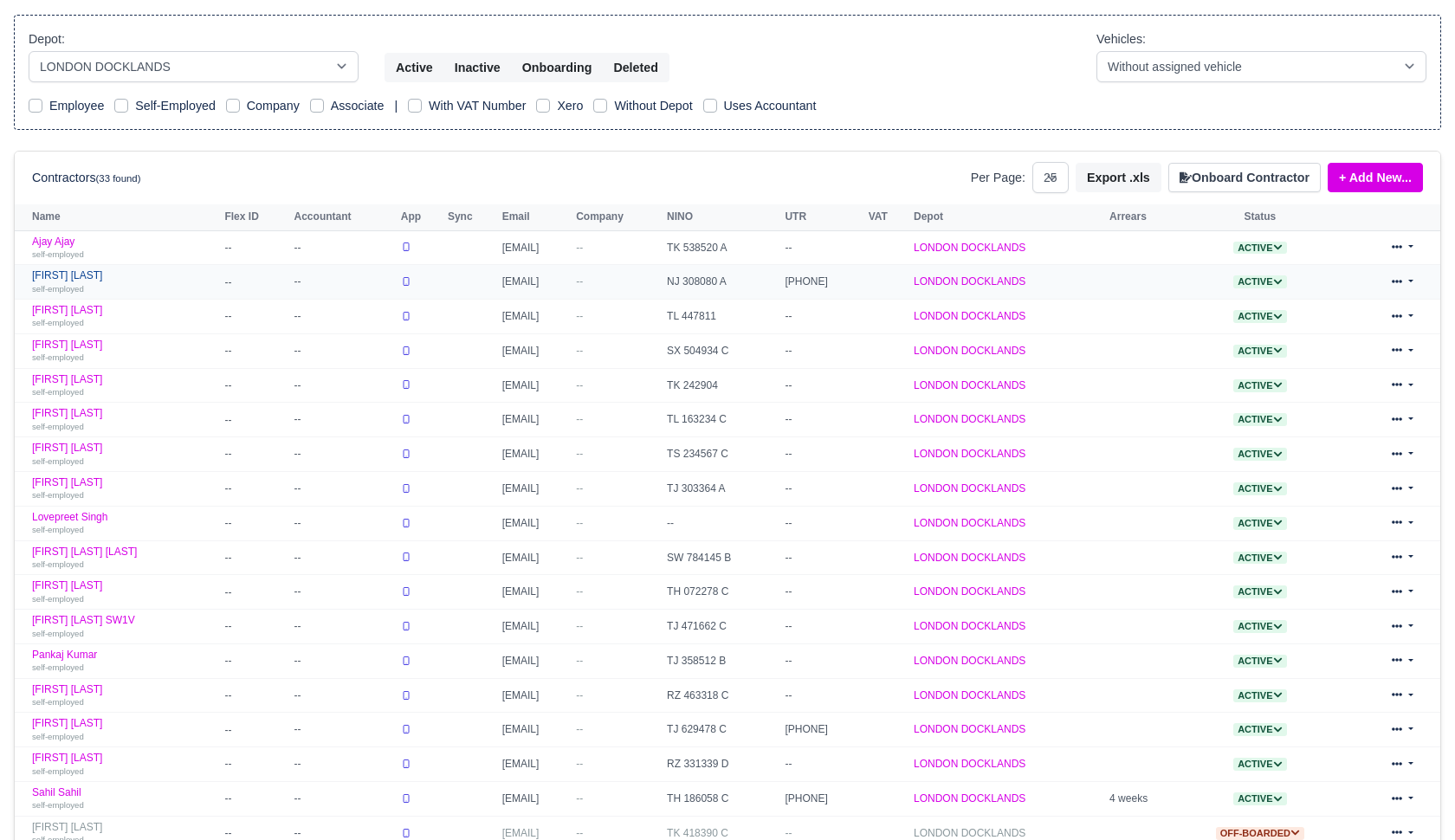 click on "[FIRST] [LAST]
self-employed" at bounding box center (124, 281) 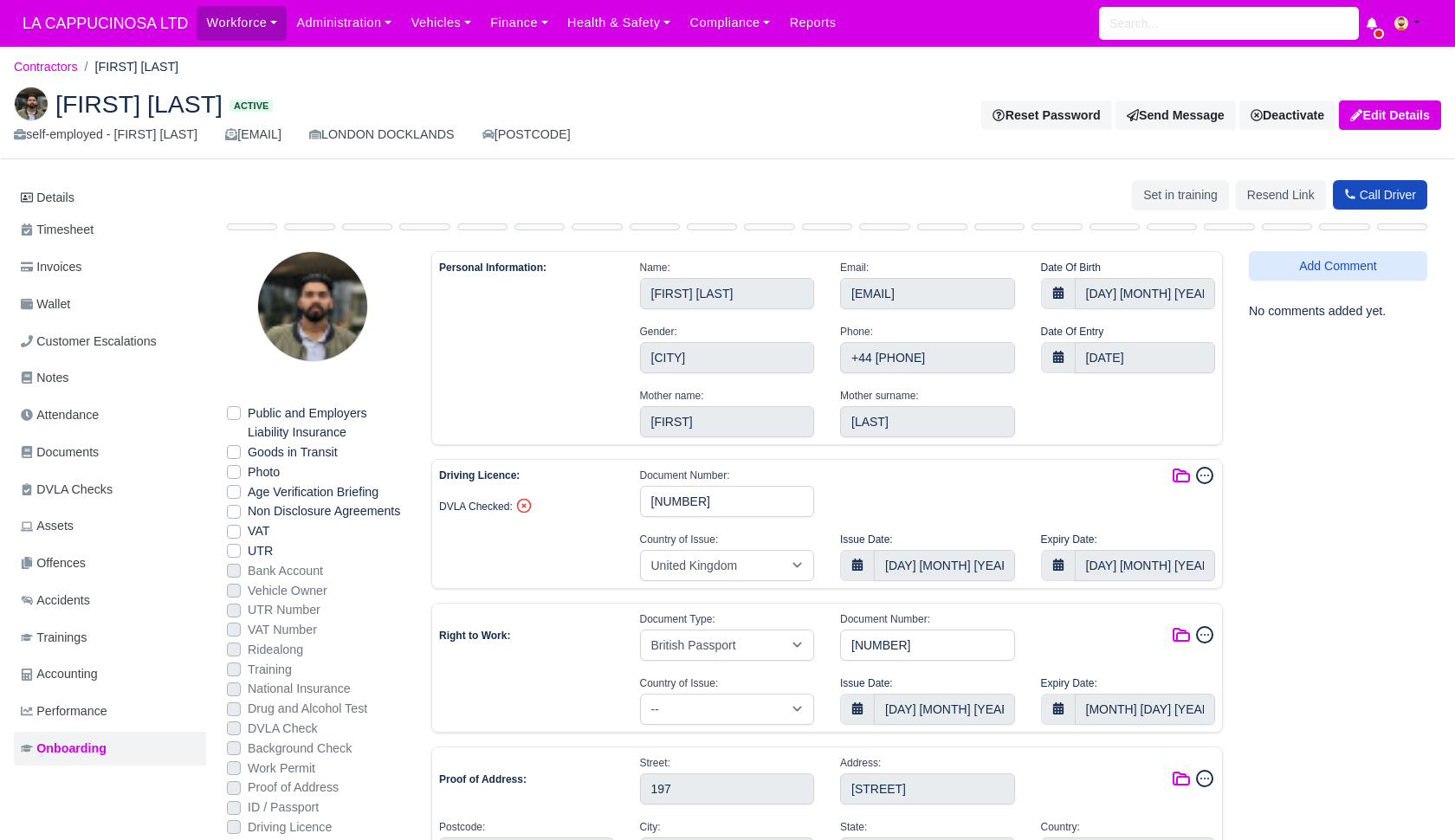 select on "United Kingdom" 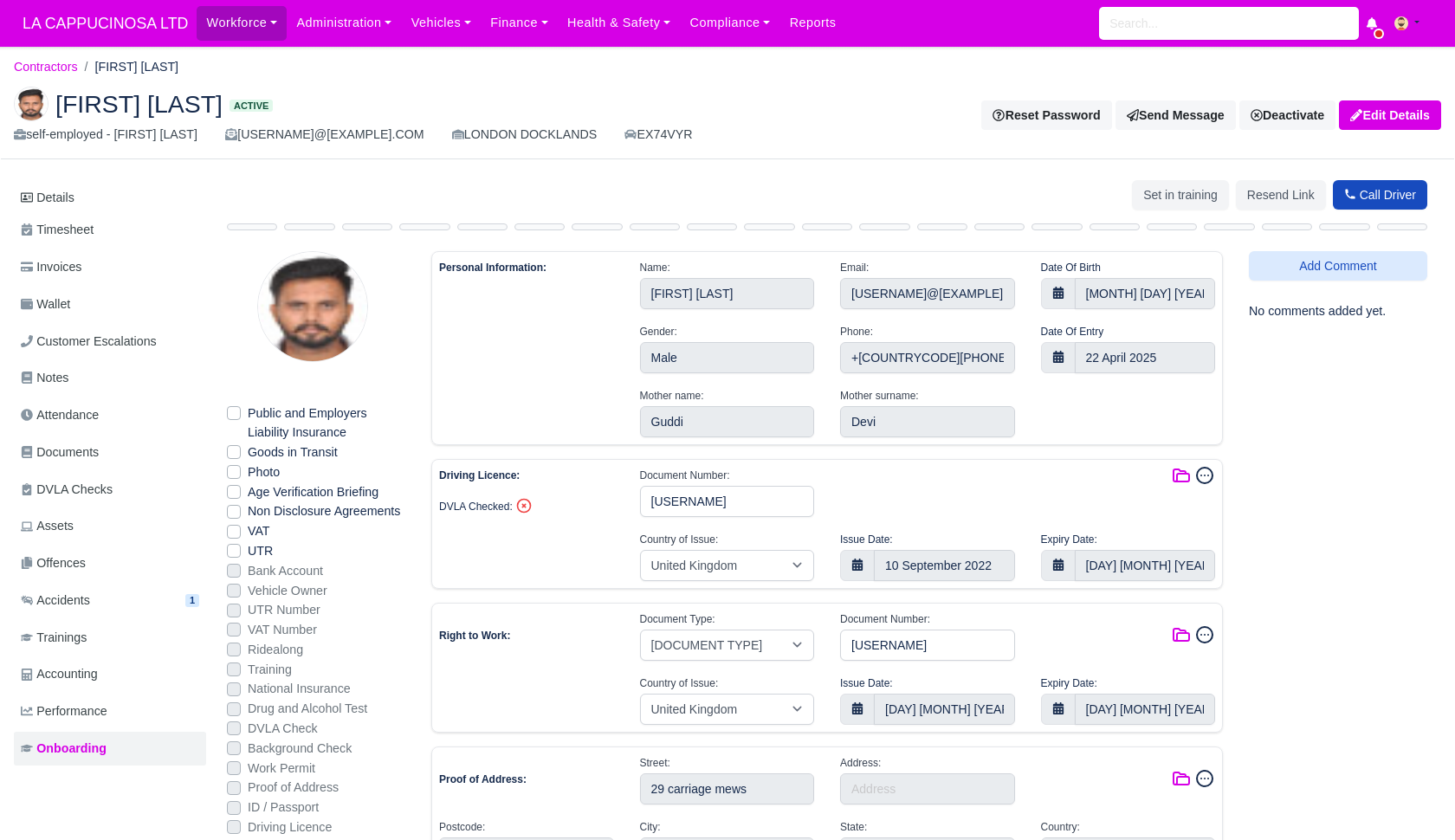select on "United Kingdom" 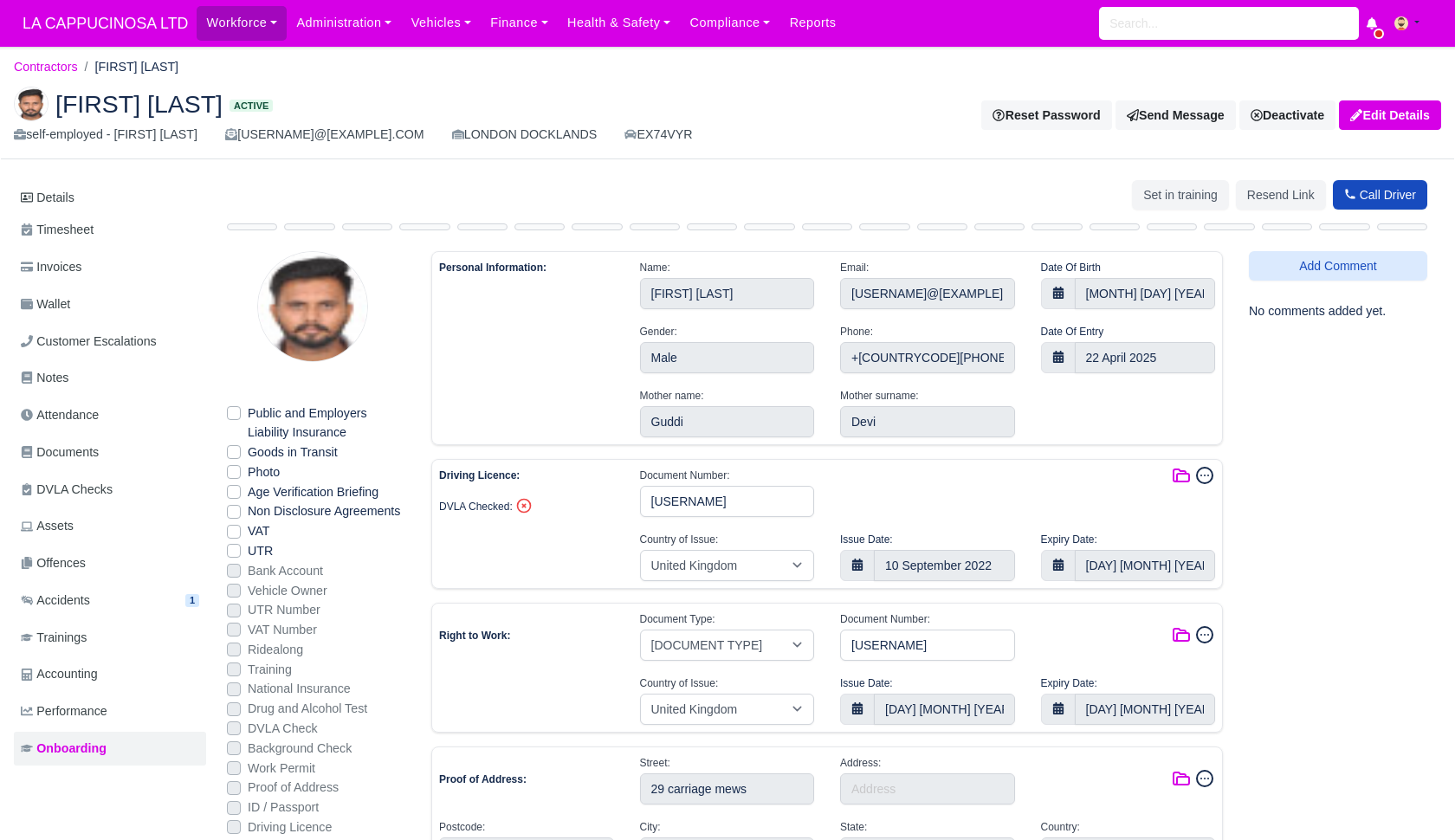 select on "british-passport" 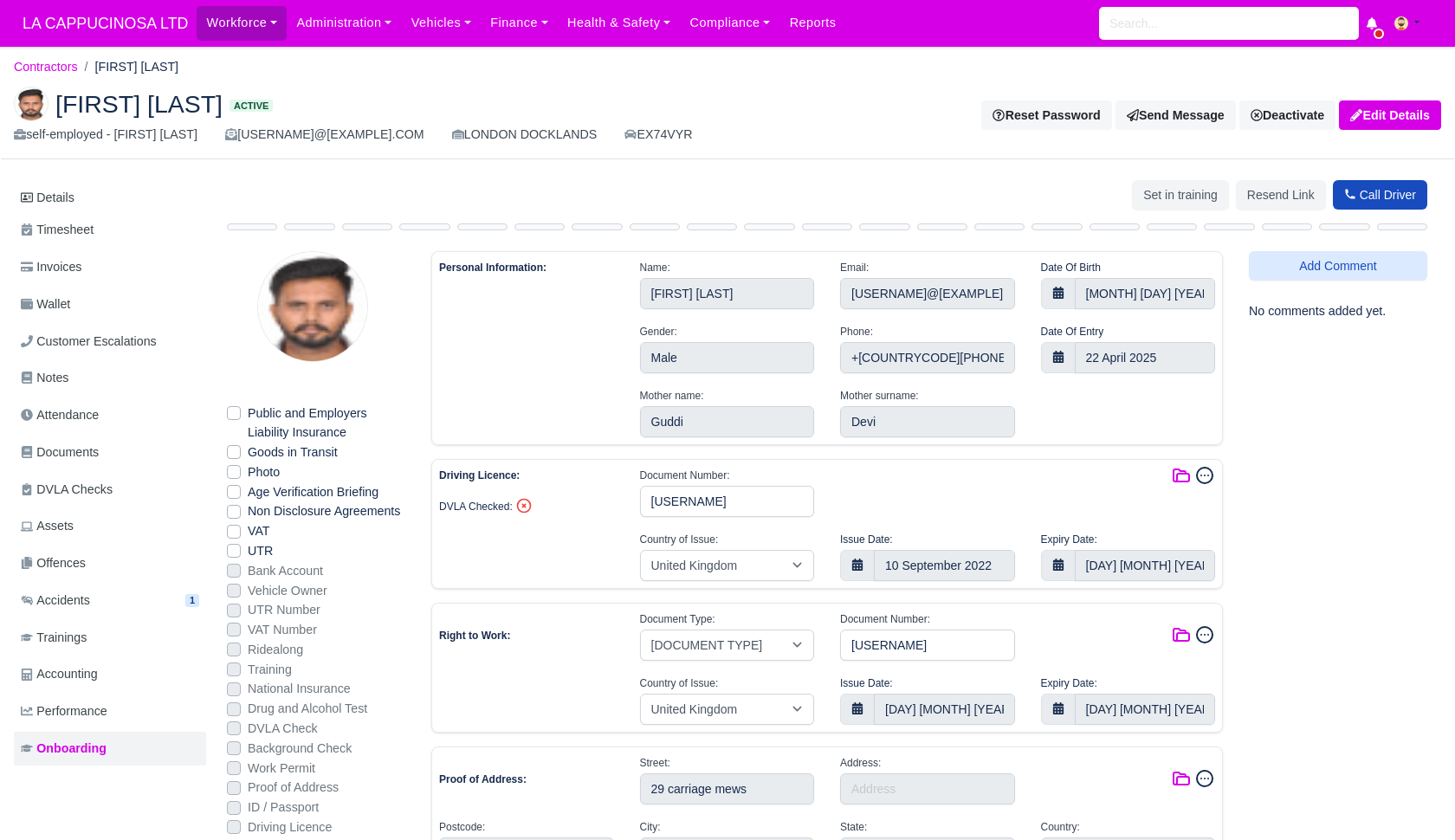 select on "United Kingdom" 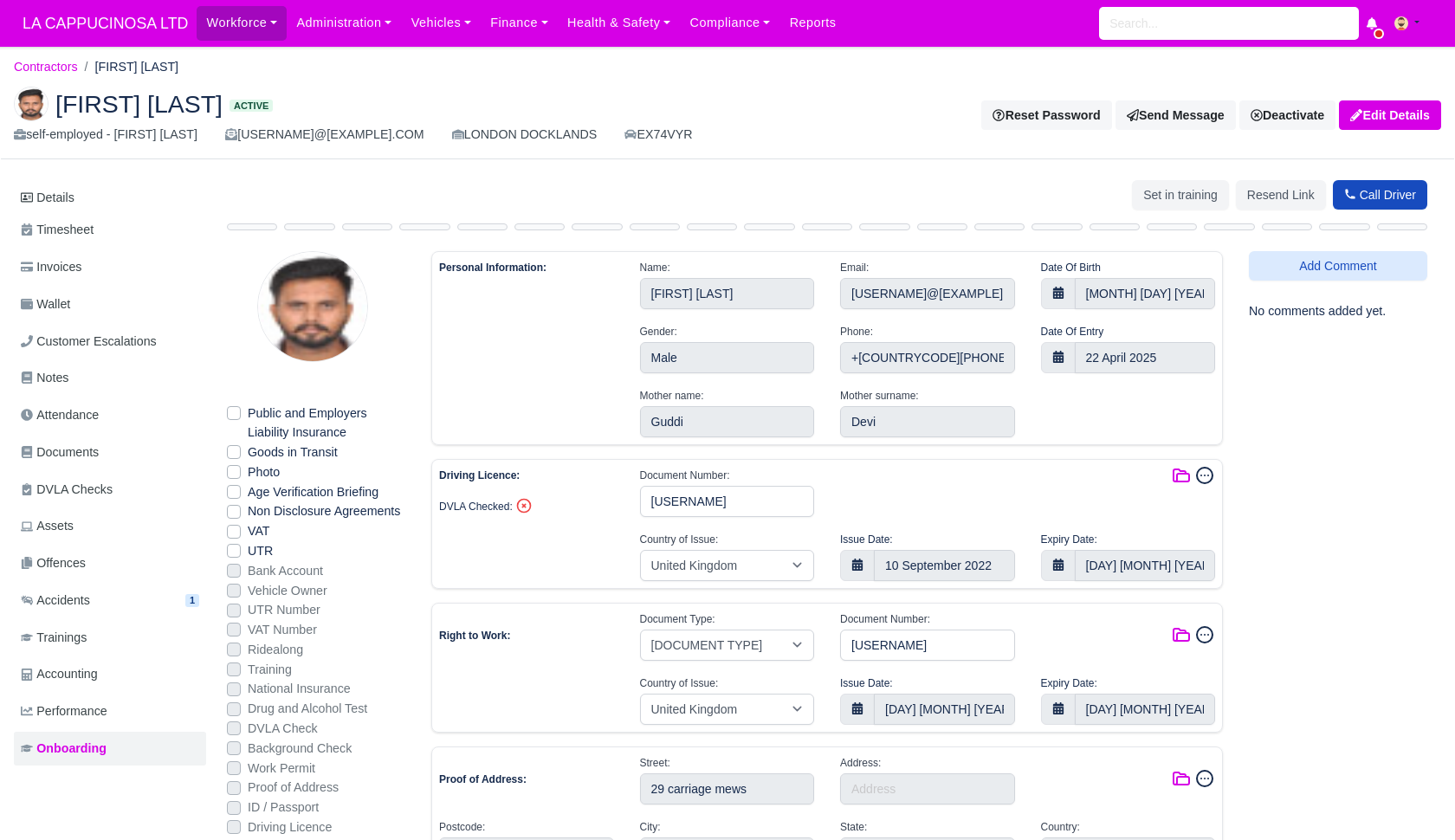 scroll, scrollTop: 0, scrollLeft: 0, axis: both 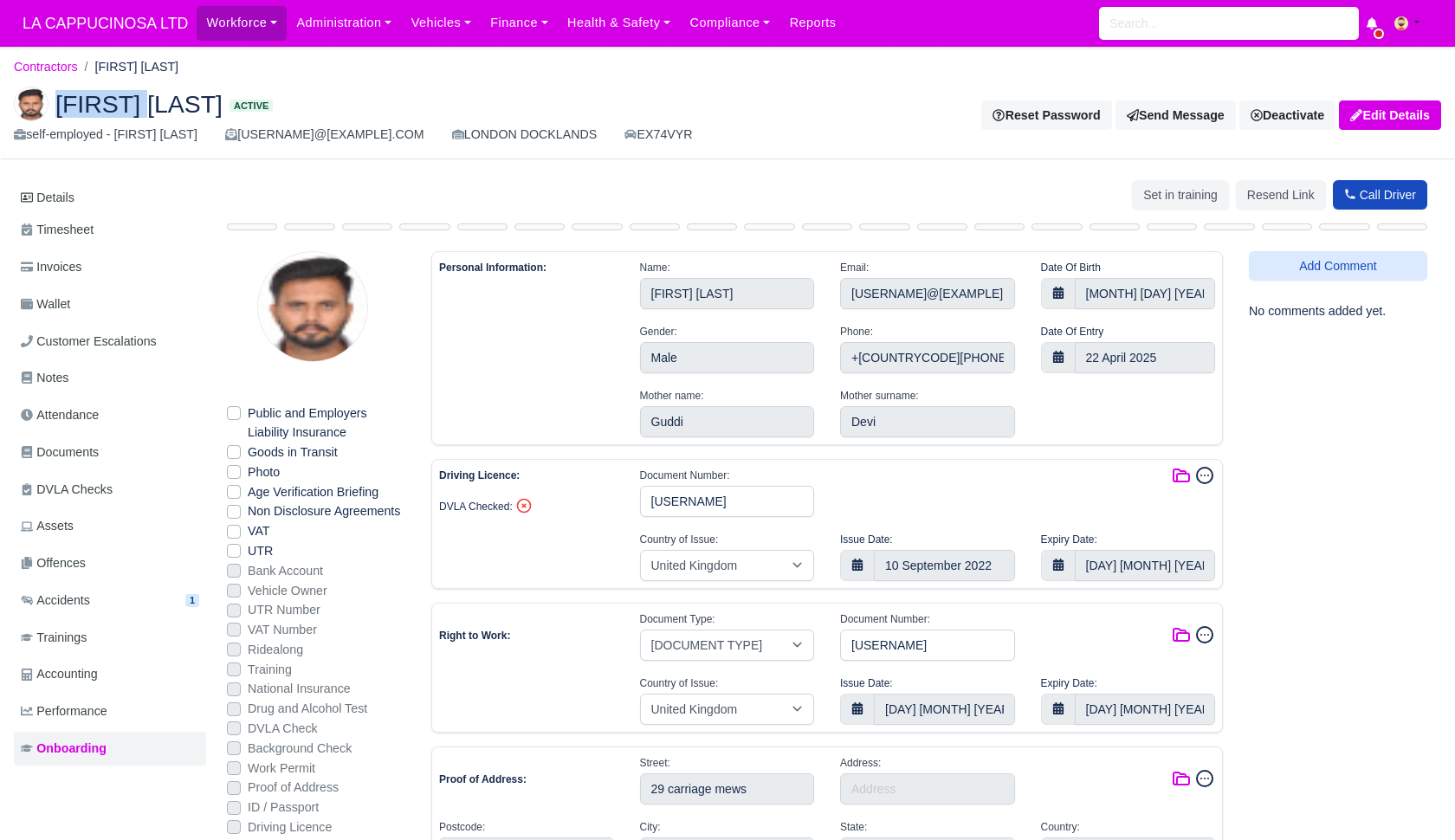 drag, startPoint x: 52, startPoint y: 103, endPoint x: 162, endPoint y: 120, distance: 111.30588 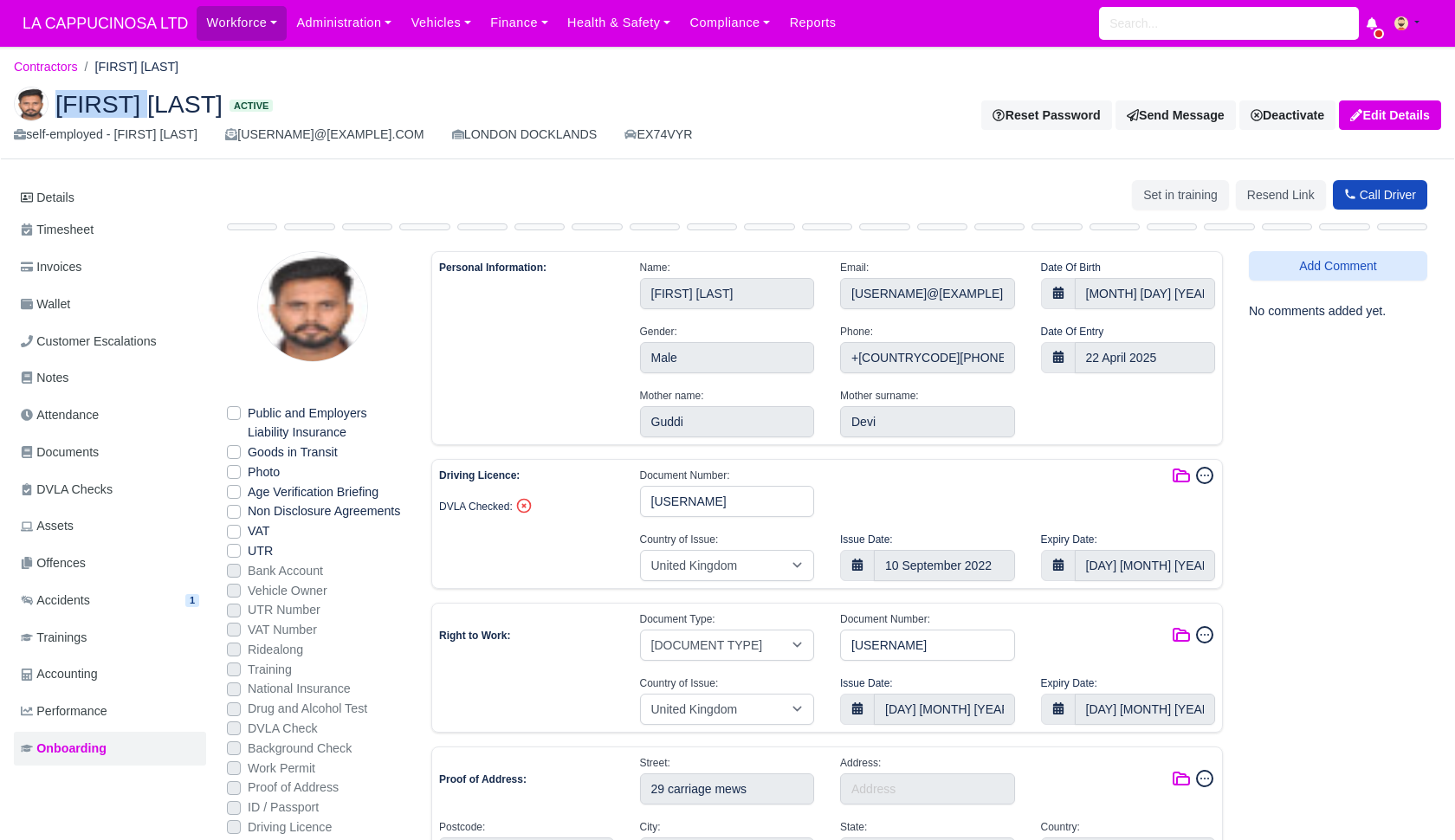 click on "Ashu Ashu
Active" at bounding box center [364, 104] 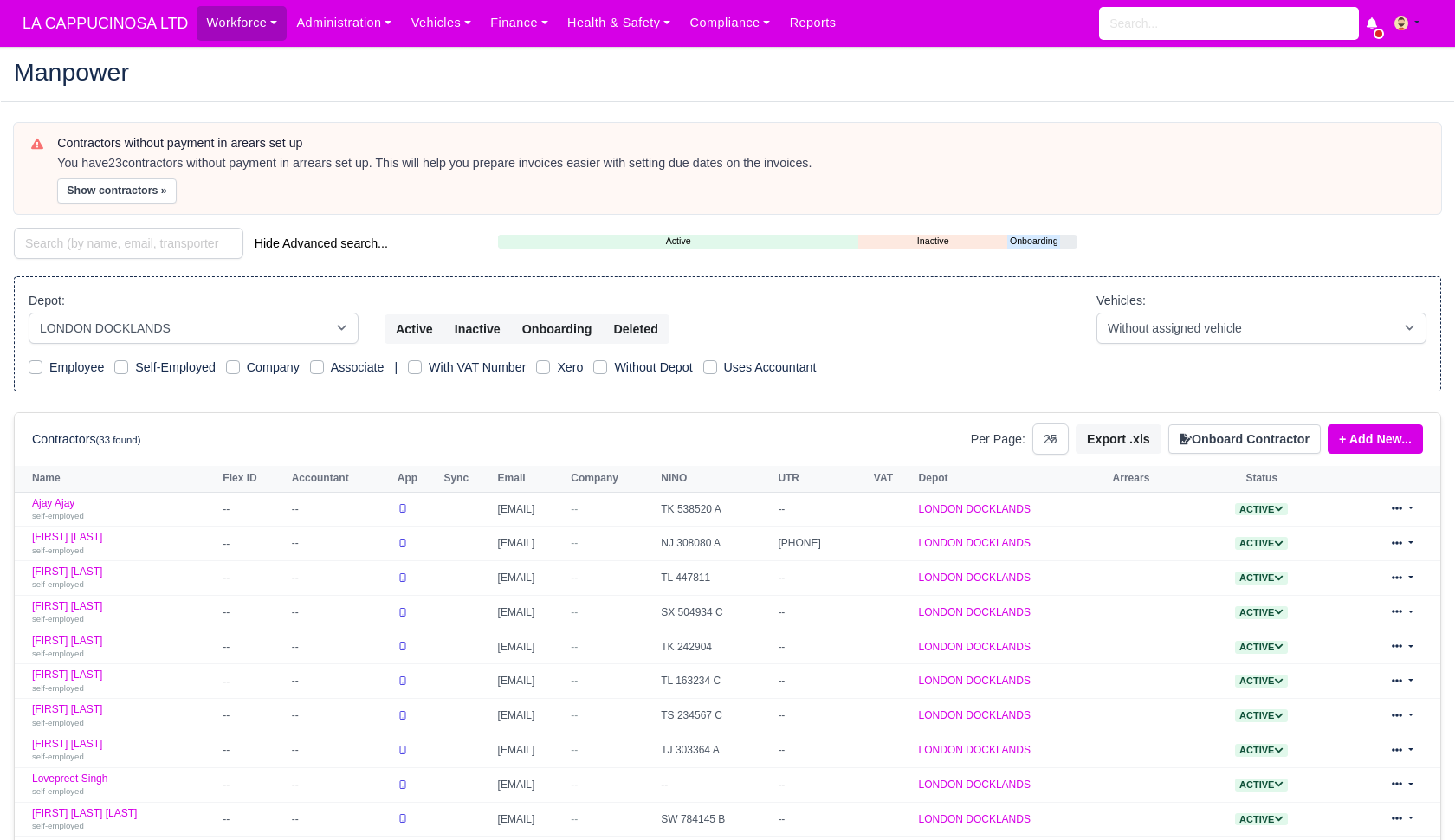 select on "1" 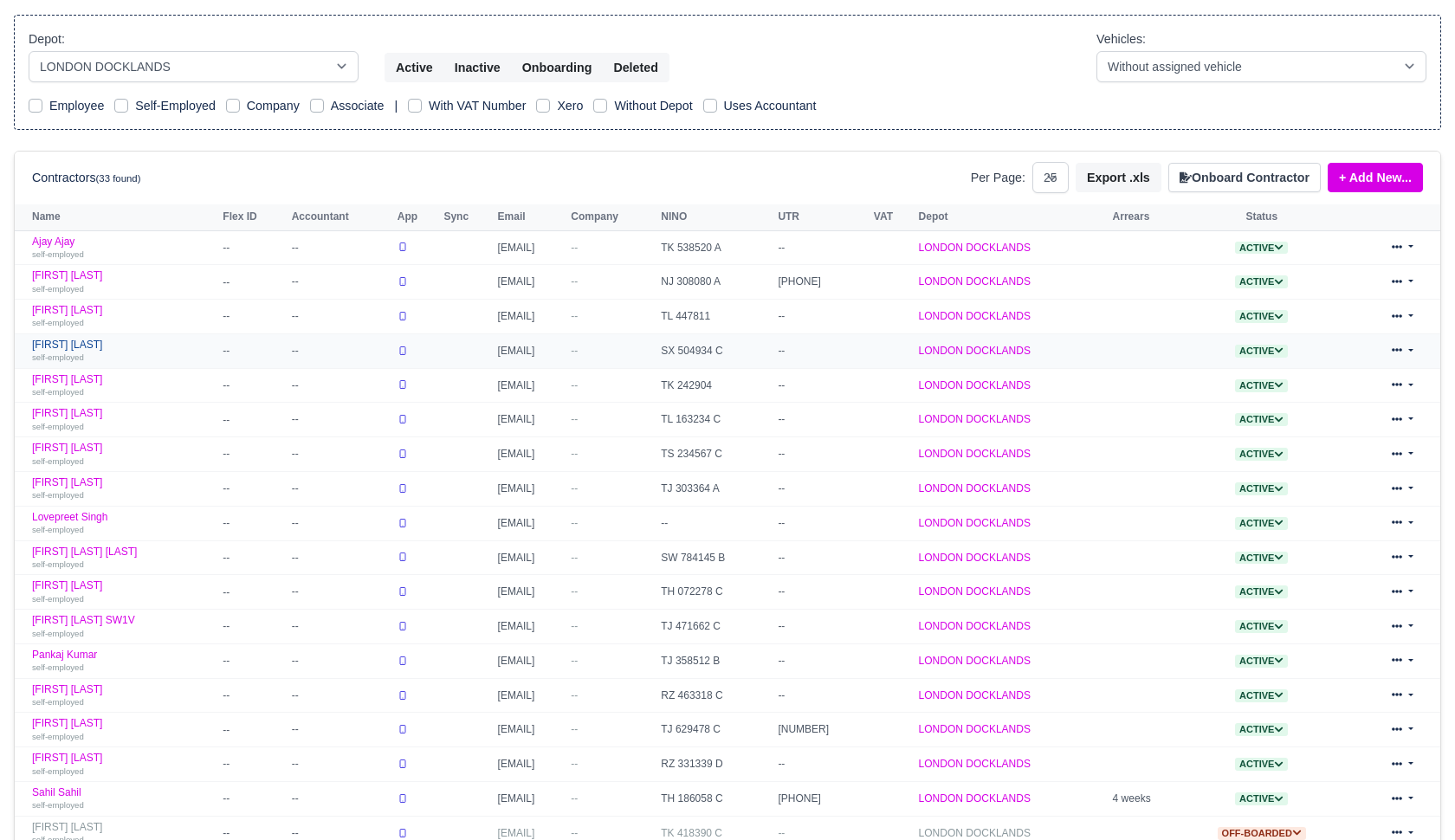 click on "[FIRST] [LAST]
self-employed" at bounding box center (123, 351) 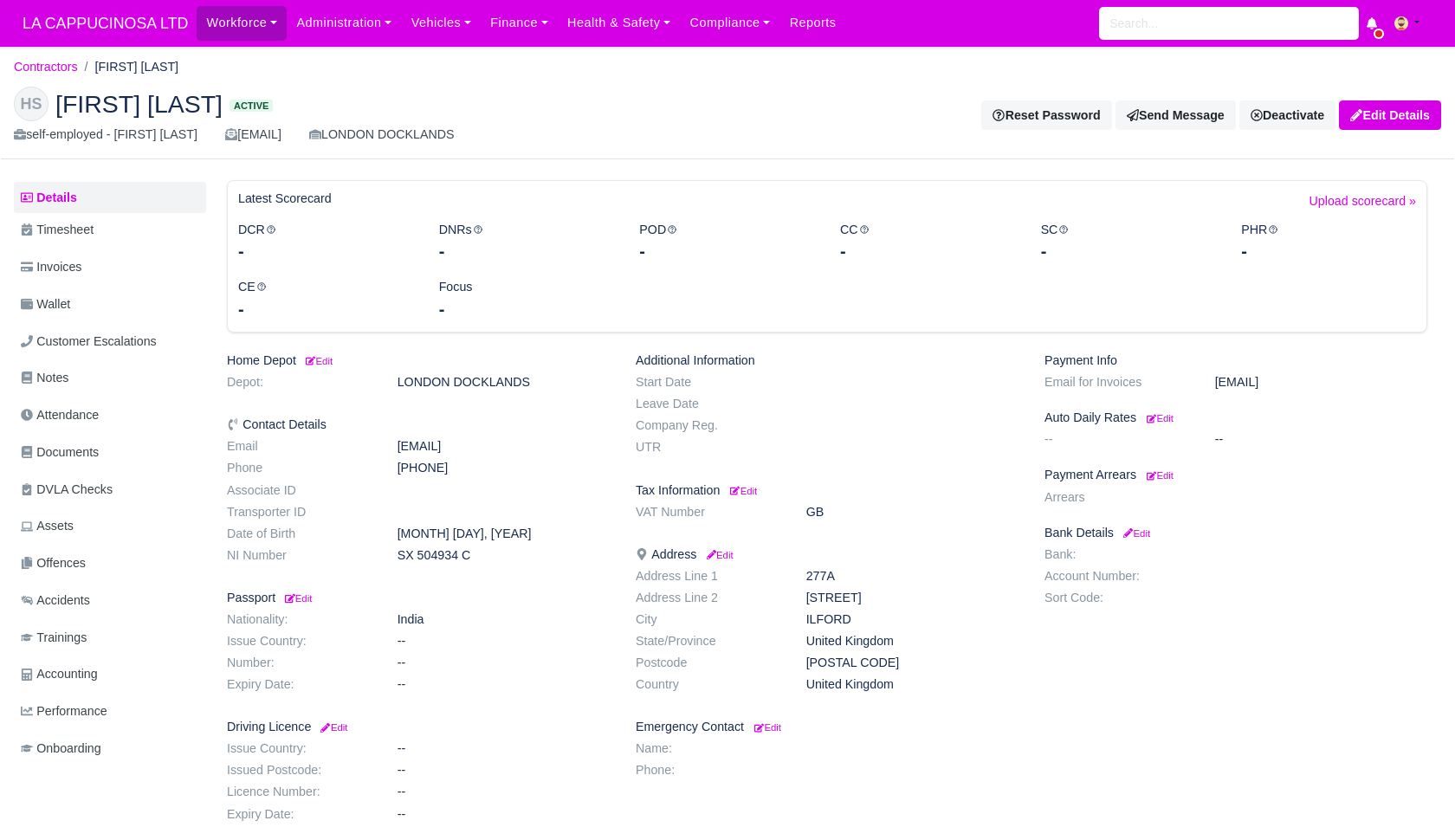 scroll, scrollTop: 0, scrollLeft: 0, axis: both 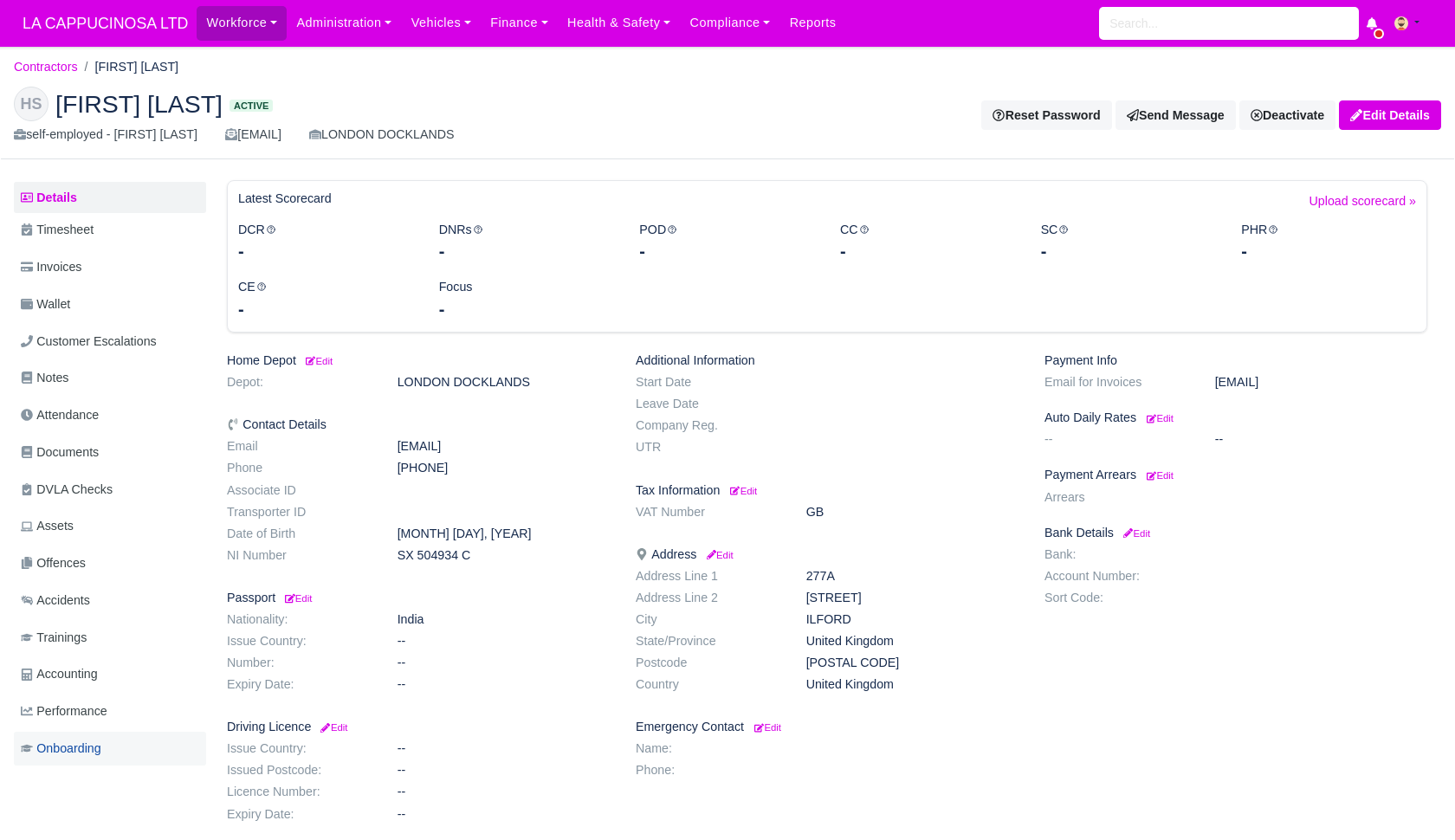 click on "Onboarding" at bounding box center (110, 748) 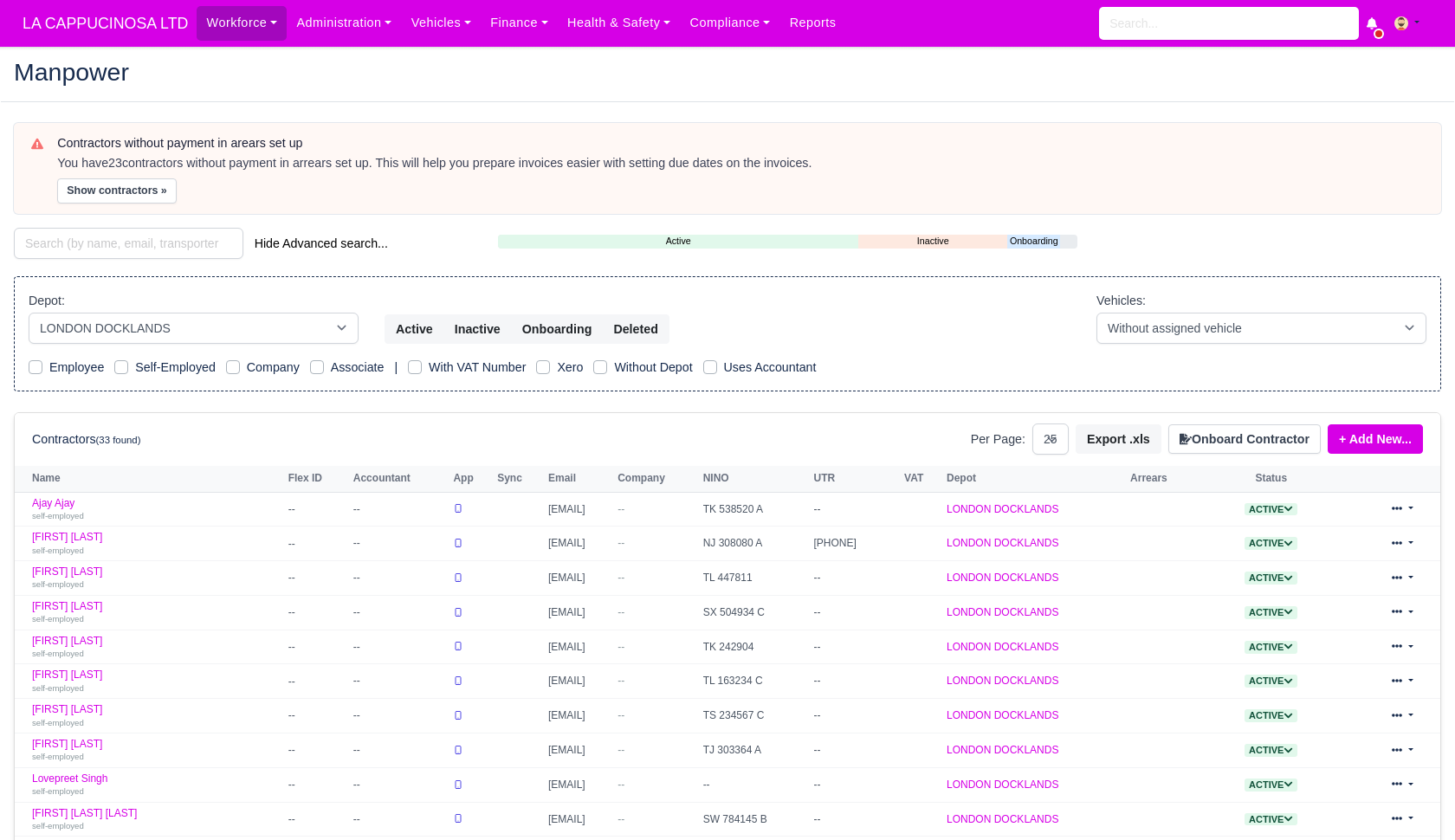 select on "1" 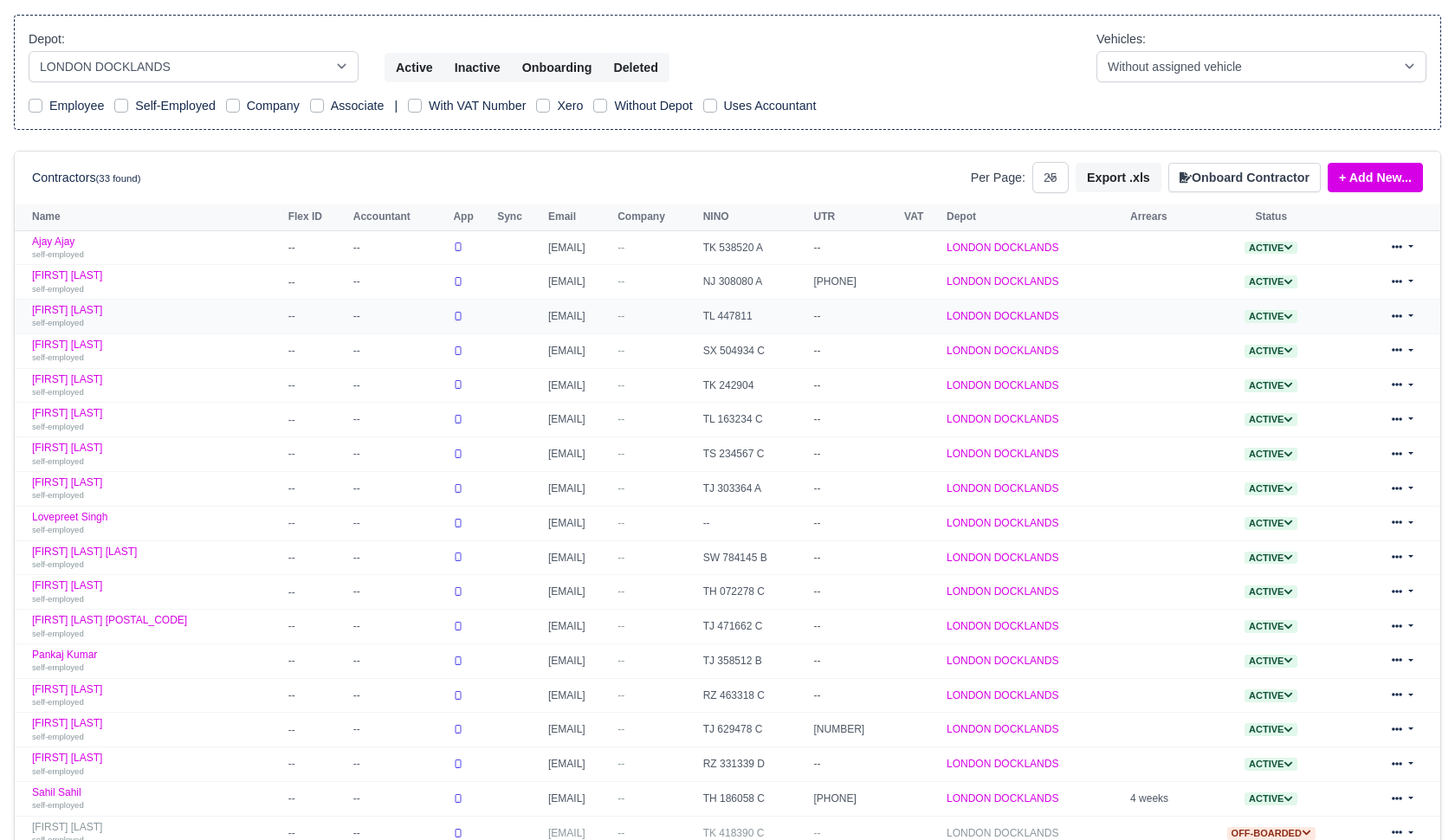 scroll, scrollTop: 262, scrollLeft: 0, axis: vertical 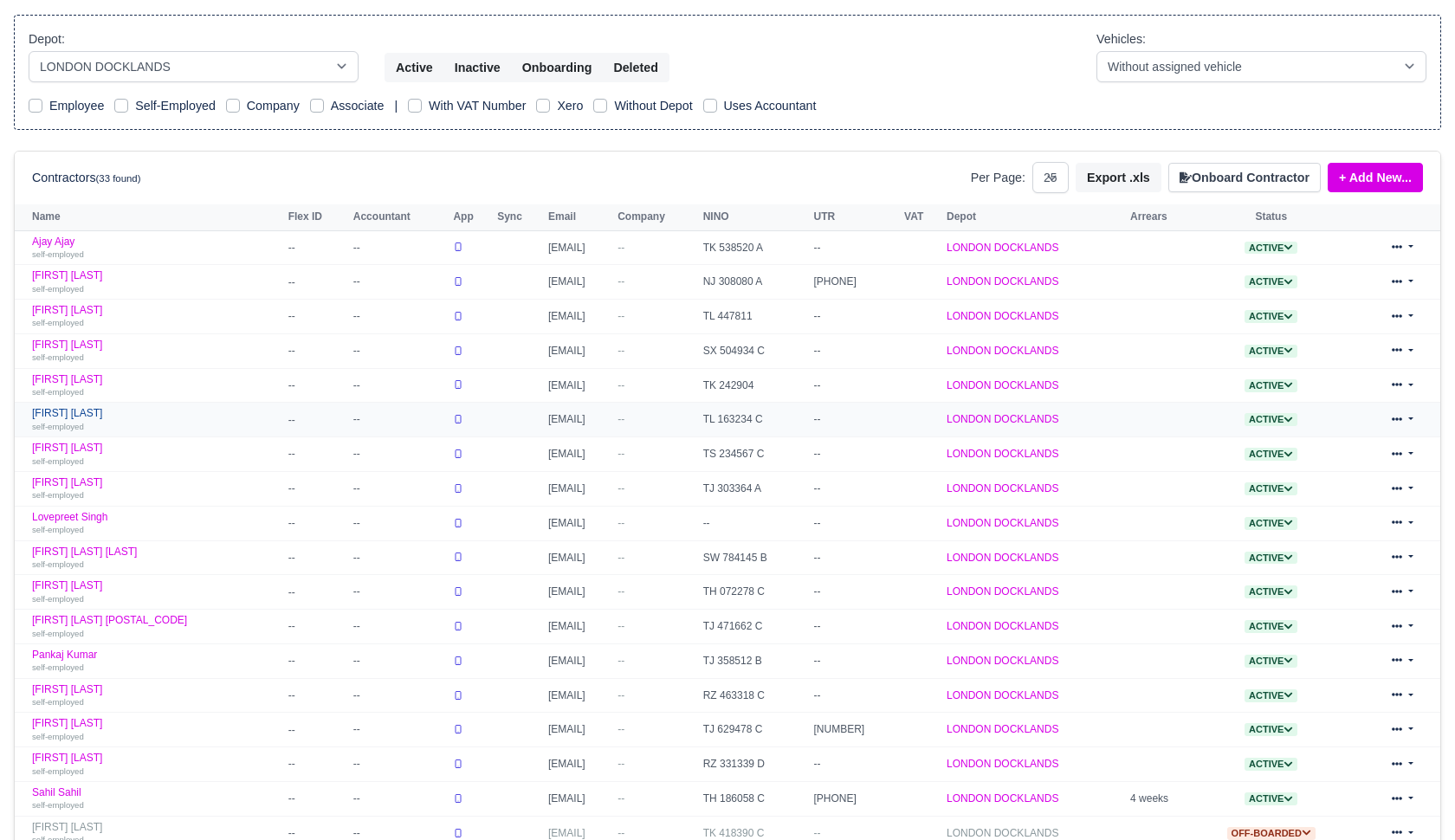 click on "Harshdeep Singh
self-employed" at bounding box center [156, 419] 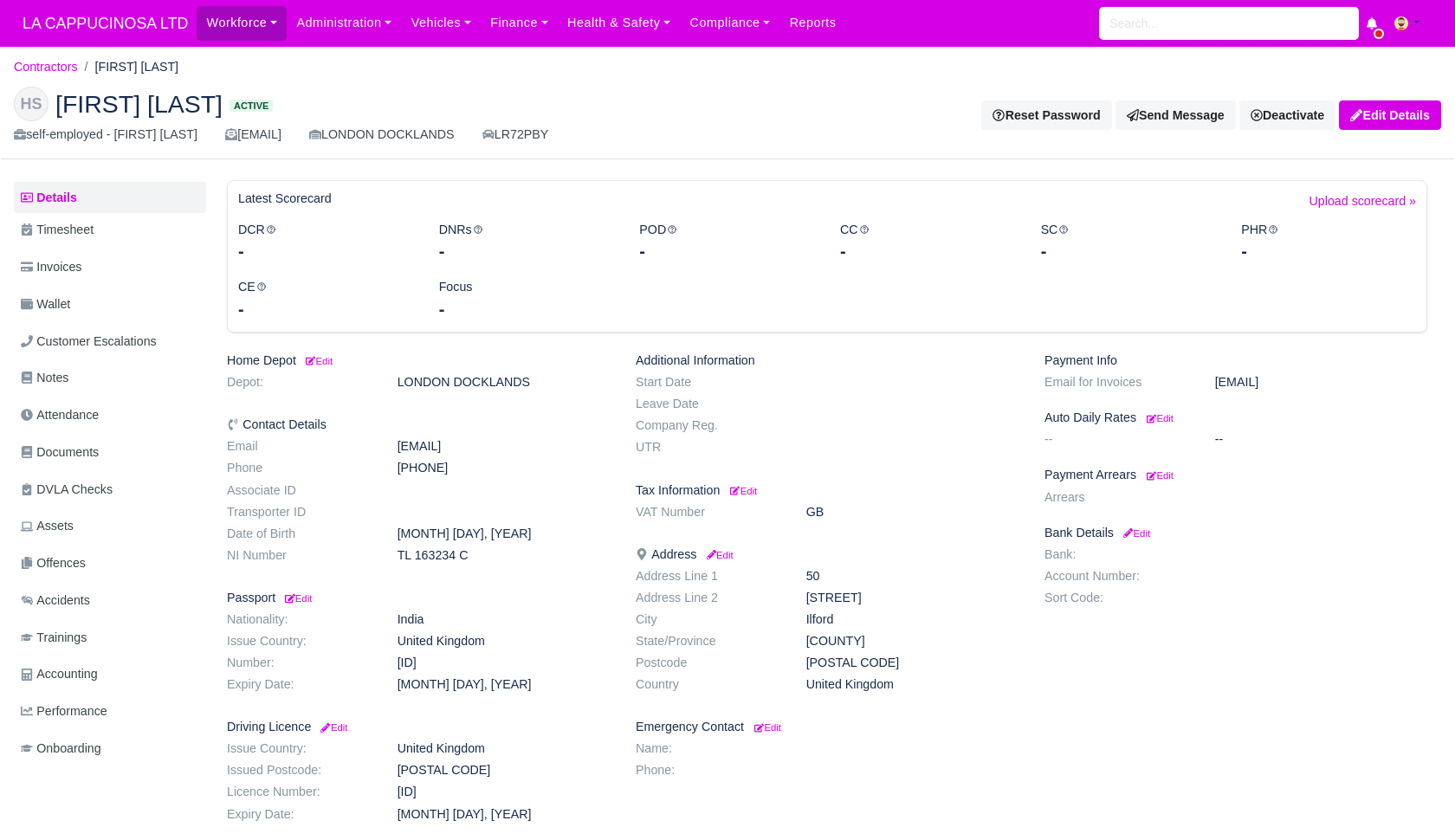 scroll, scrollTop: 0, scrollLeft: 0, axis: both 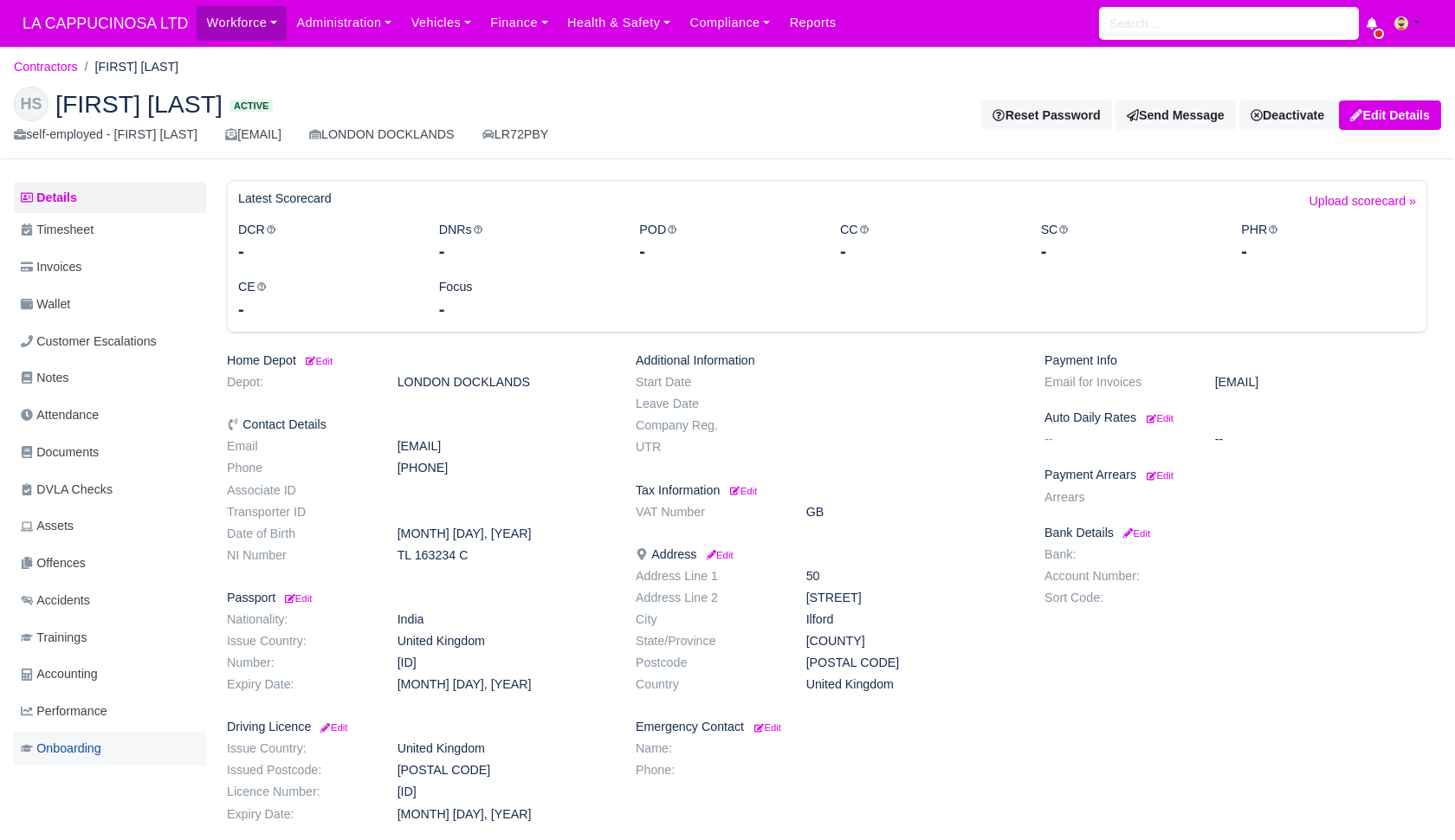 click on "Onboarding" at bounding box center (110, 748) 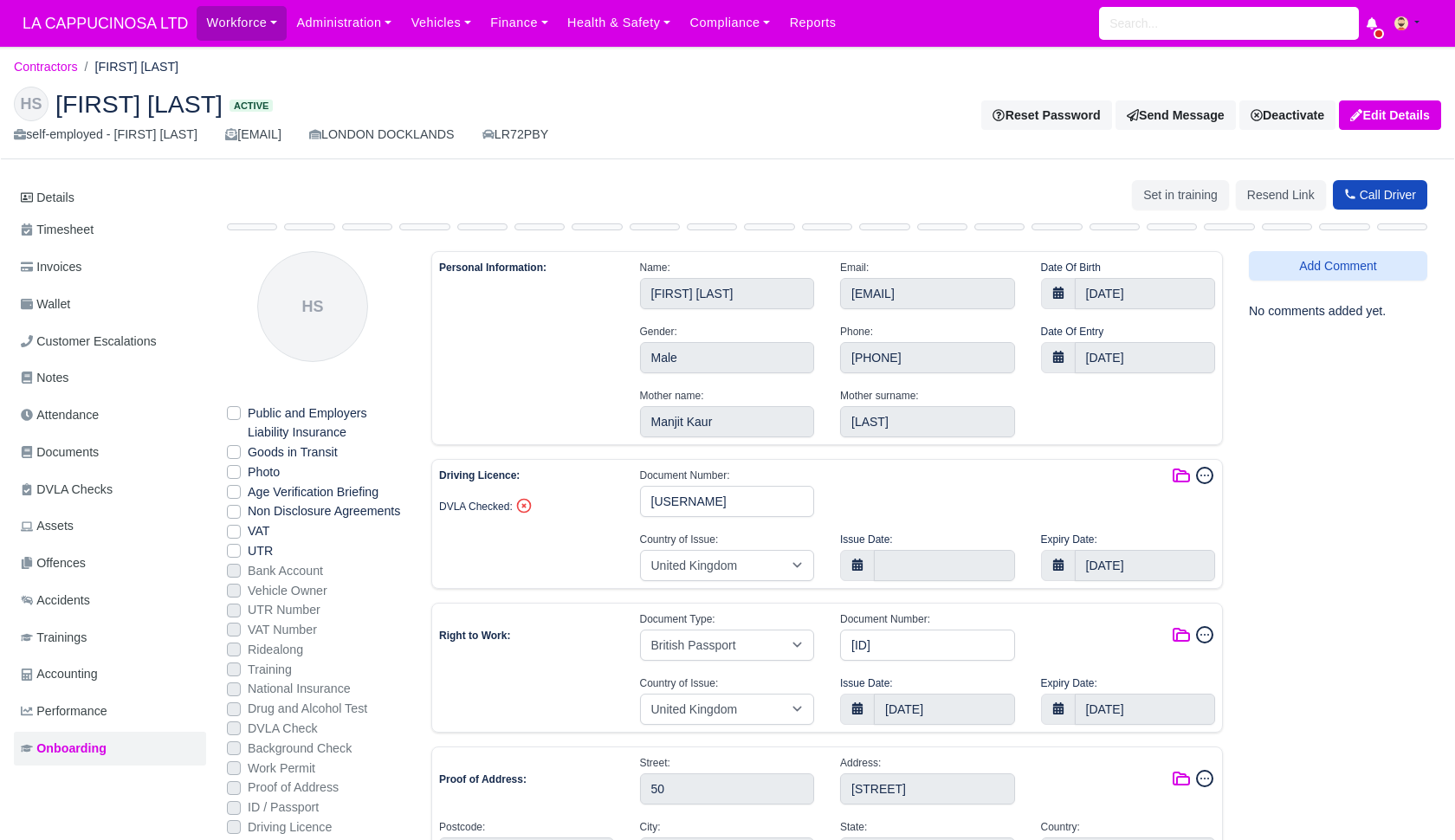 select on "United Kingdom" 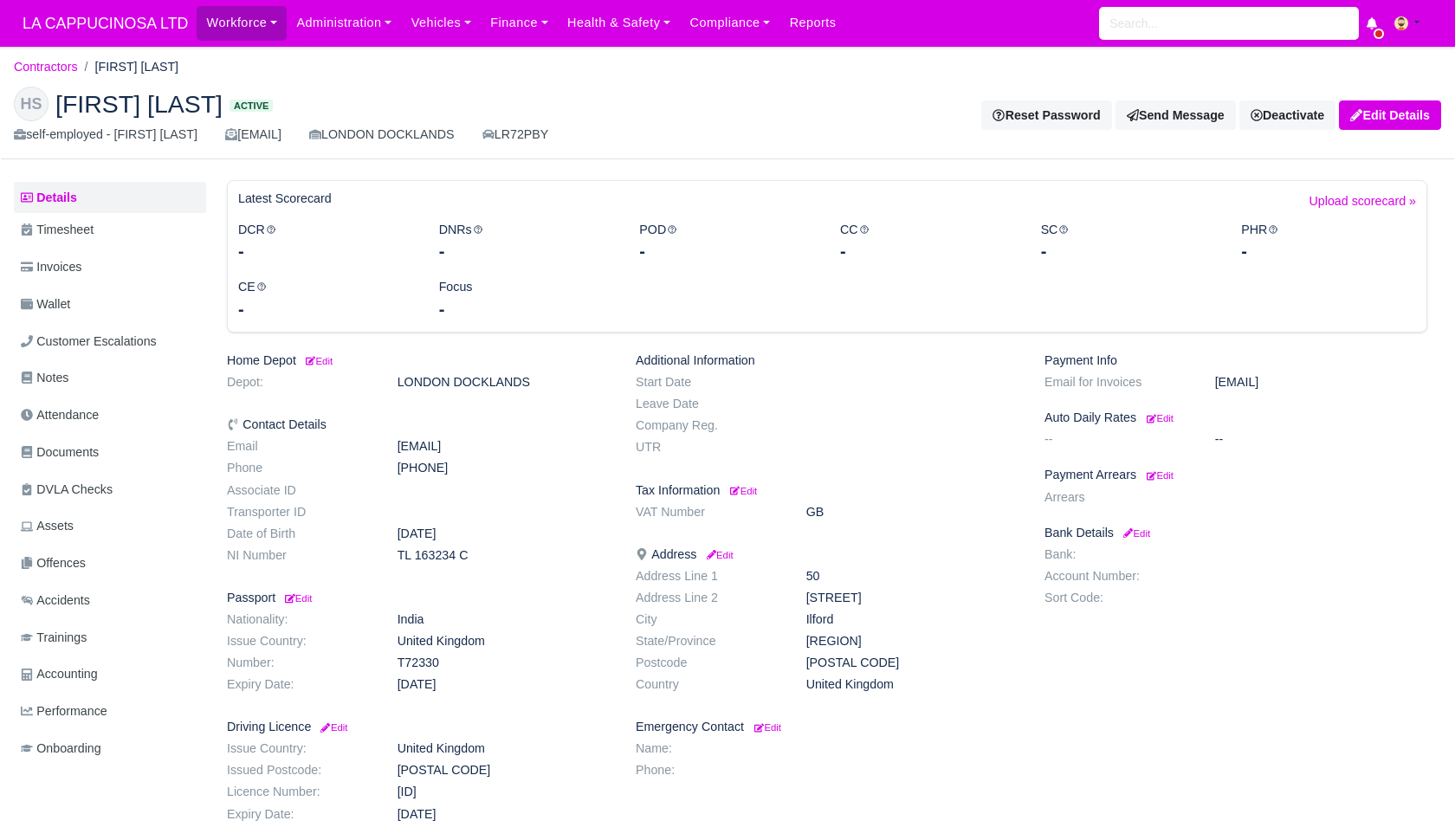 scroll, scrollTop: 0, scrollLeft: 0, axis: both 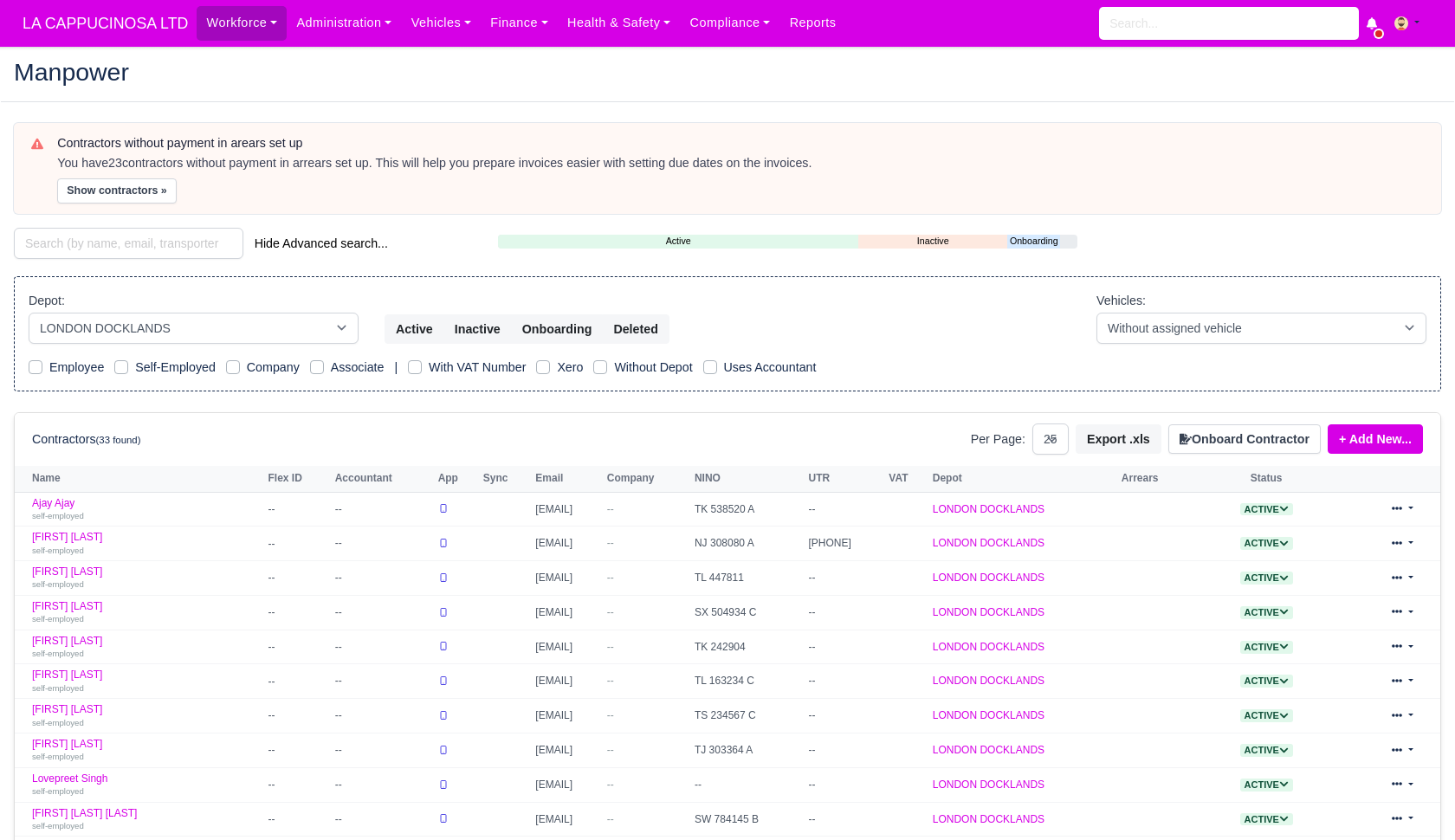 select on "1" 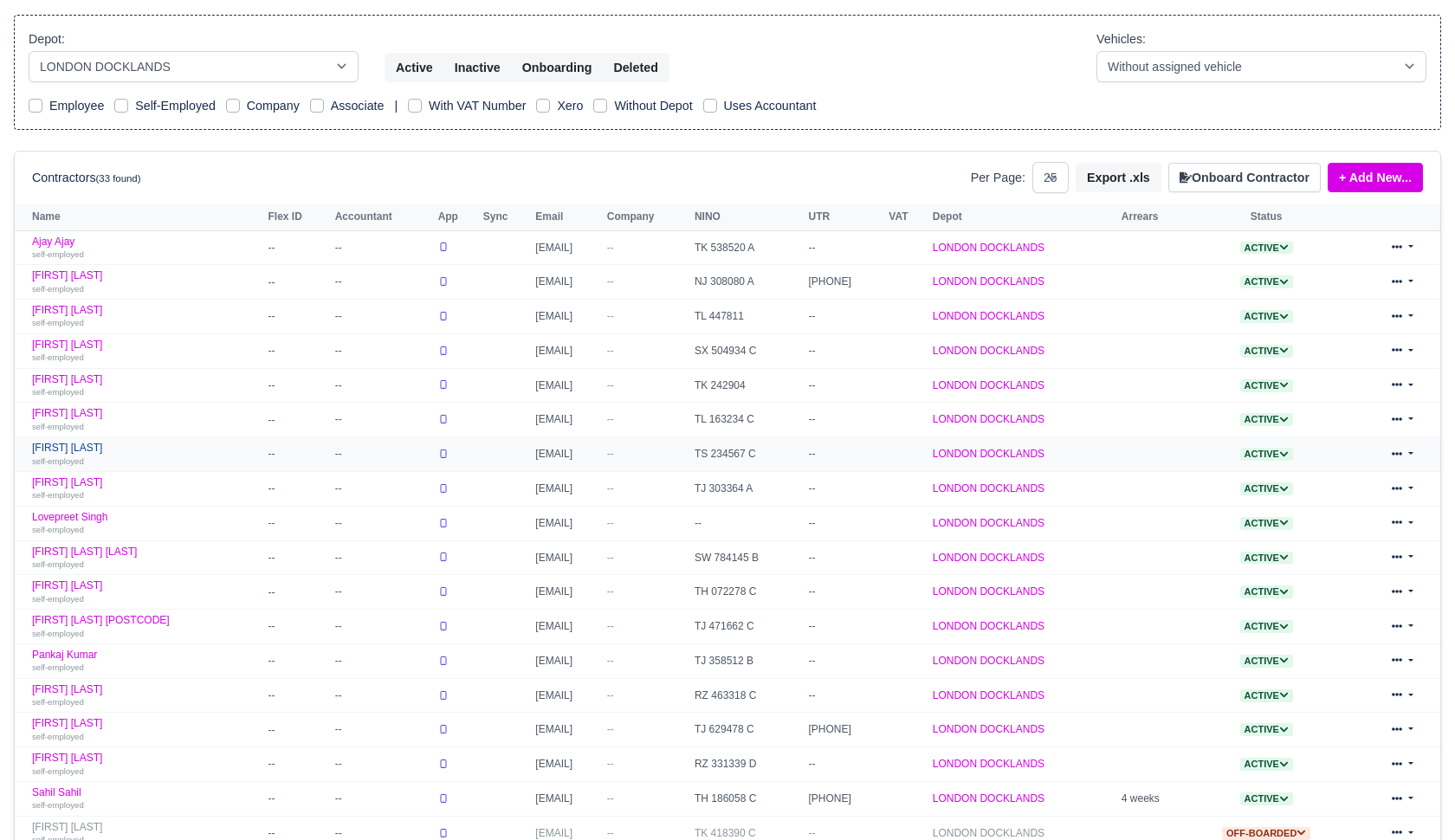 click on "Harwinder Singh
self-employed" at bounding box center (146, 454) 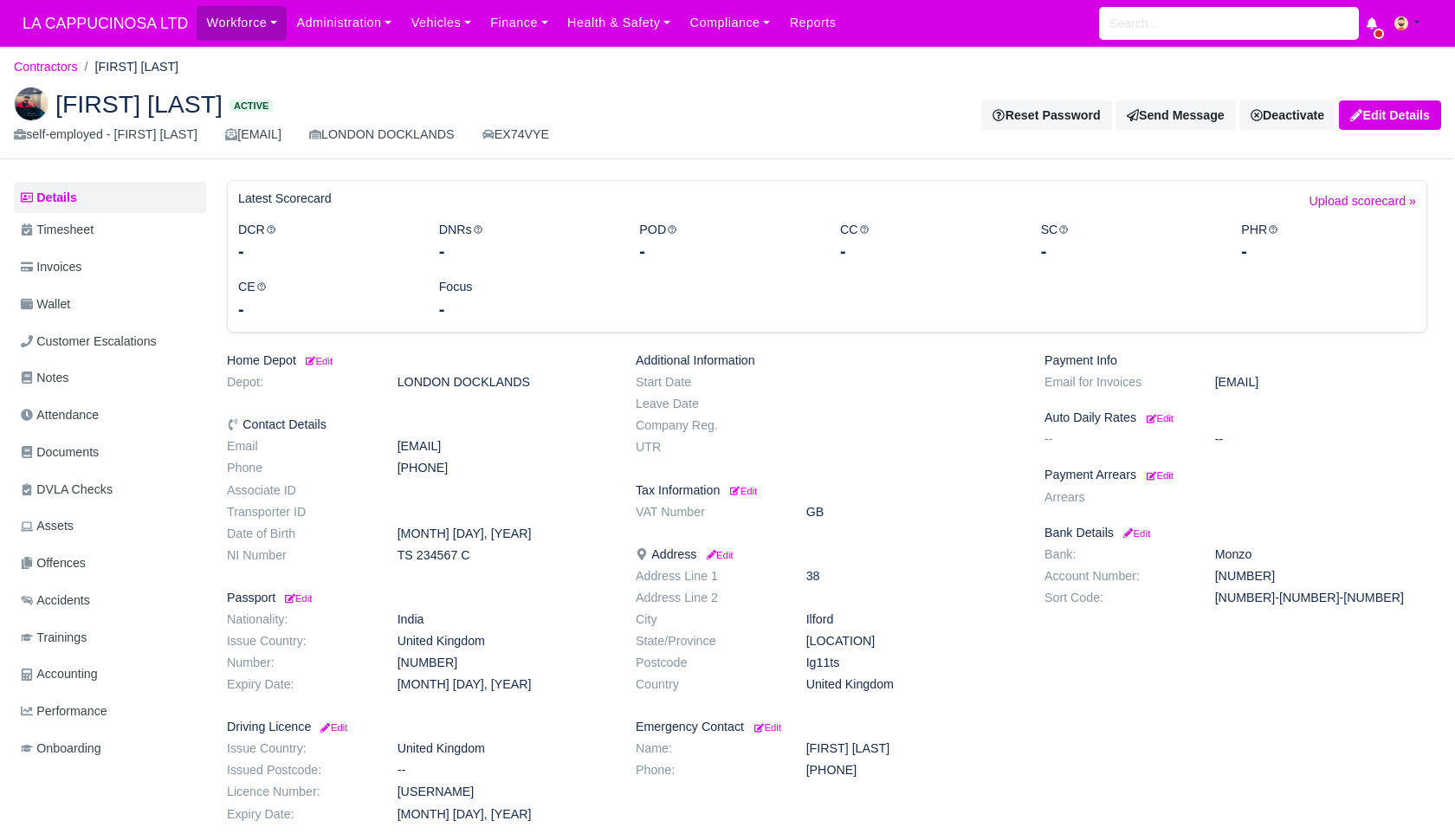 scroll, scrollTop: 0, scrollLeft: 0, axis: both 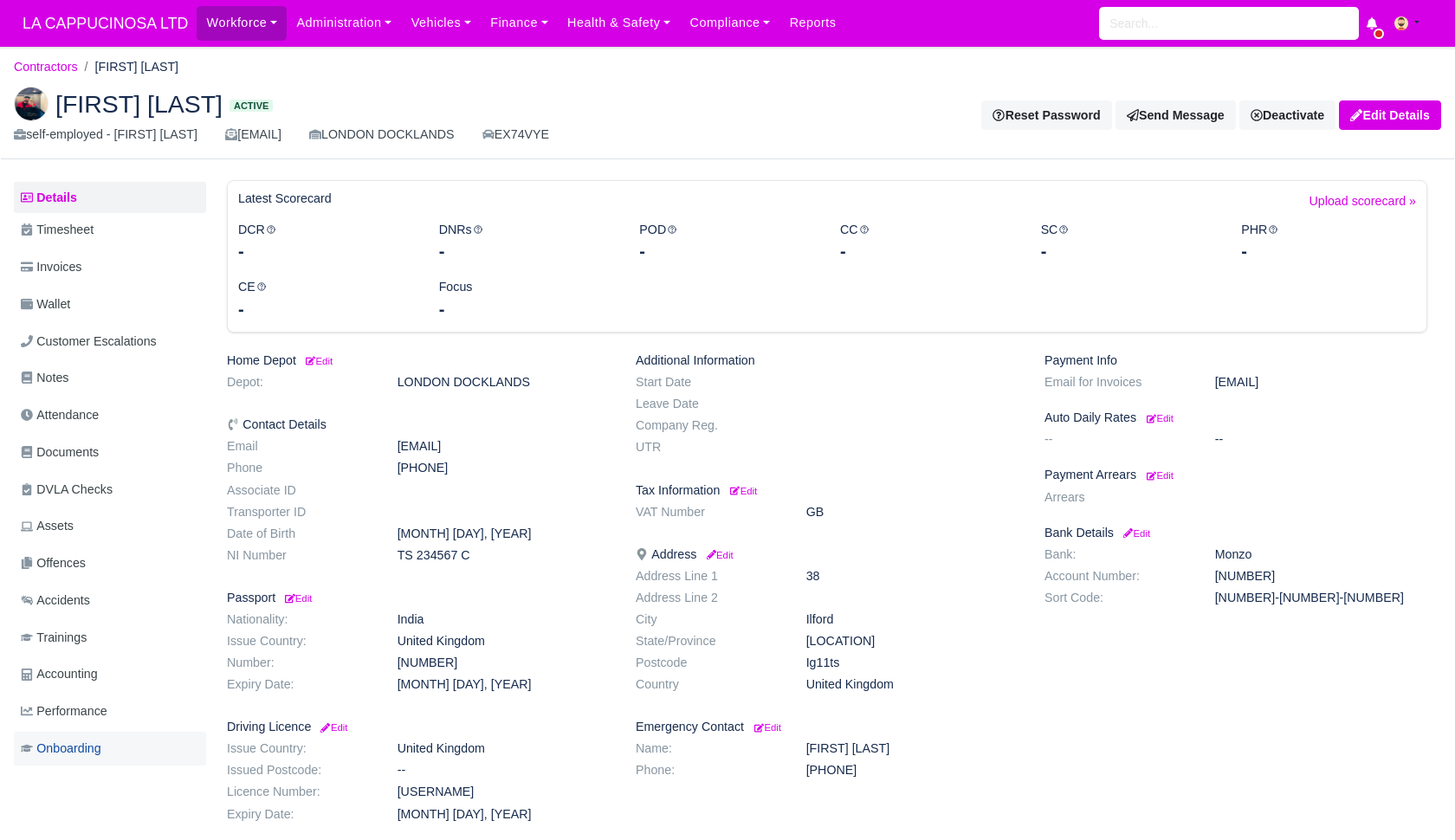 click on "Onboarding" at bounding box center [61, 748] 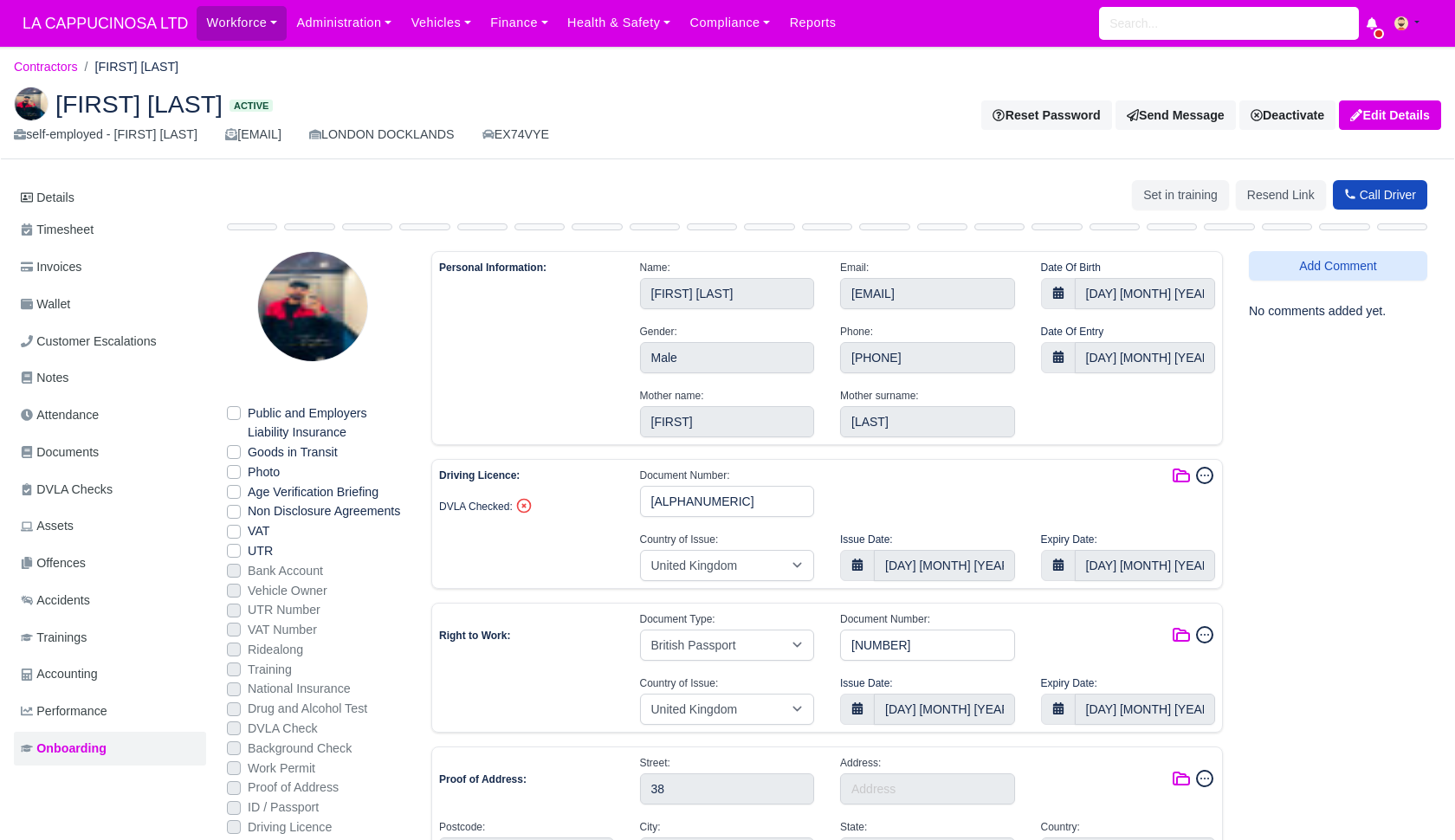 select on "United Kingdom" 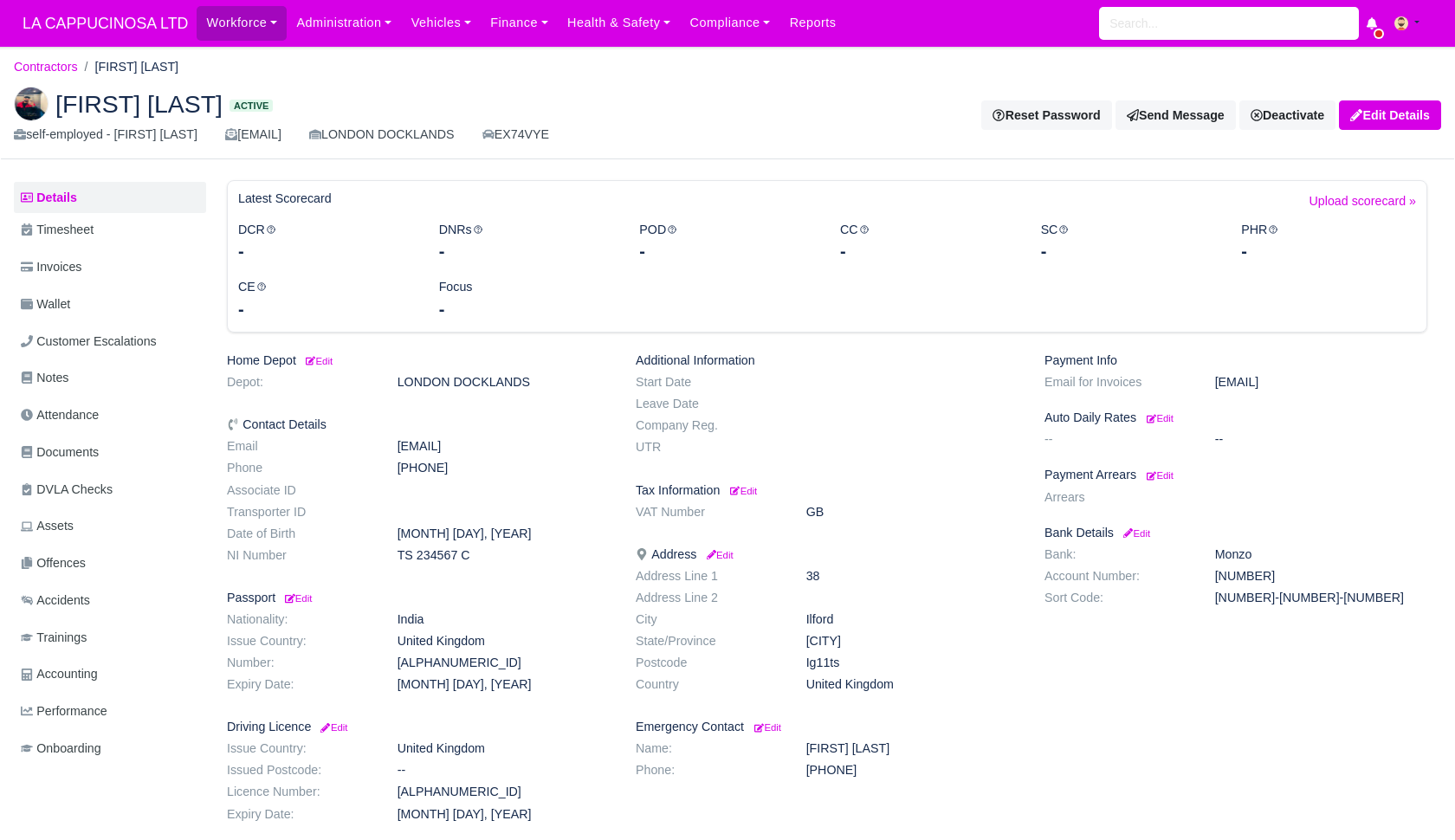 scroll, scrollTop: 0, scrollLeft: 0, axis: both 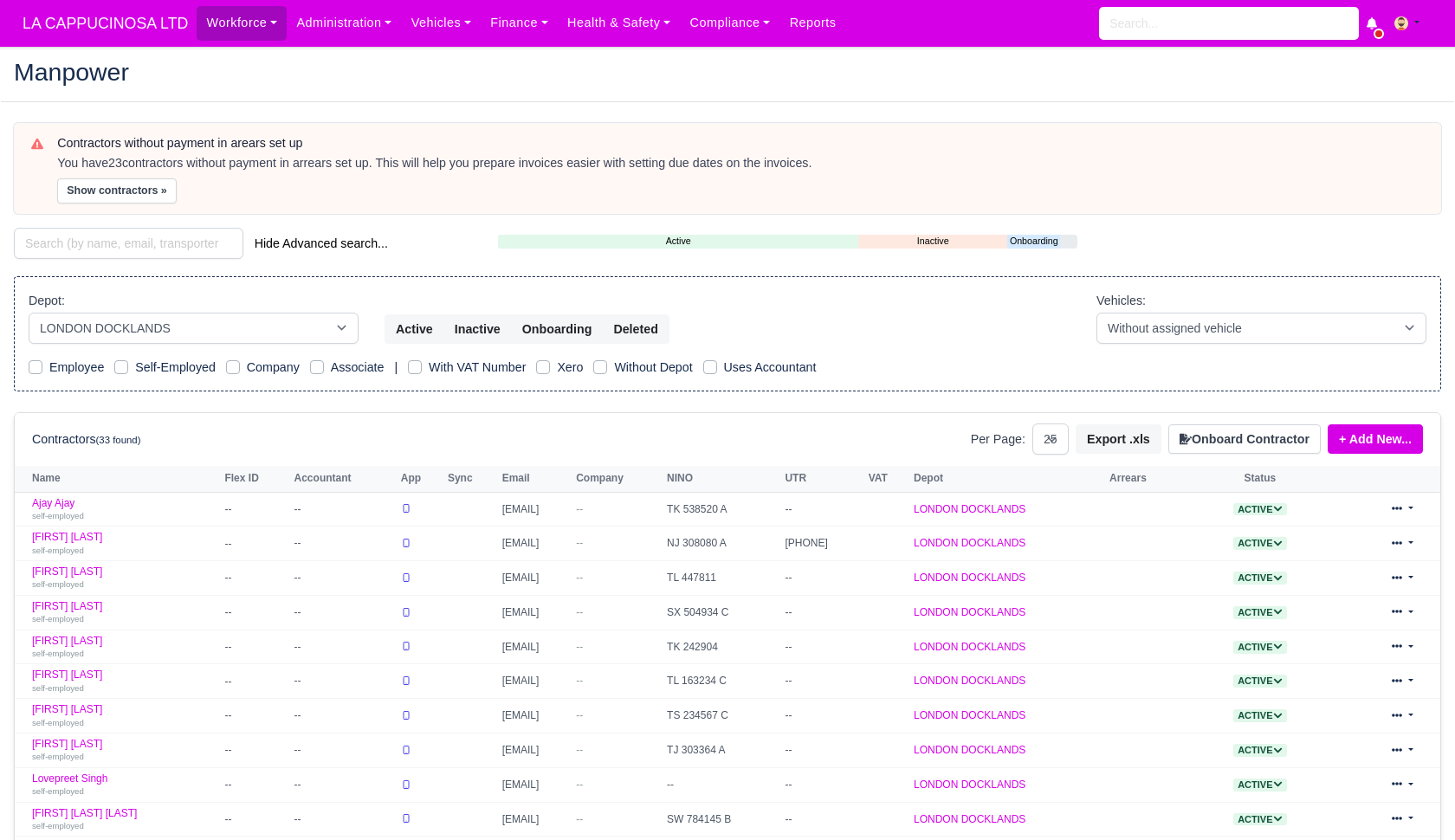 select on "1" 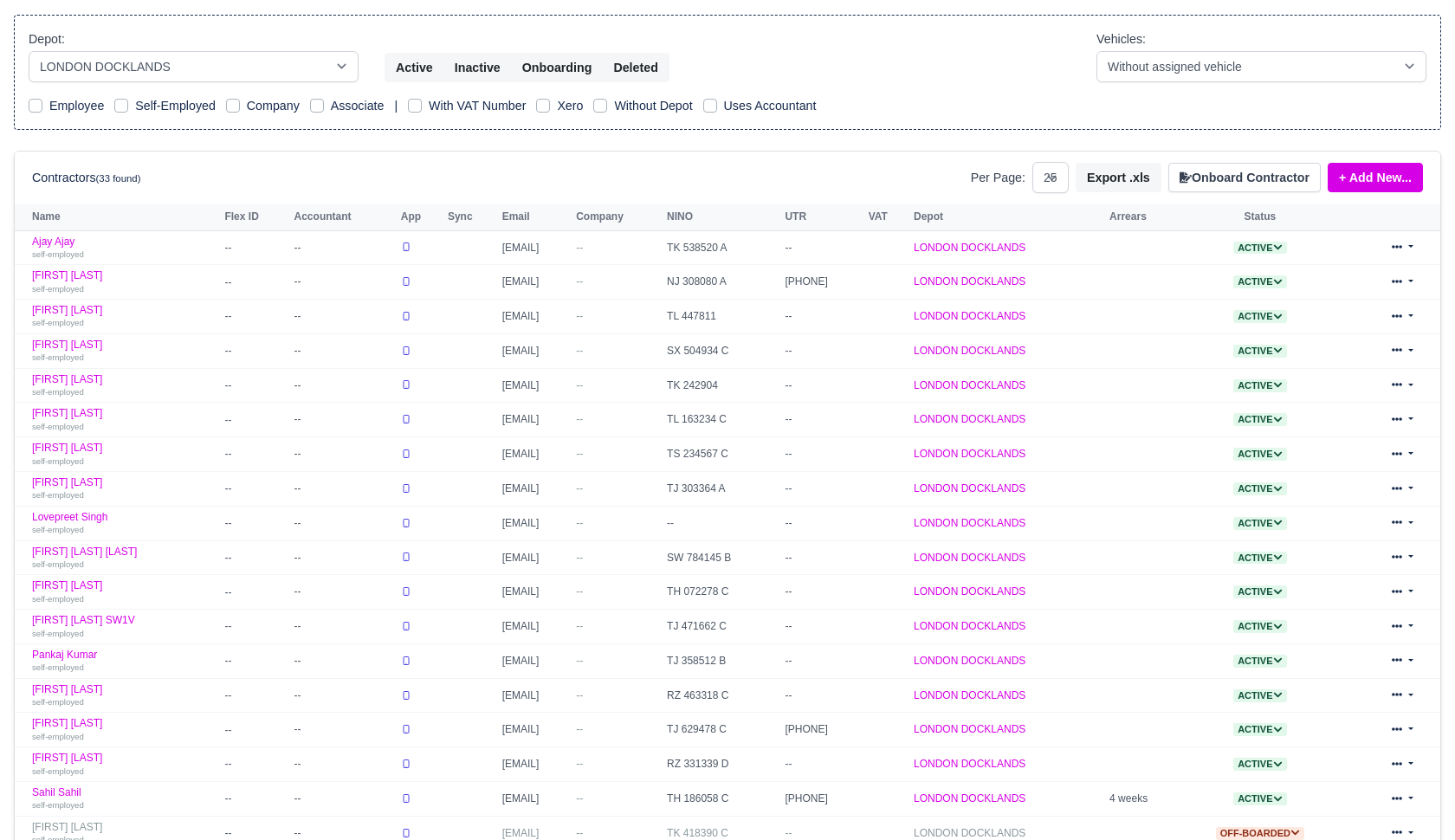 scroll, scrollTop: 262, scrollLeft: 0, axis: vertical 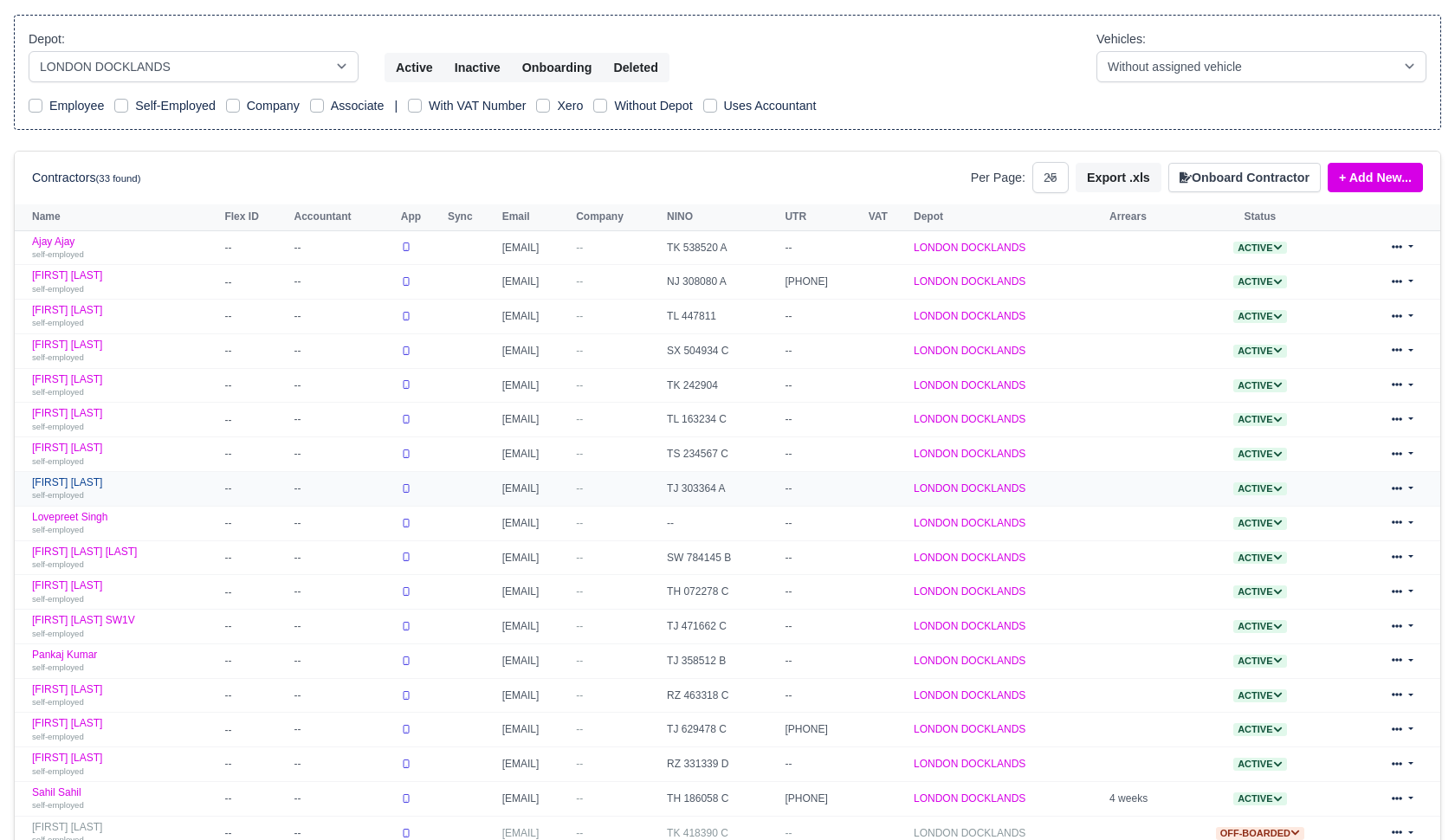 click on "Jashanpreet Singh
self-employed" at bounding box center [124, 488] 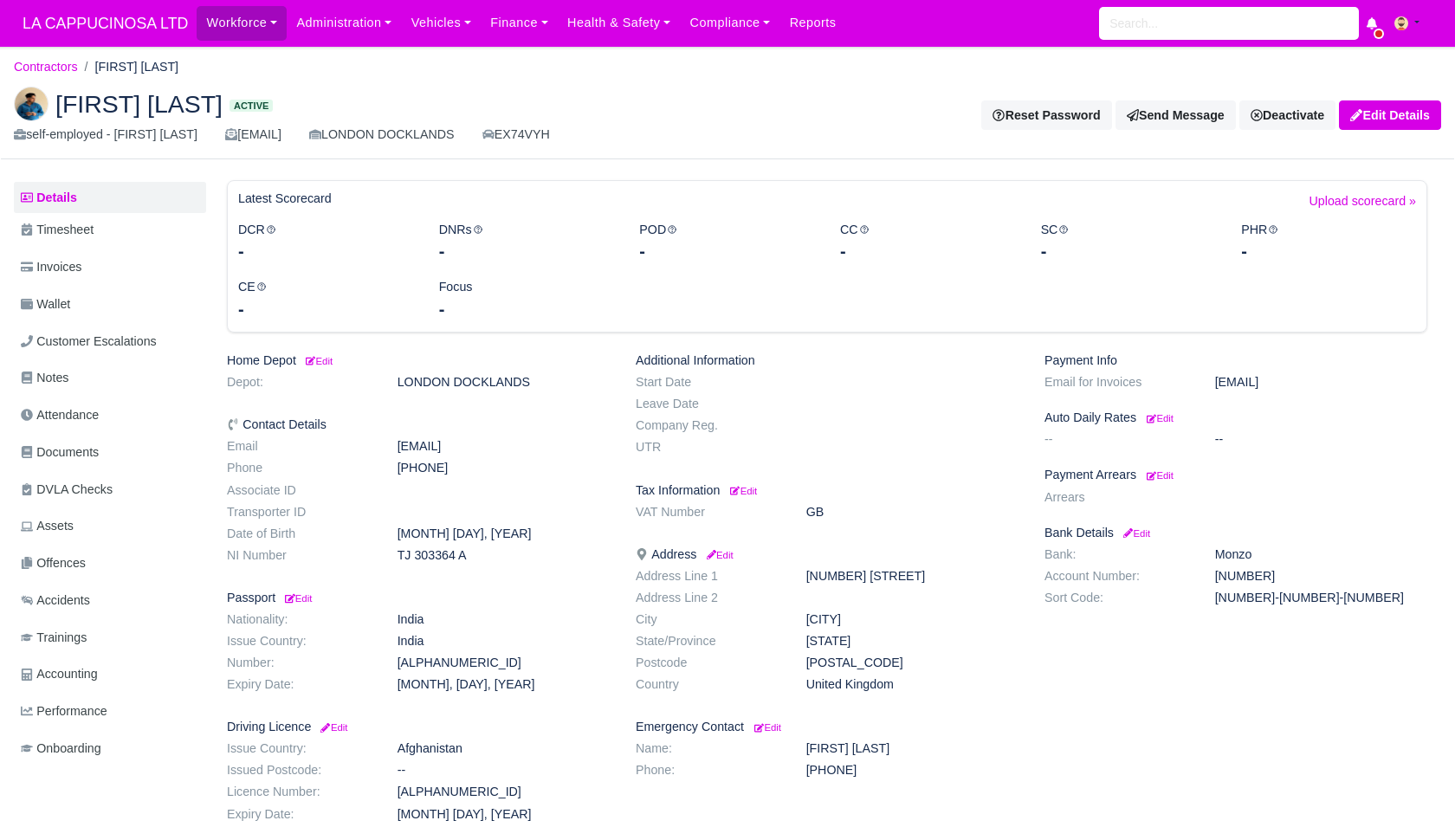 scroll, scrollTop: 0, scrollLeft: 0, axis: both 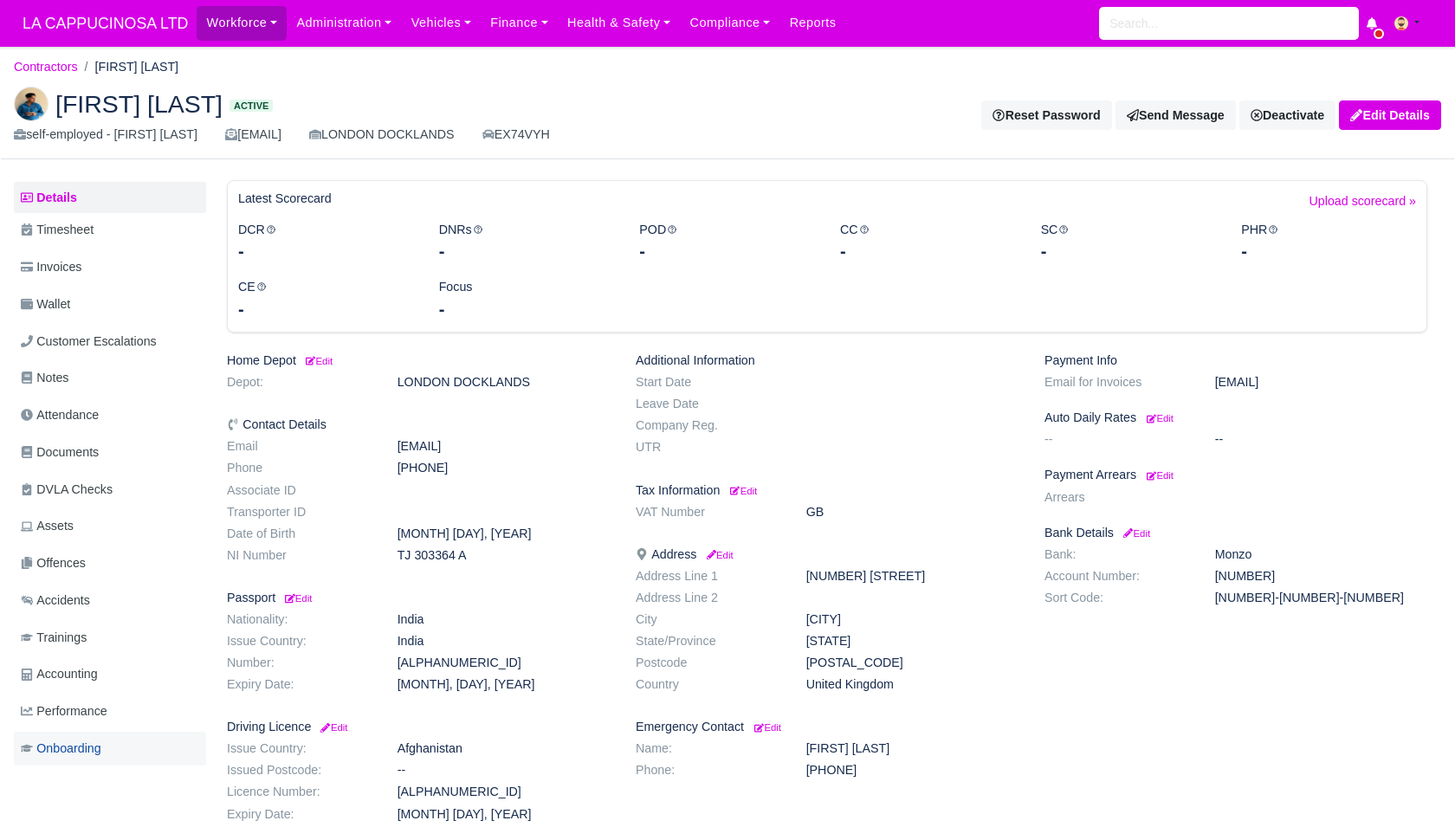 click on "Onboarding" at bounding box center (110, 748) 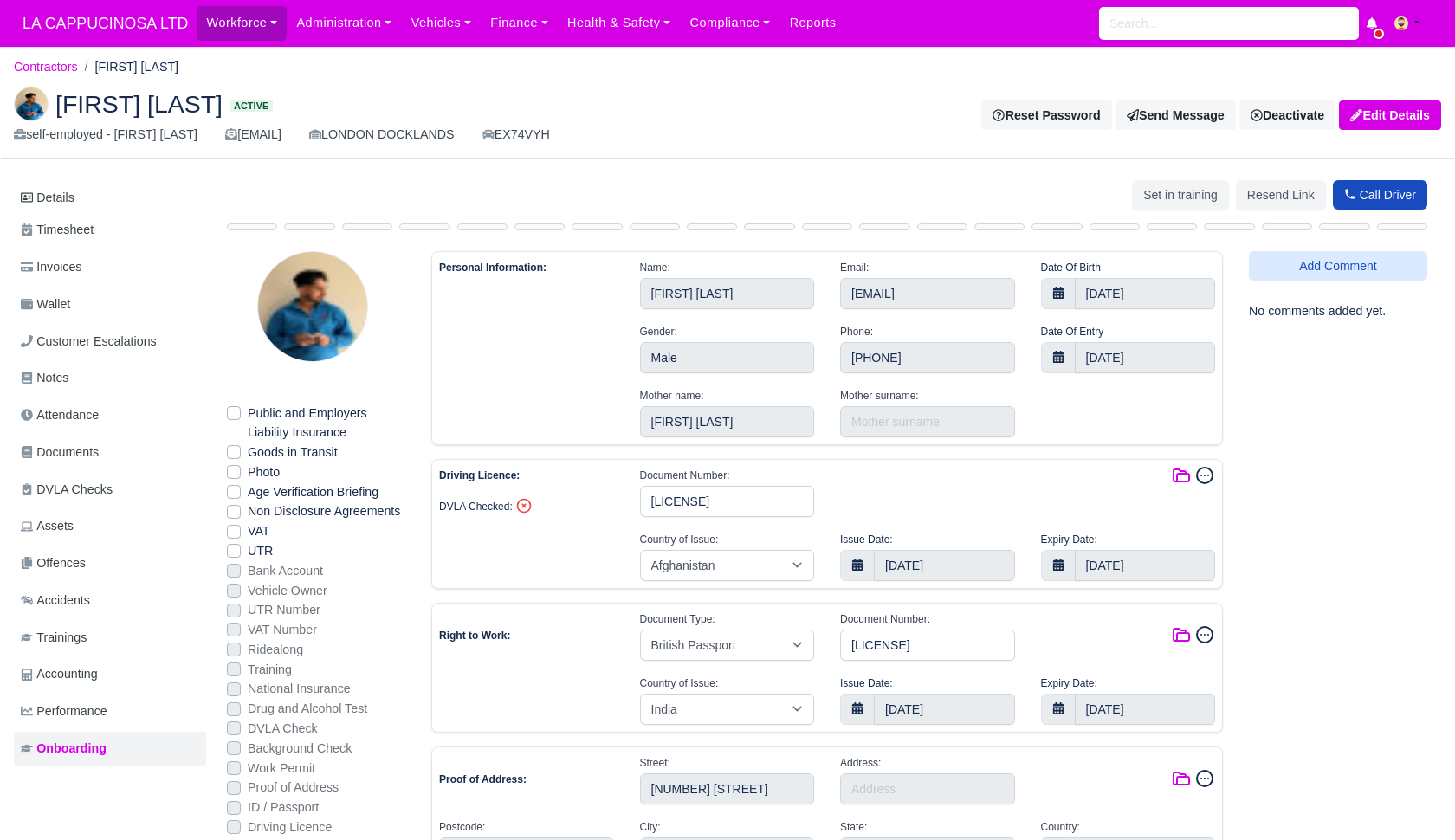 select on "Afghanistan" 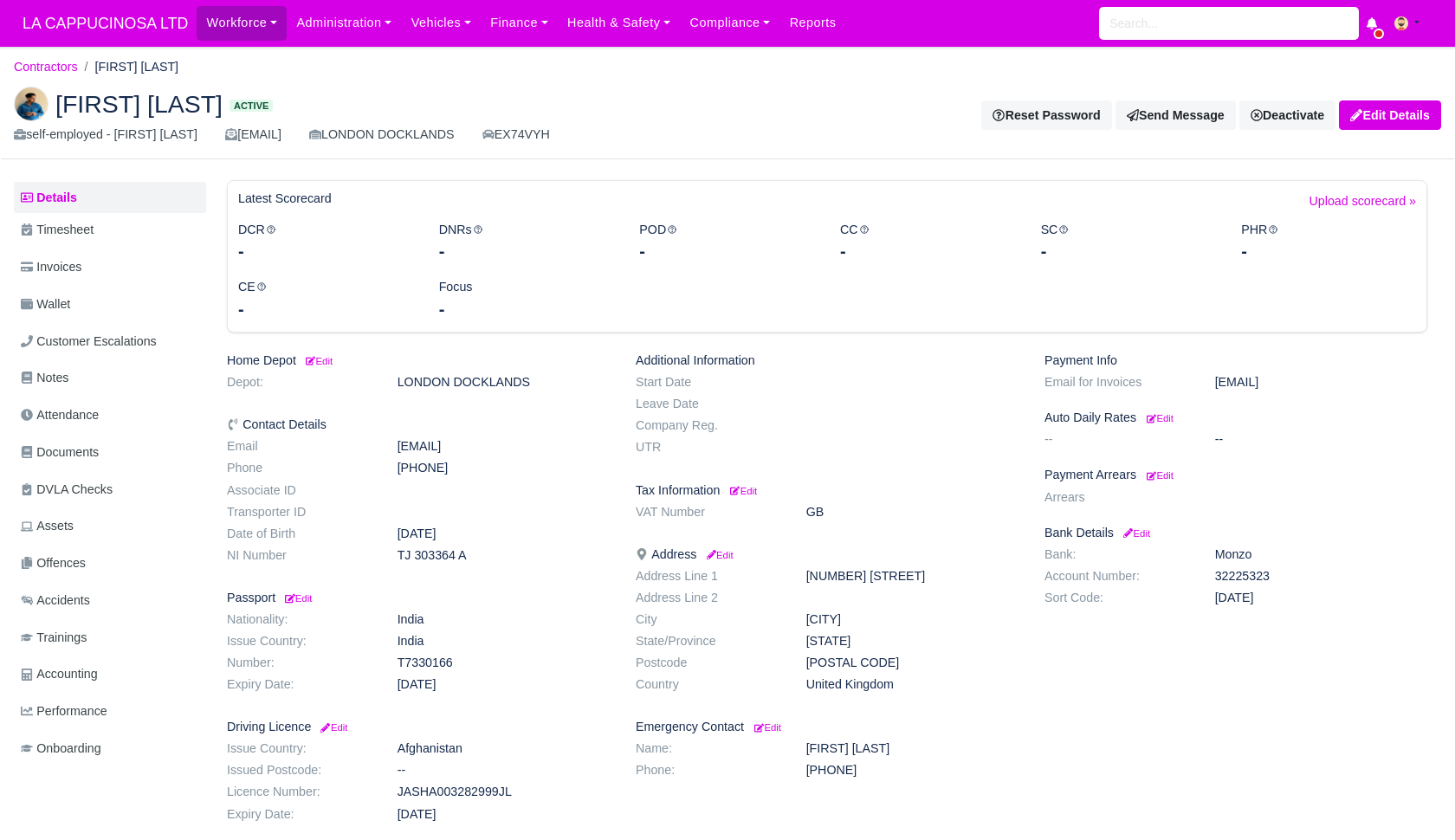 scroll, scrollTop: 0, scrollLeft: 0, axis: both 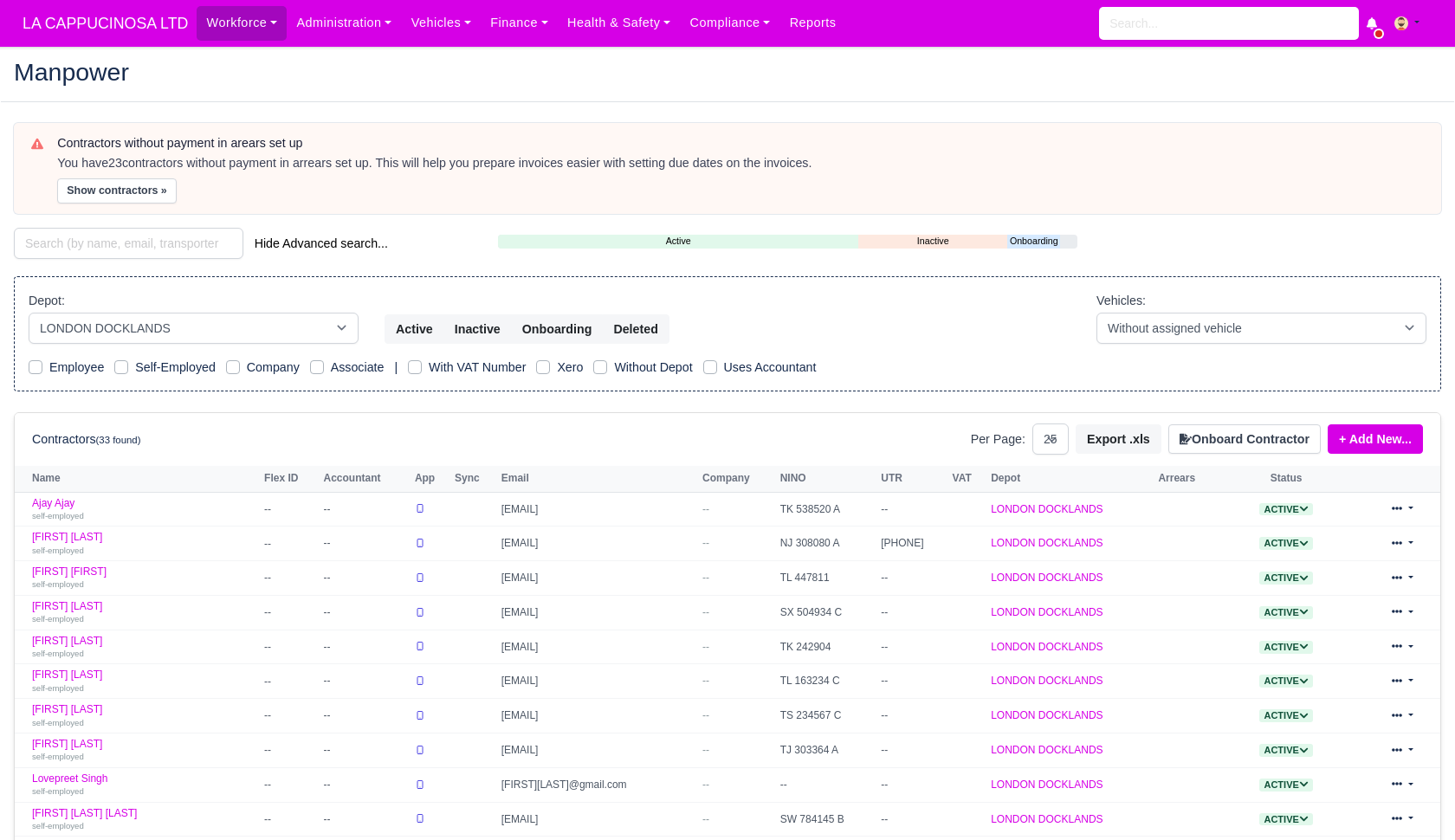 select on "1" 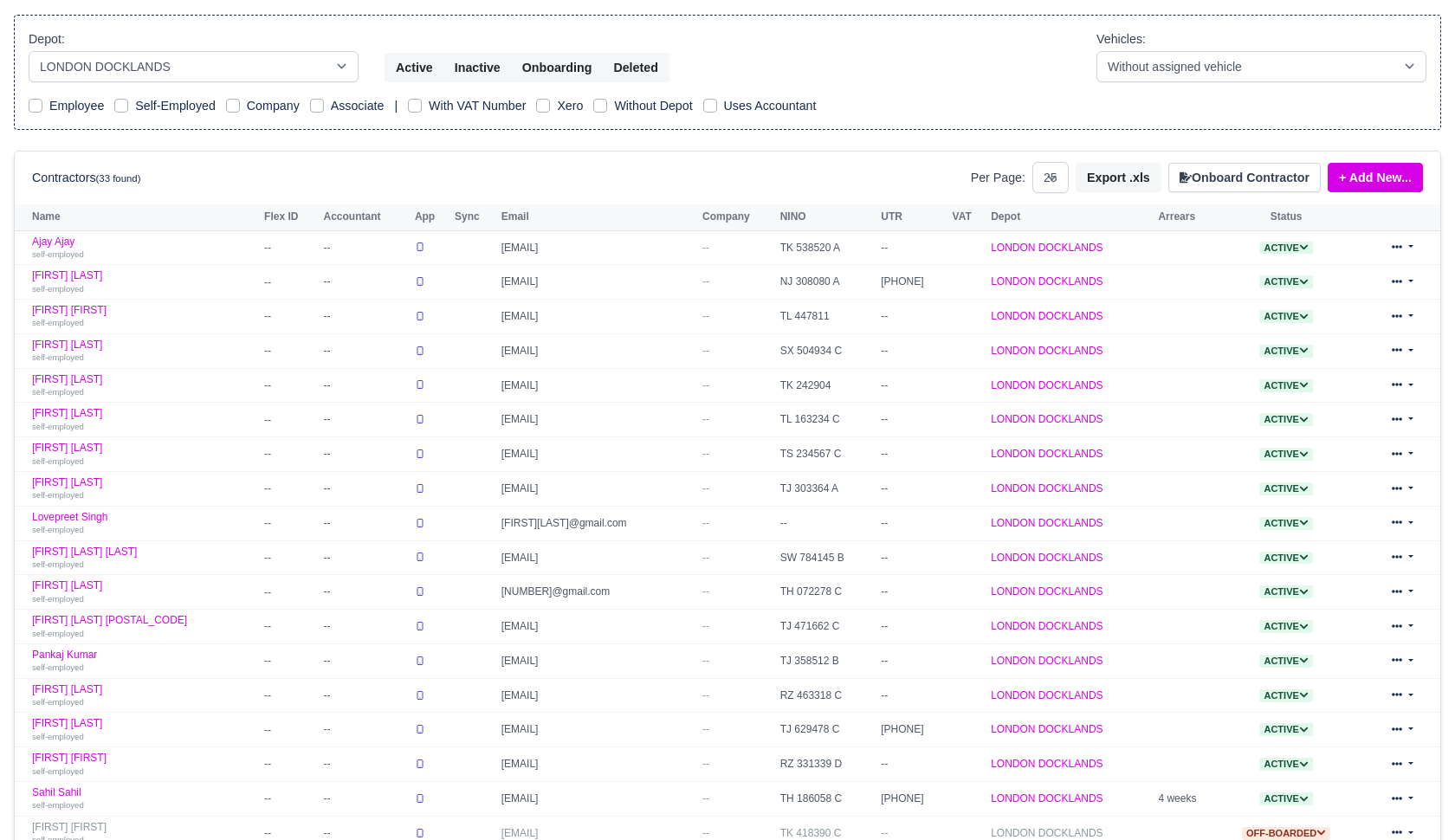 scroll, scrollTop: 262, scrollLeft: 0, axis: vertical 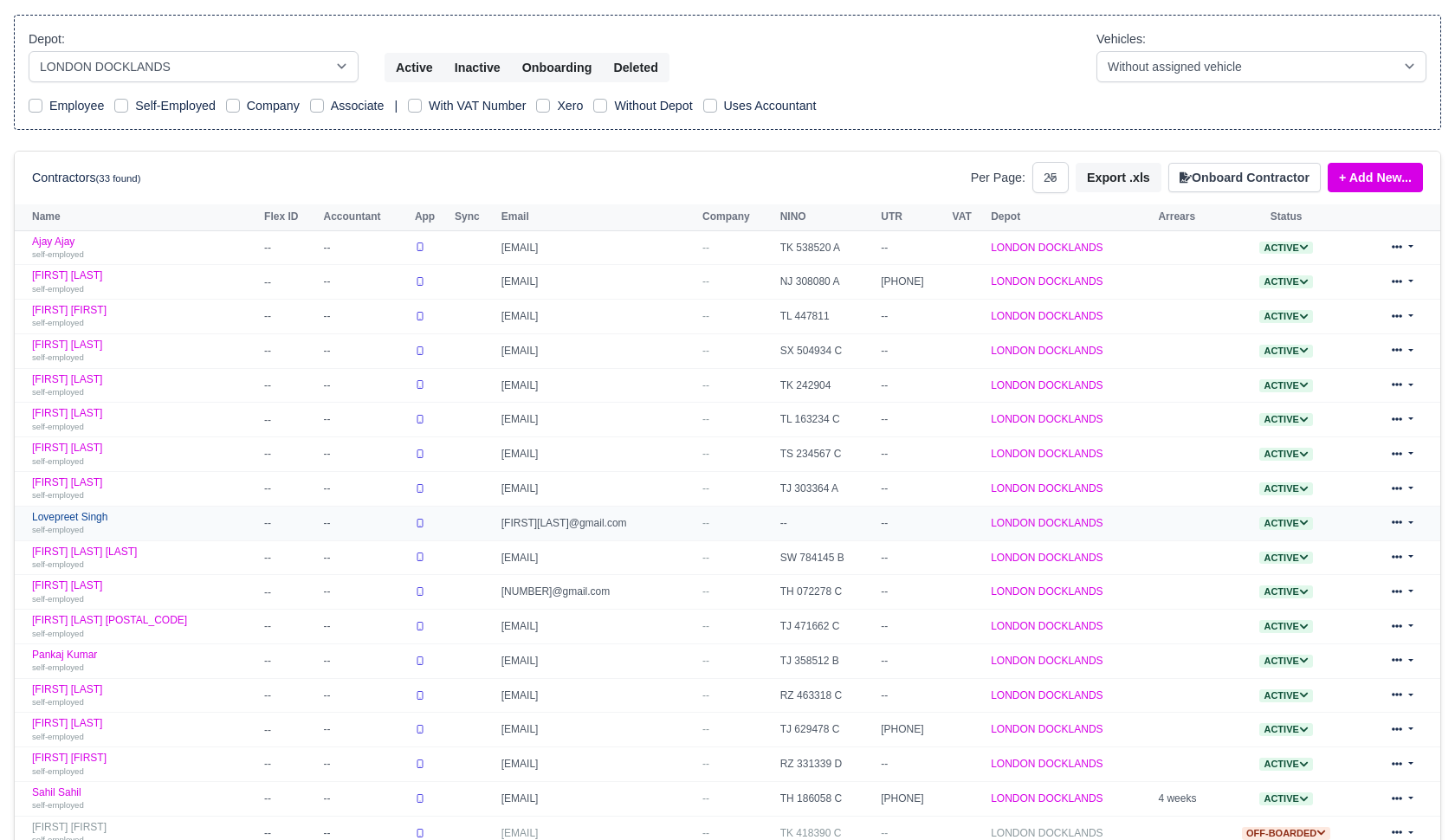 click on "[FIRST] [LAST]
self-employed" at bounding box center [144, 523] 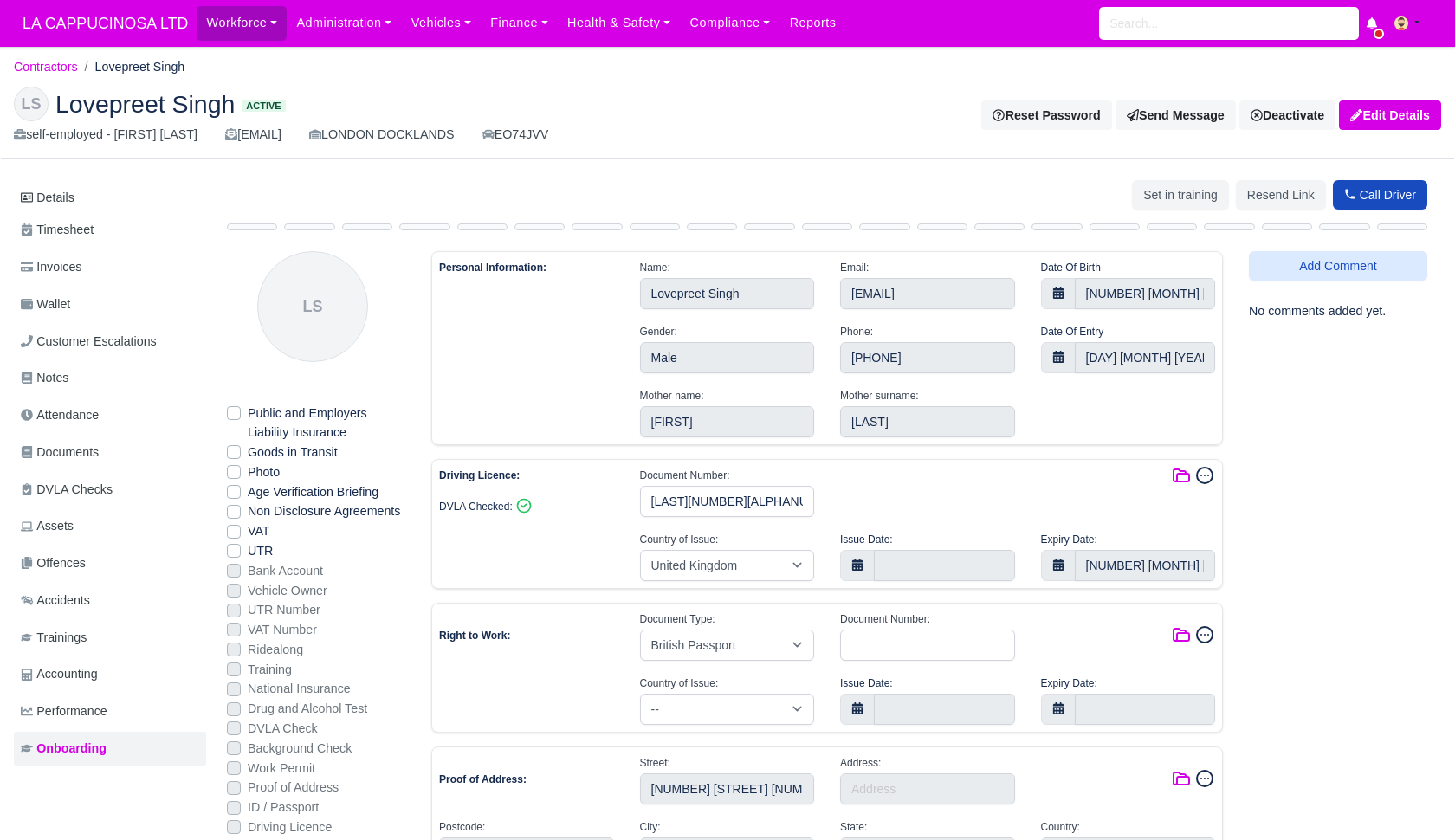 select on "United Kingdom" 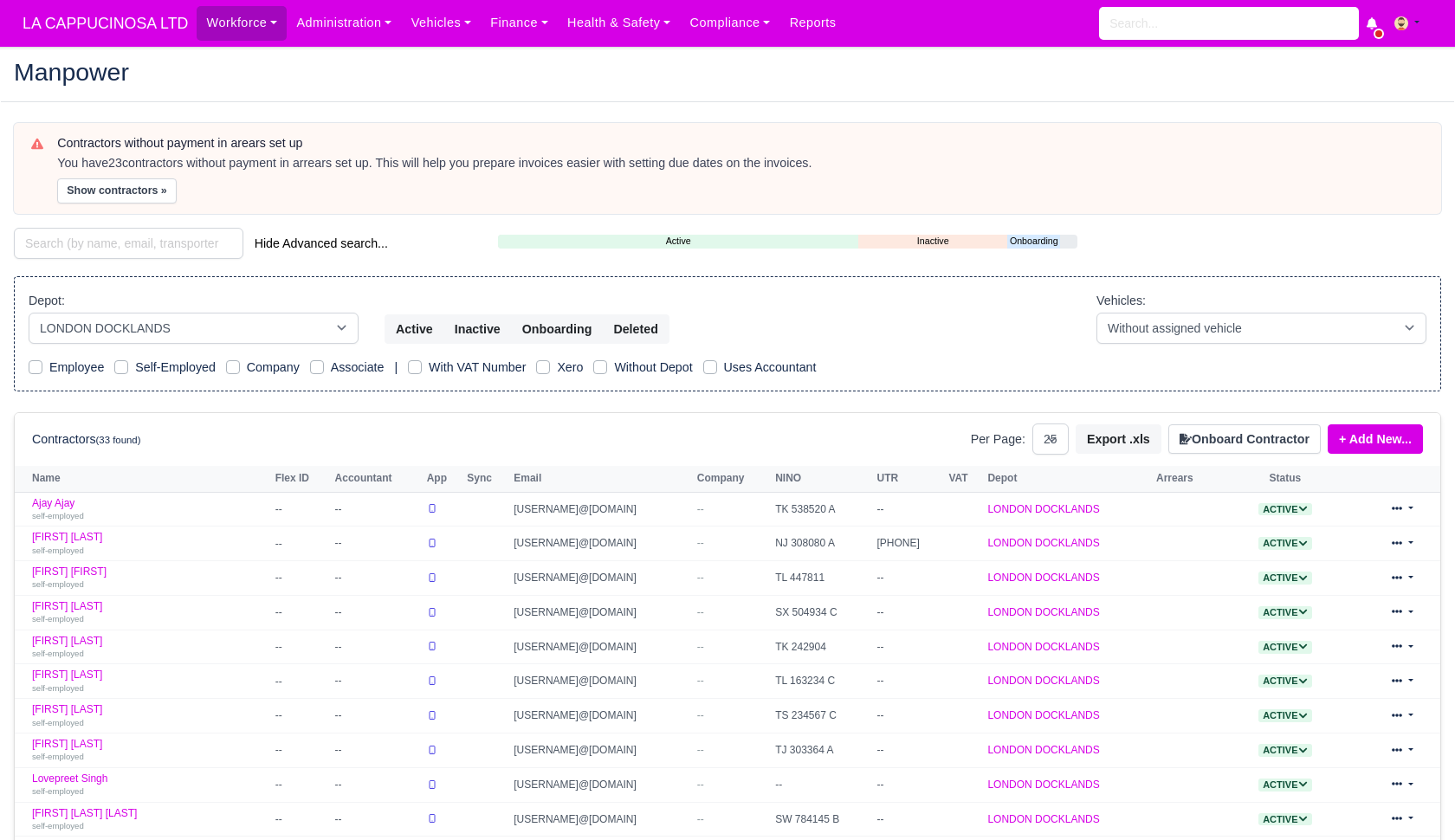 select on "1" 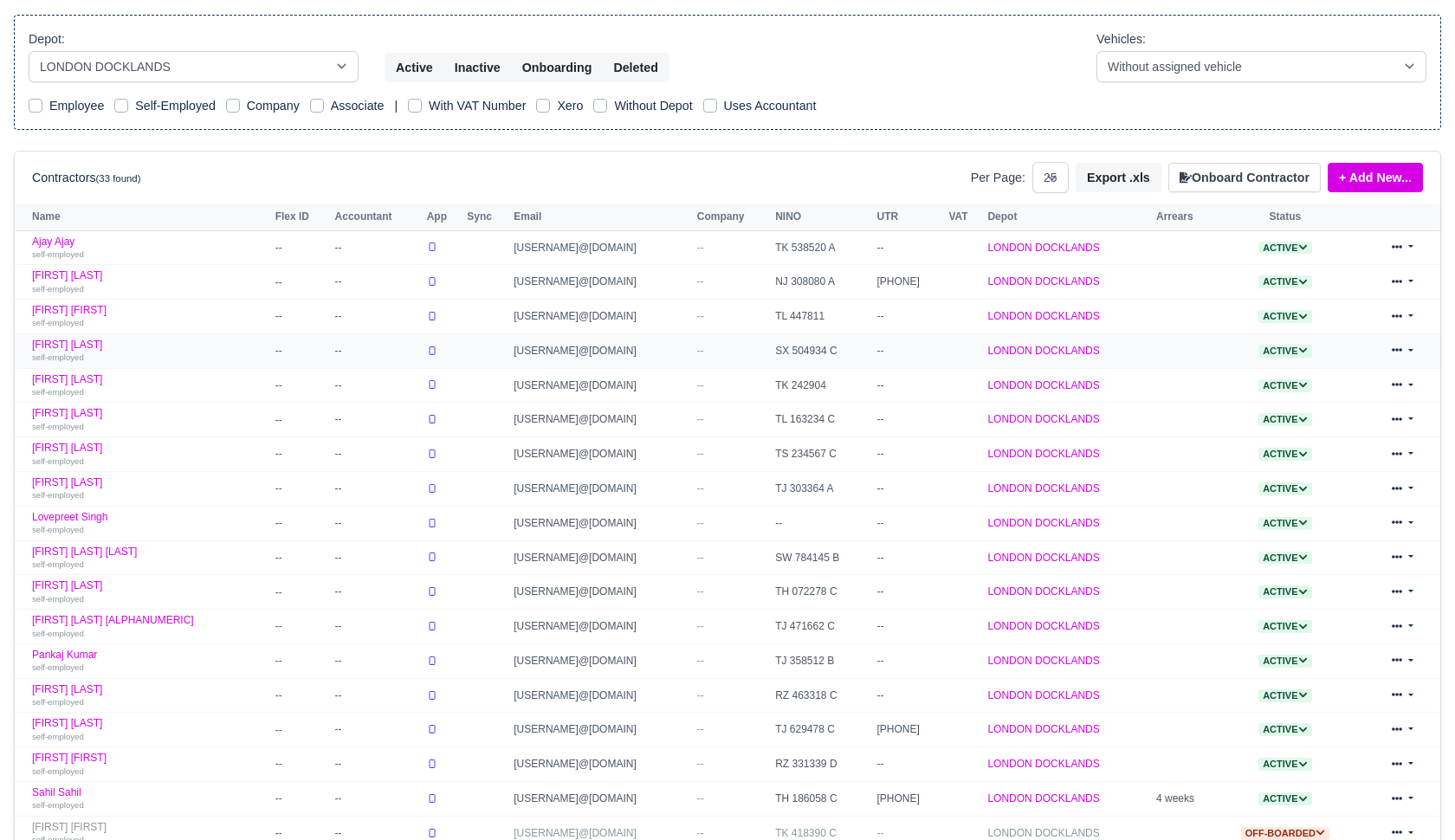 scroll, scrollTop: 262, scrollLeft: 0, axis: vertical 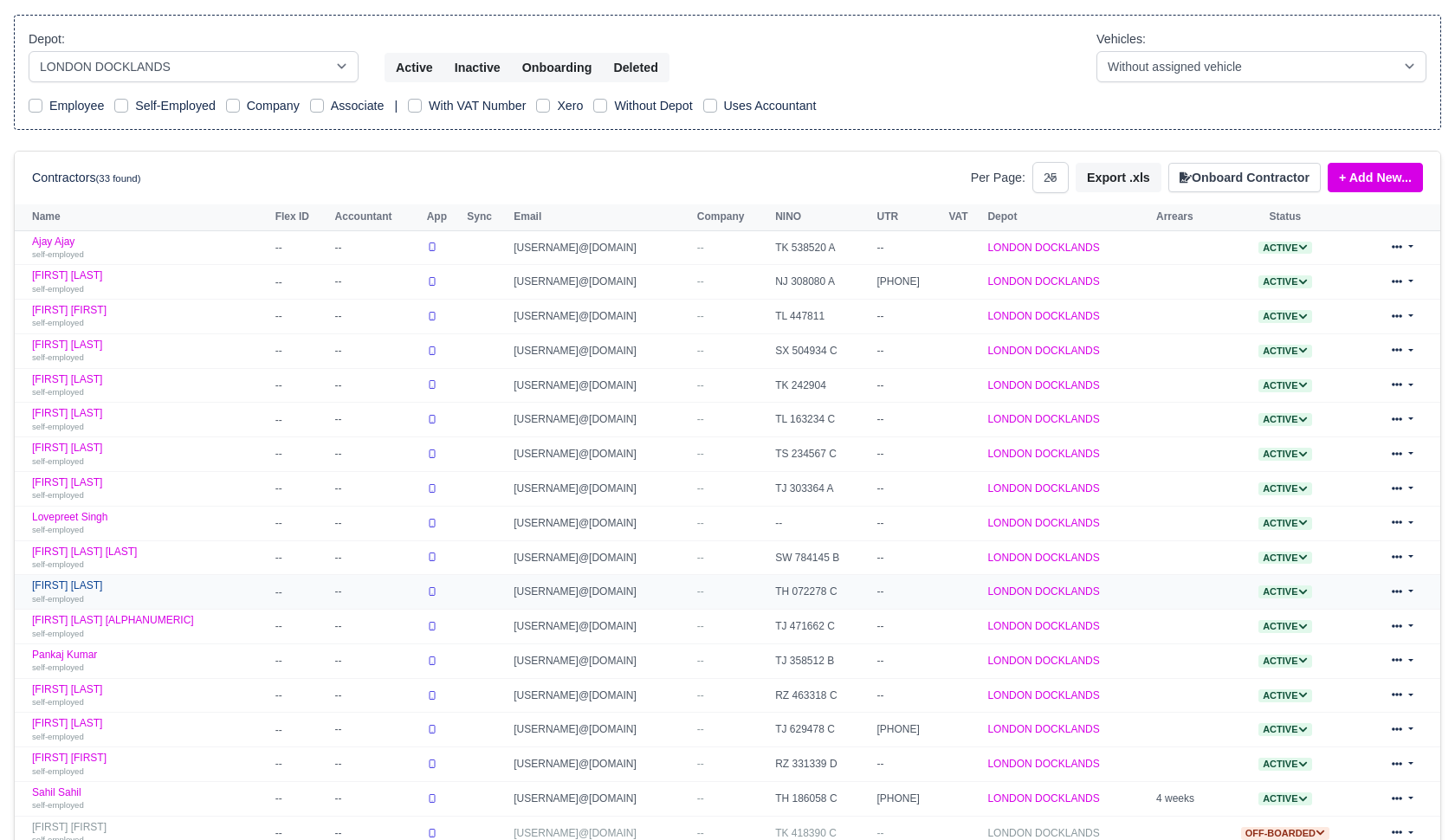 click on "self-employed" at bounding box center (58, 598) 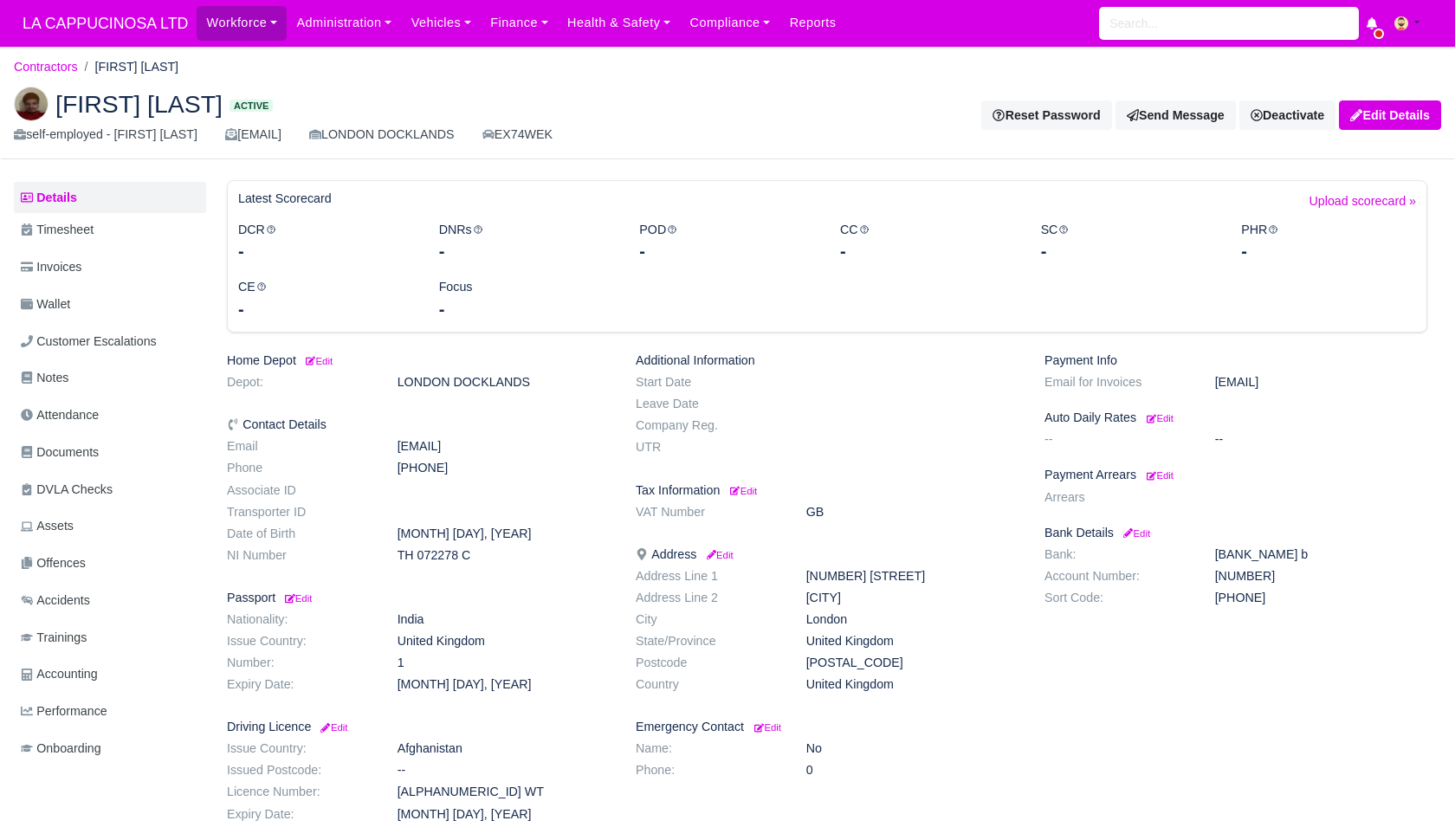 scroll, scrollTop: 0, scrollLeft: 0, axis: both 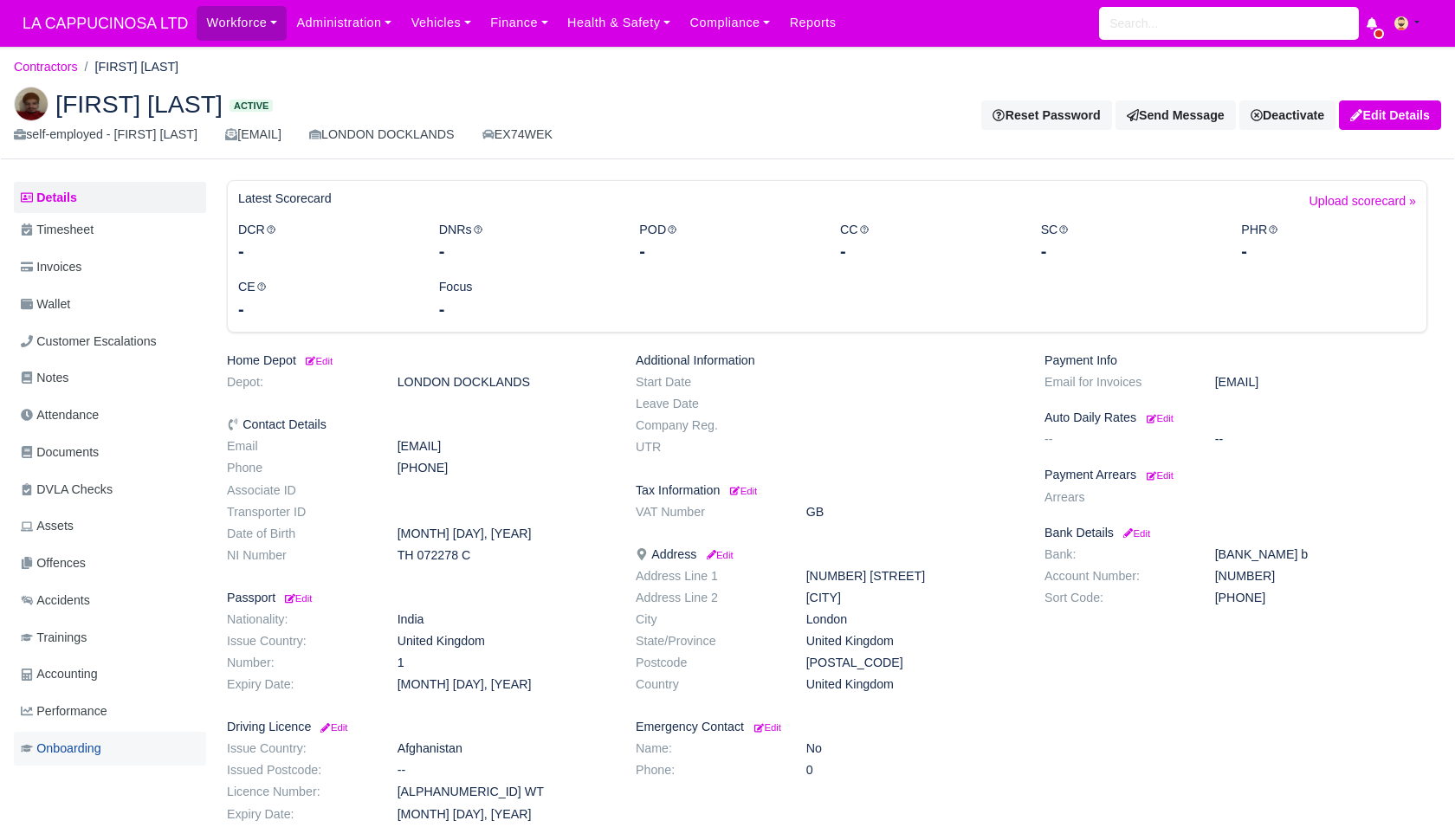 click on "Onboarding" at bounding box center [110, 748] 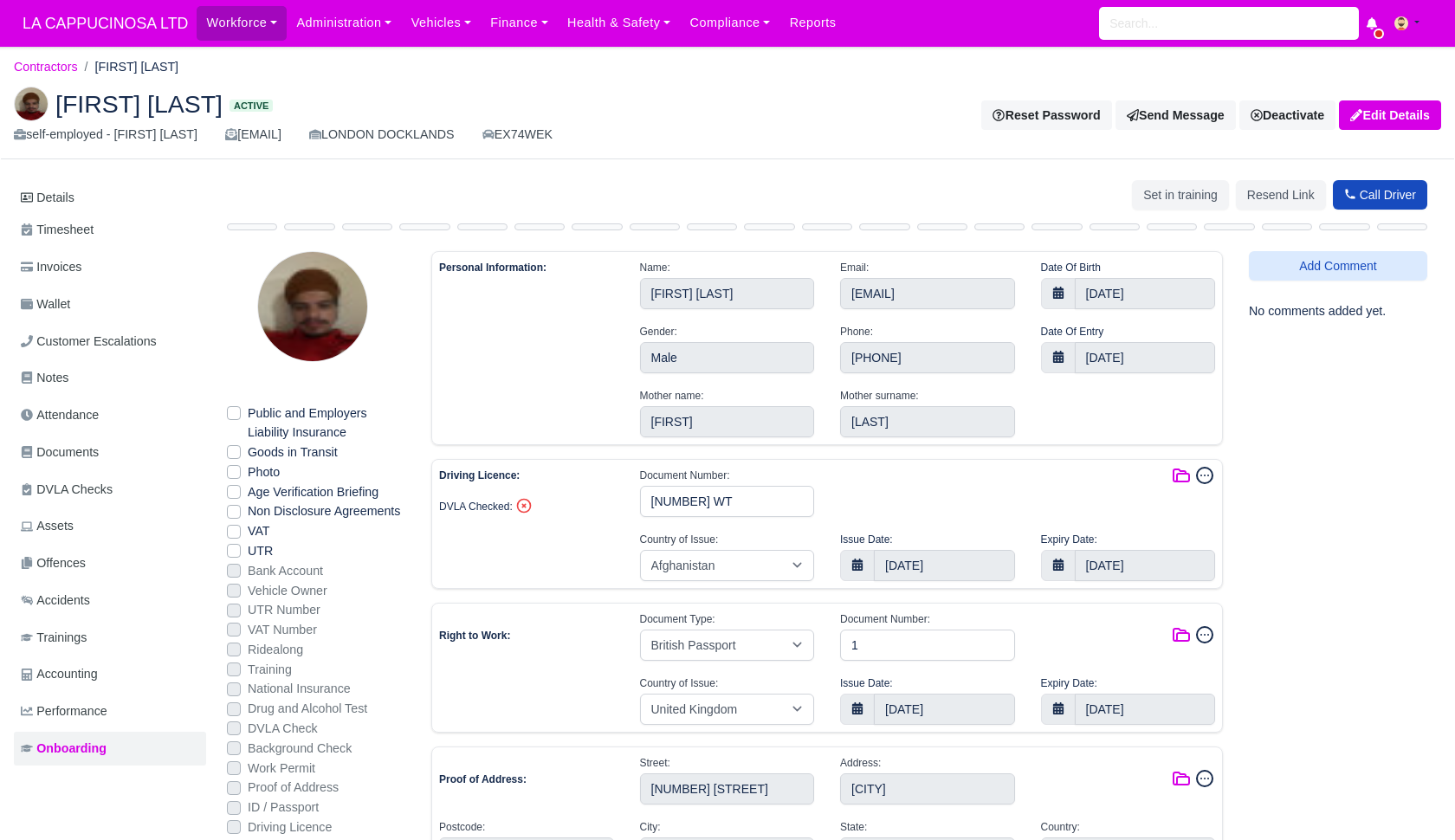 select on "Afghanistan" 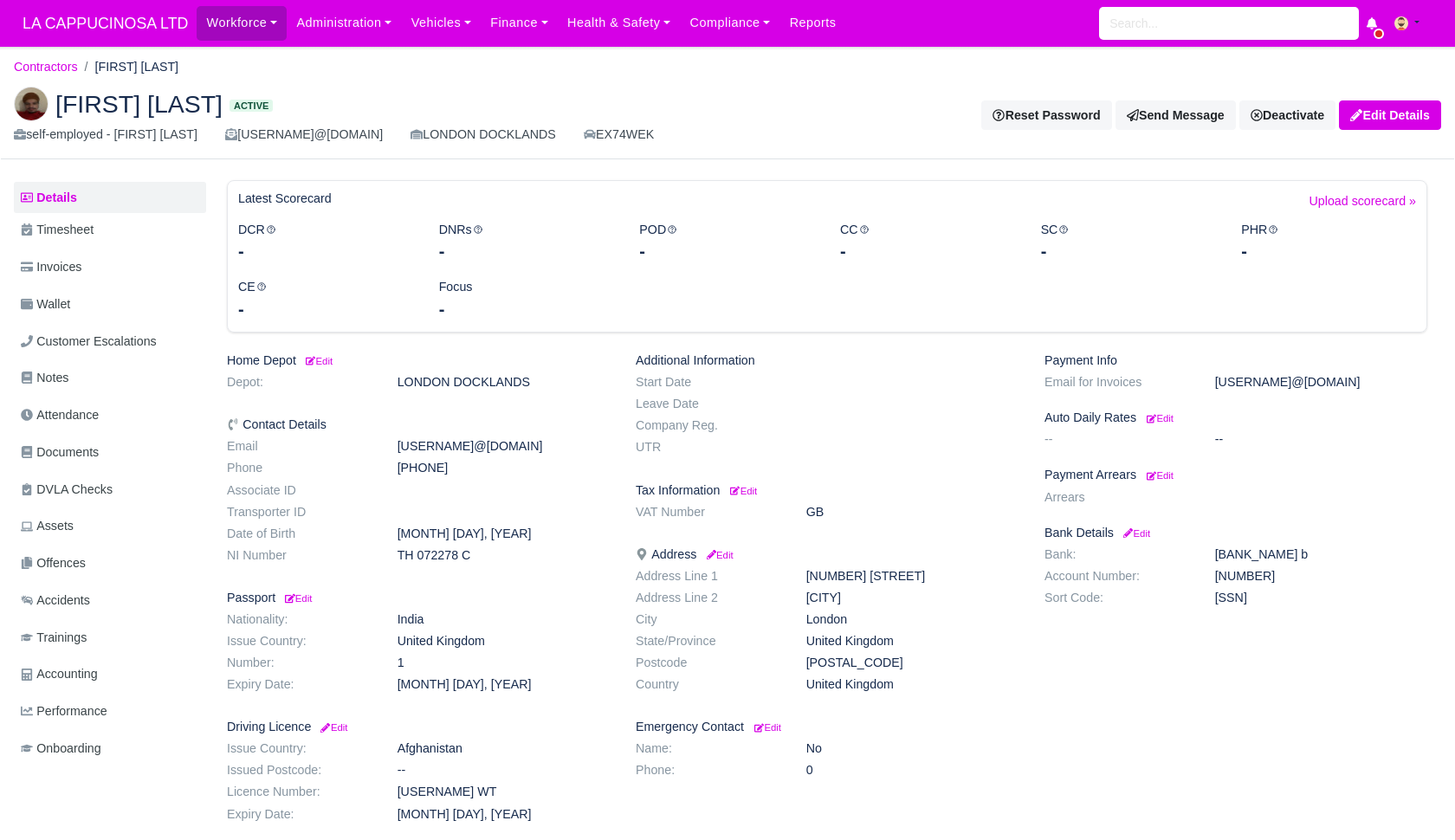 scroll, scrollTop: 0, scrollLeft: 0, axis: both 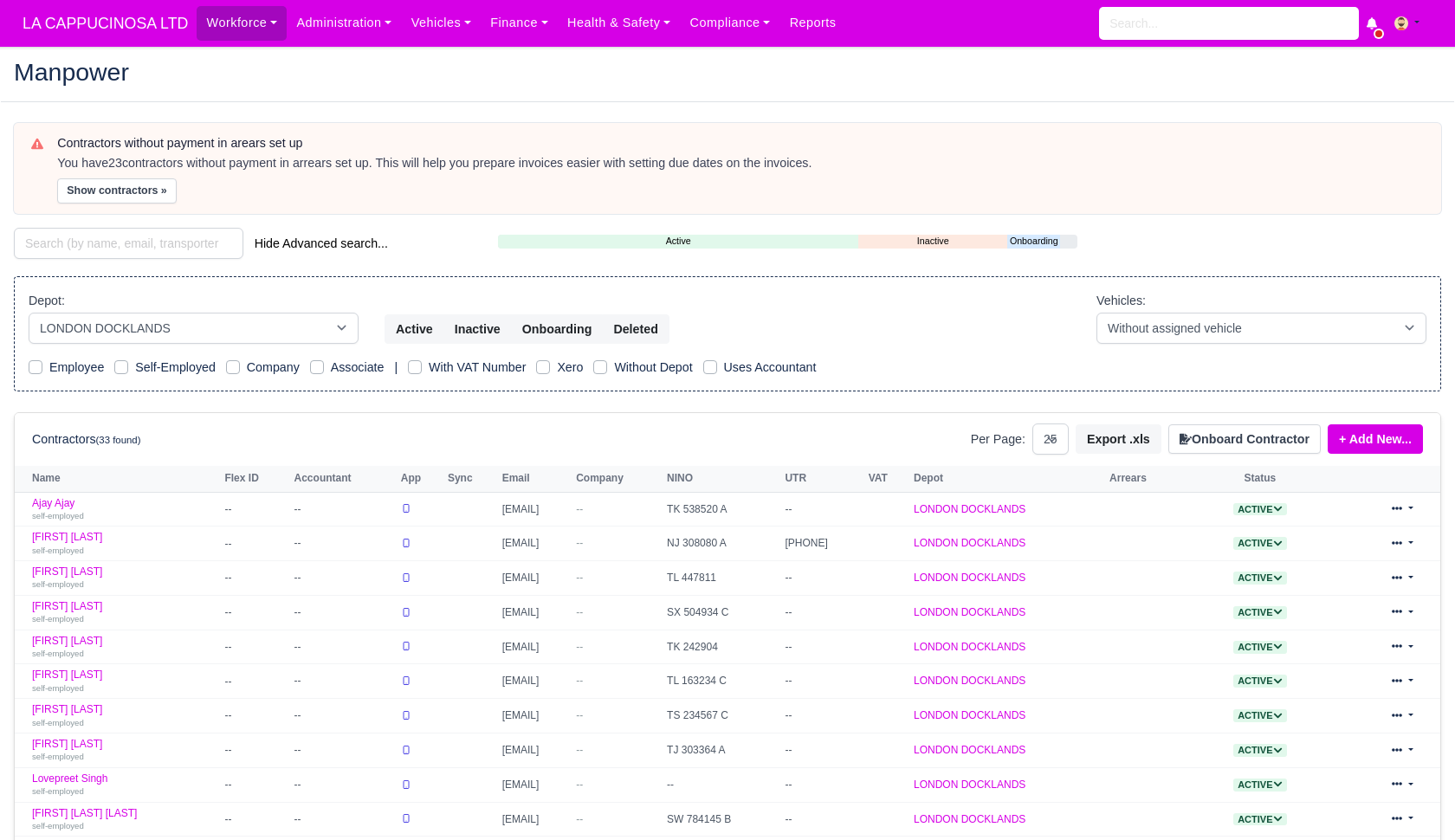 select on "1" 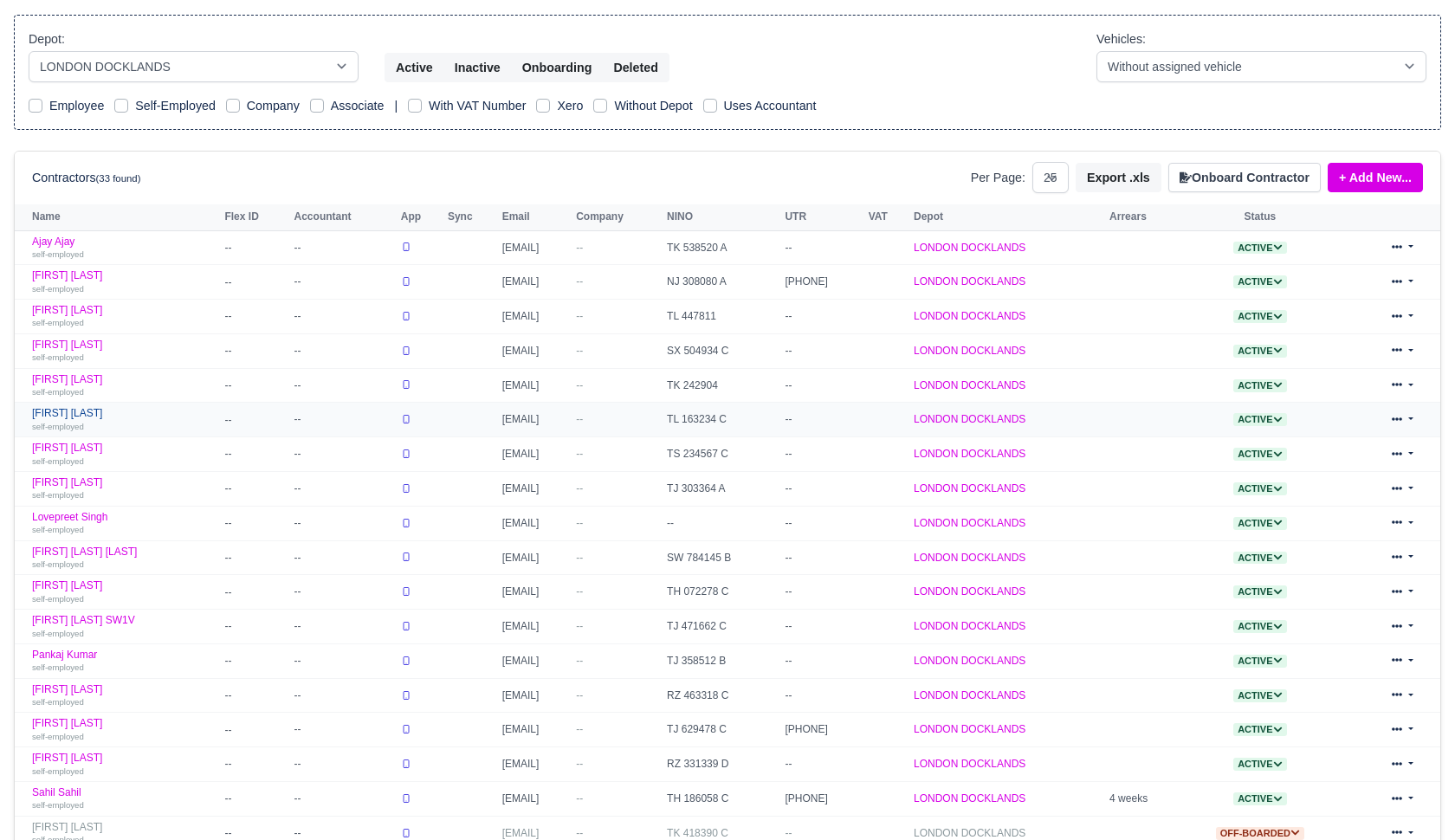 scroll, scrollTop: 262, scrollLeft: 0, axis: vertical 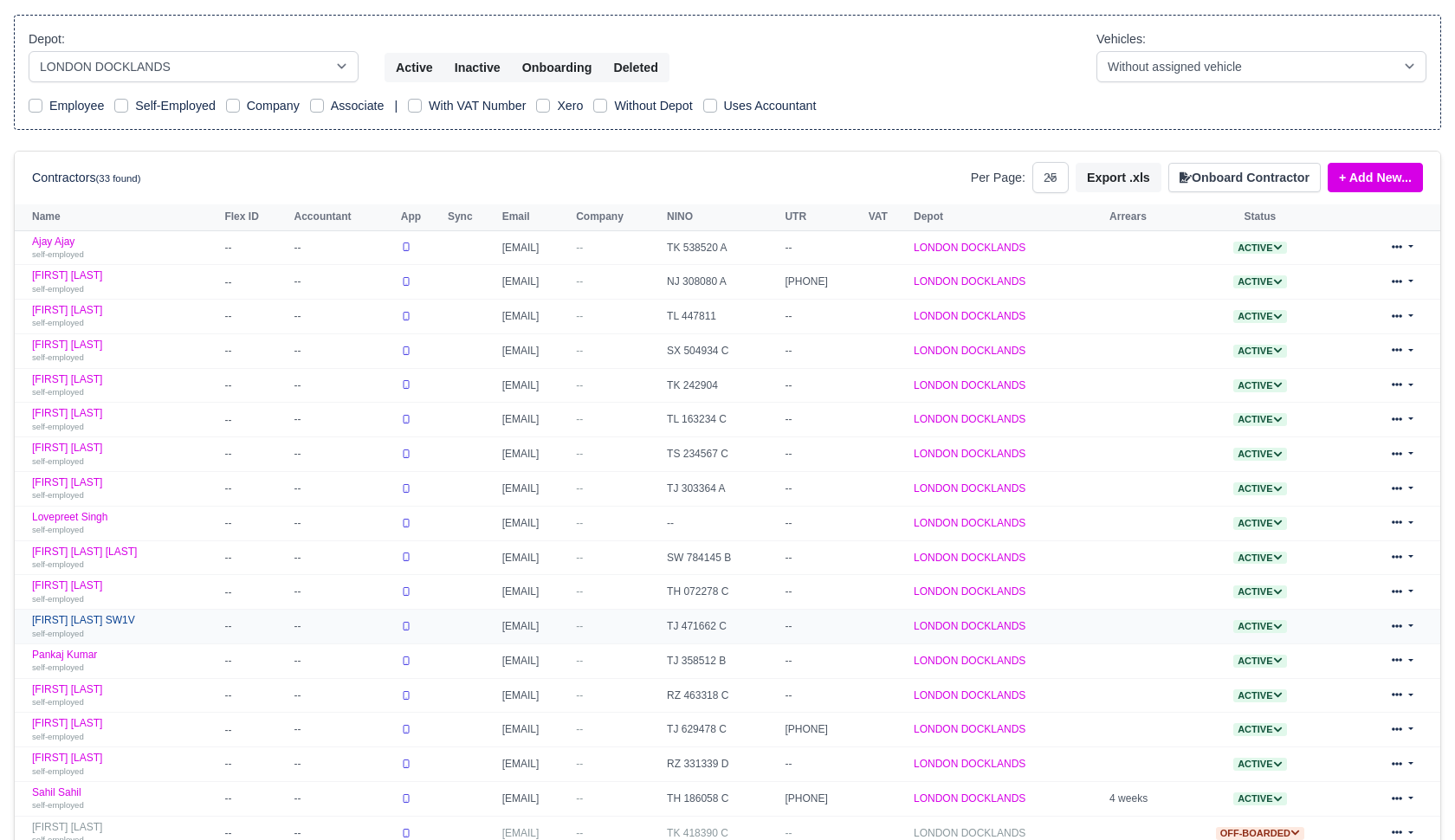 click on "Mehakpreet Singh SW1V
self-employed" at bounding box center [124, 626] 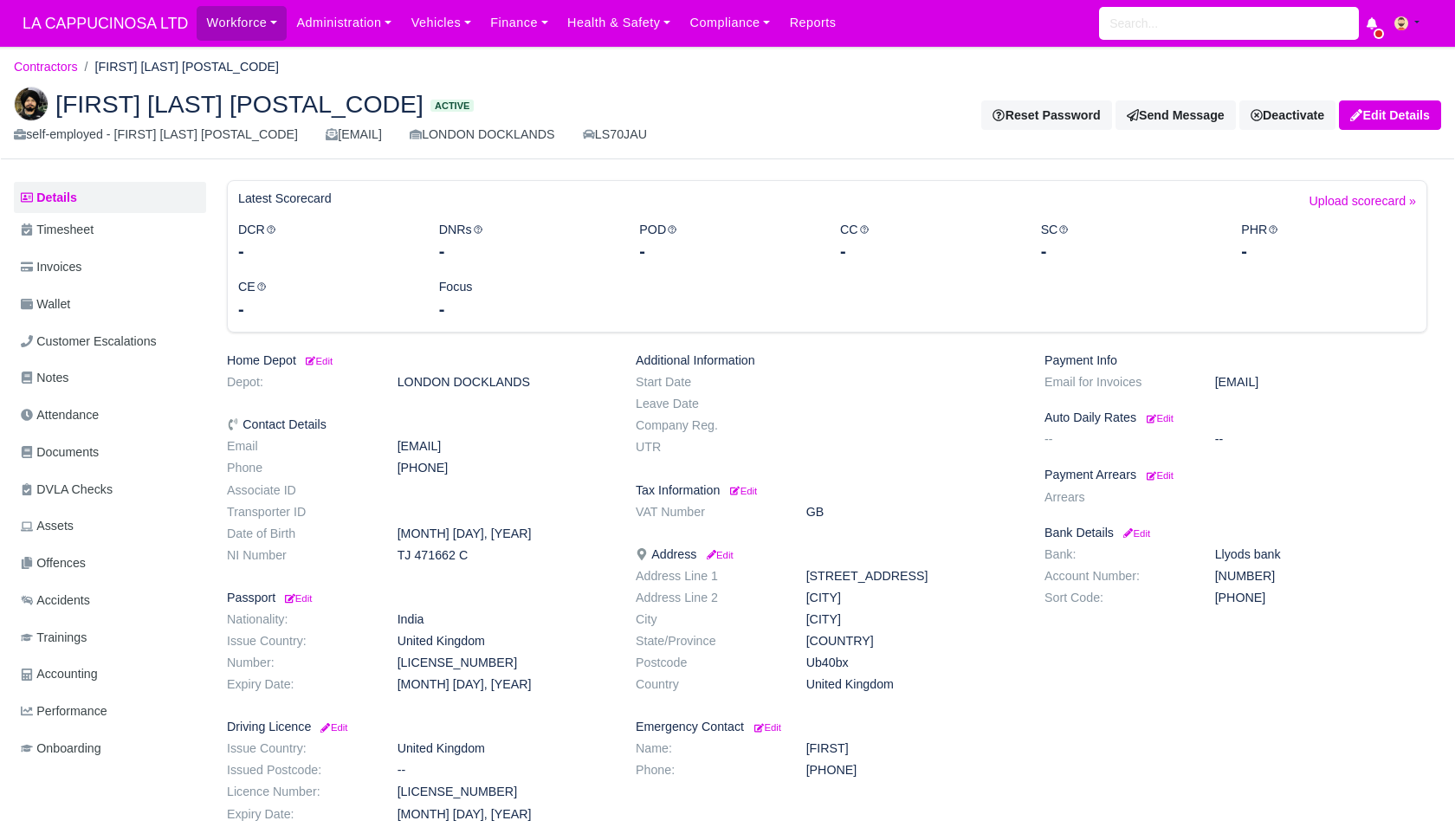 scroll, scrollTop: 0, scrollLeft: 0, axis: both 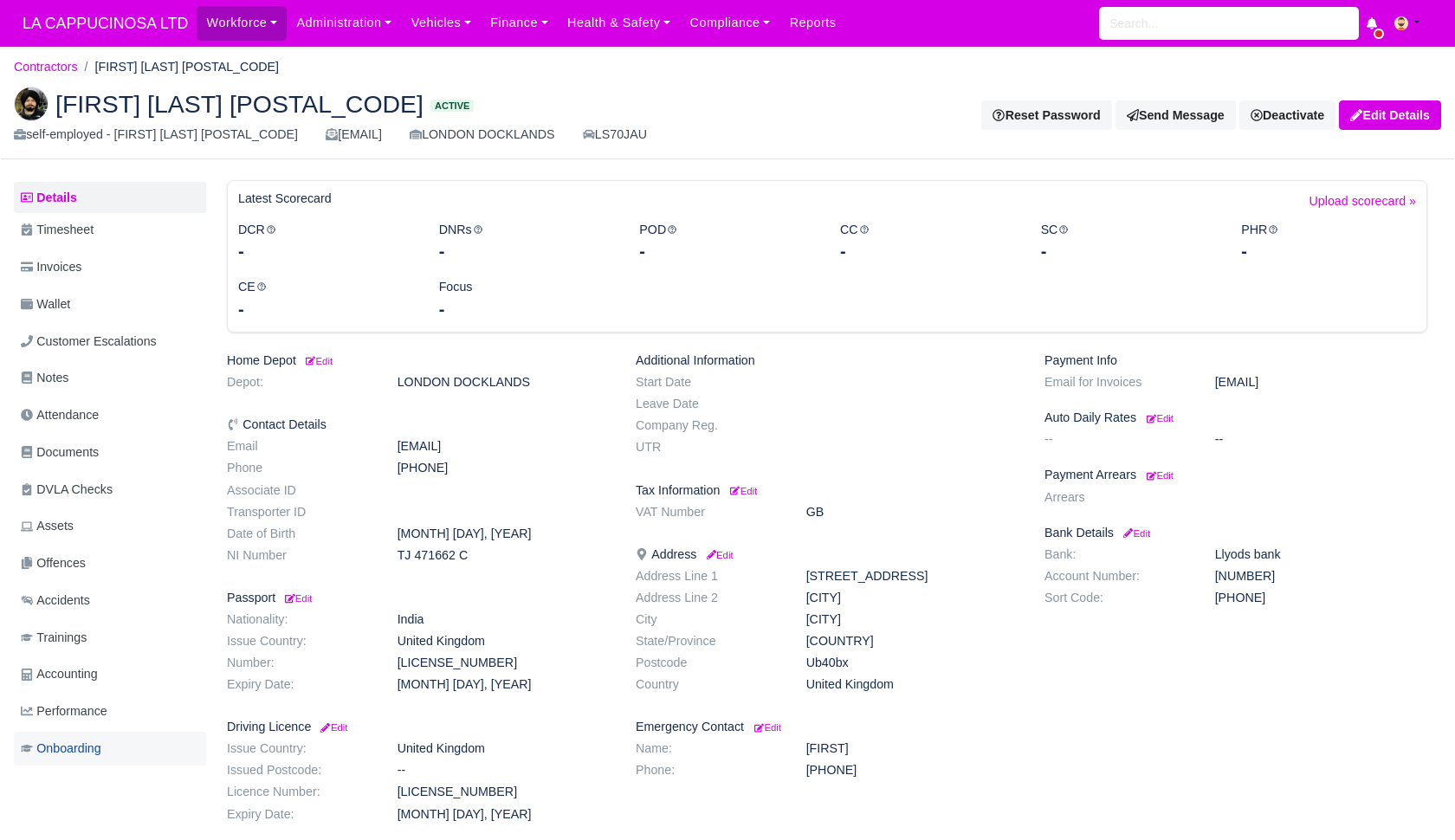 click on "Onboarding" at bounding box center (110, 748) 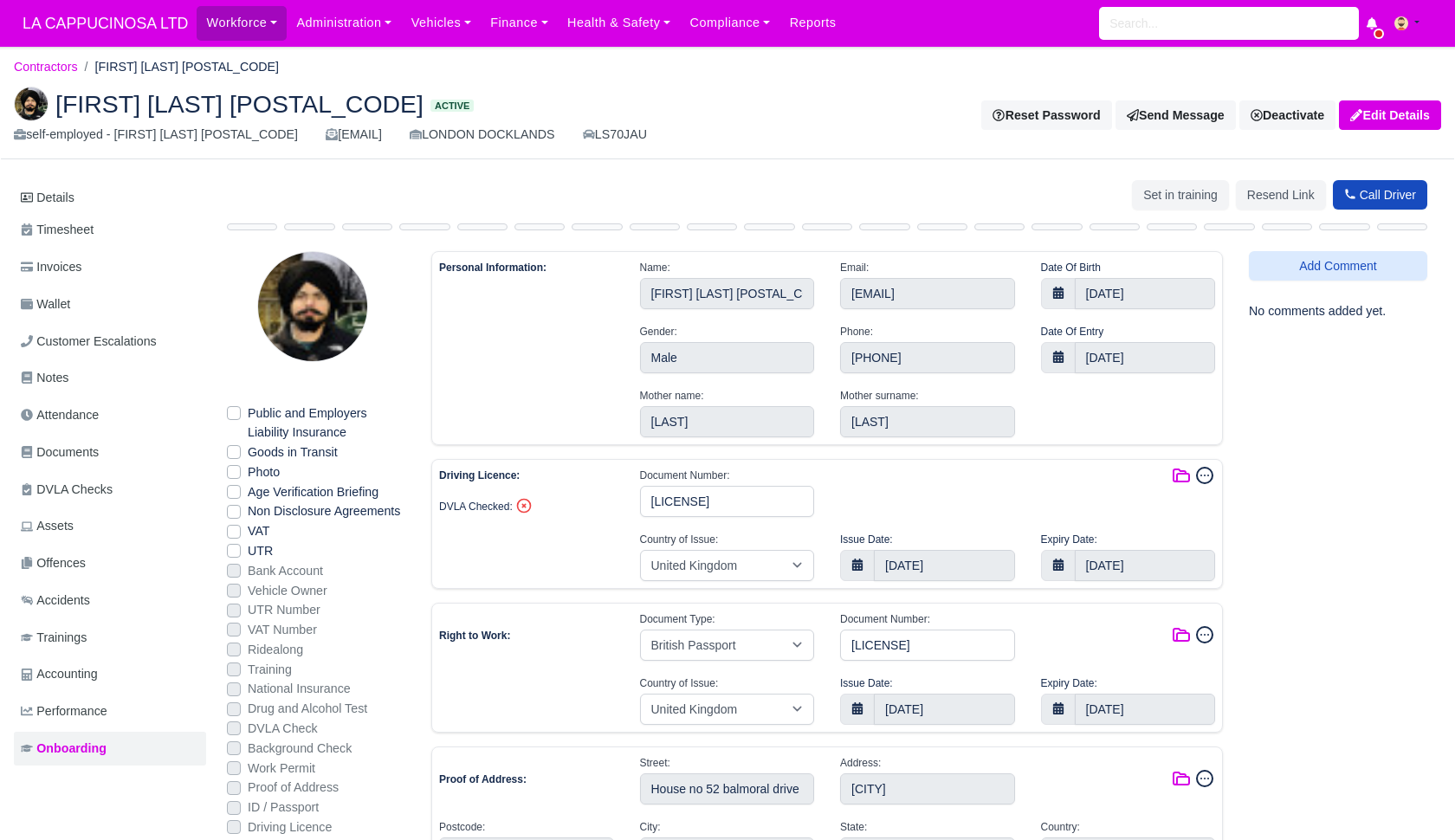 select on "United Kingdom" 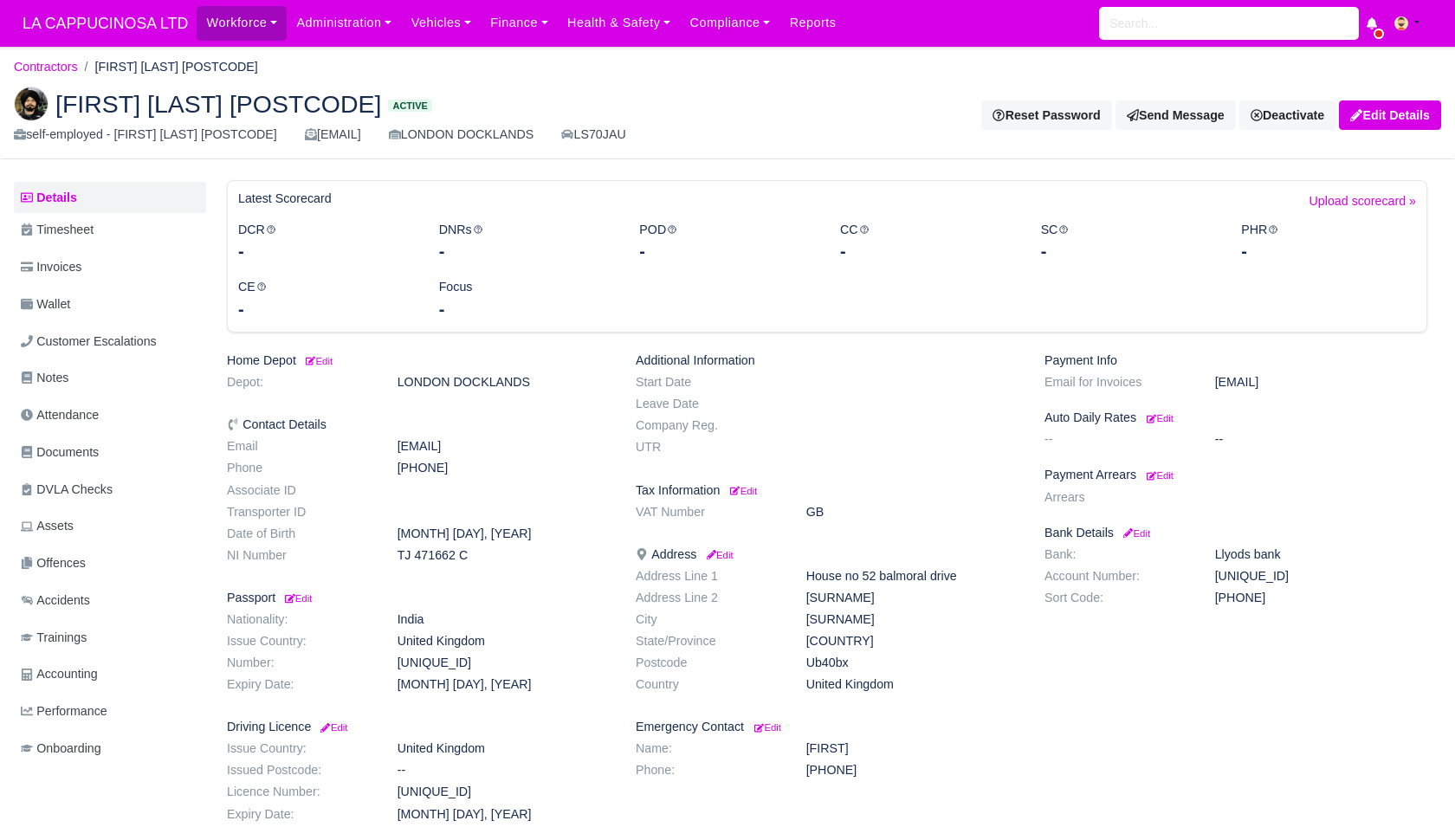 scroll, scrollTop: 0, scrollLeft: 0, axis: both 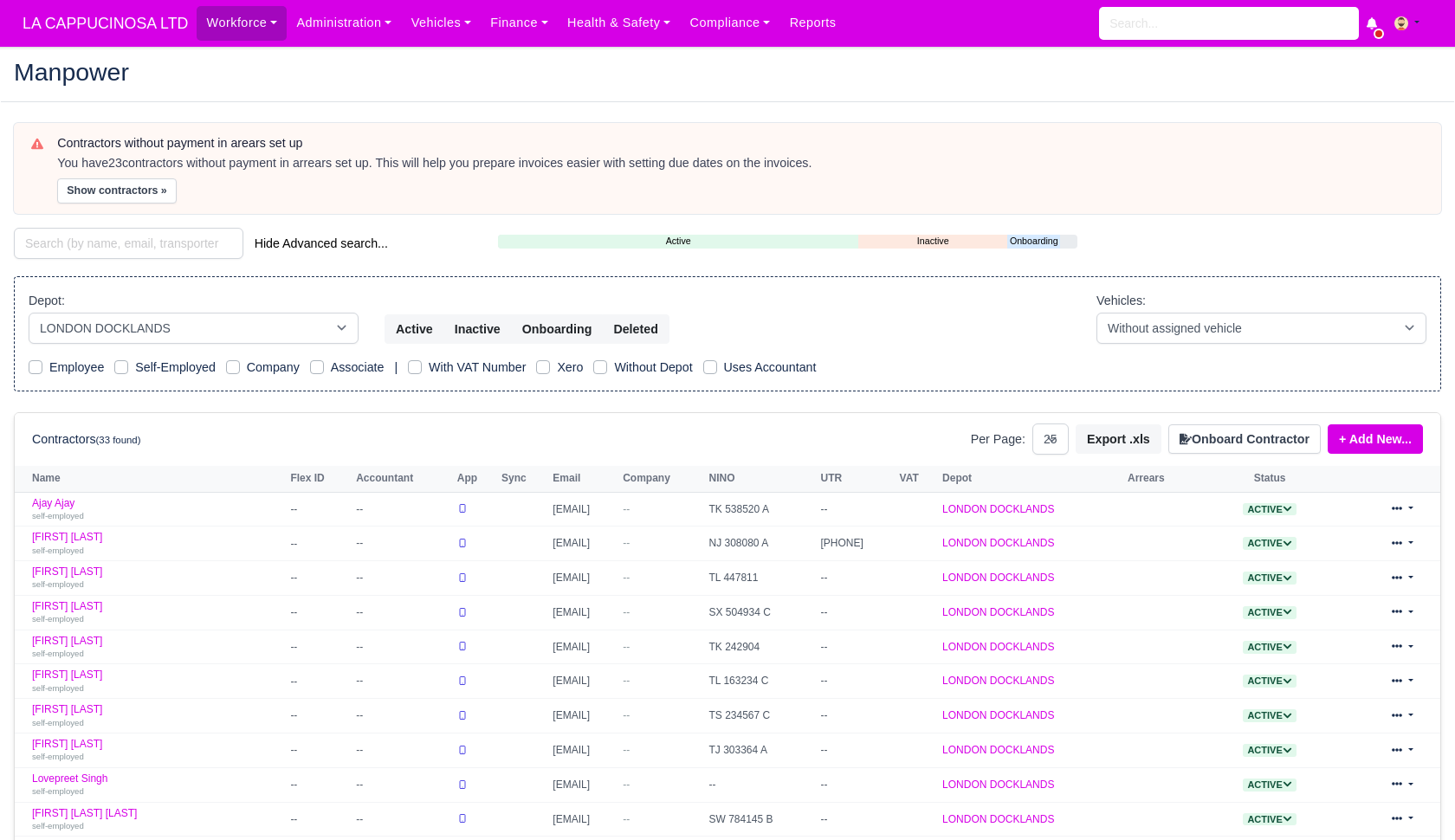 select on "1" 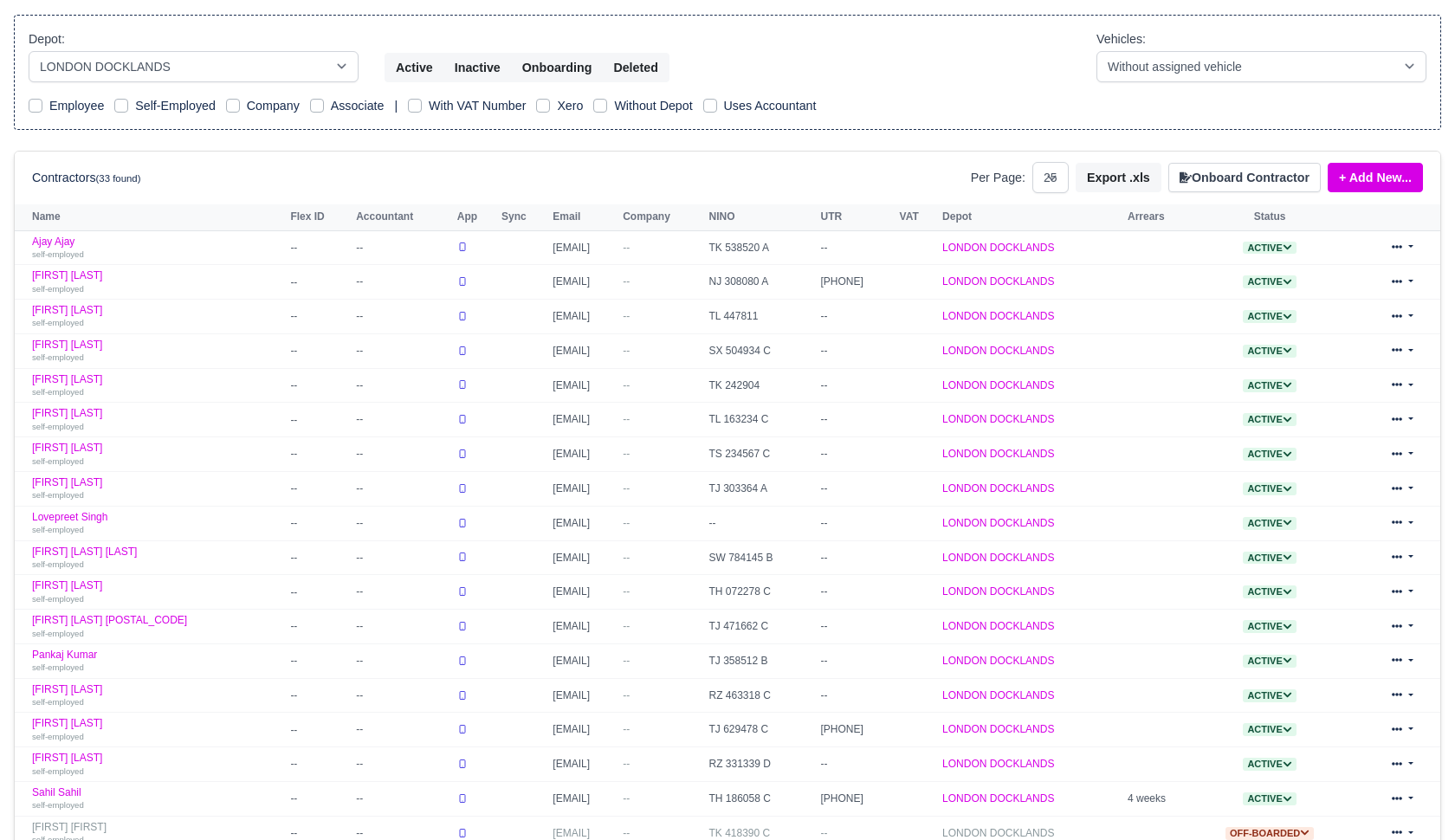 scroll, scrollTop: 262, scrollLeft: 0, axis: vertical 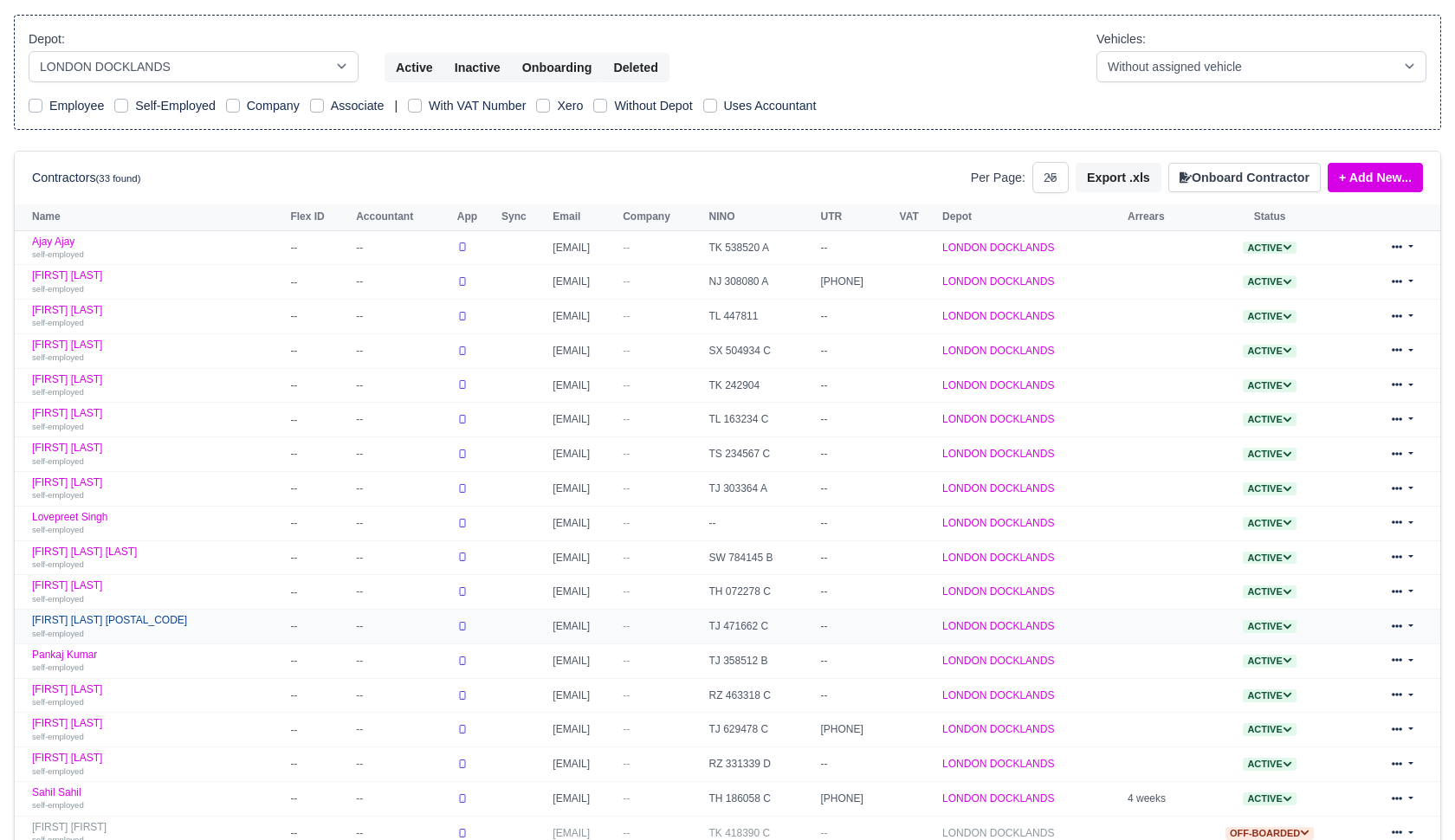 click on "Mehakpreet Singh SW1V
self-employed" at bounding box center (157, 626) 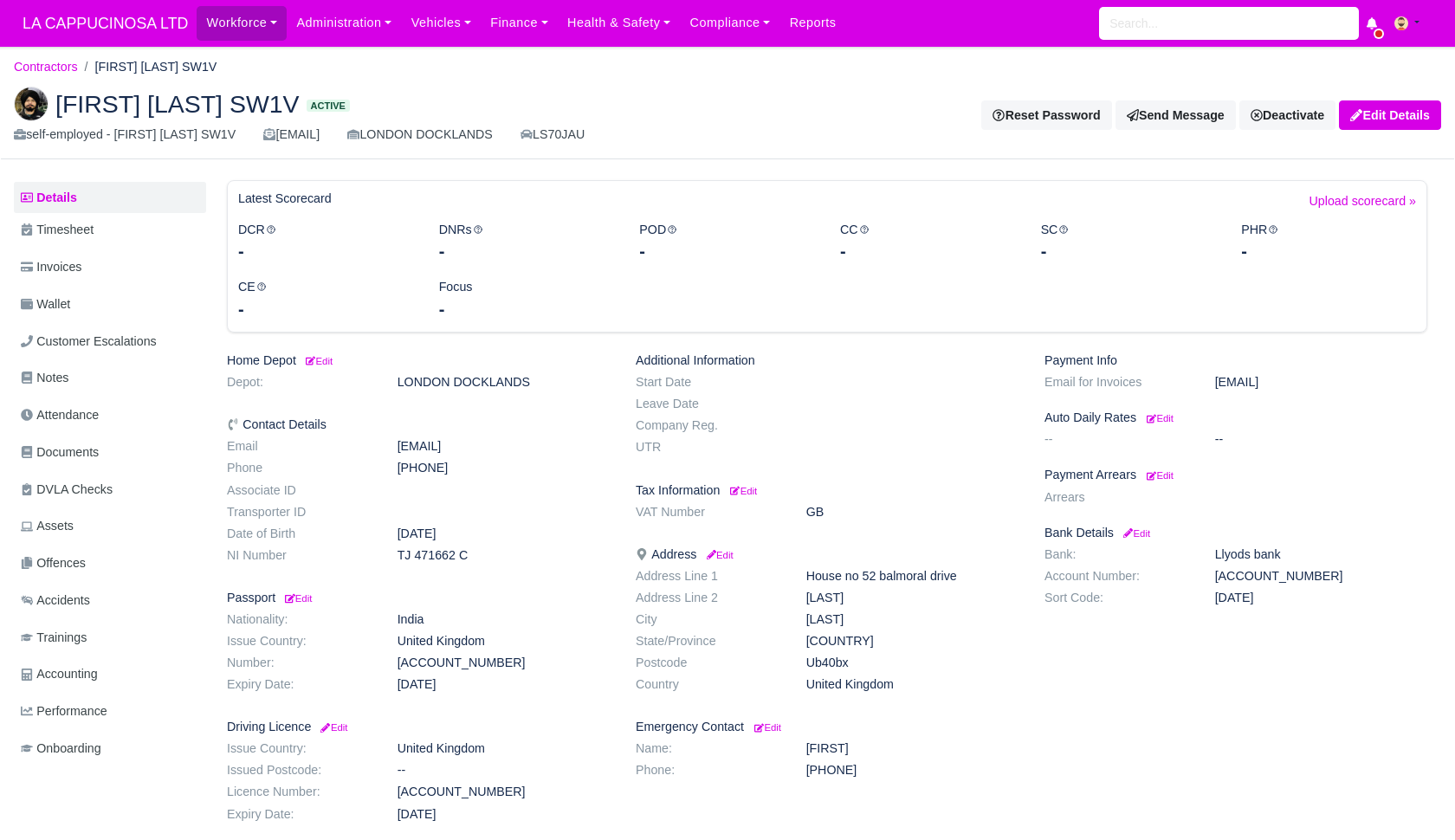 scroll, scrollTop: 0, scrollLeft: 0, axis: both 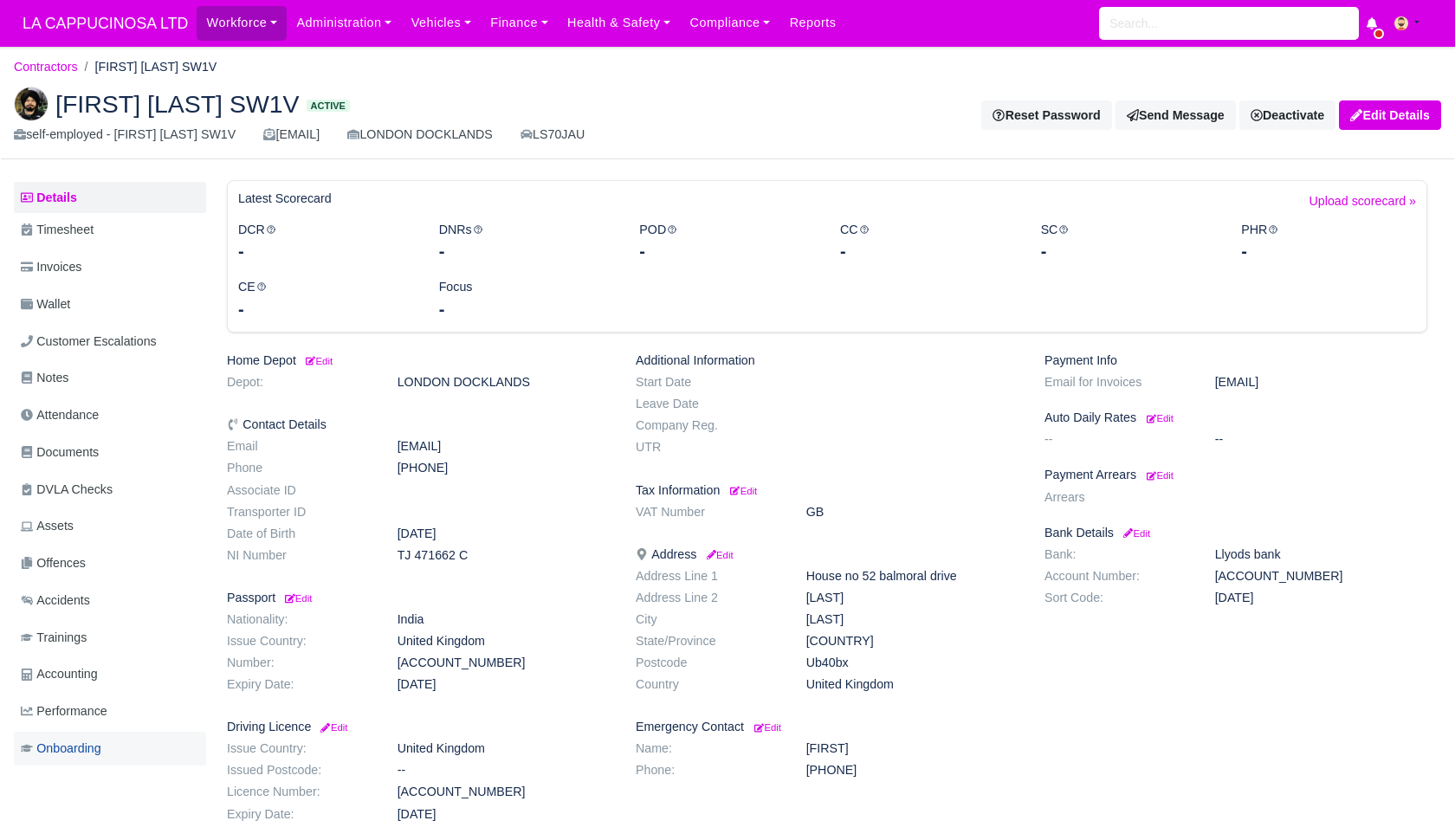click on "Onboarding" at bounding box center (61, 748) 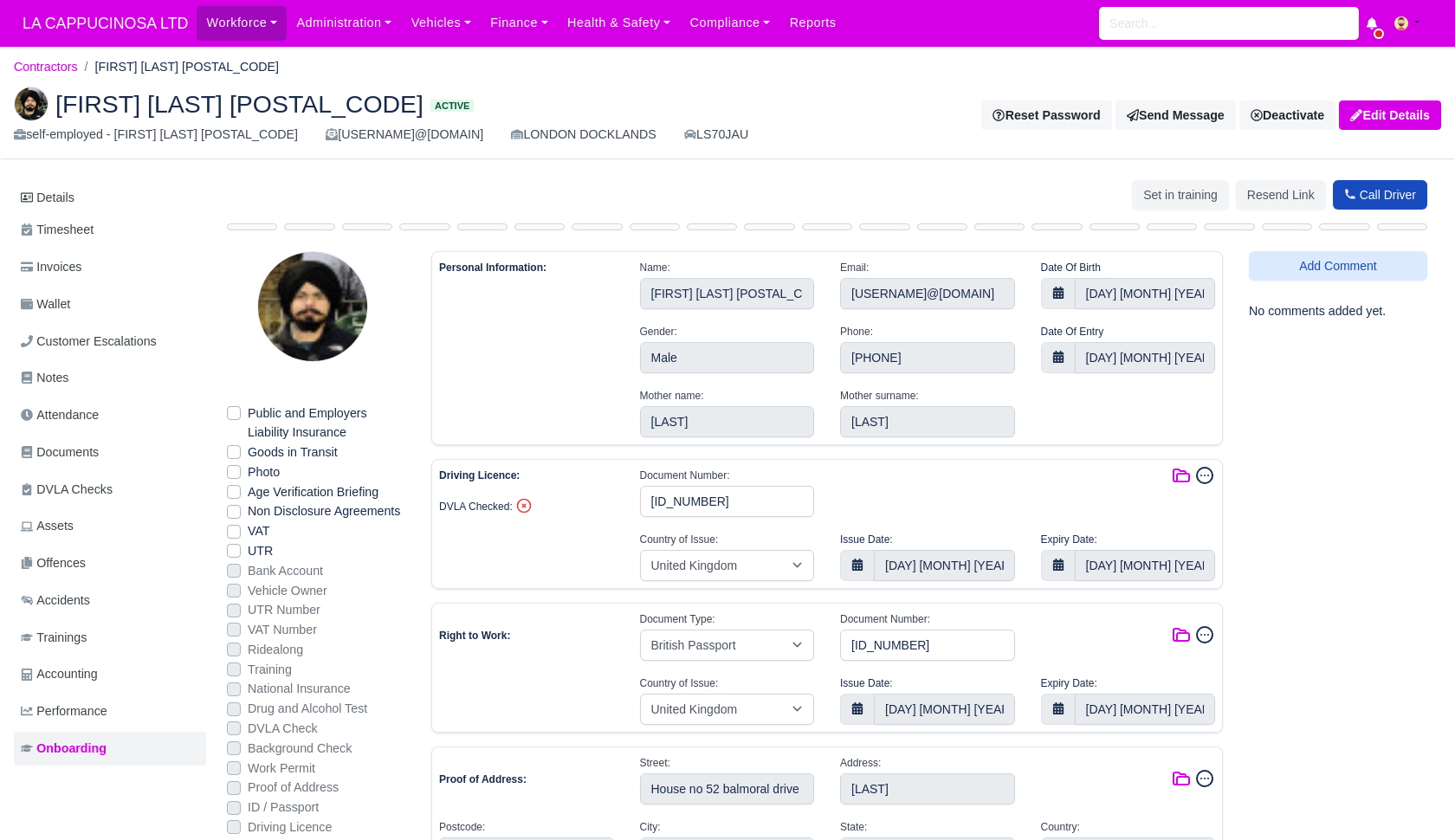 select on "United Kingdom" 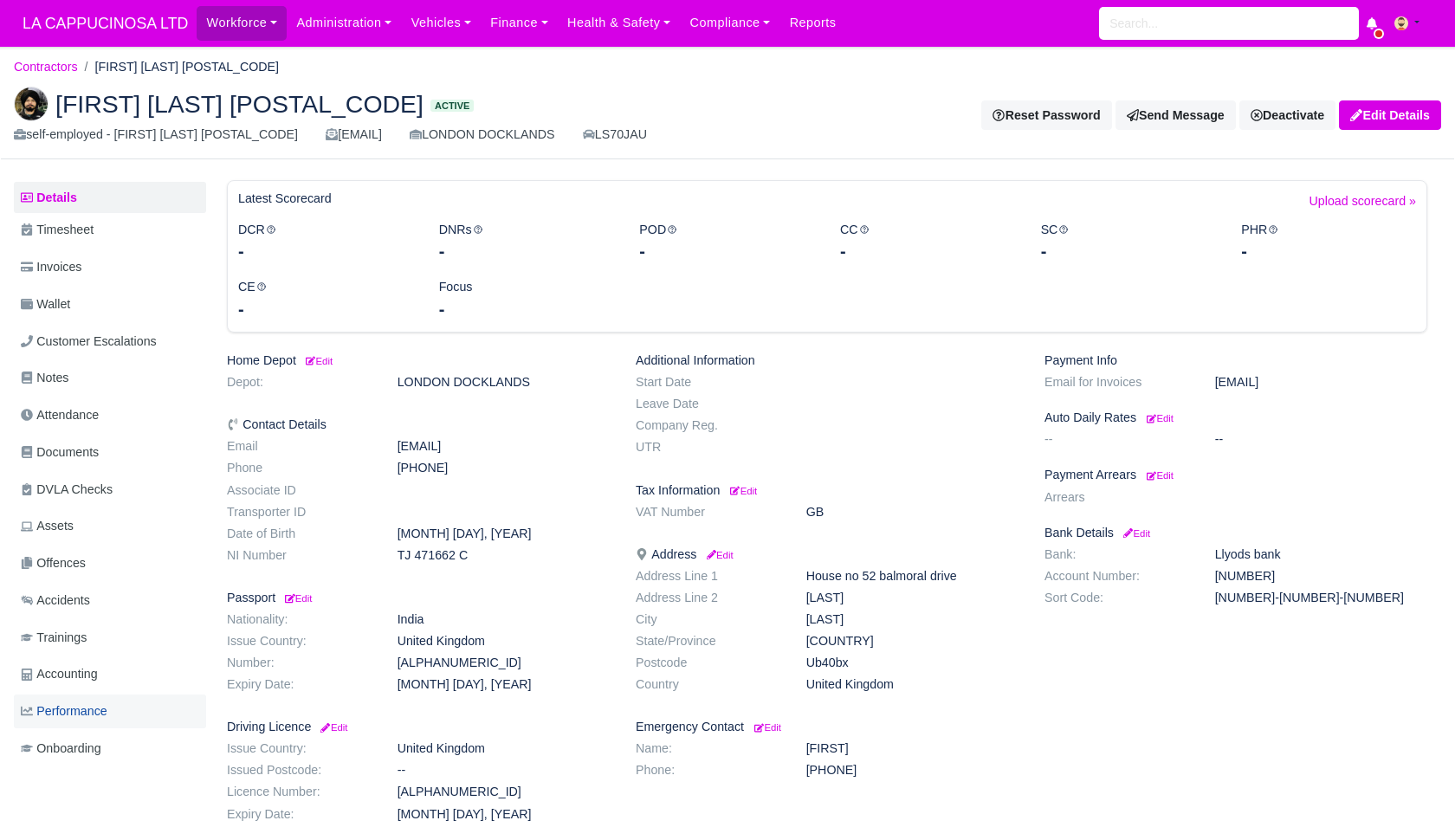 scroll, scrollTop: 0, scrollLeft: 0, axis: both 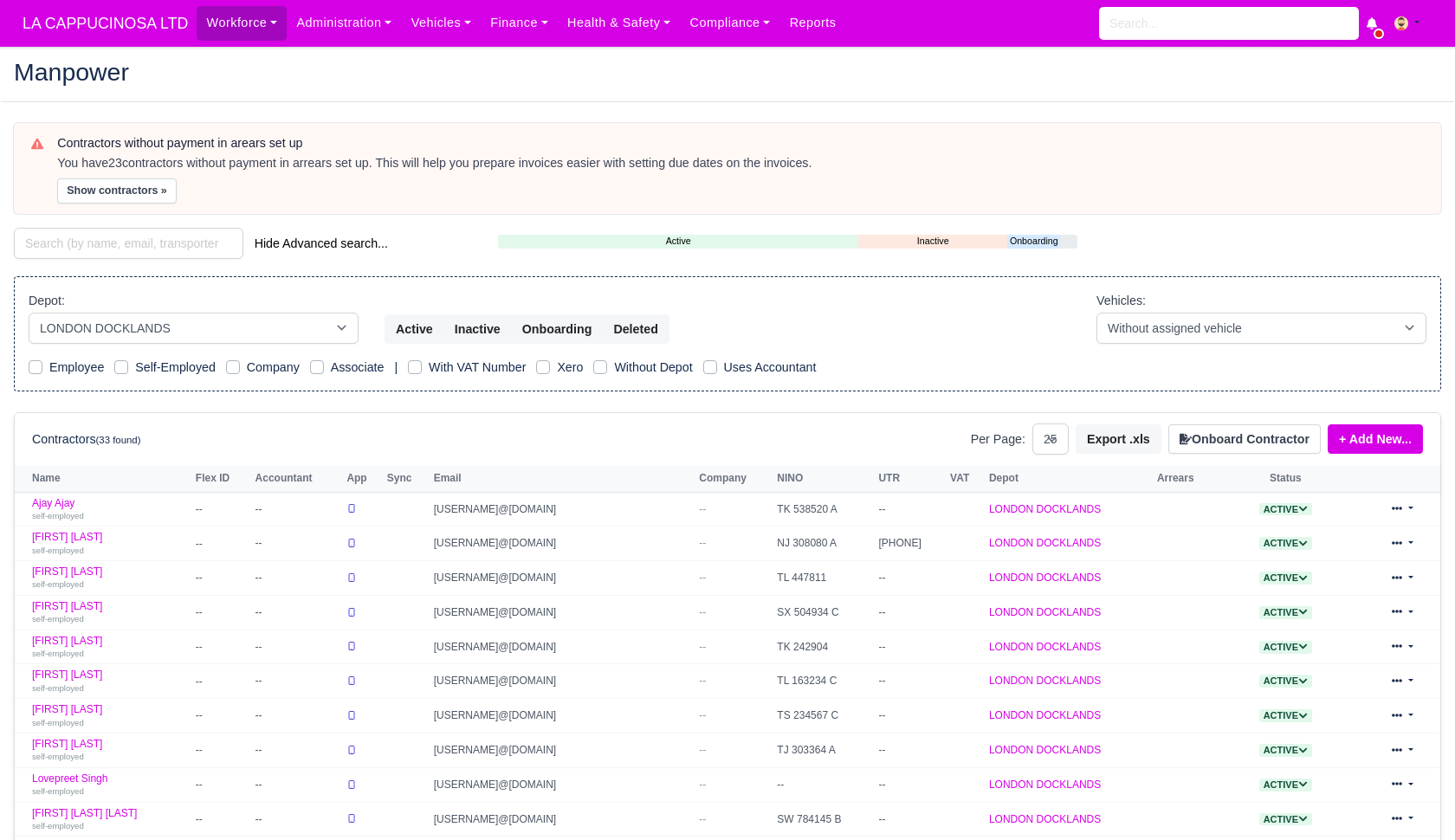 select on "1" 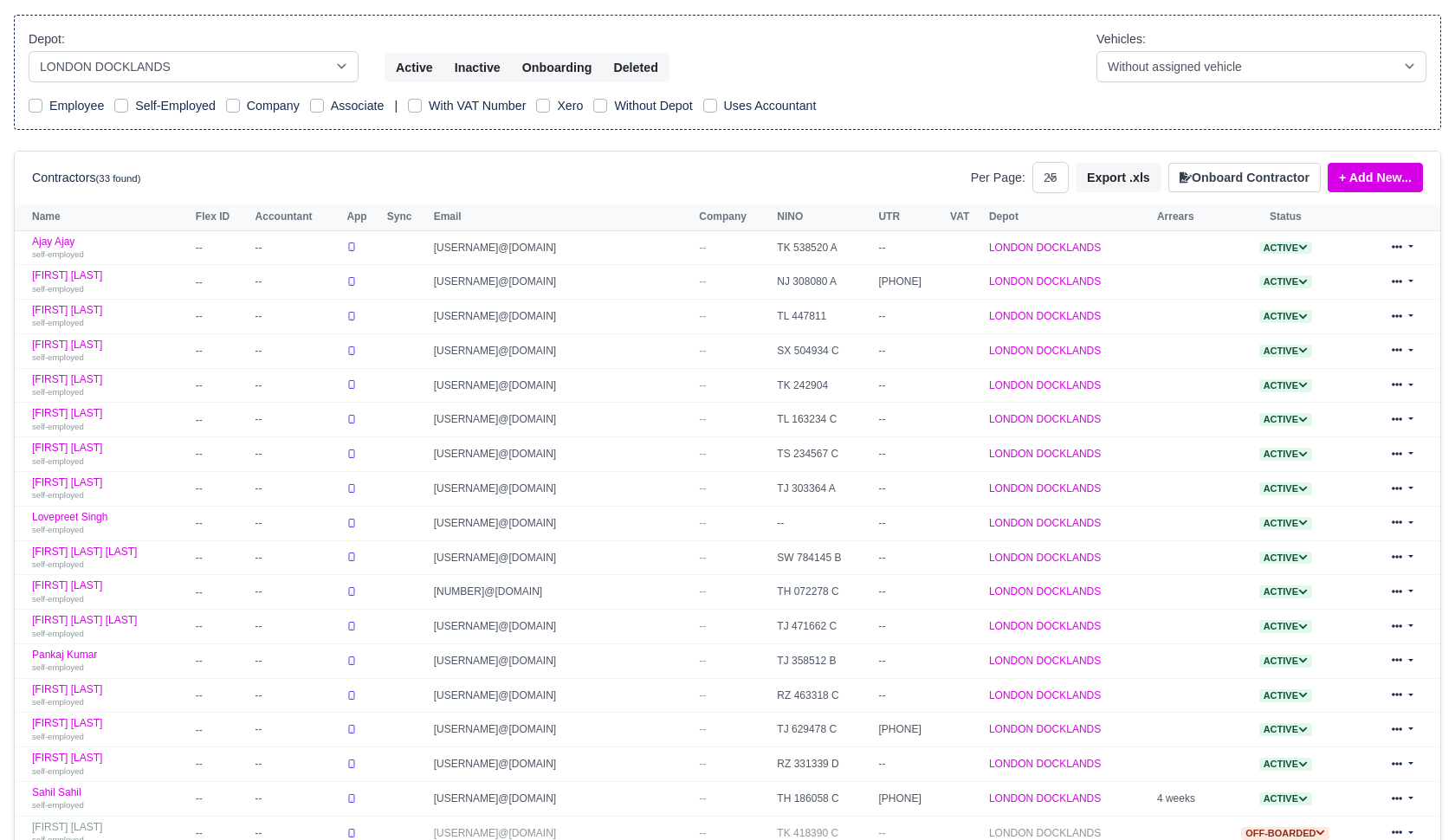 scroll, scrollTop: 262, scrollLeft: 0, axis: vertical 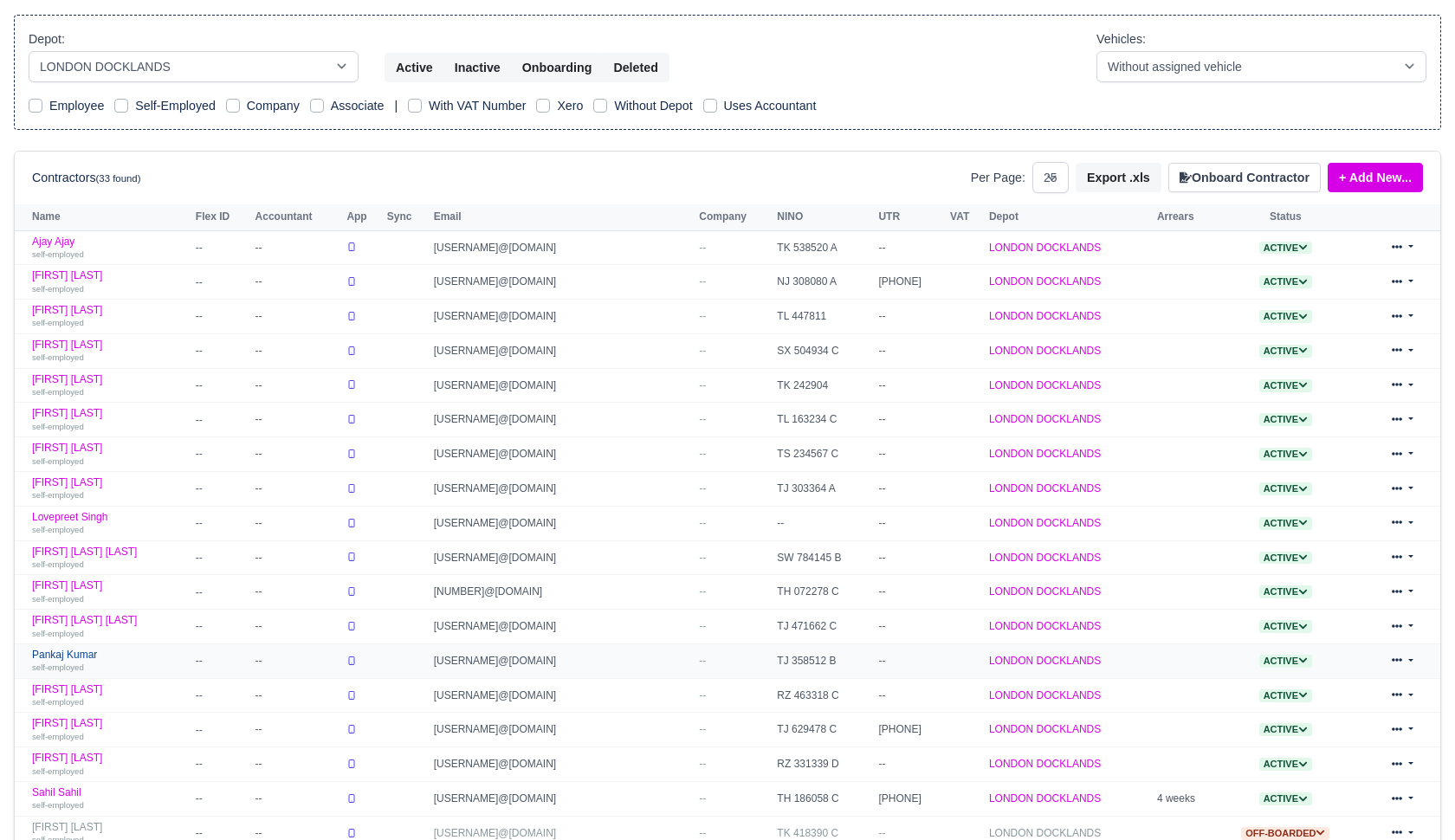 click on "self-employed" at bounding box center [58, 667] 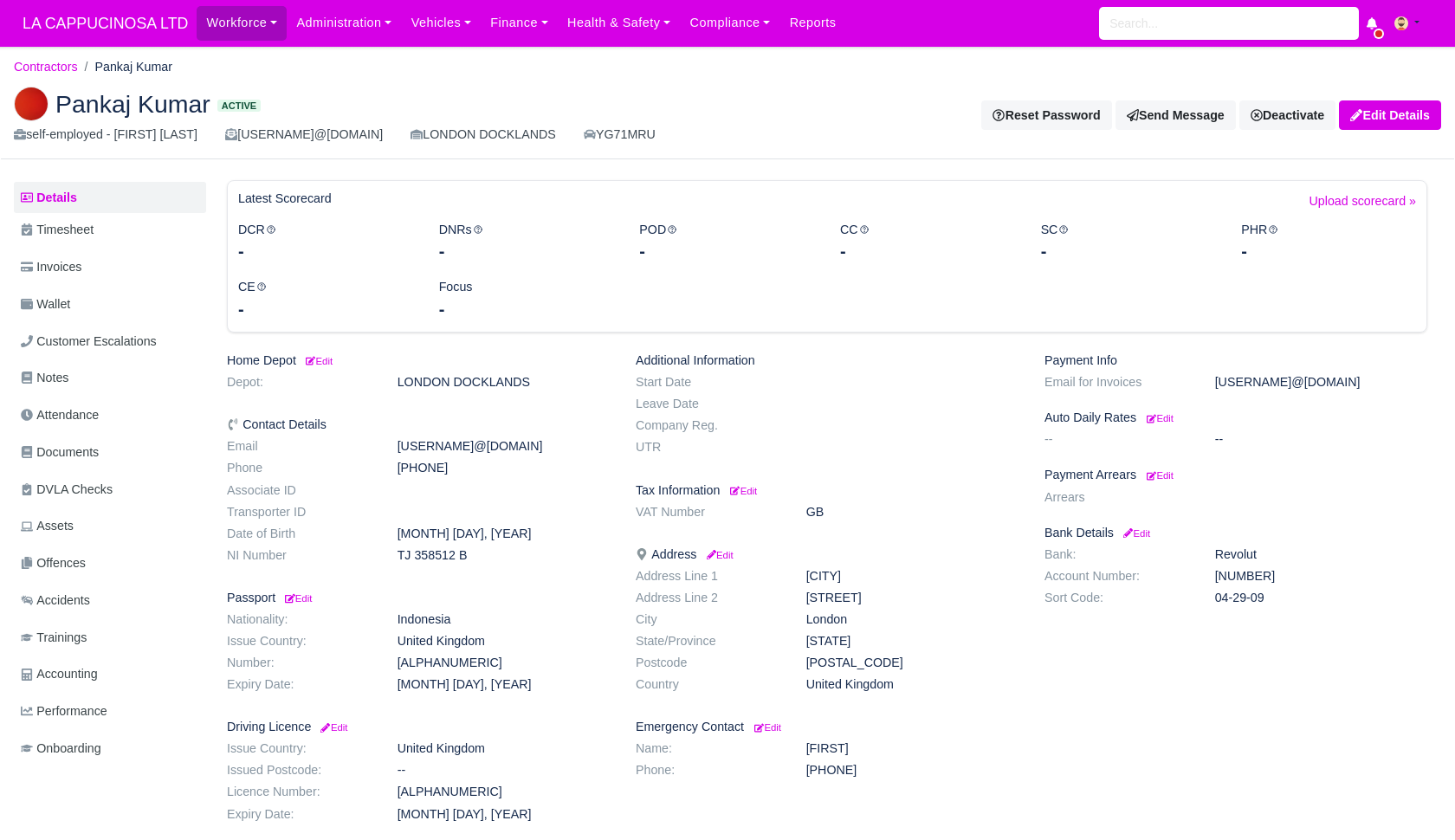scroll, scrollTop: 0, scrollLeft: 0, axis: both 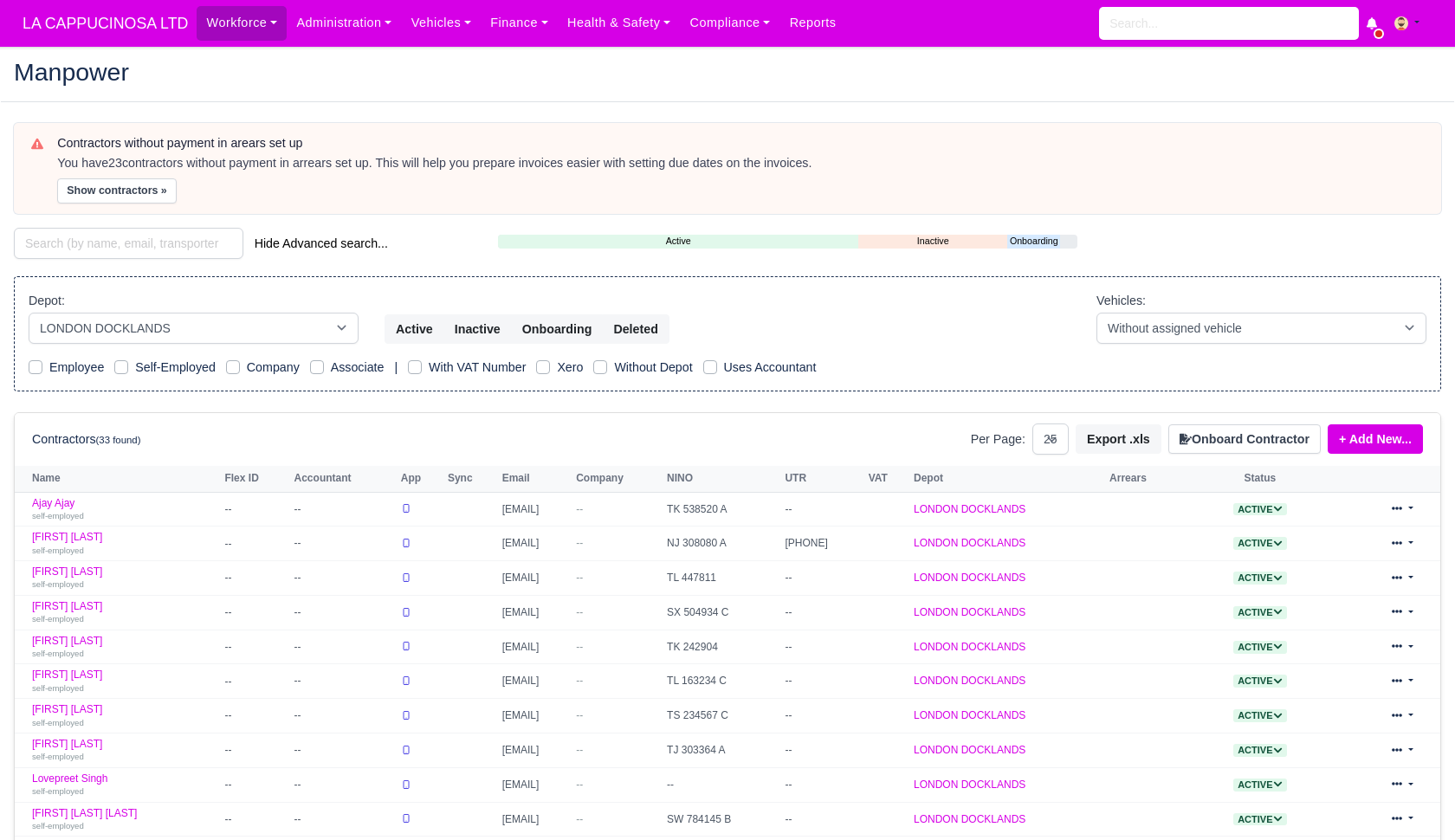 select on "1" 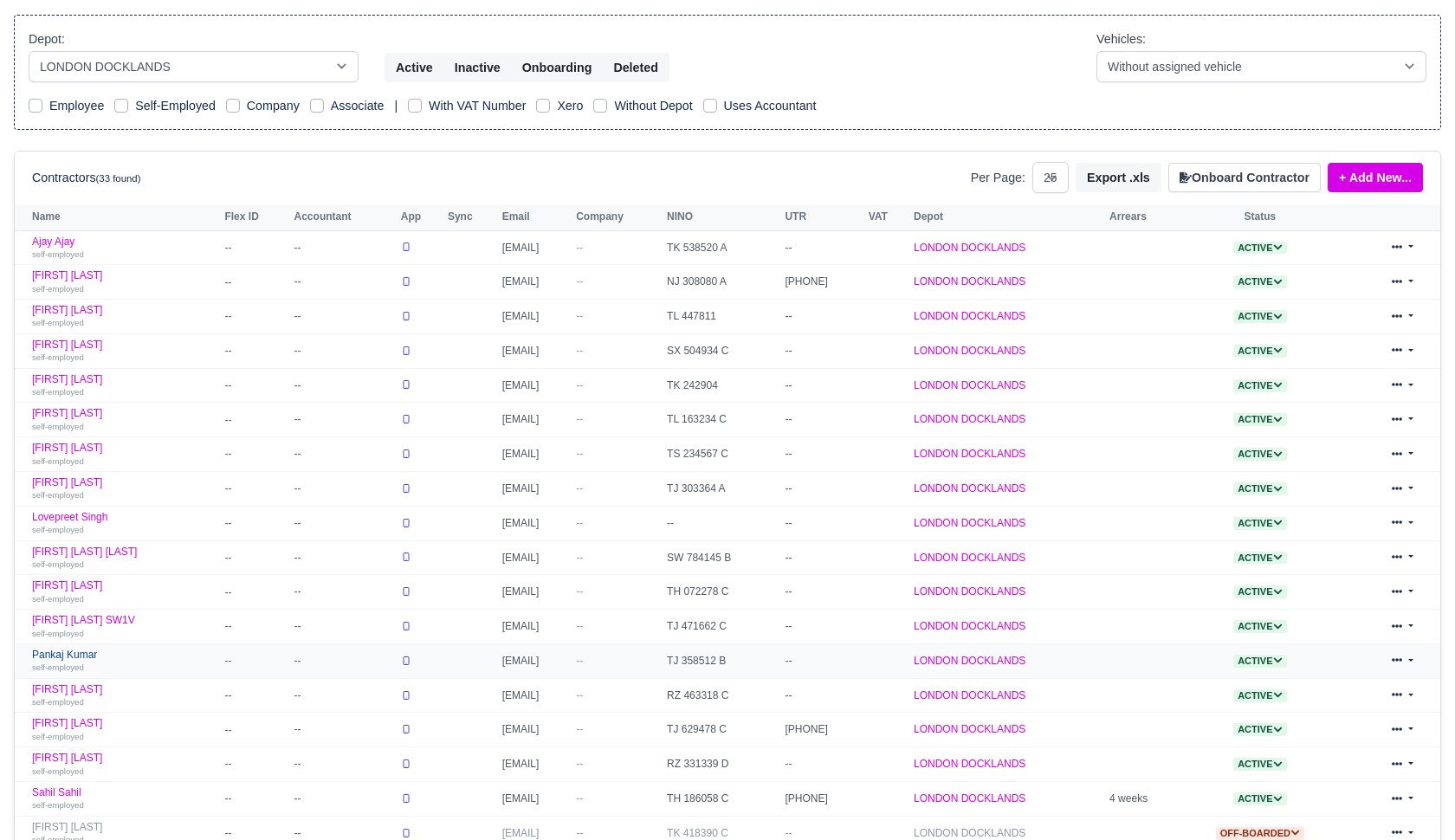 click on "Pankaj Kumar
self-employed" at bounding box center (124, 661) 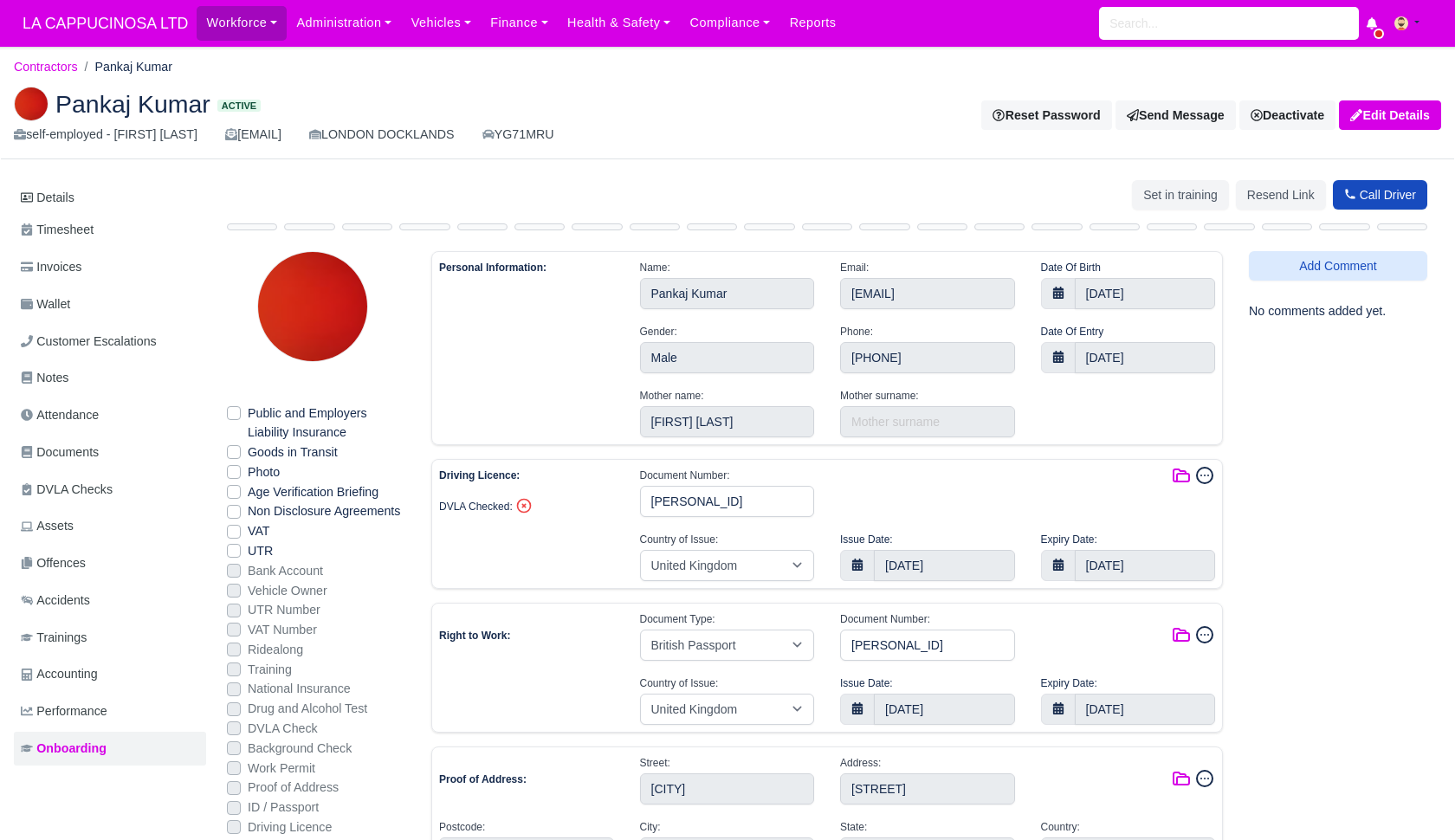 select on "United Kingdom" 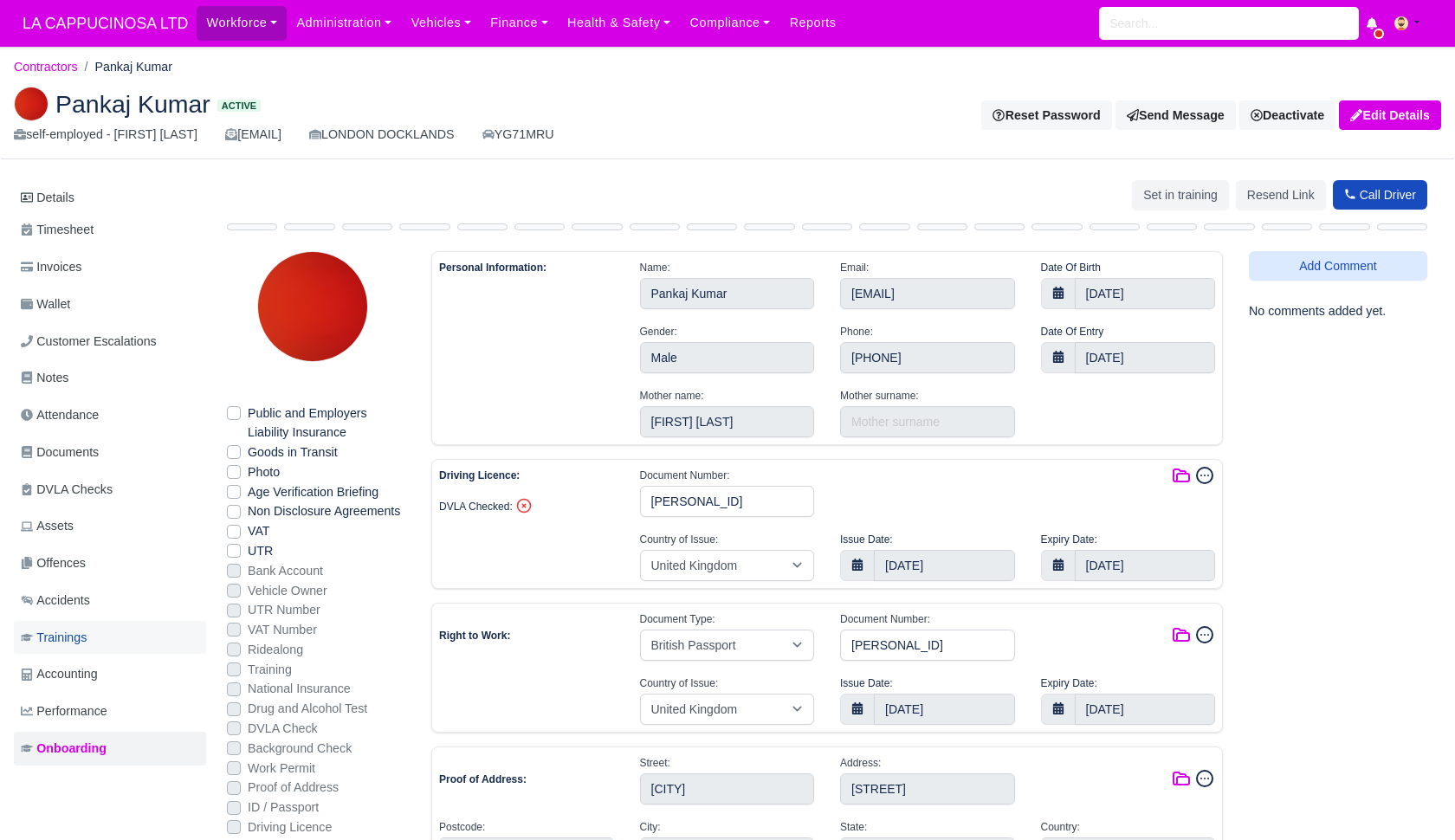 scroll, scrollTop: 0, scrollLeft: 0, axis: both 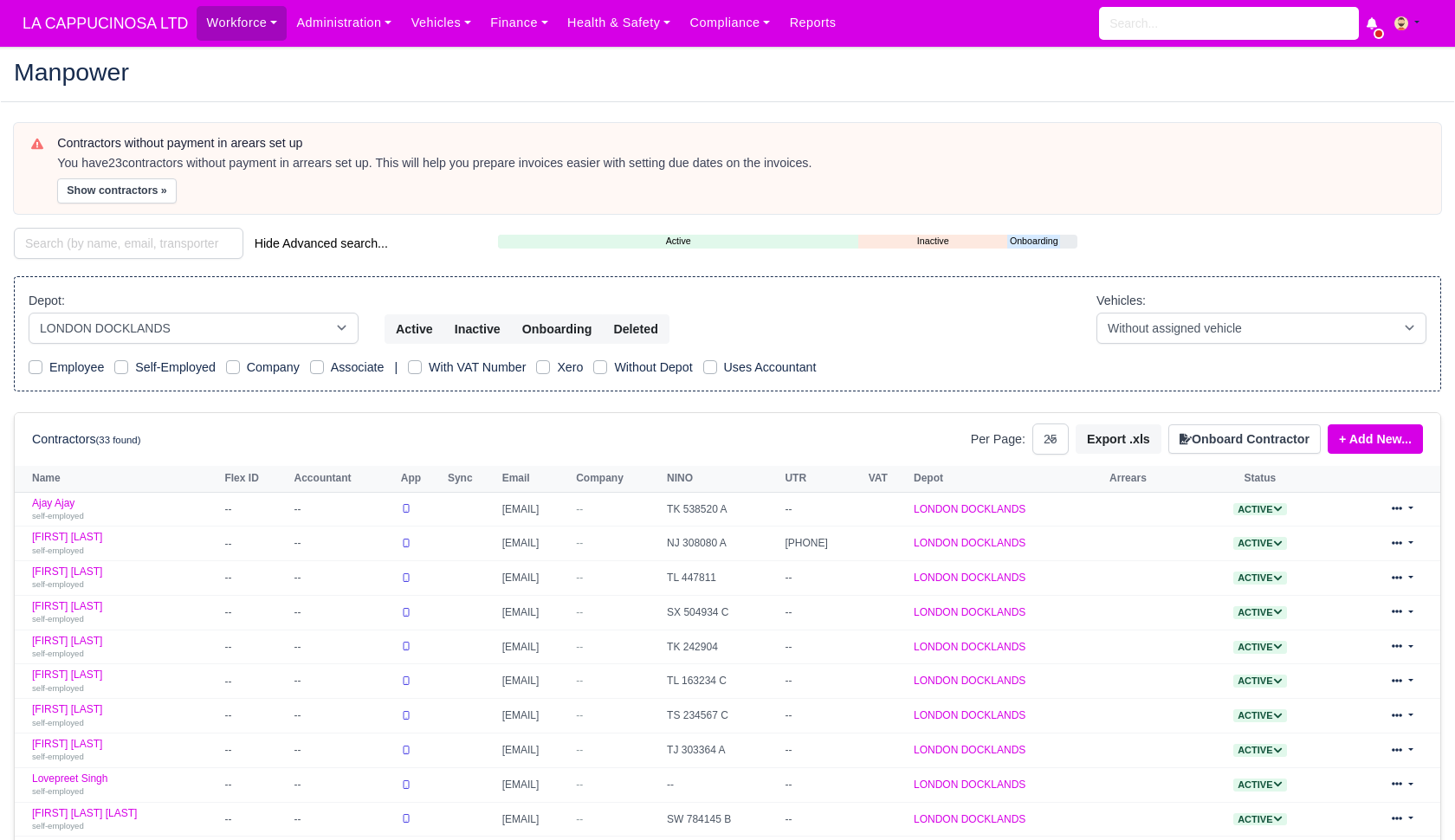 select on "1" 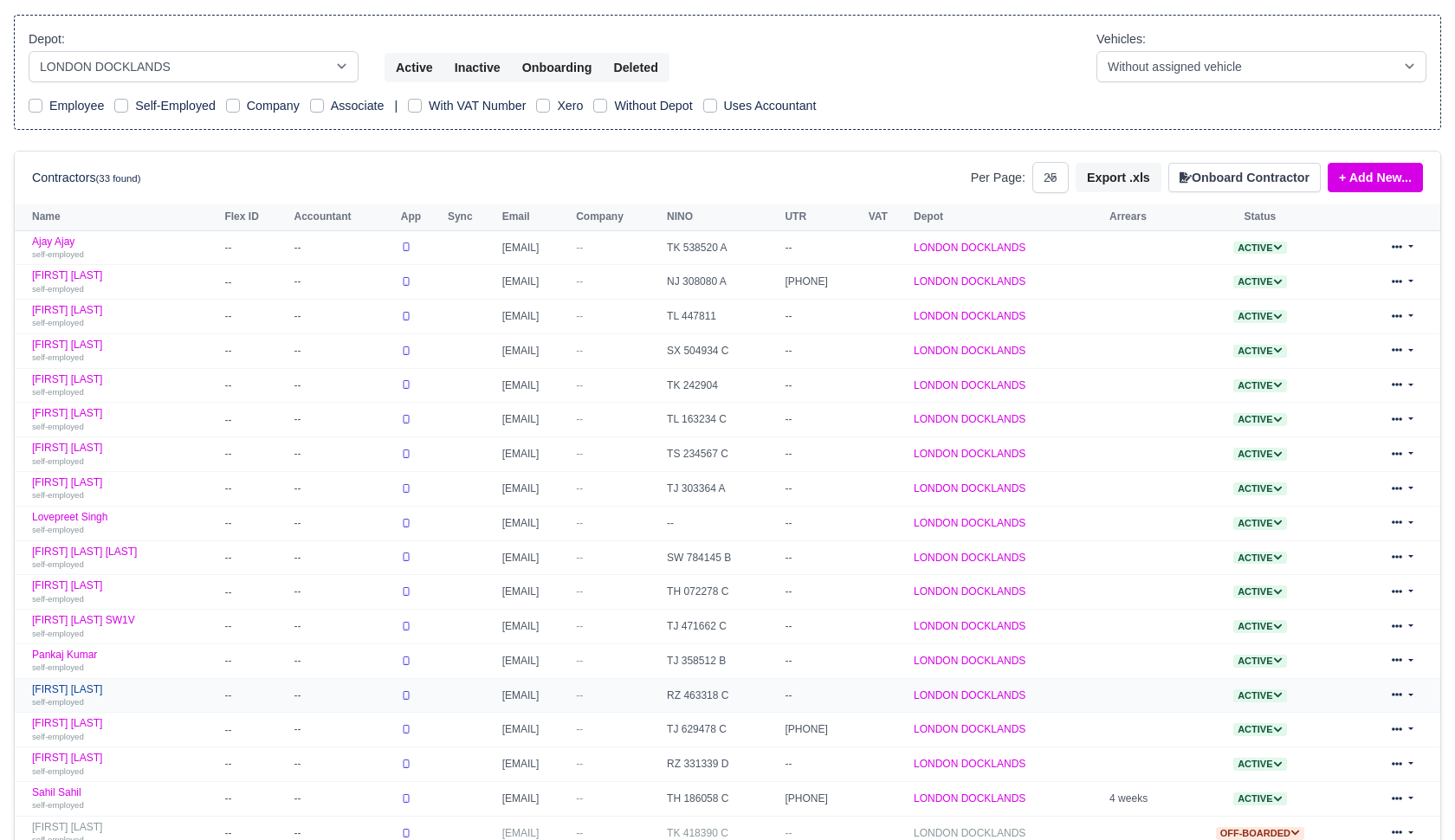 click on "[FIRST] [LAST]
self-employed" at bounding box center [124, 695] 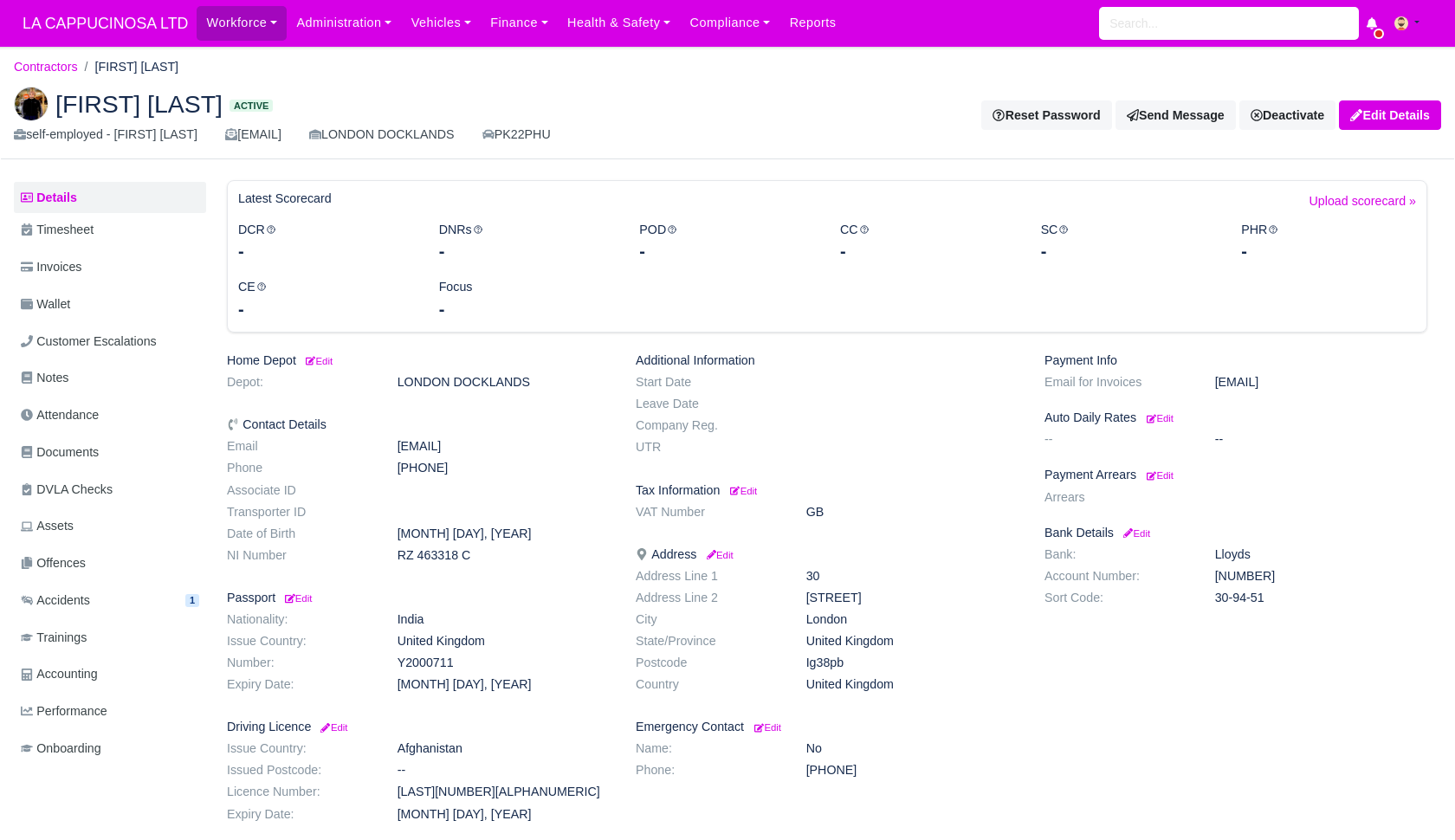 scroll, scrollTop: 0, scrollLeft: 0, axis: both 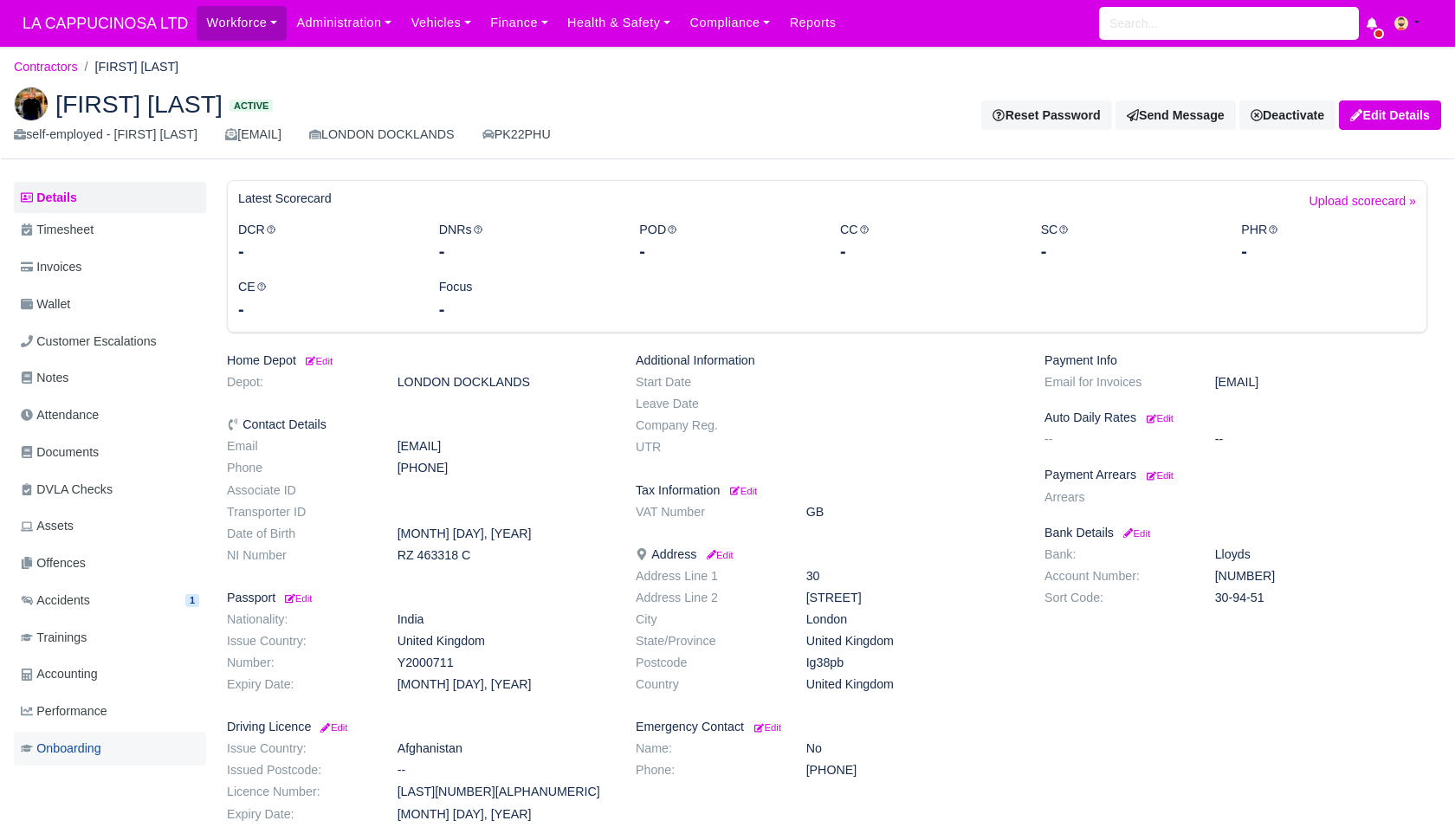 click on "Onboarding" at bounding box center [110, 748] 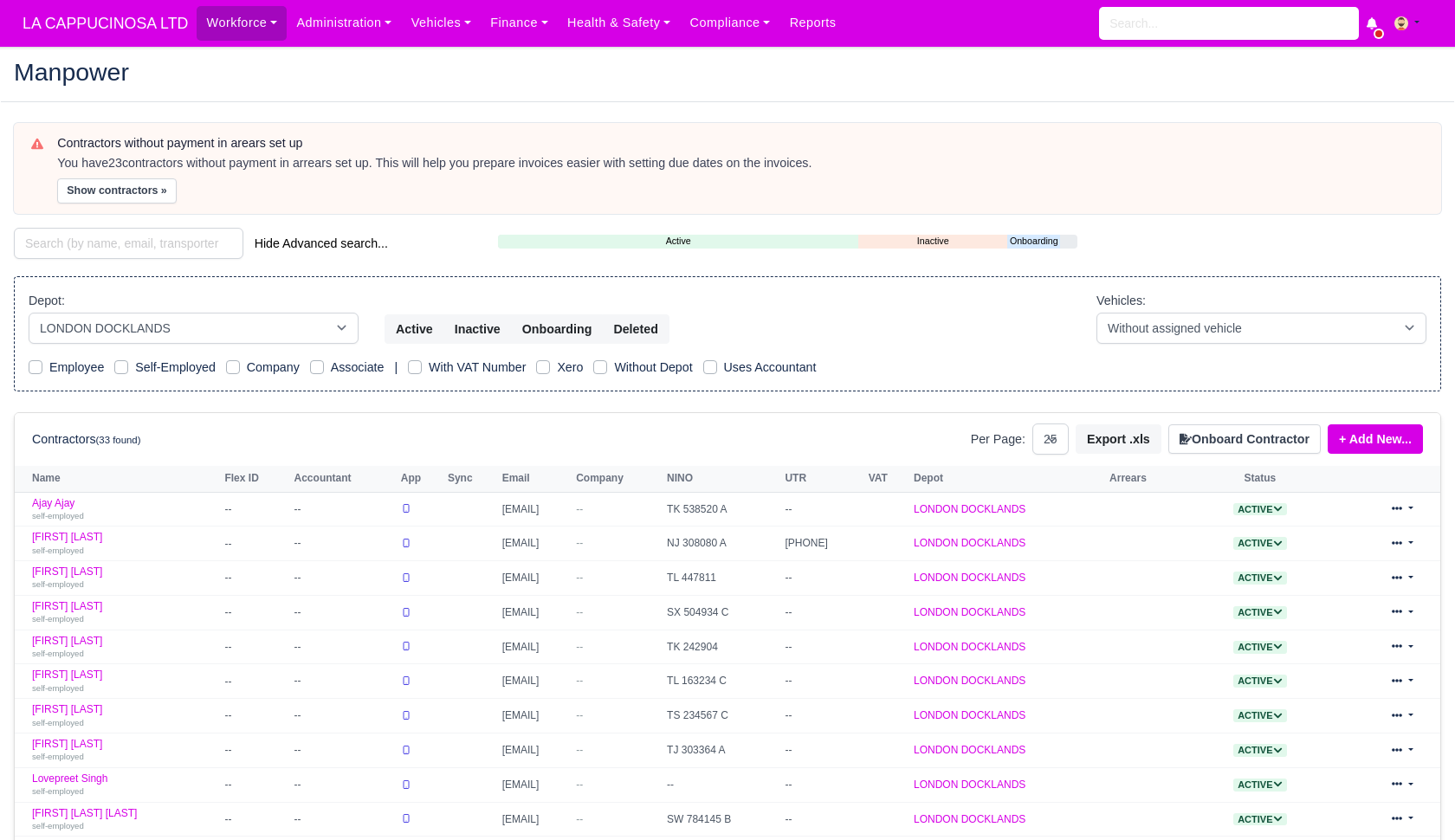select on "1" 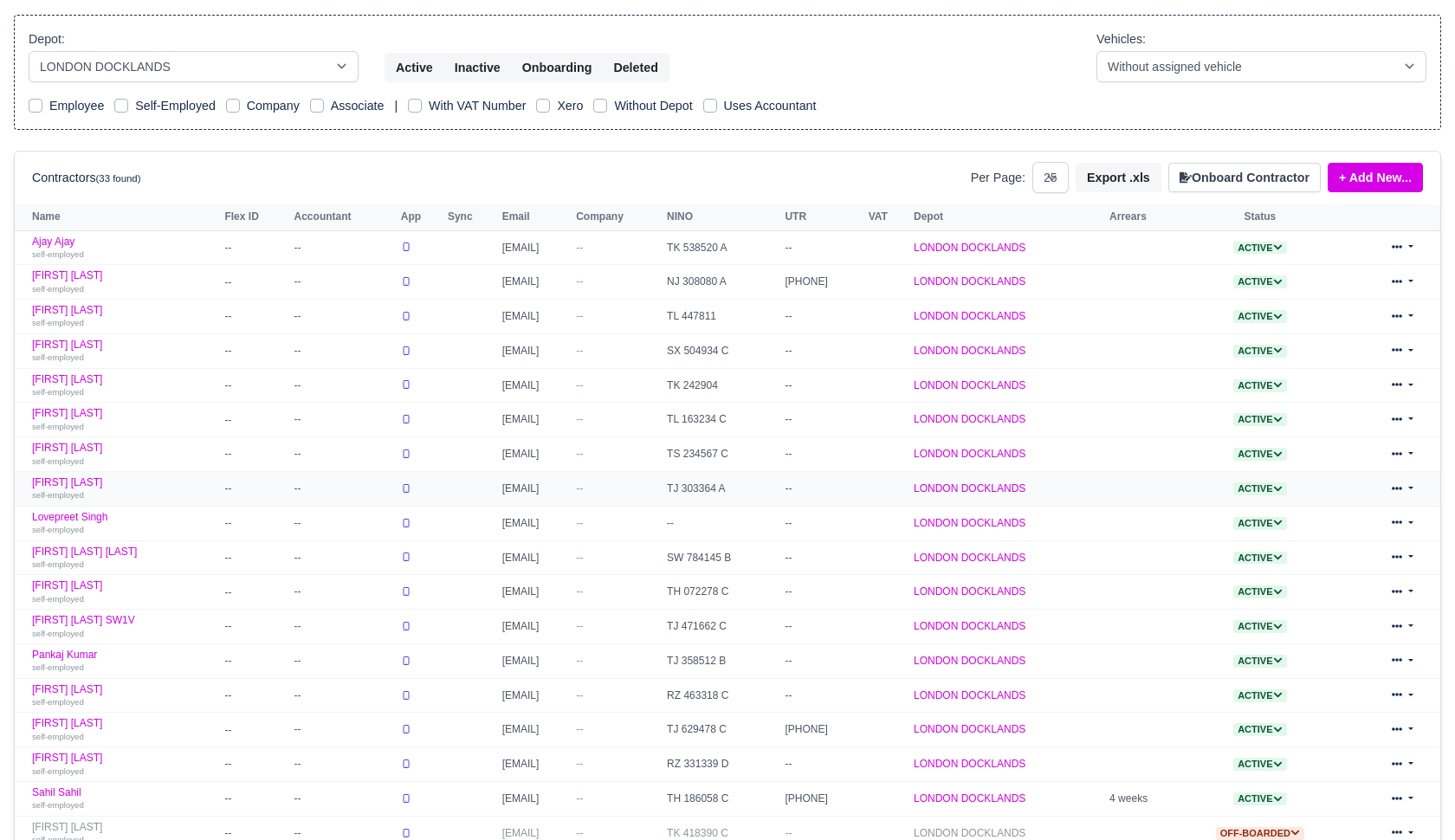 scroll, scrollTop: 262, scrollLeft: 0, axis: vertical 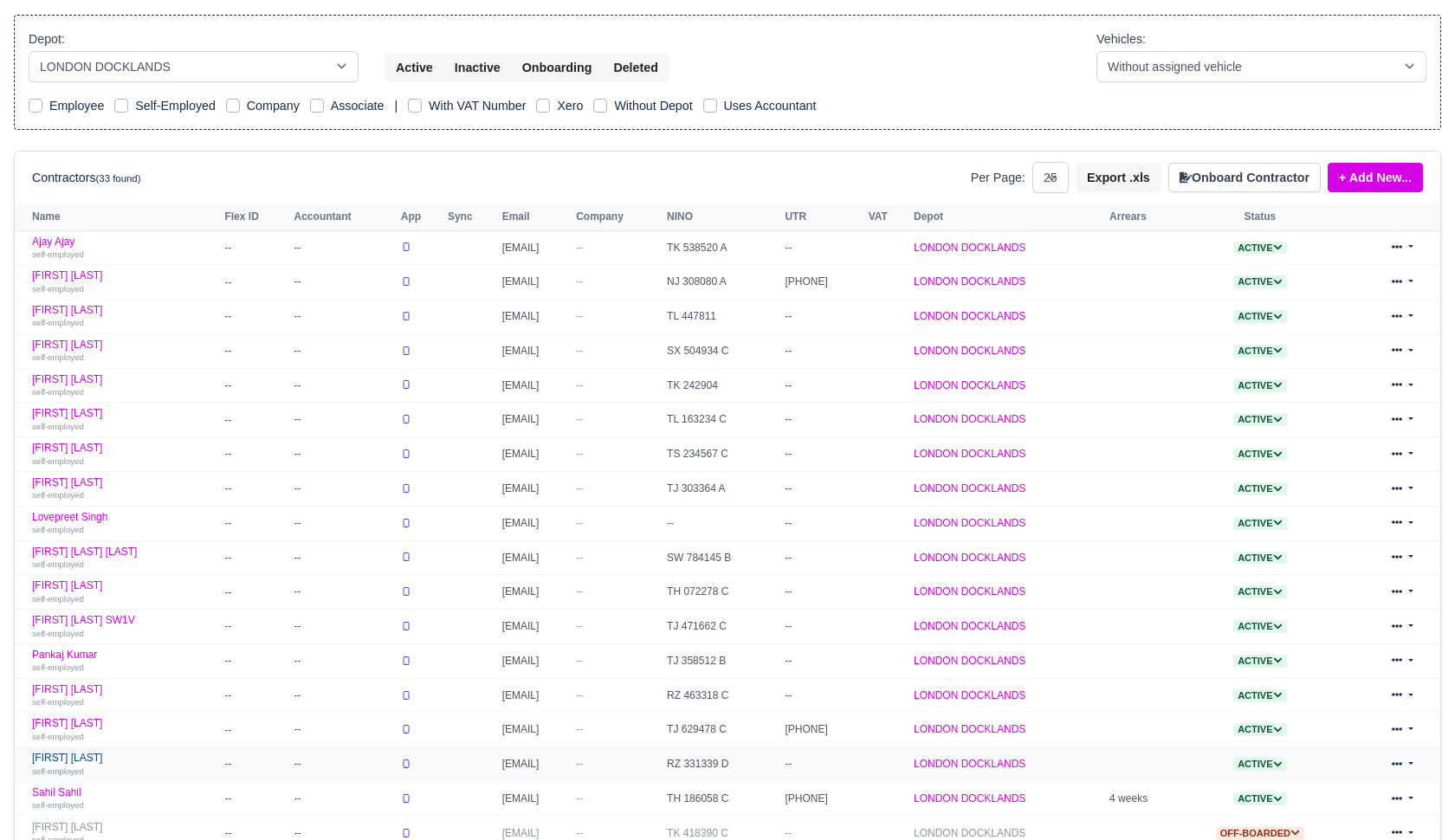 click on "Sachin Sachin
self-employed" at bounding box center (124, 764) 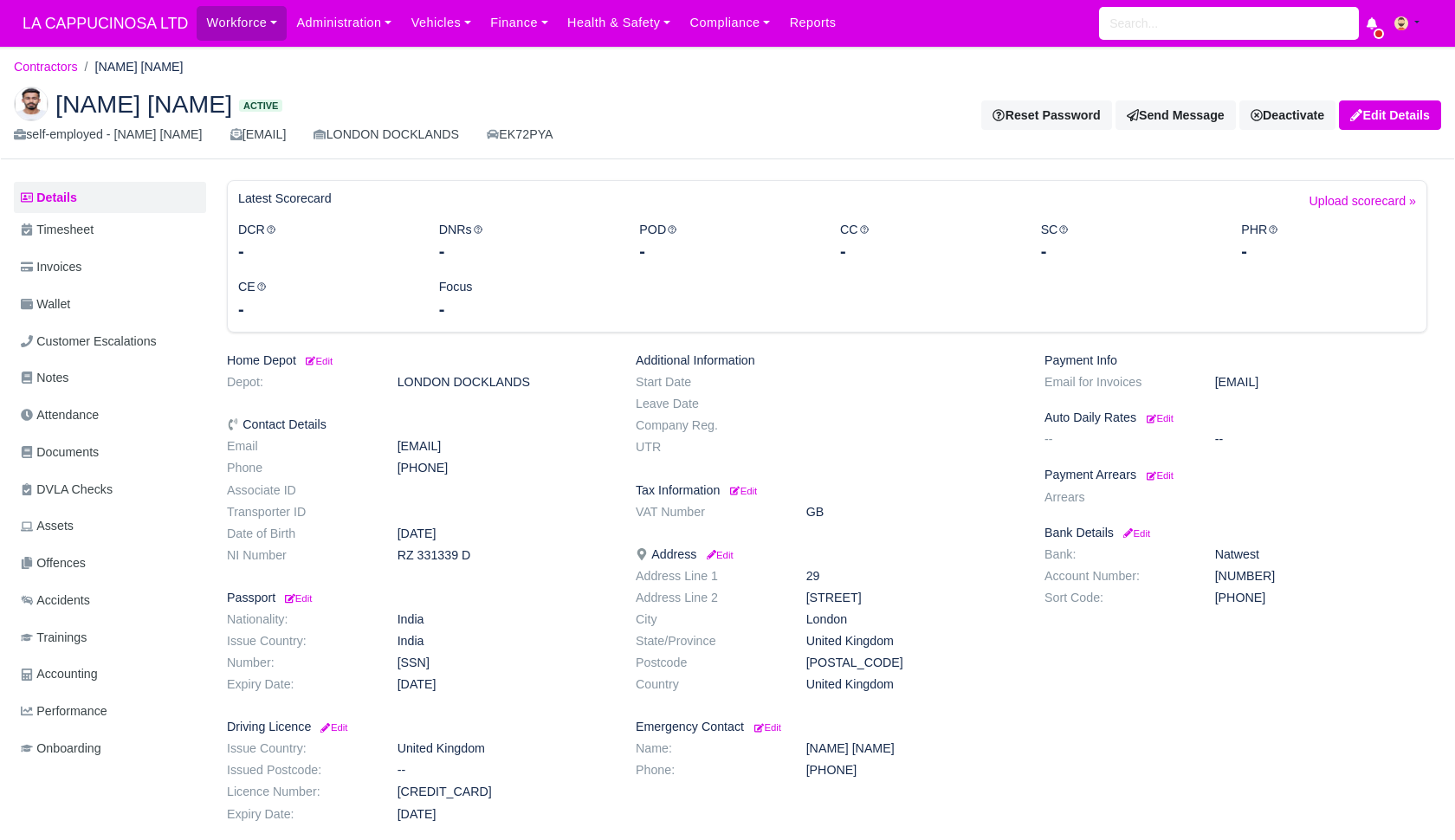scroll, scrollTop: 0, scrollLeft: 0, axis: both 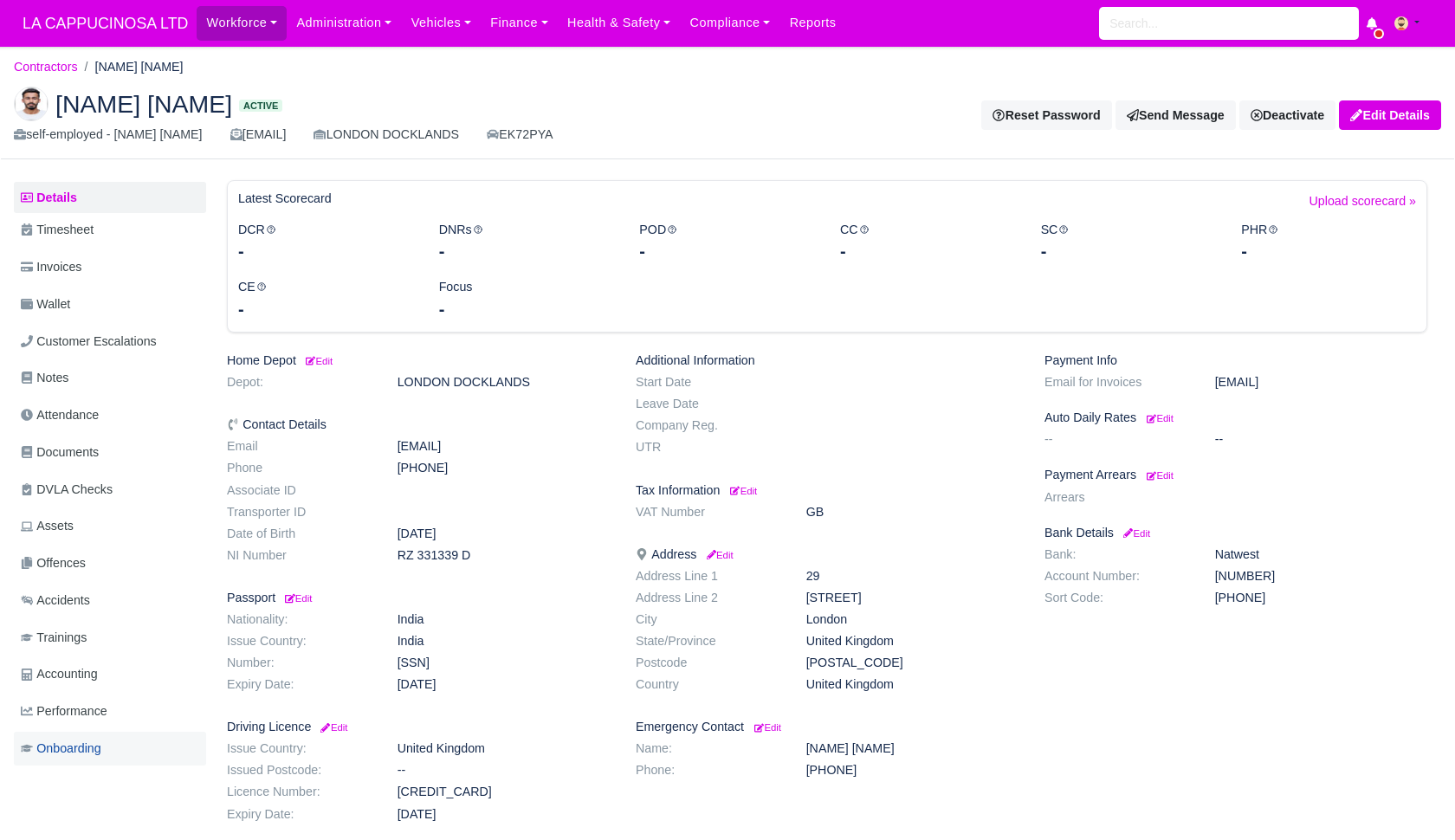 click on "Onboarding" at bounding box center [110, 748] 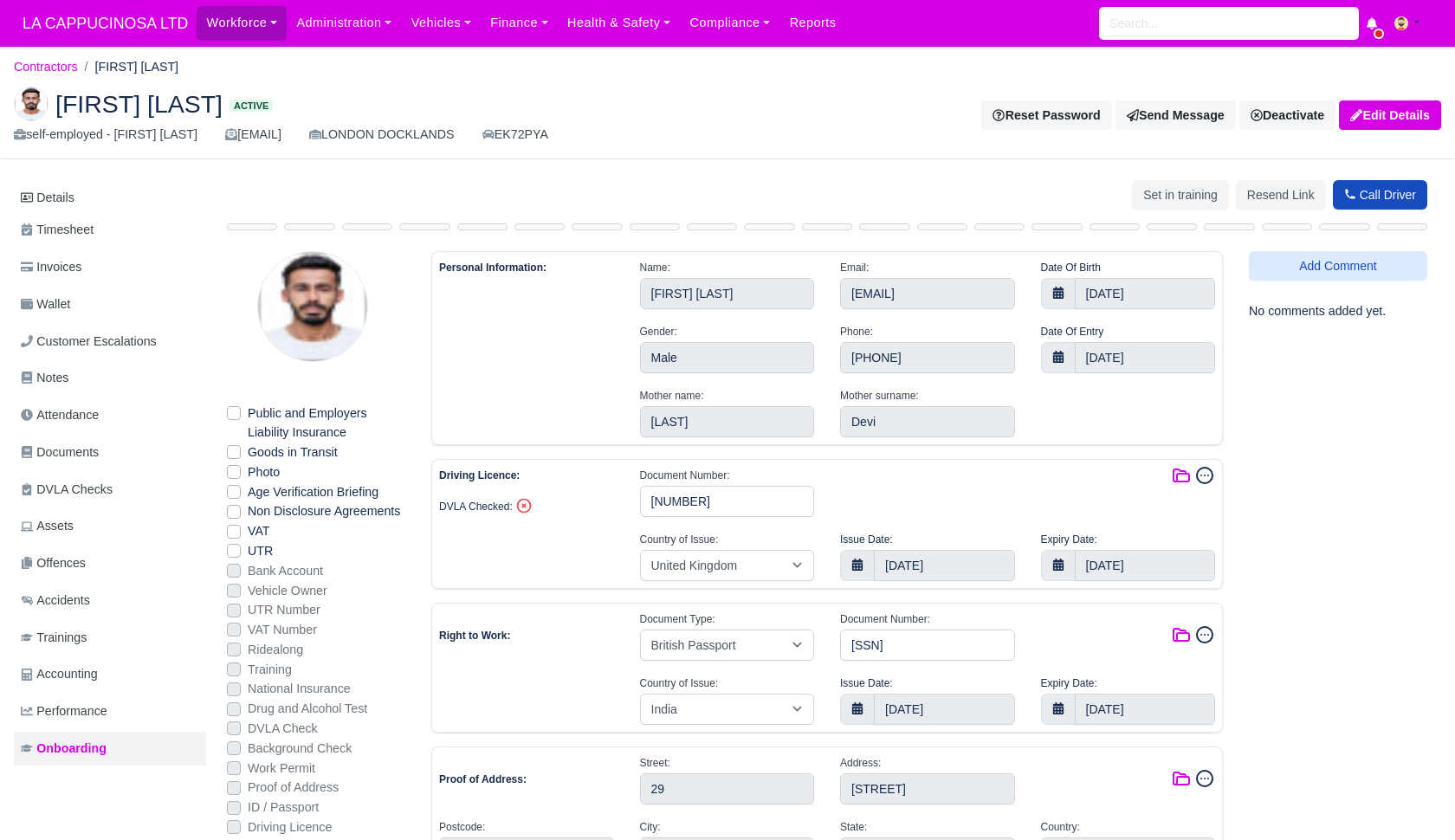 select on "United Kingdom" 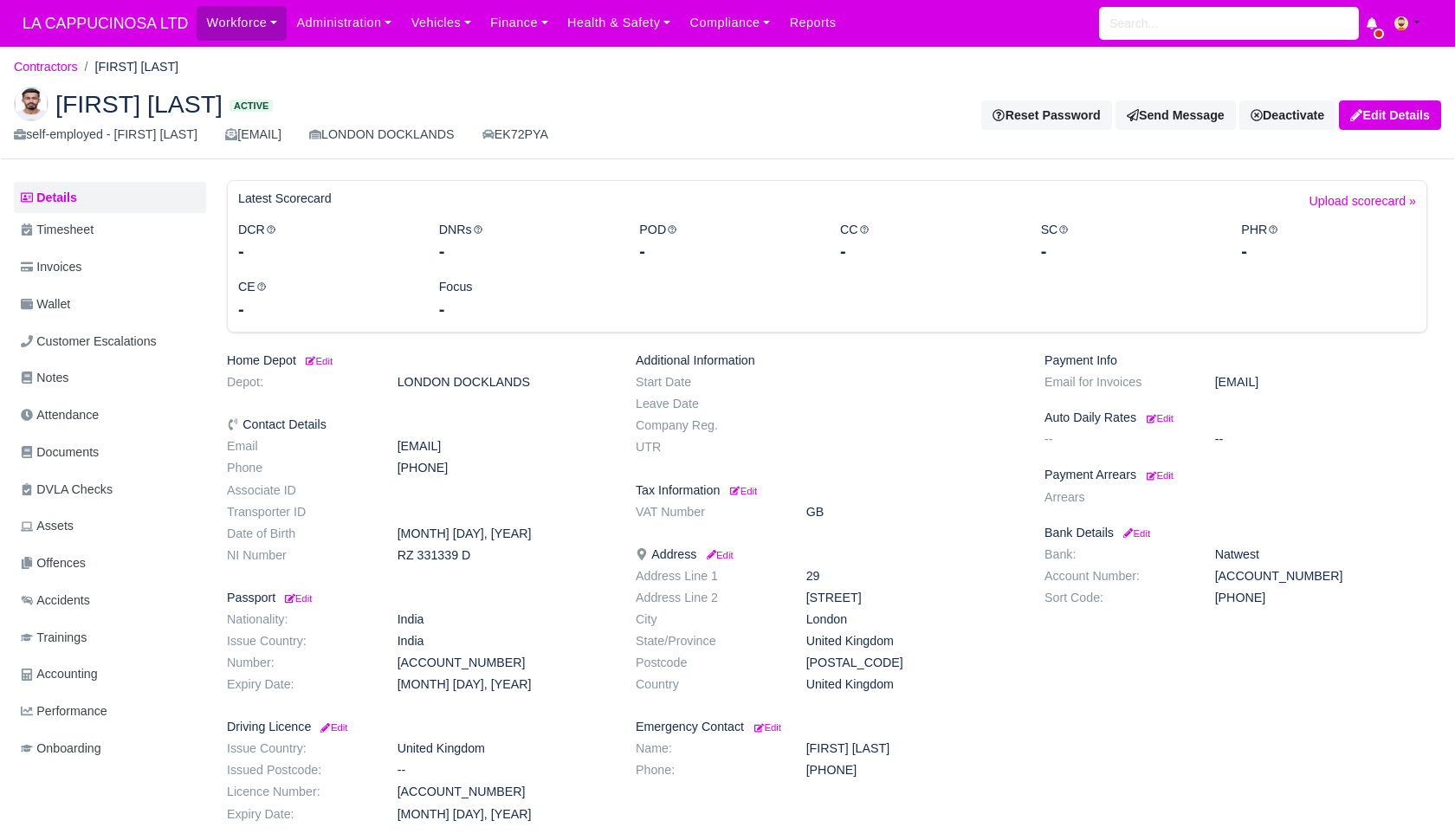 scroll, scrollTop: 0, scrollLeft: 0, axis: both 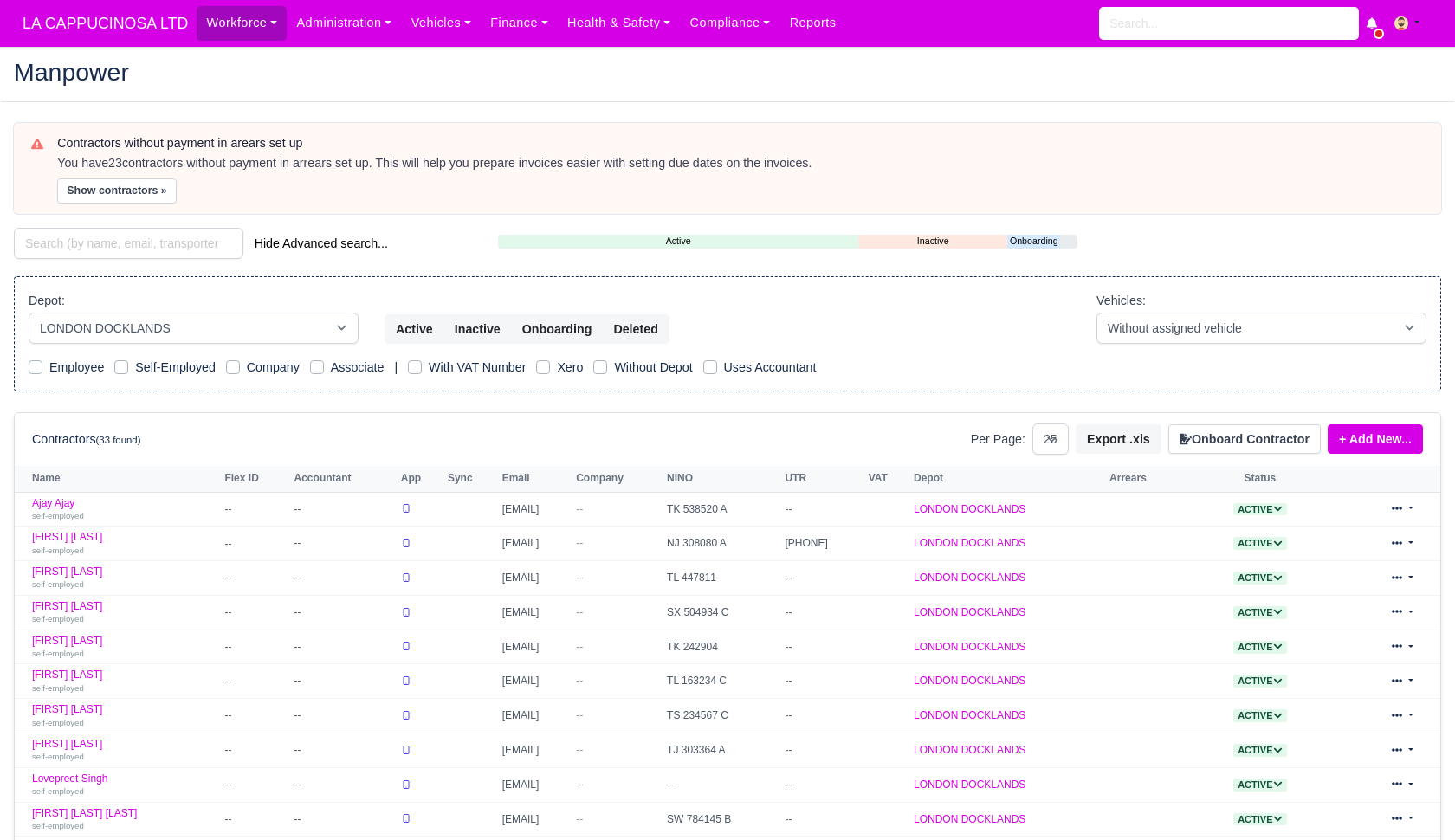 select on "1" 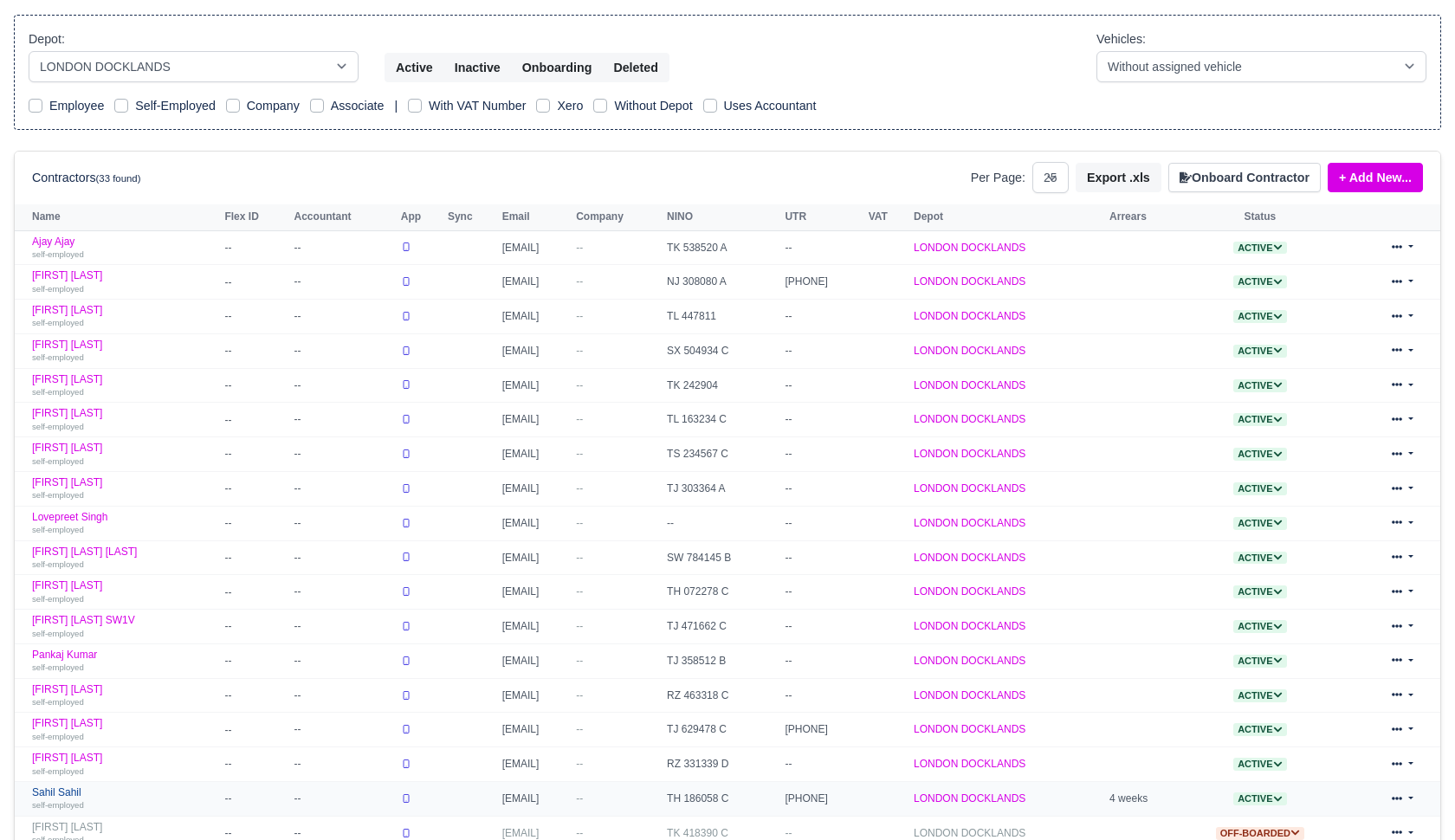 click on "[FIRST] [LAST]
self-employed" at bounding box center (124, 798) 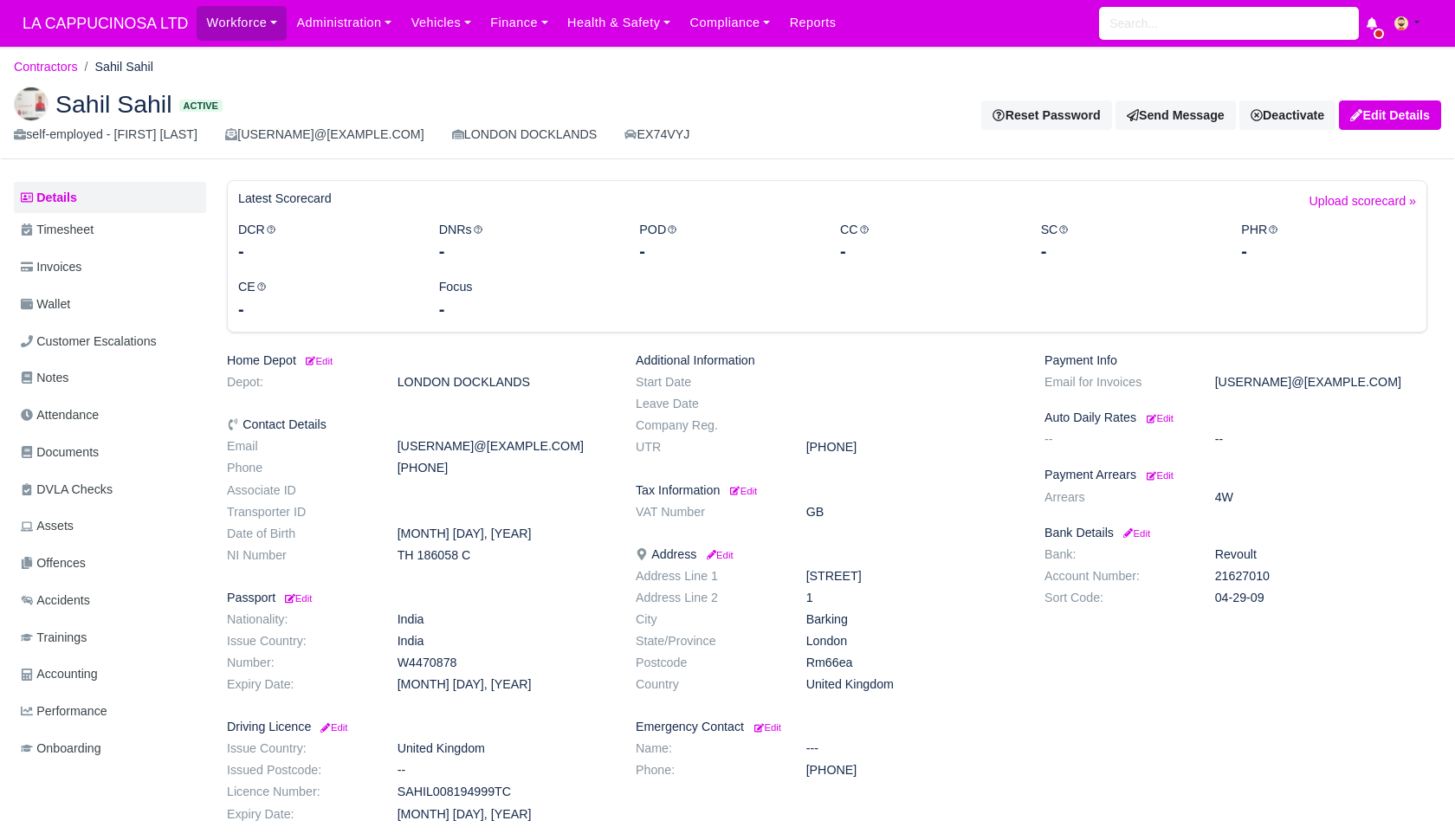 scroll, scrollTop: 0, scrollLeft: 0, axis: both 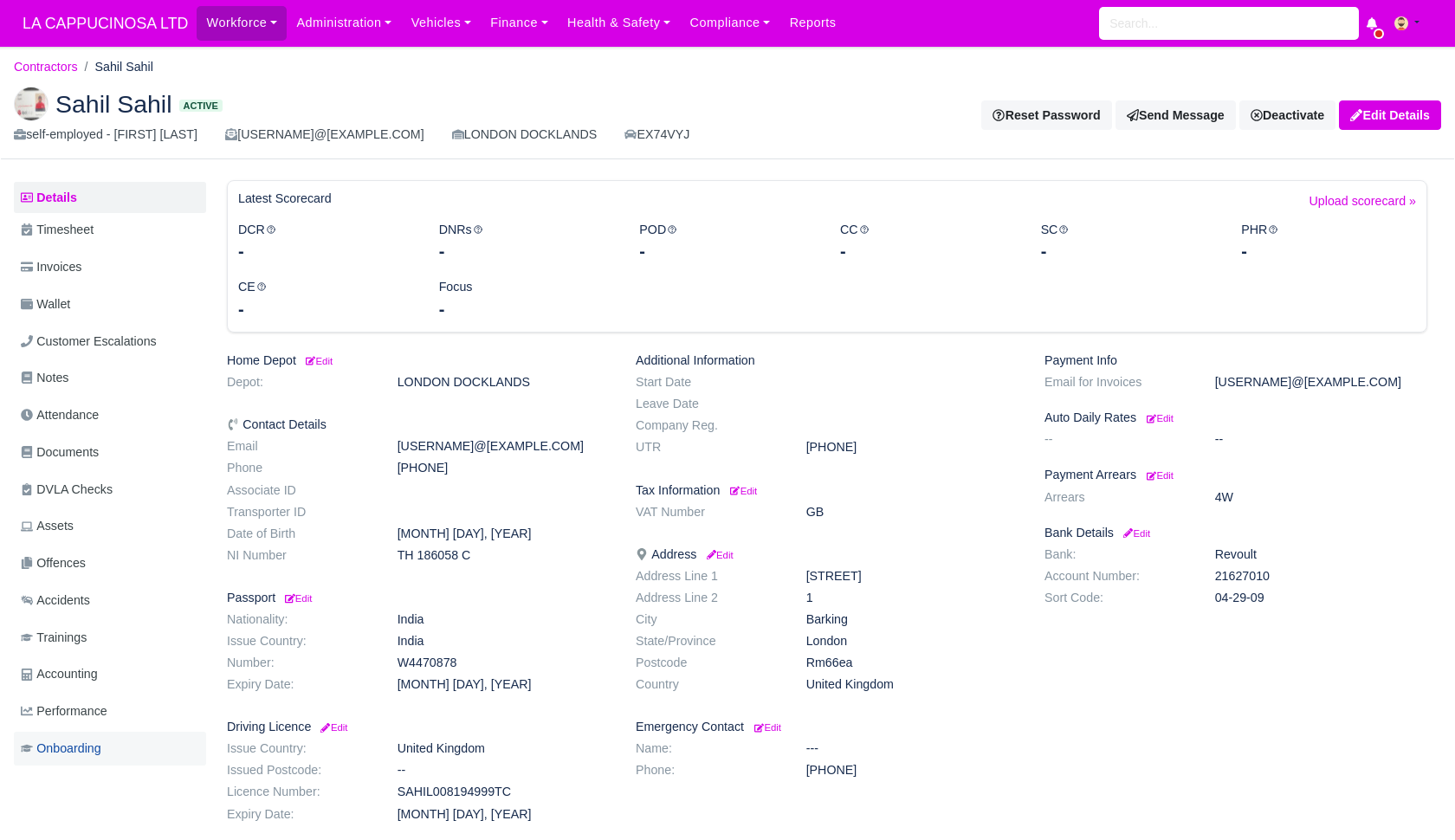click on "Onboarding" at bounding box center [61, 748] 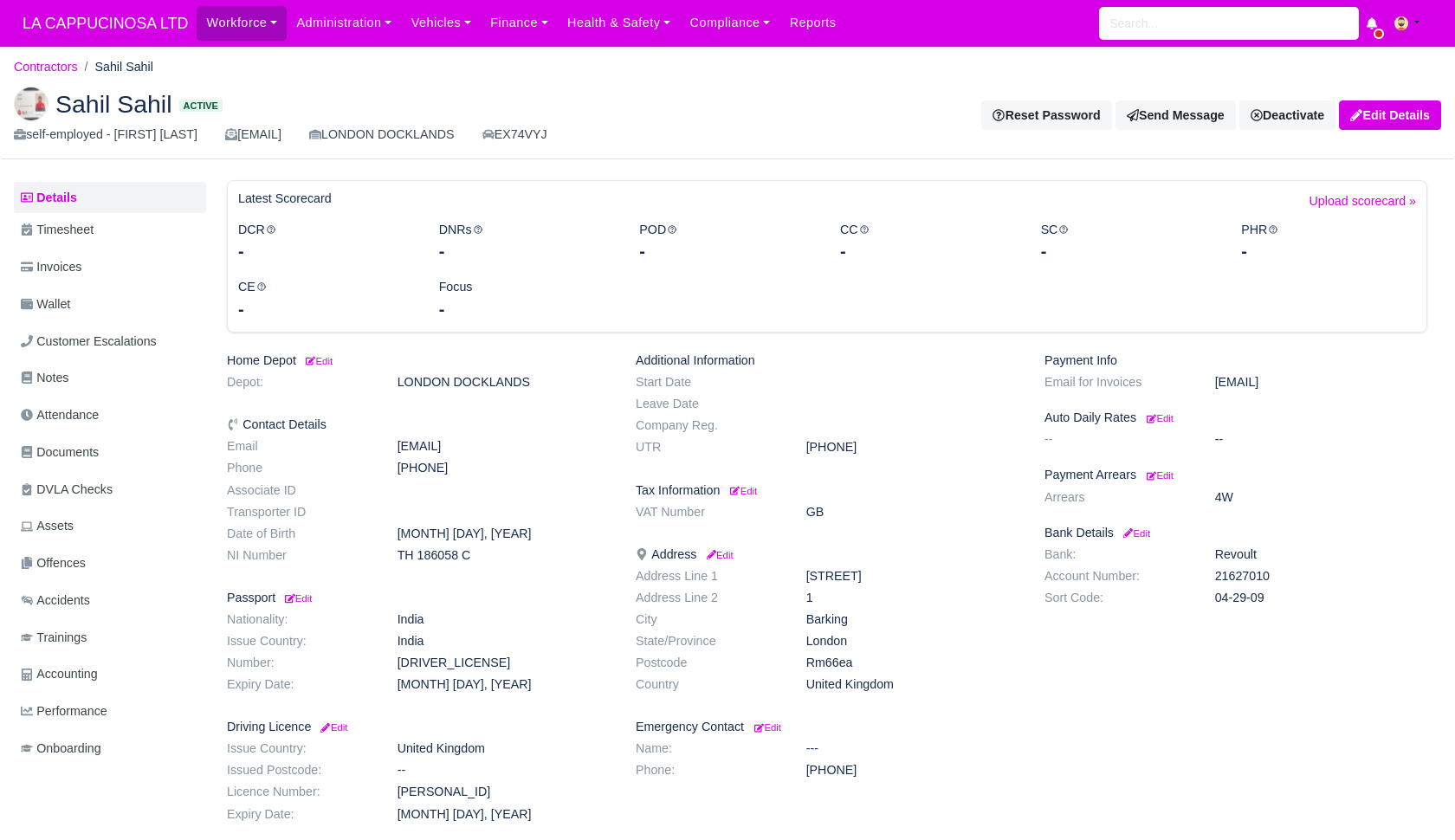 scroll, scrollTop: 0, scrollLeft: 0, axis: both 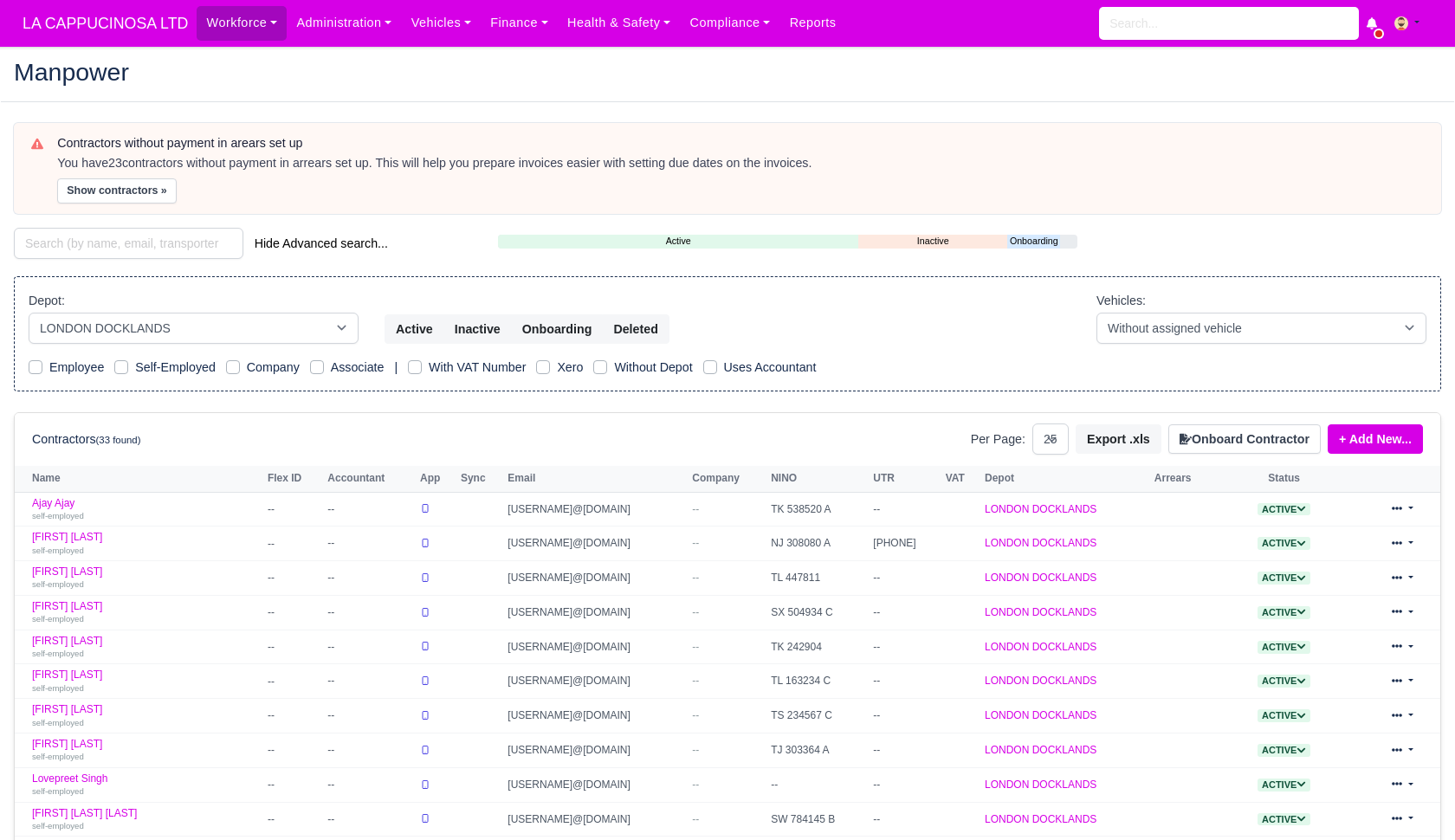 select on "1" 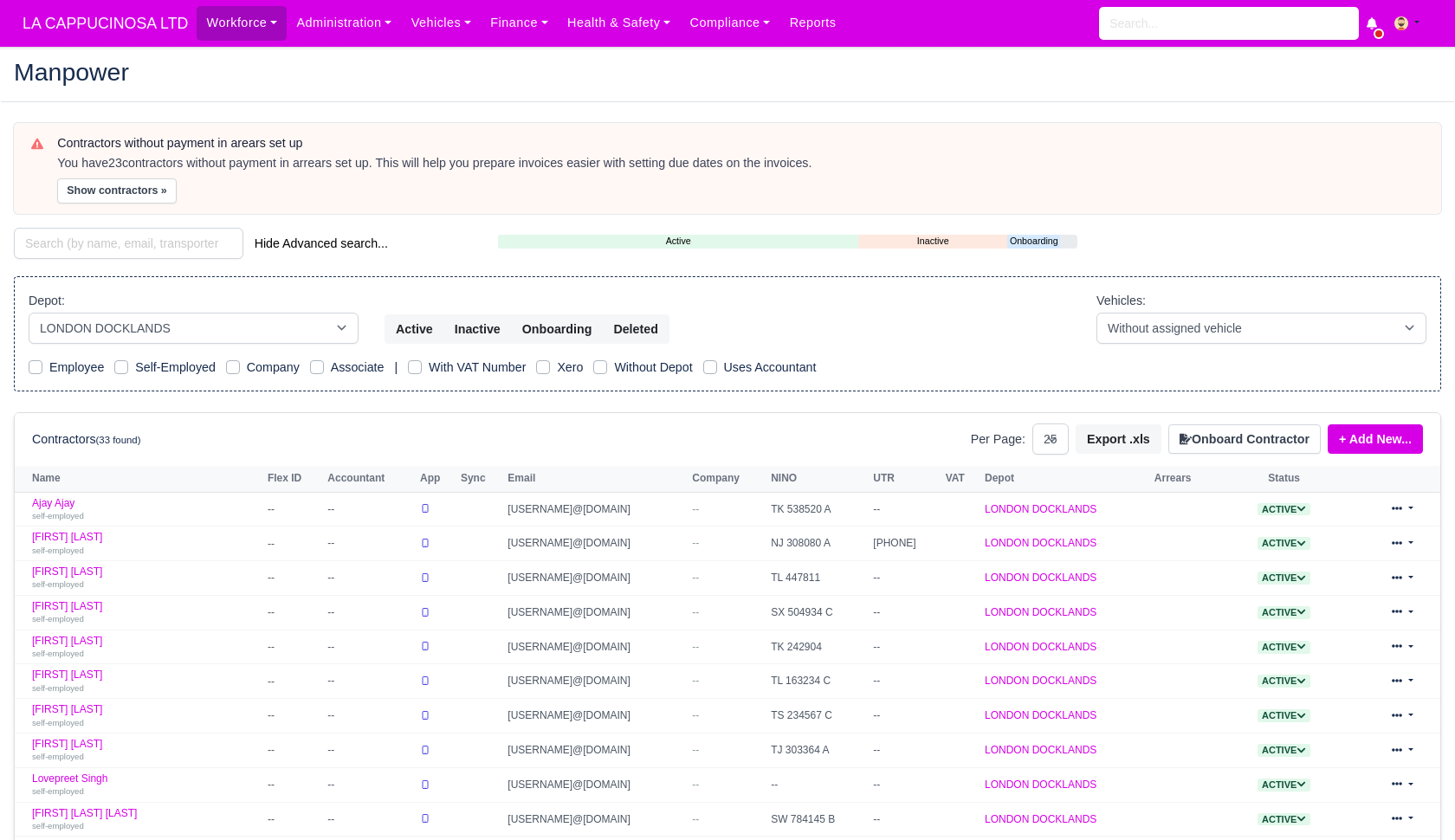 scroll, scrollTop: 0, scrollLeft: 0, axis: both 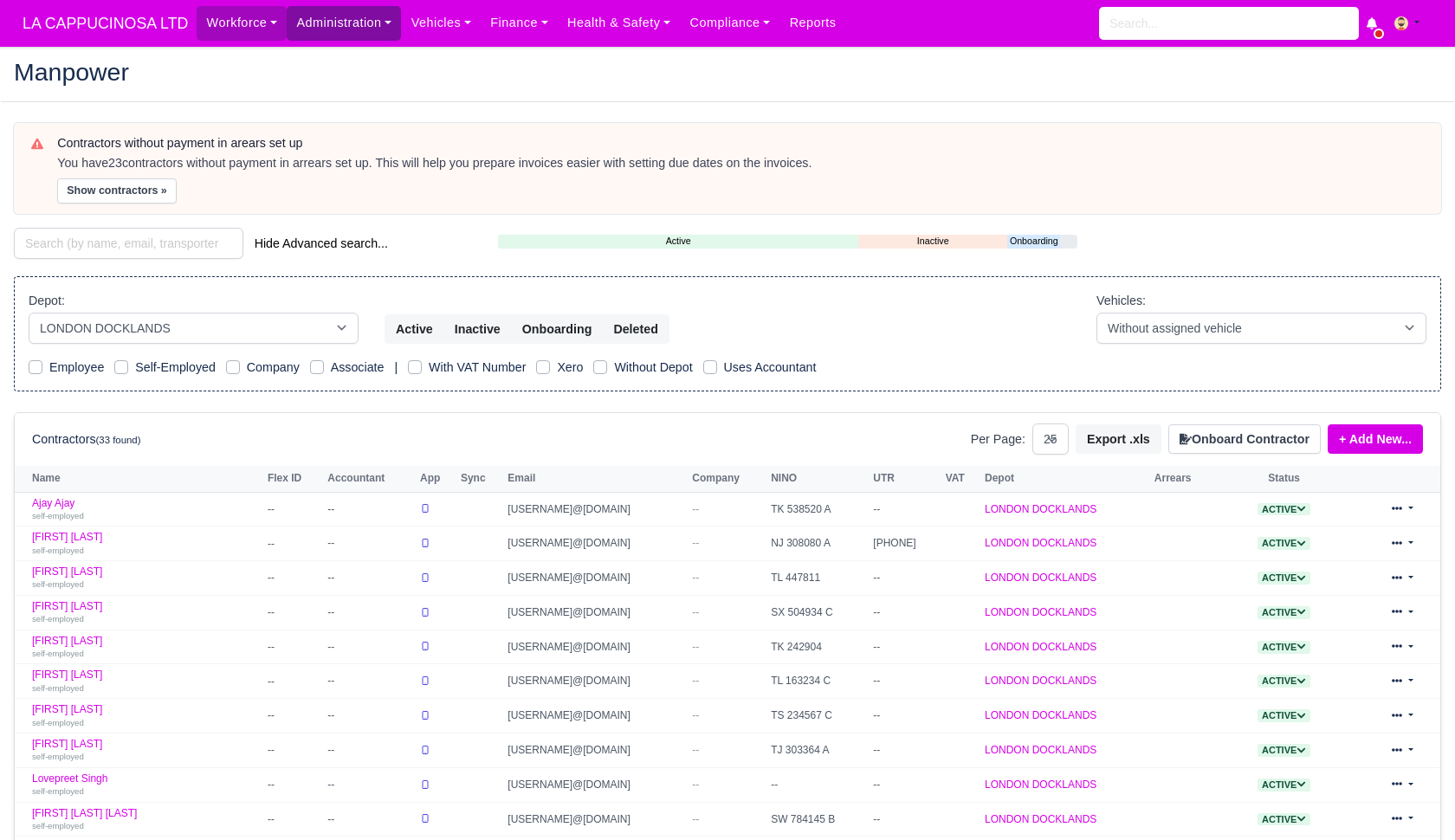 click on "Administration" at bounding box center [344, 23] 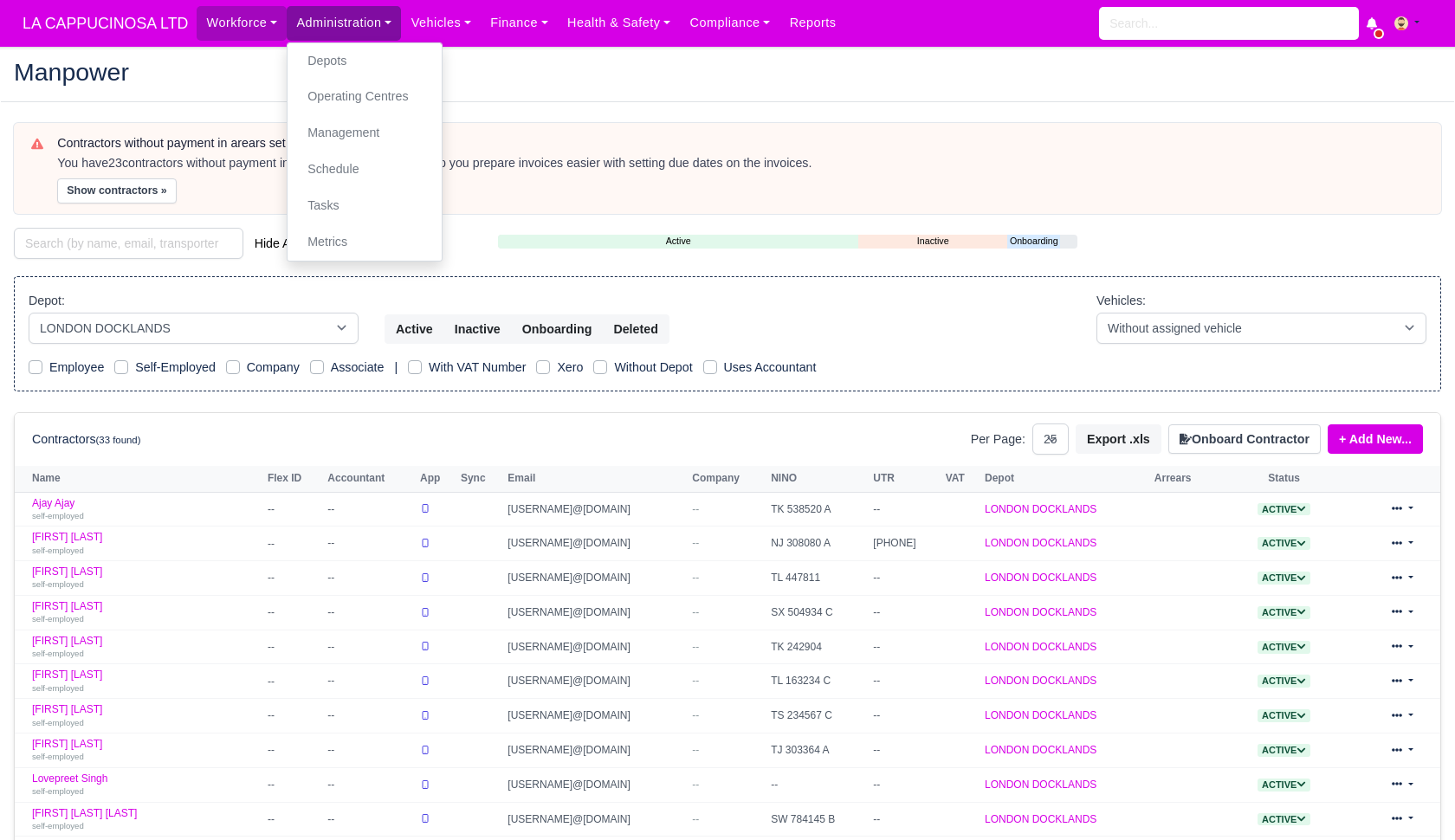 click on "Administration" at bounding box center (344, 23) 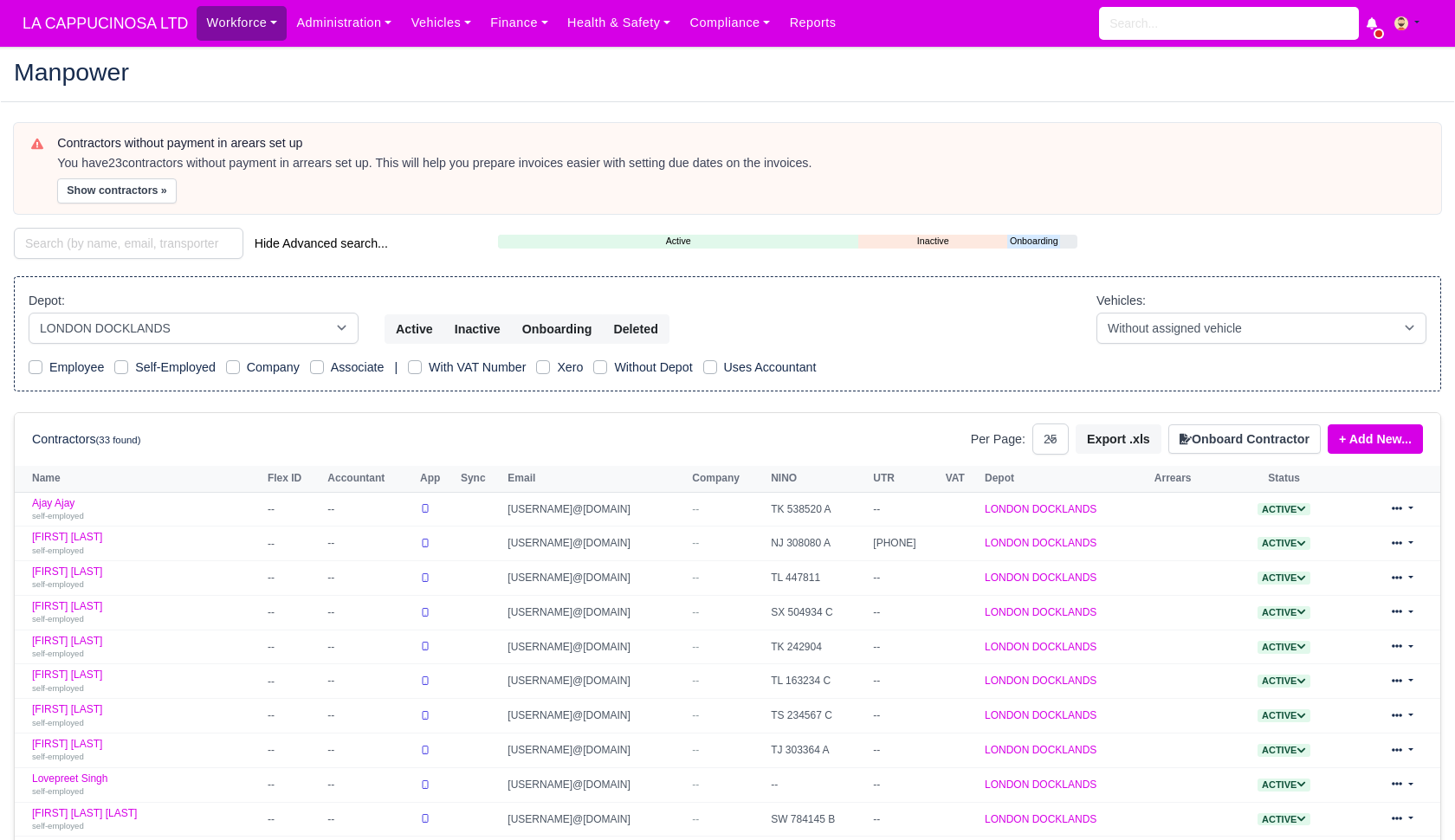 click on "Workforce" at bounding box center (242, 23) 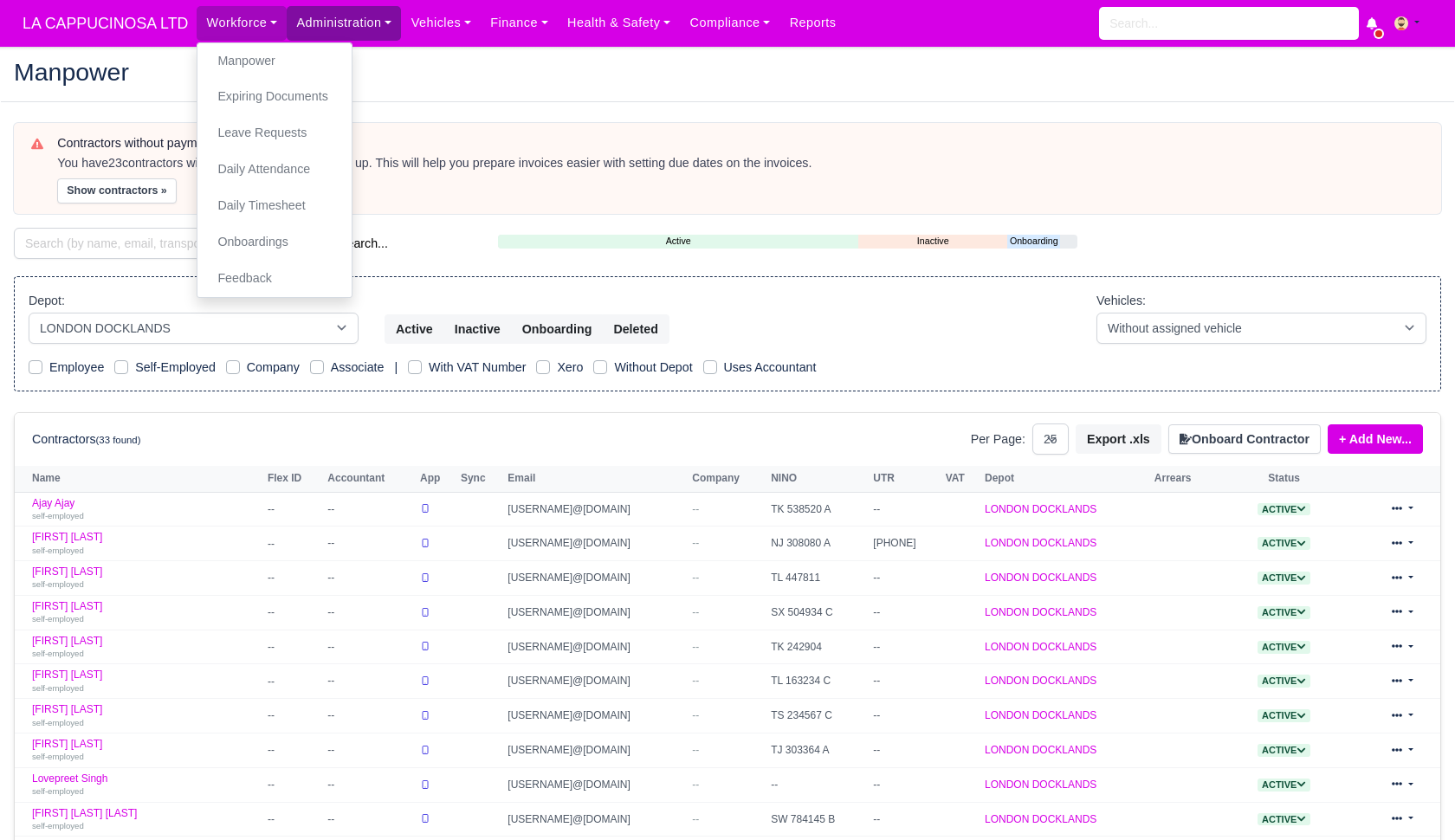 click on "Administration" at bounding box center (344, 23) 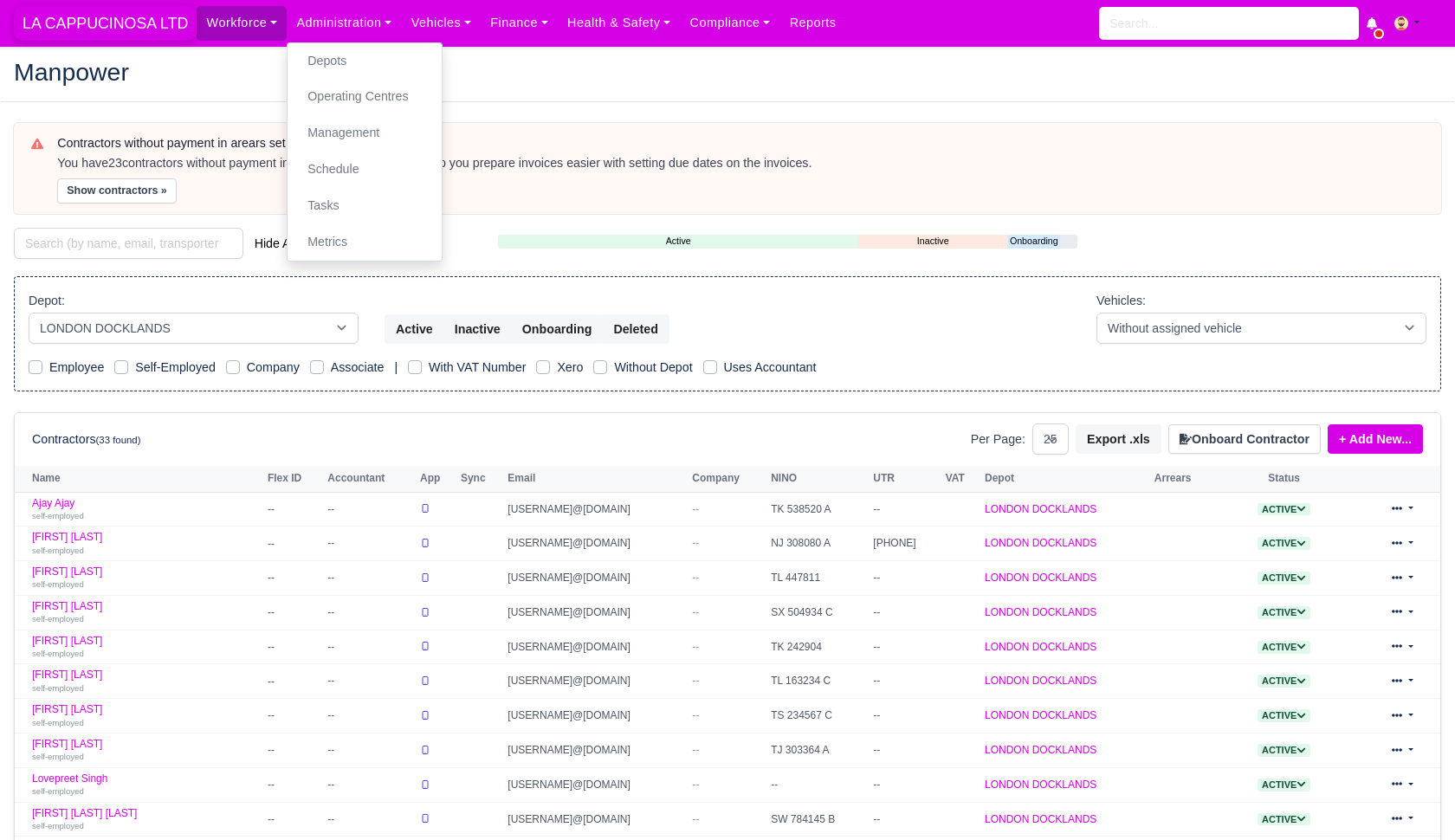 click on "LA CAPPUCINOSA LTD" at bounding box center [105, 23] 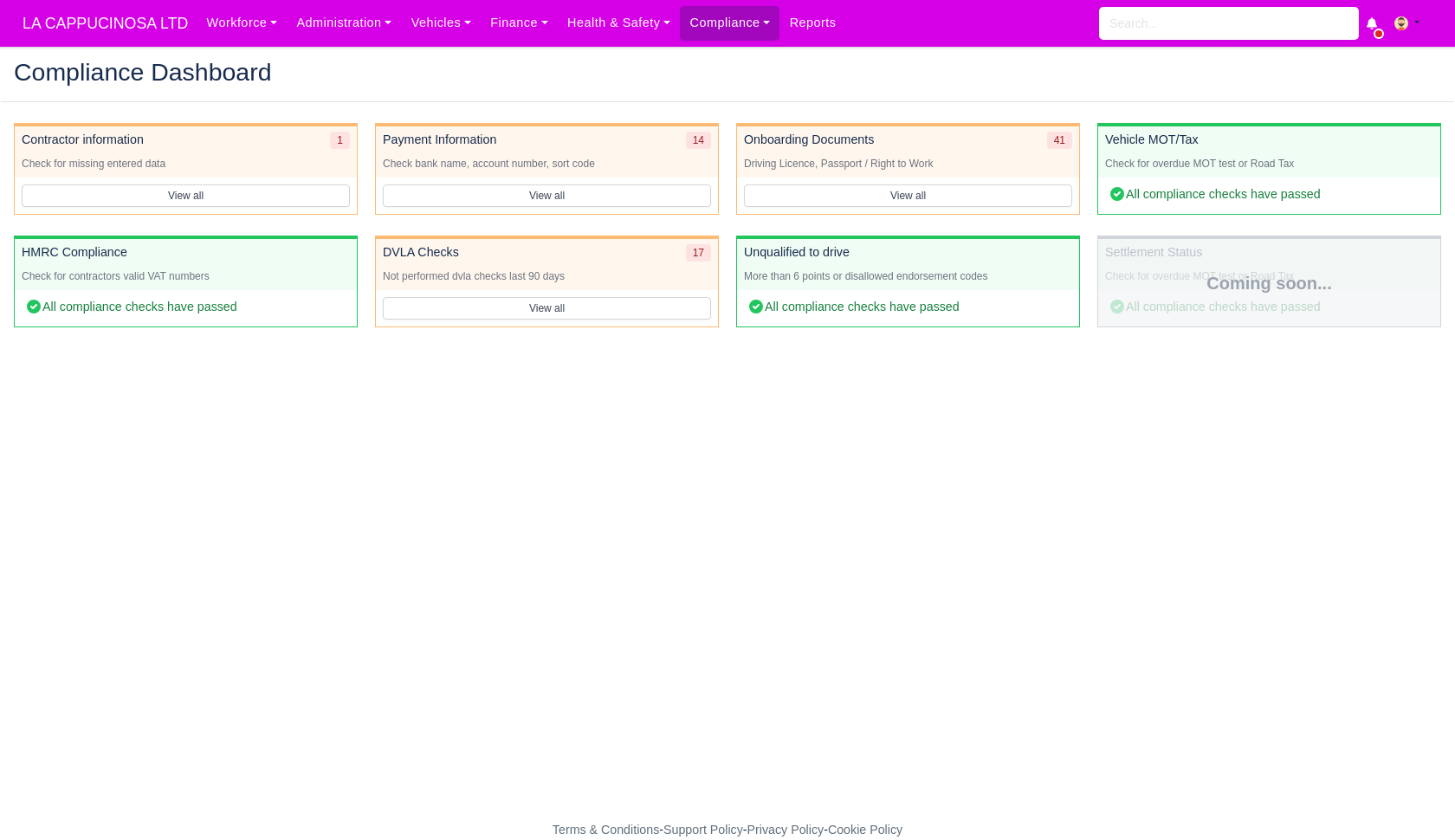 scroll, scrollTop: 0, scrollLeft: 0, axis: both 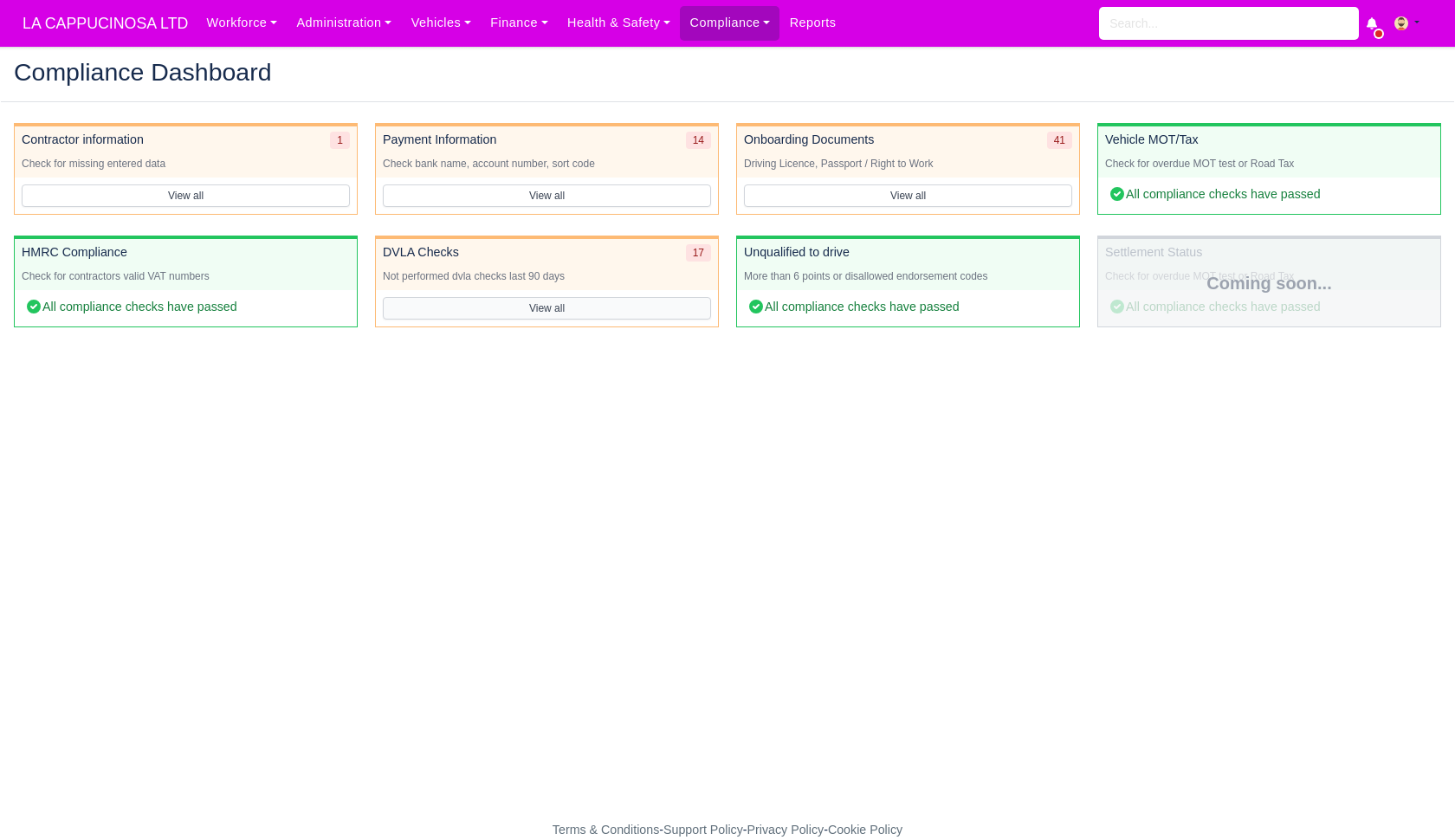 click on "View all" at bounding box center [546, 308] 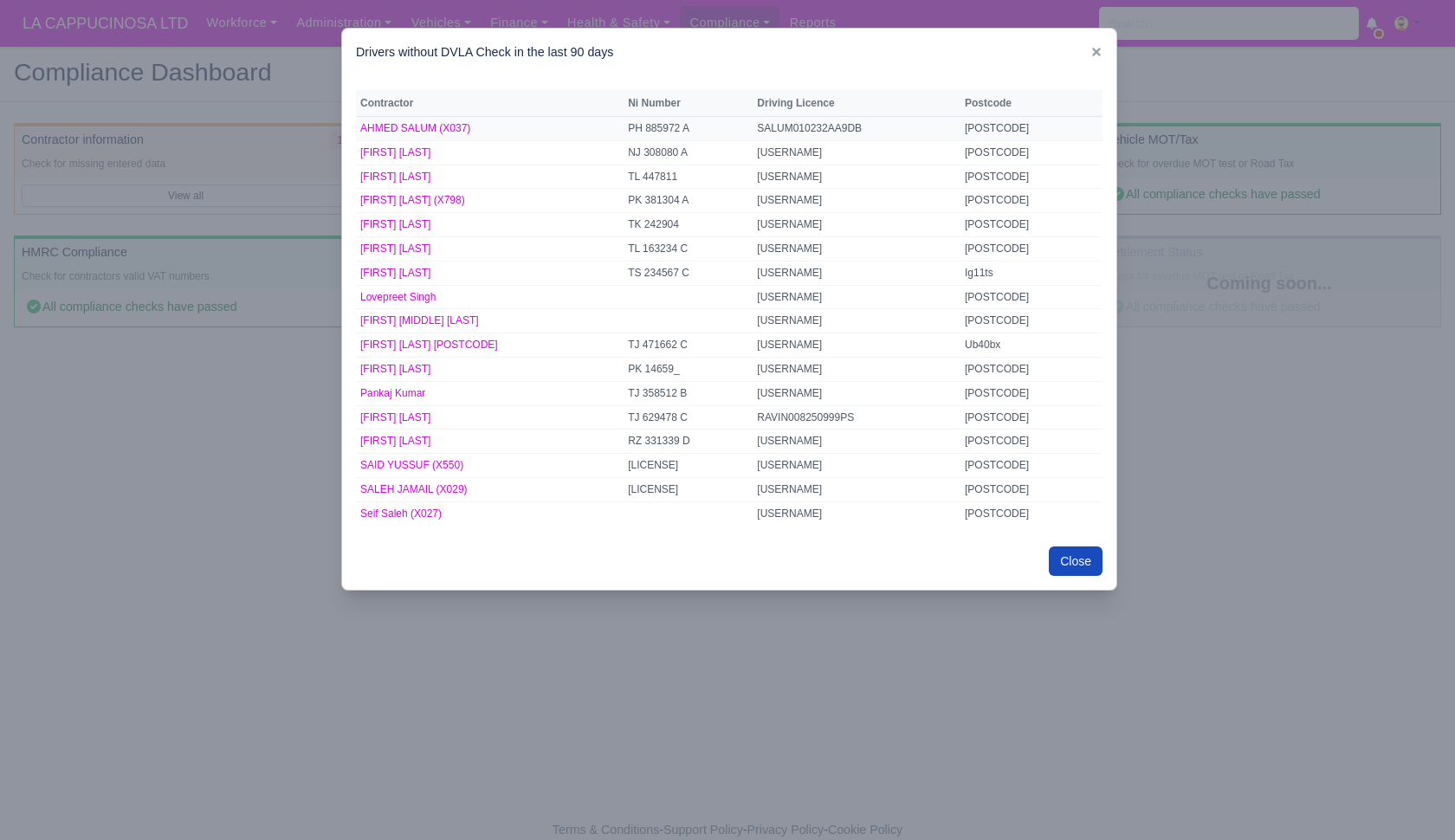 click on "PH 885972 A" at bounding box center (688, 128) 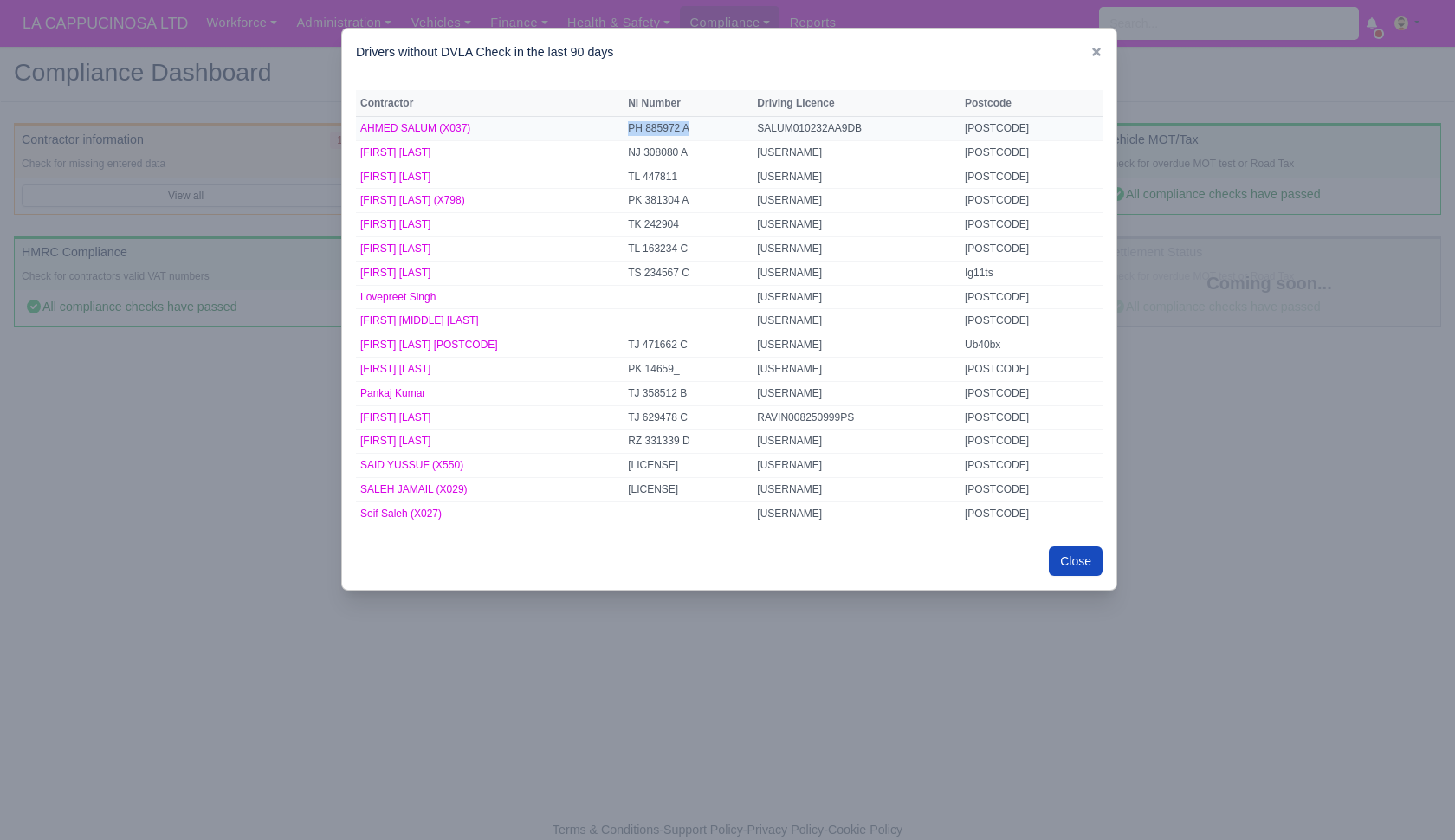 drag, startPoint x: 601, startPoint y: 132, endPoint x: 700, endPoint y: 122, distance: 99.50377 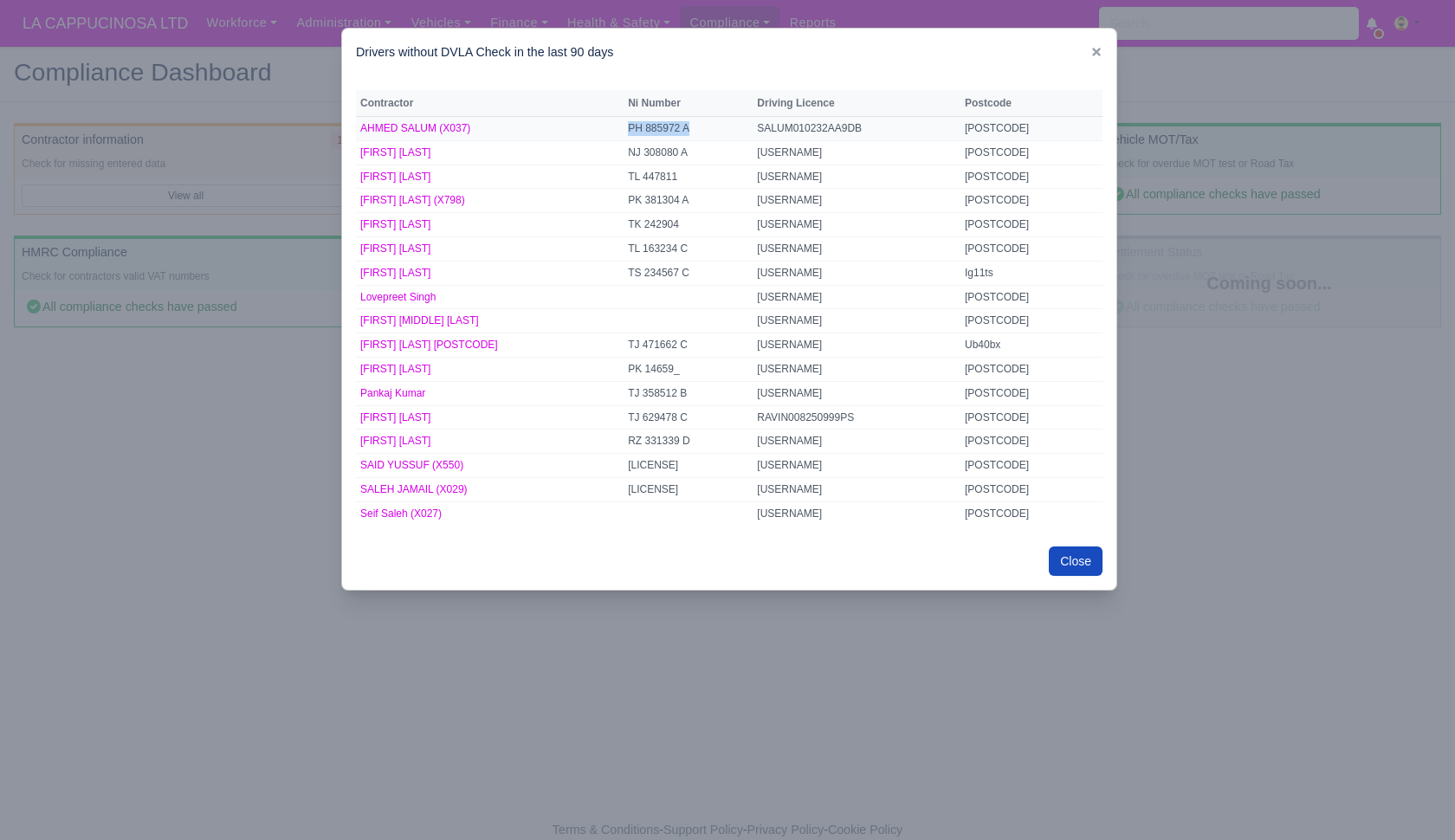 click on "PH 885972 A" at bounding box center [688, 128] 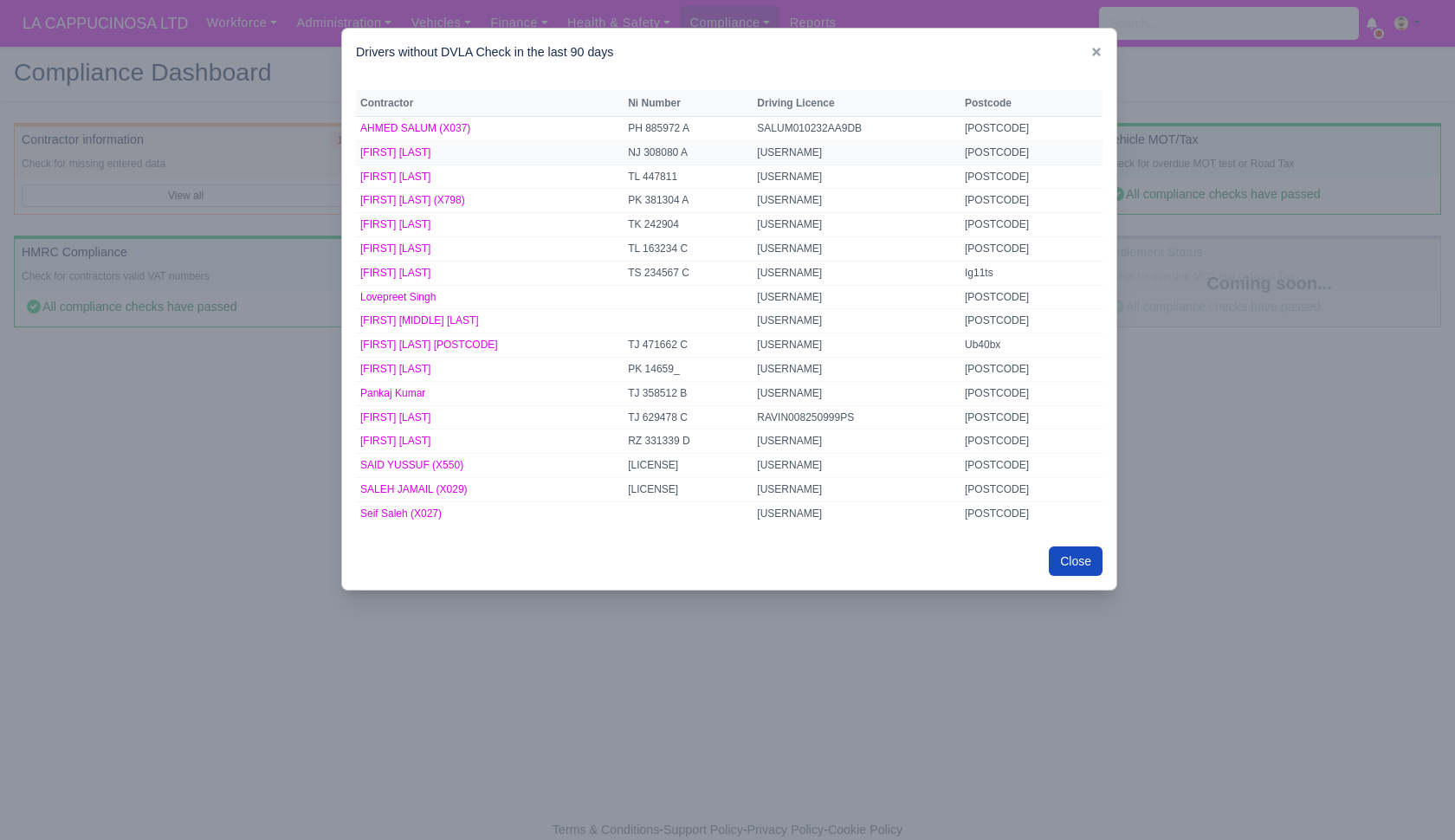 click on "NJ 308080 A" at bounding box center (688, 152) 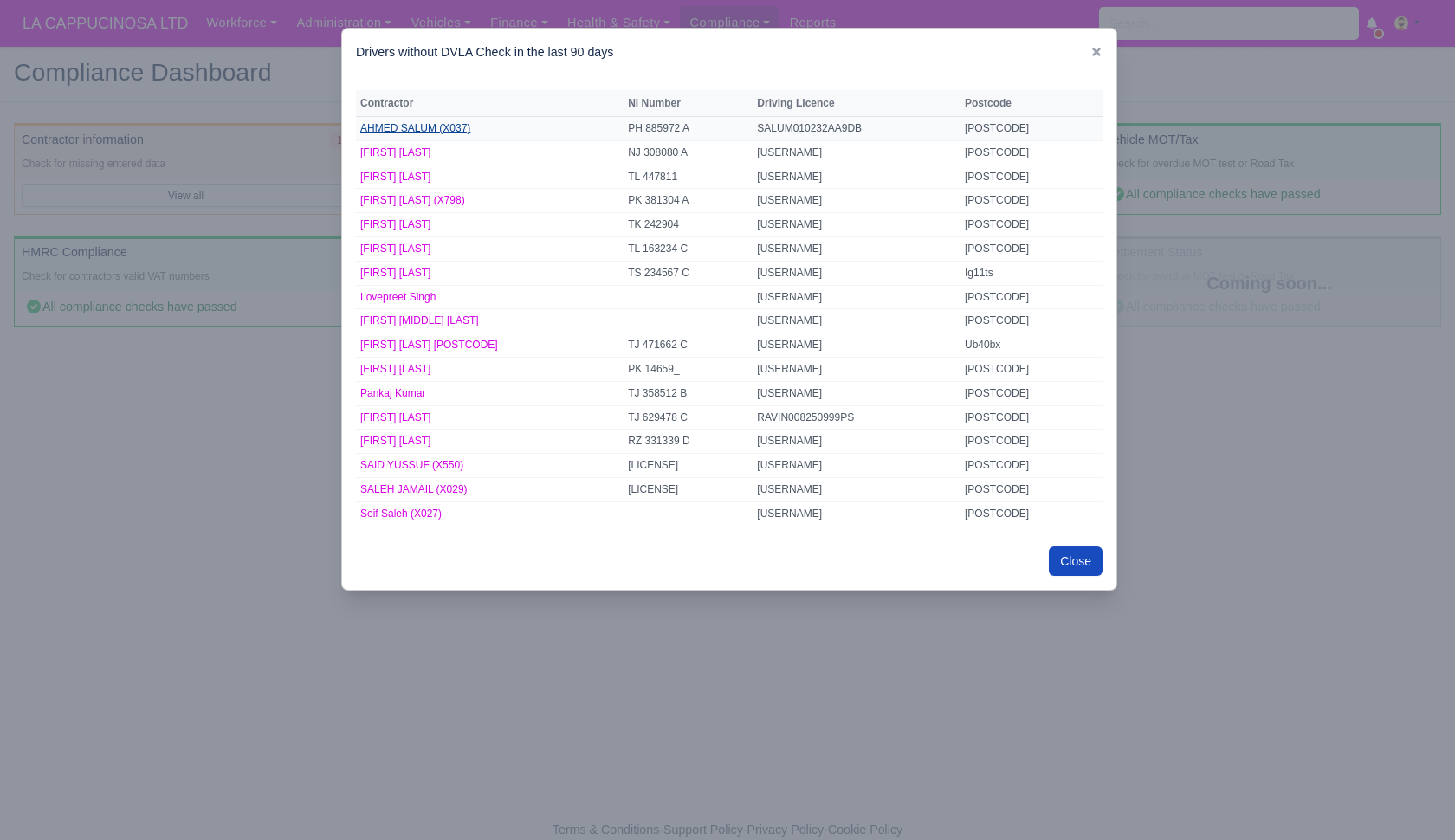 click on "AHMED SALUM (X037)" at bounding box center (415, 128) 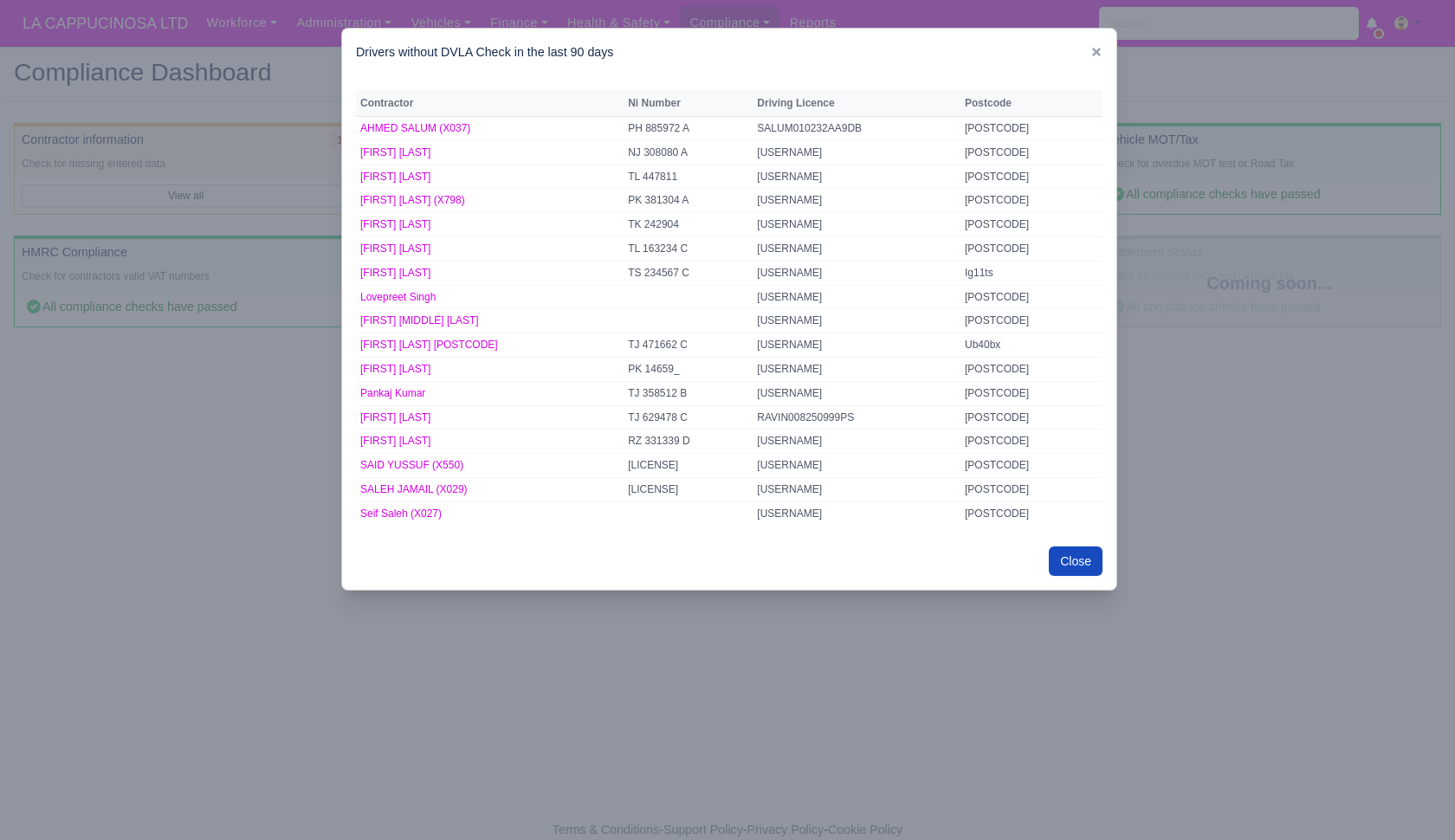 click at bounding box center (728, 420) 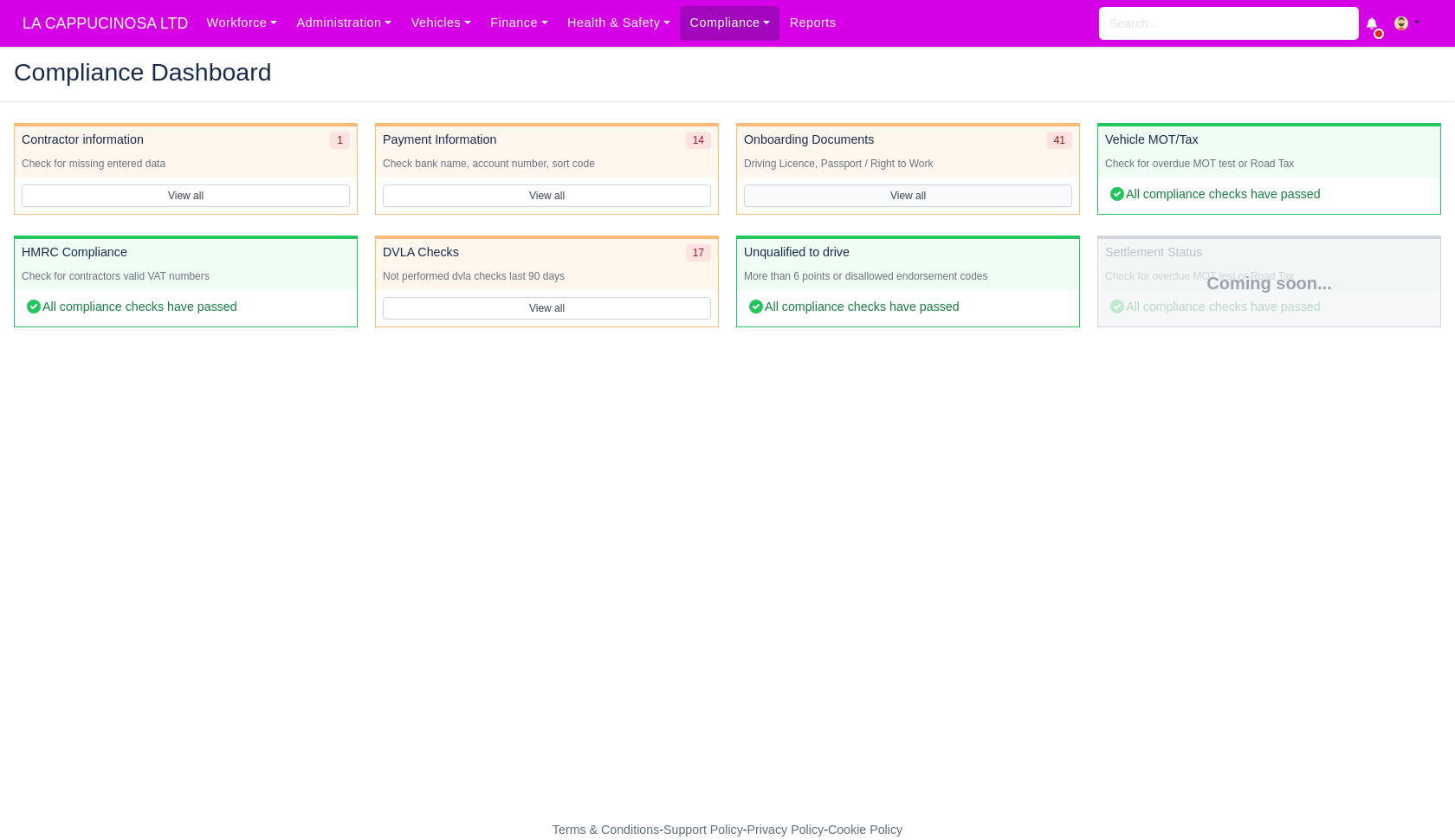 click on "View all" at bounding box center (908, 196) 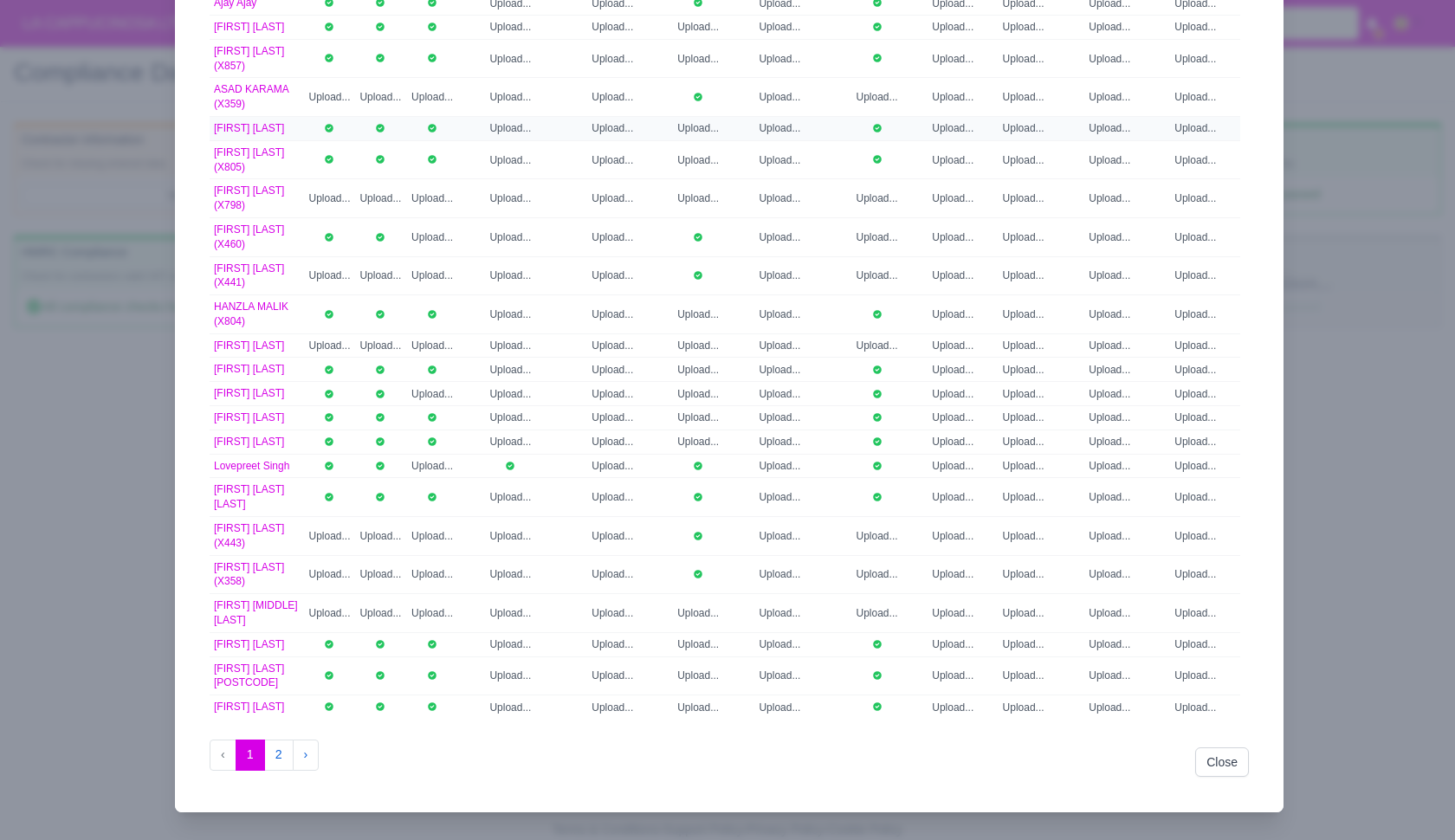 scroll, scrollTop: 514, scrollLeft: 0, axis: vertical 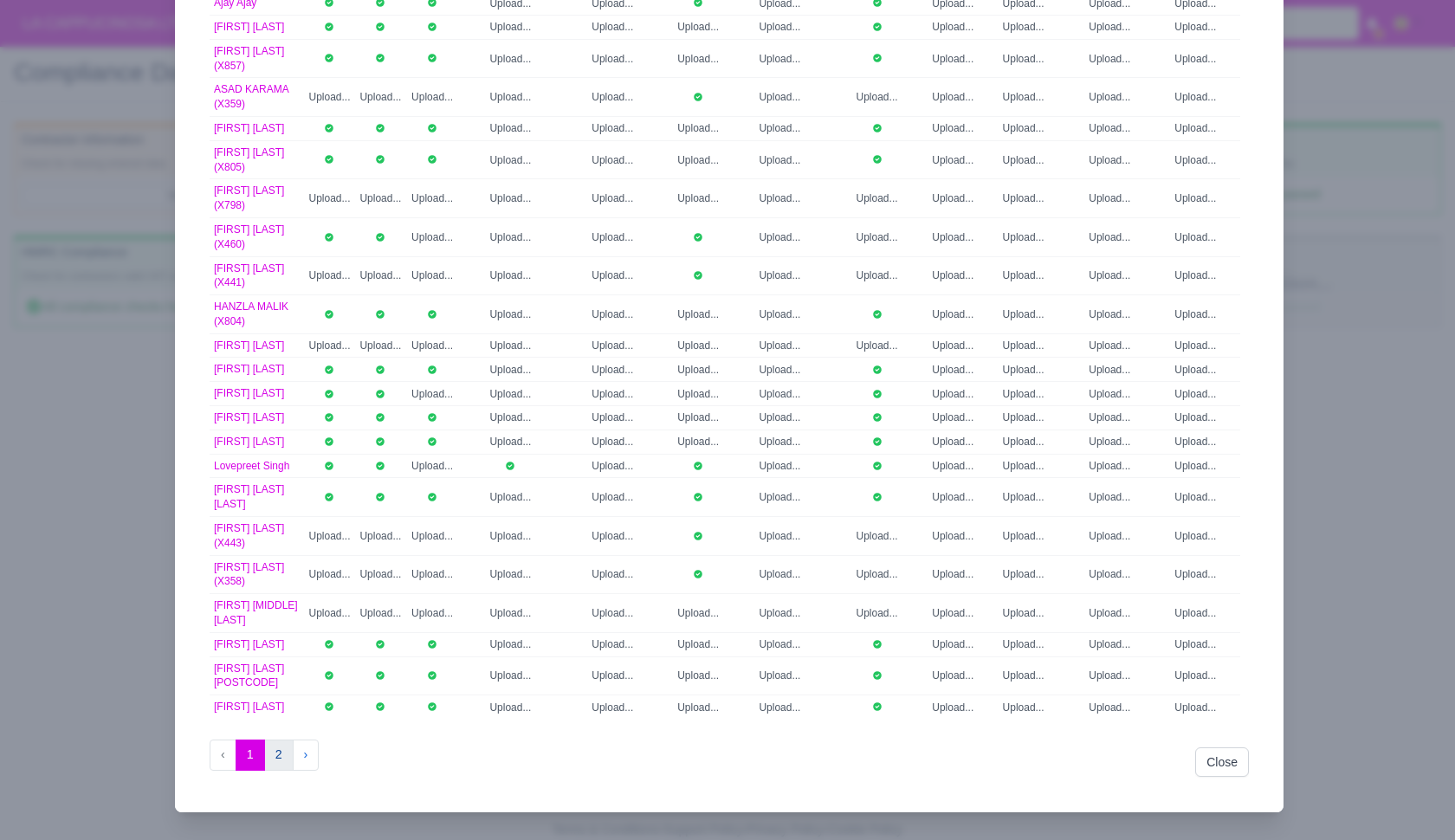 click on "2" at bounding box center [279, 755] 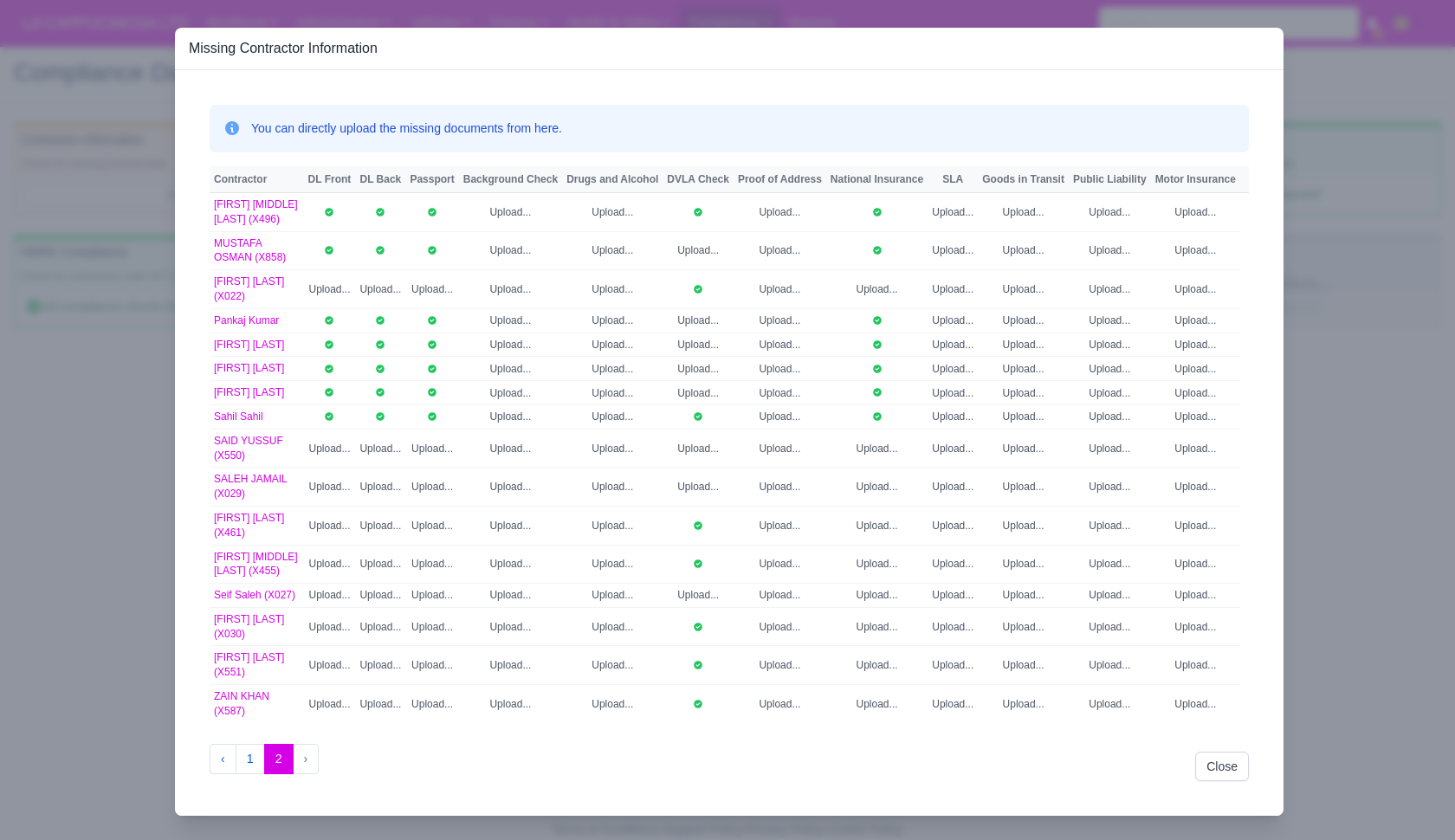 scroll, scrollTop: 0, scrollLeft: 0, axis: both 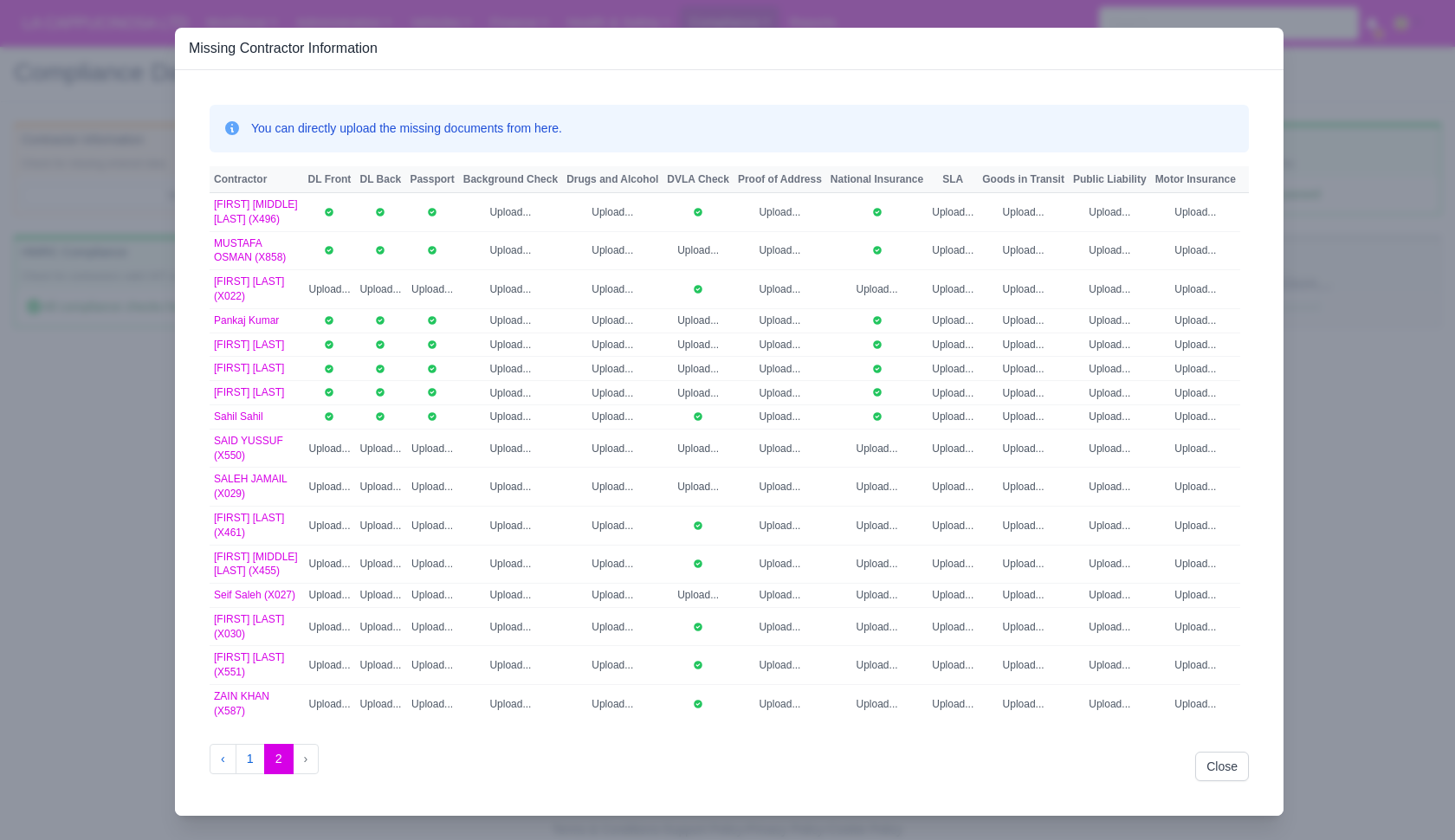 click at bounding box center (728, 420) 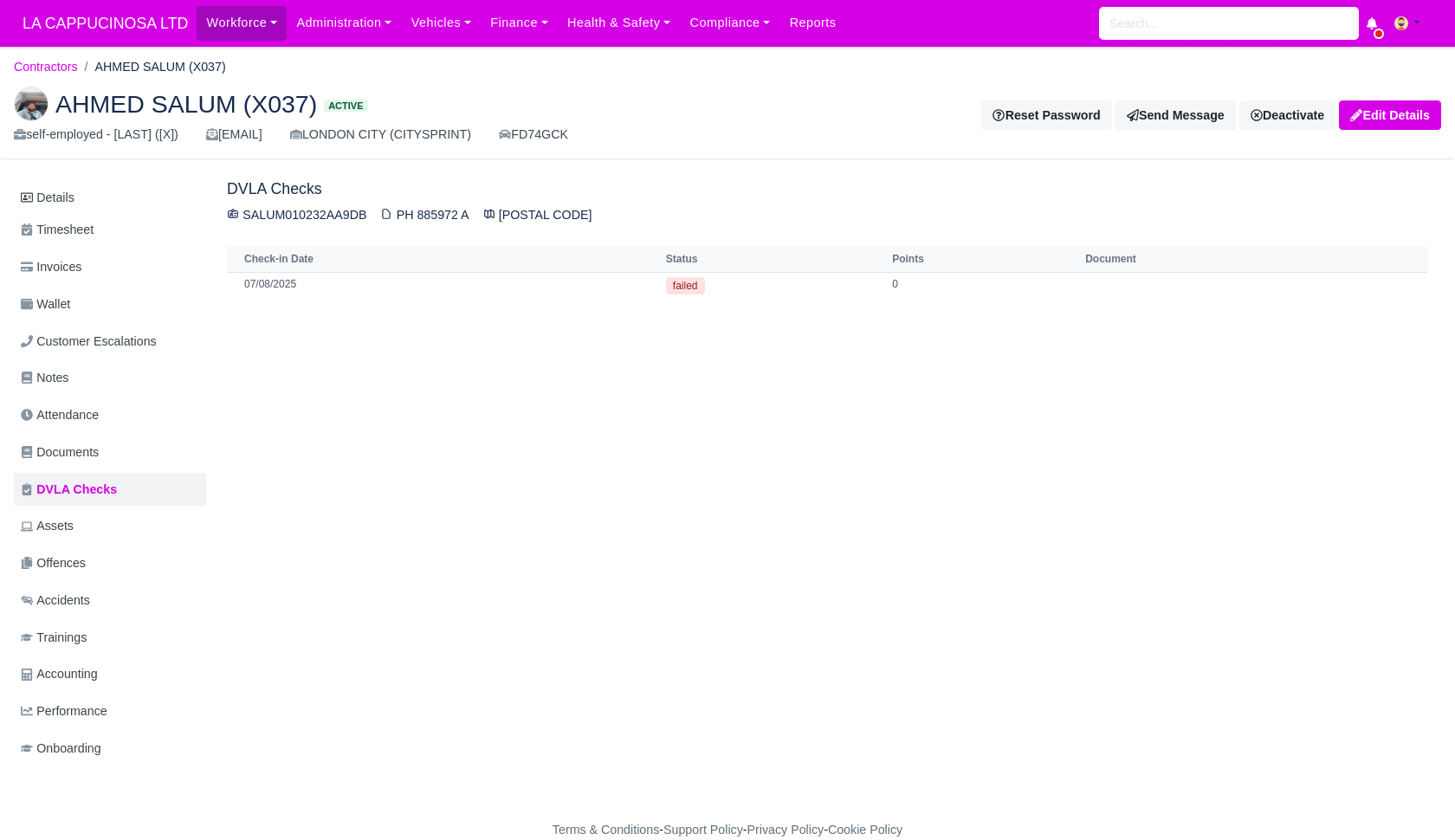 scroll, scrollTop: 0, scrollLeft: 0, axis: both 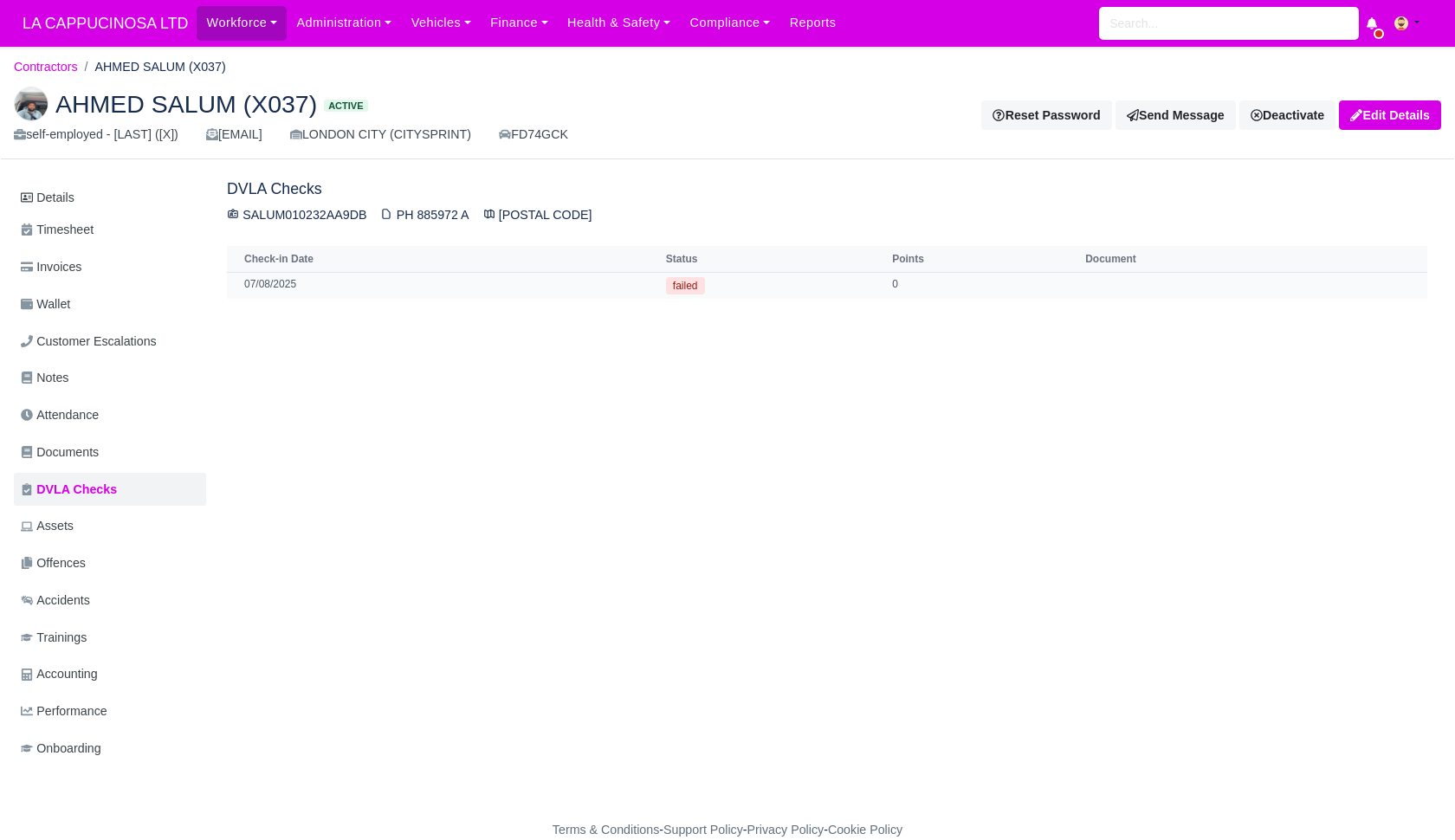 click on "failed" at bounding box center (685, 286) 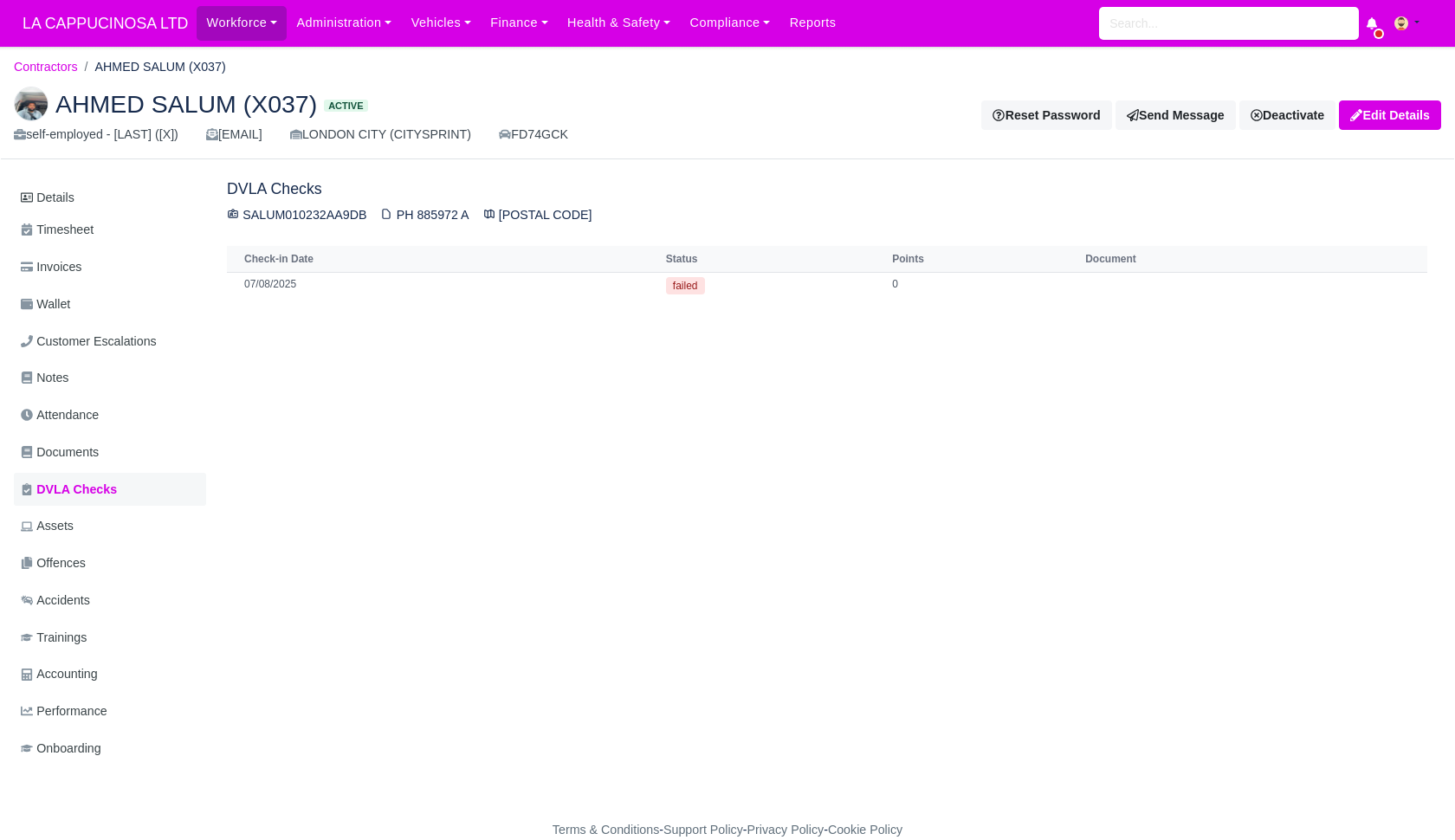 click on "DVLA Checks" at bounding box center [110, 489] 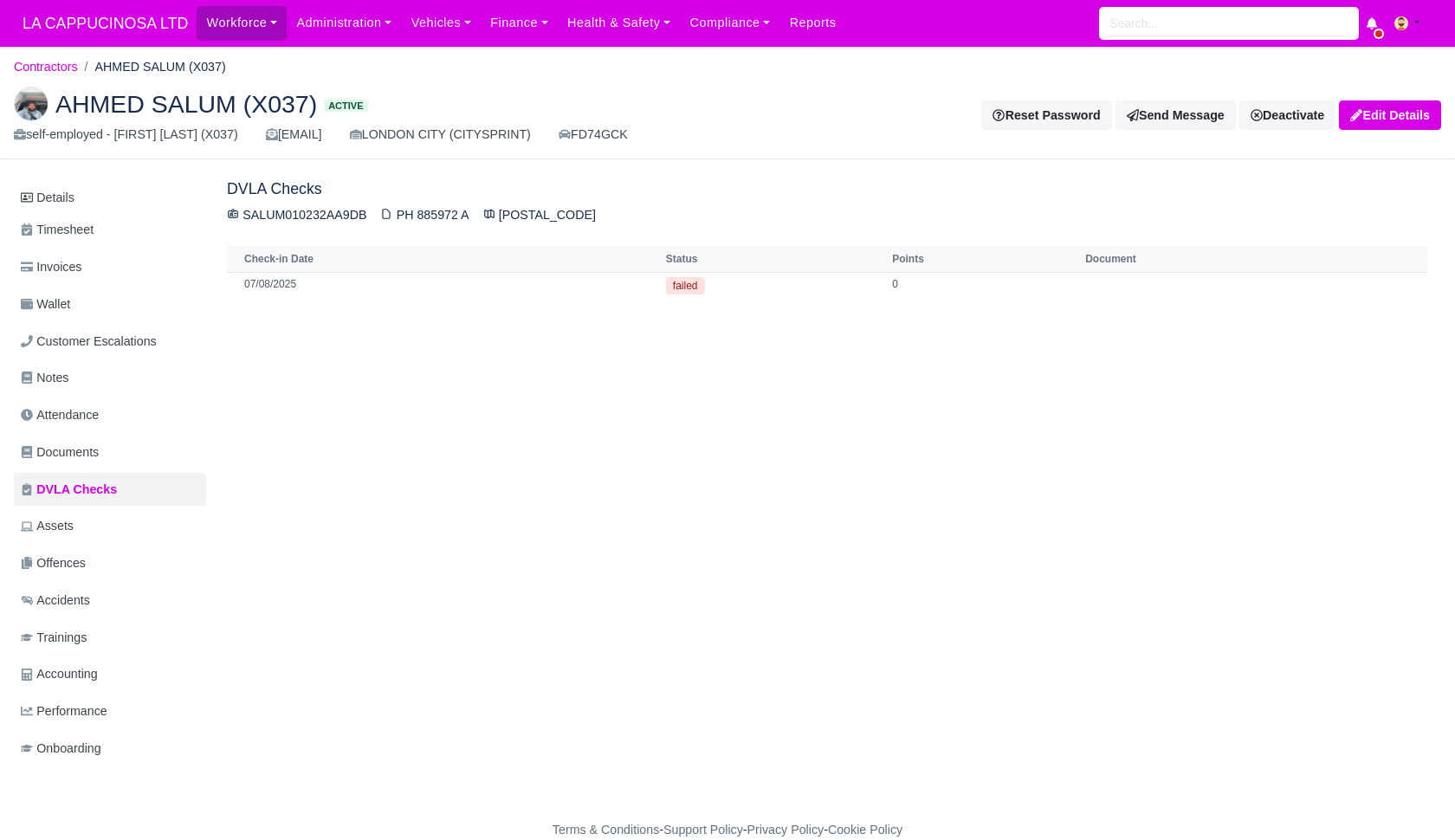scroll, scrollTop: 0, scrollLeft: 0, axis: both 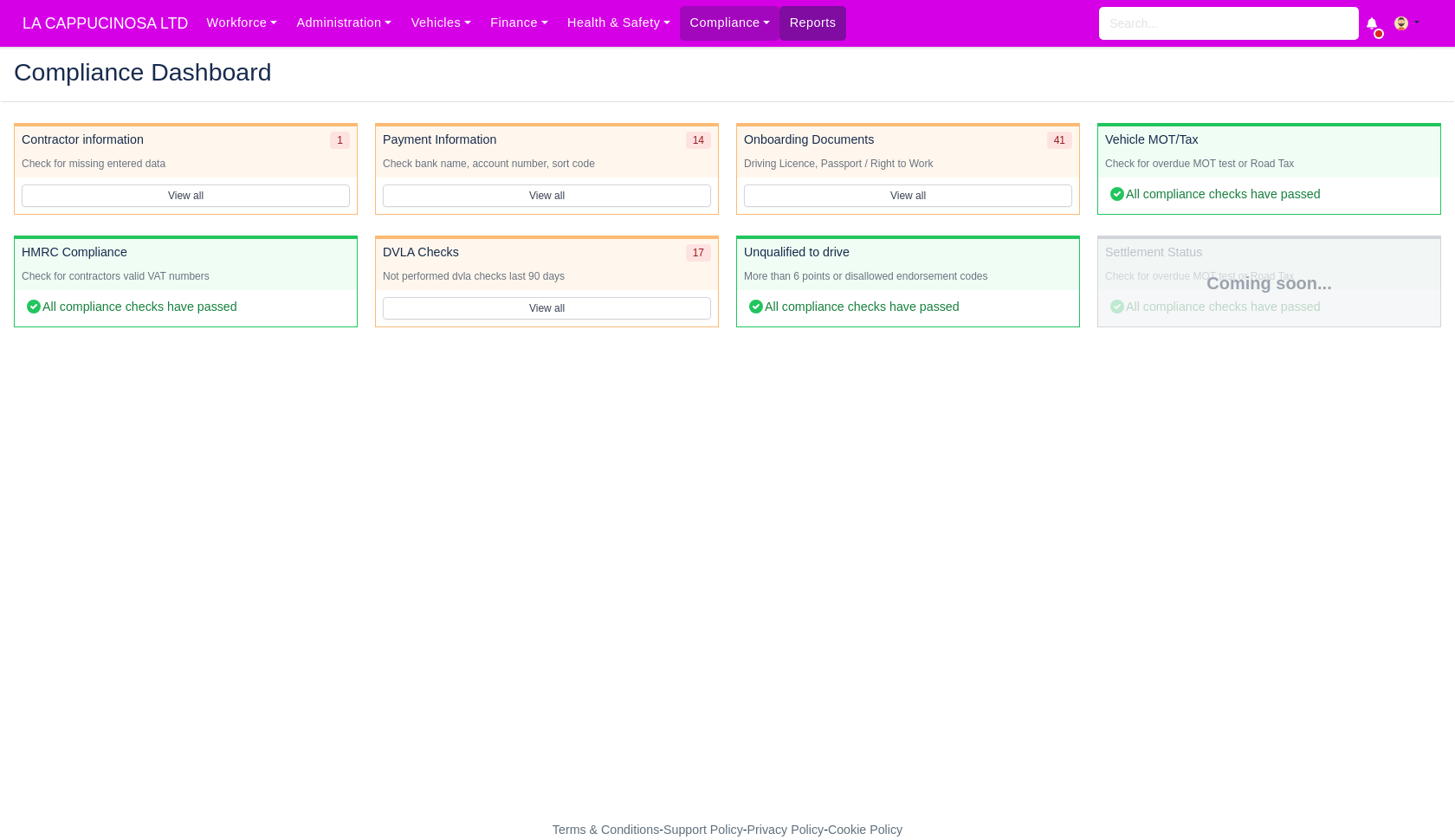 click on "Reports" at bounding box center [812, 23] 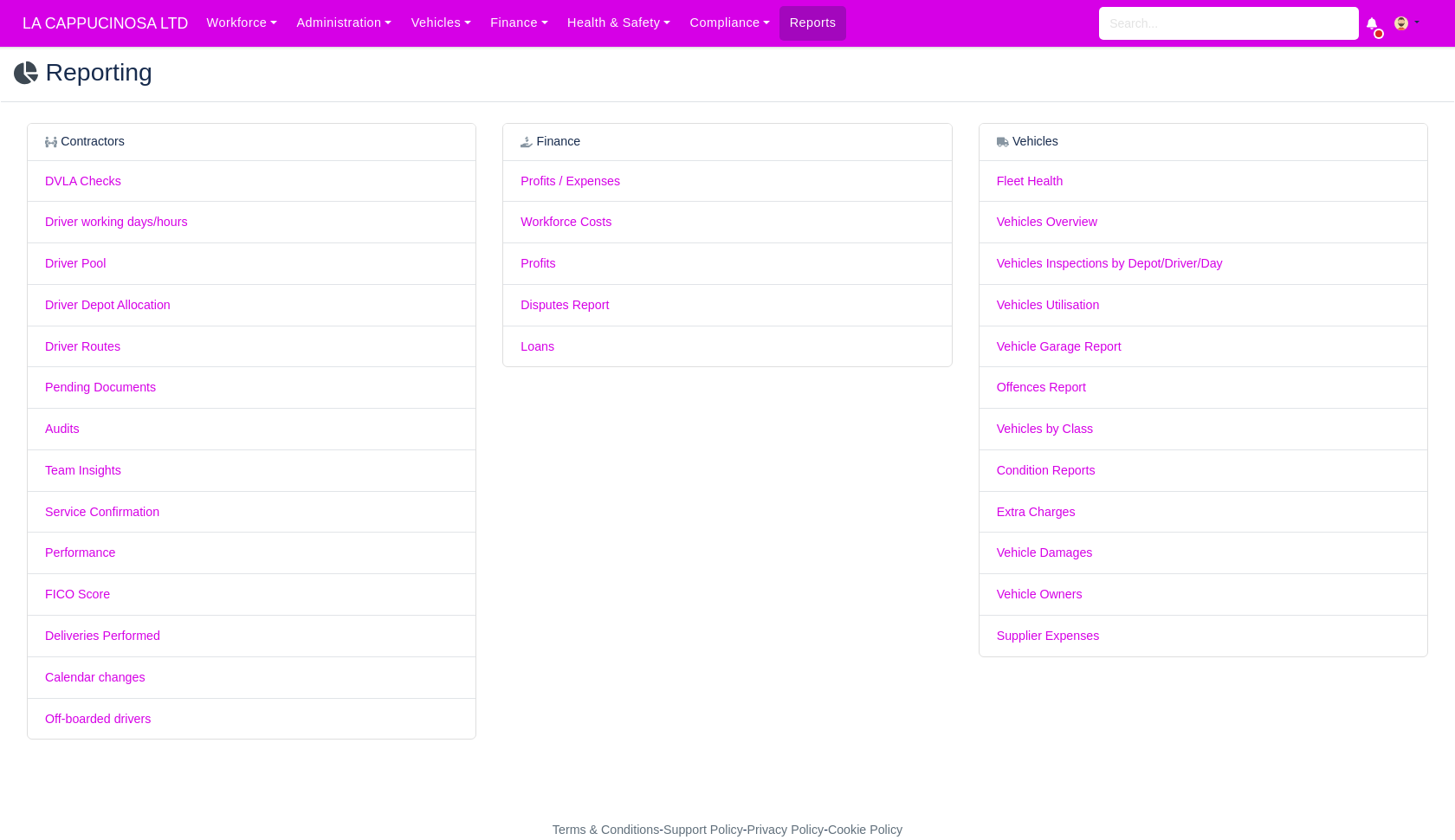 scroll, scrollTop: 0, scrollLeft: 0, axis: both 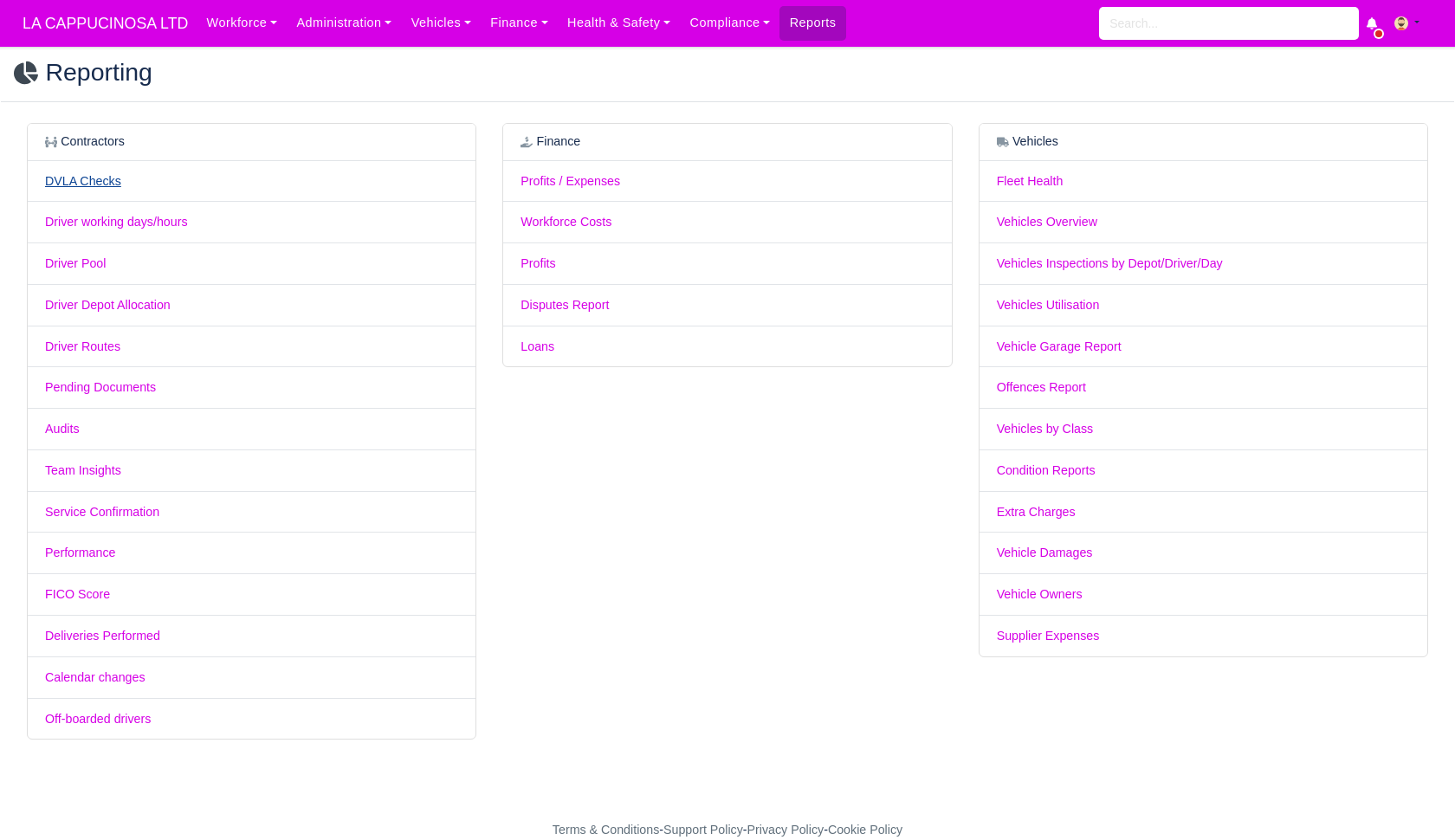 click on "DVLA Checks" at bounding box center (83, 181) 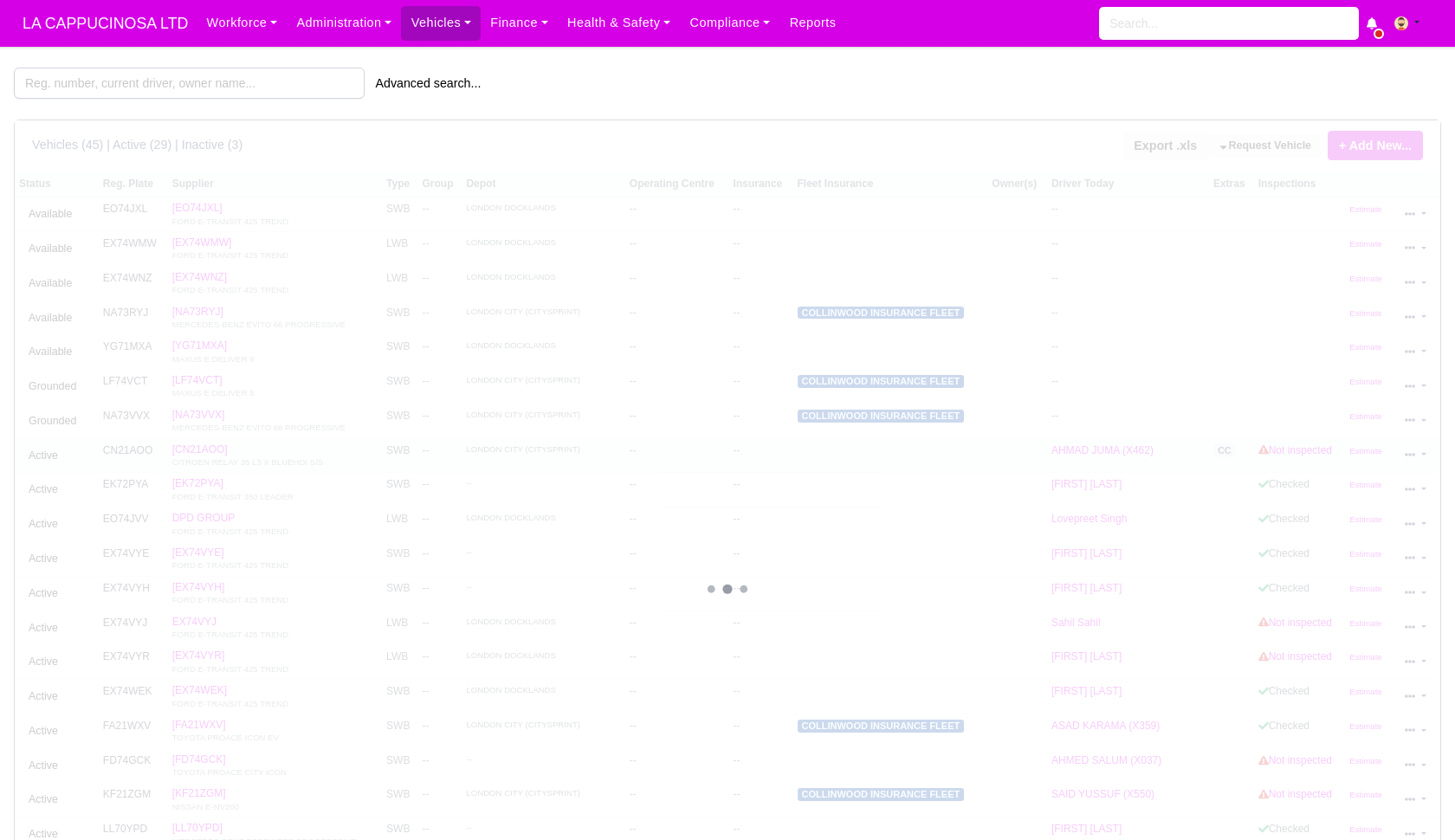 scroll, scrollTop: 0, scrollLeft: 0, axis: both 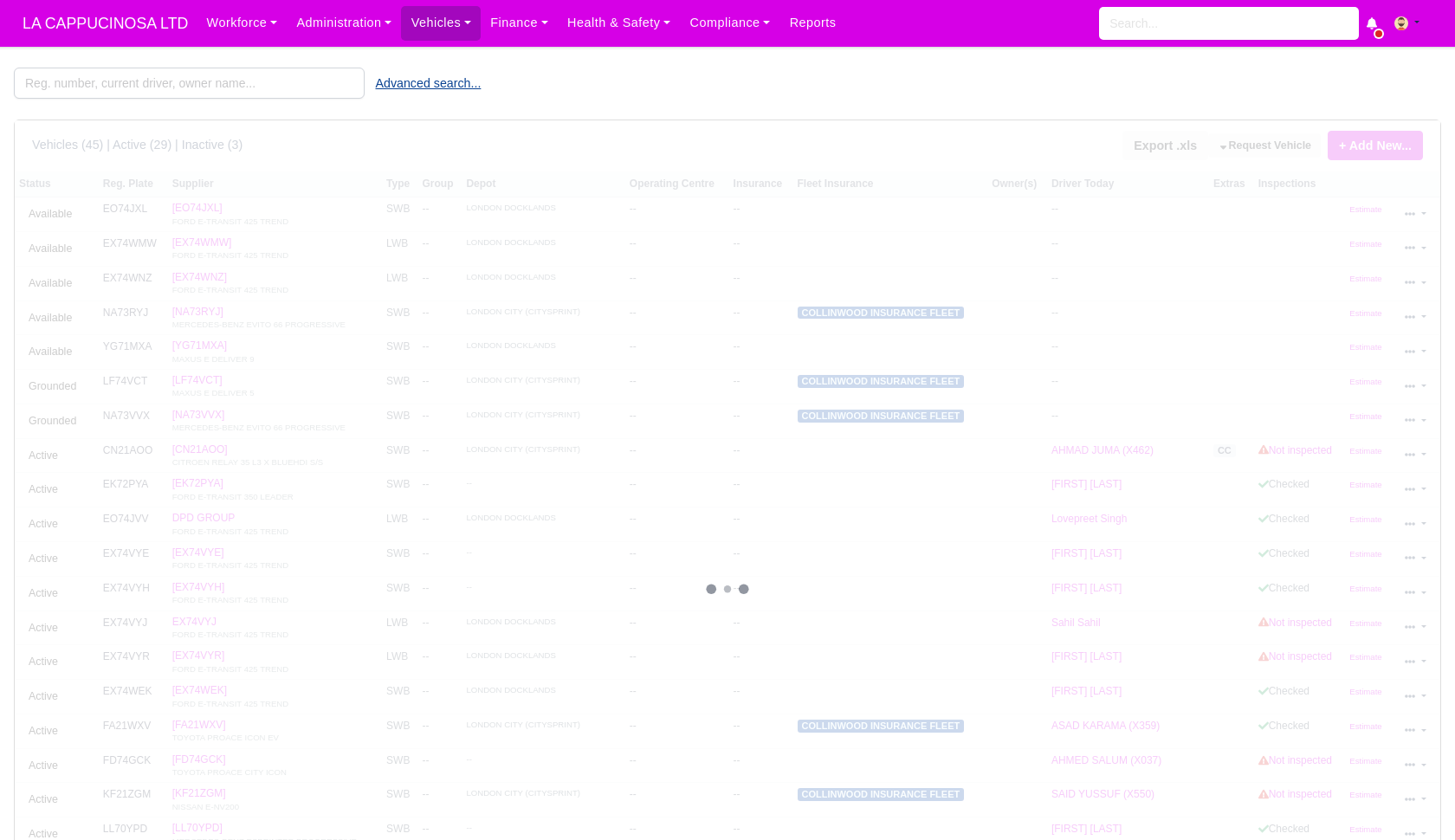 click on "Advanced search..." at bounding box center [429, 83] 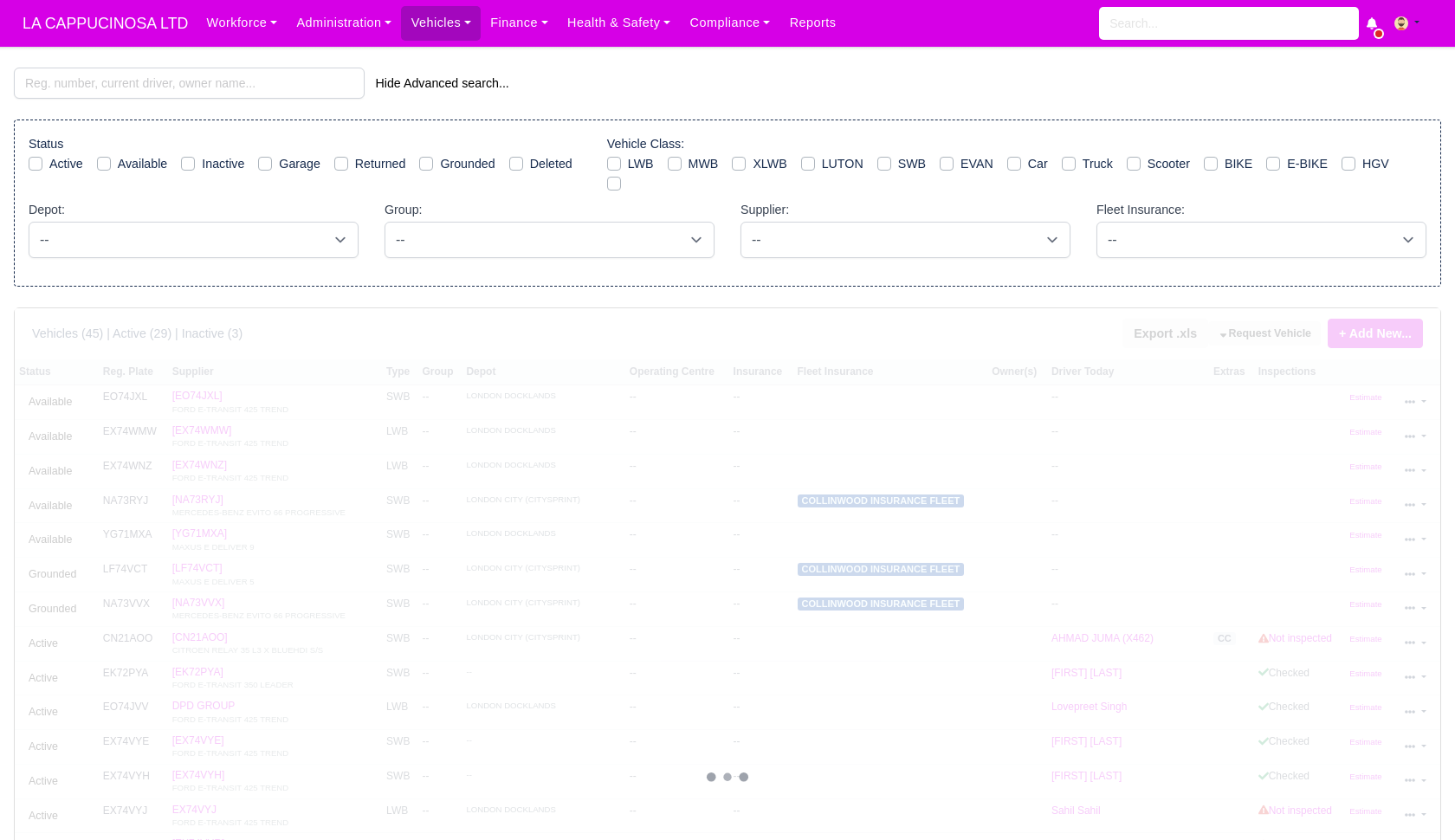 click on "Vehicles (45)
| Active (29)
| Inactive (3)
Export .xls
Request Vehicle
+ Add New...
Available Options
Single Vehicle
Bulk import from Excel" at bounding box center (728, 333) 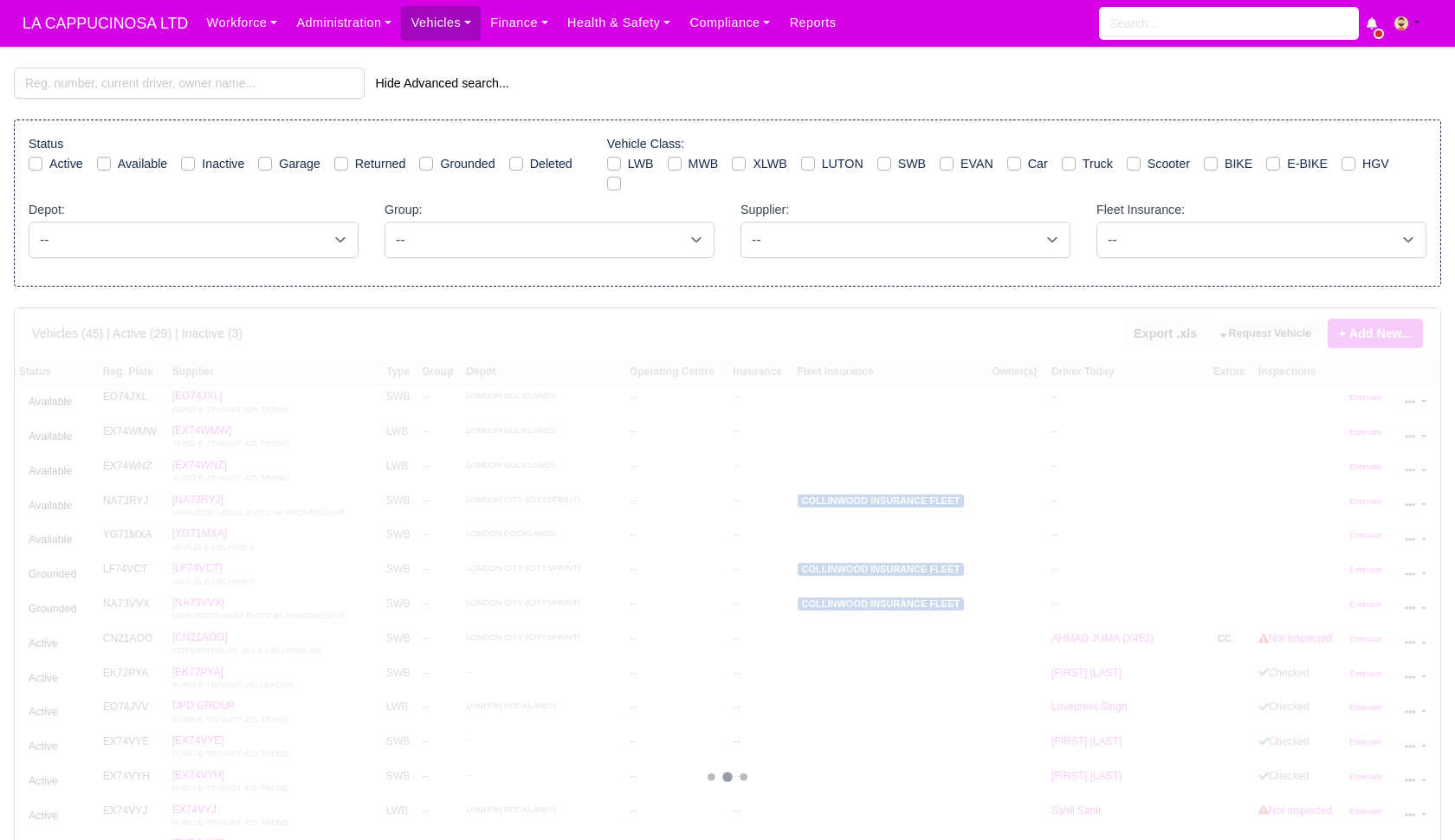 click on "Driver Today" at bounding box center (1128, 372) 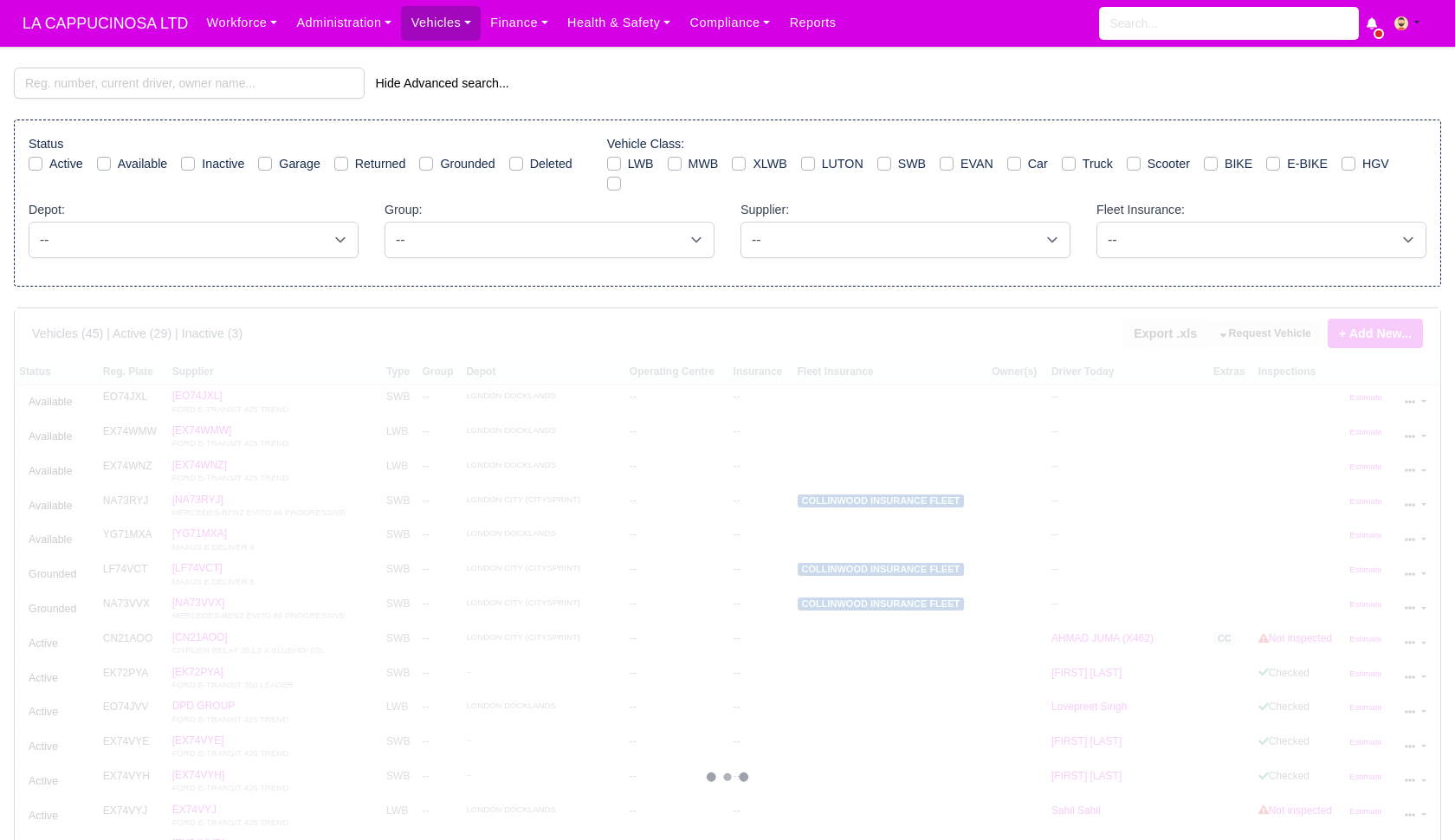 click on "Active" at bounding box center (66, 164) 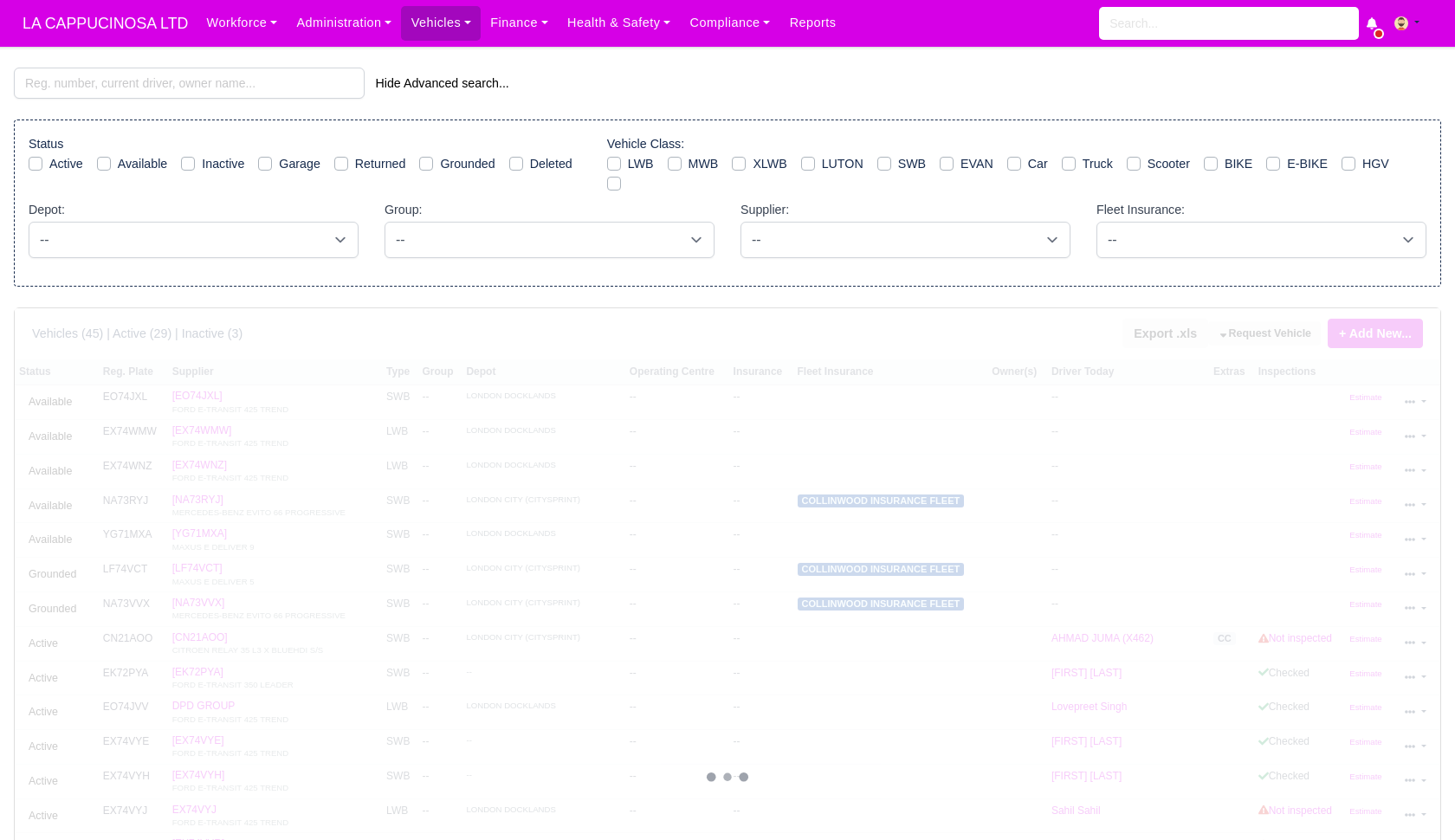 click on "Active" at bounding box center (36, 161) 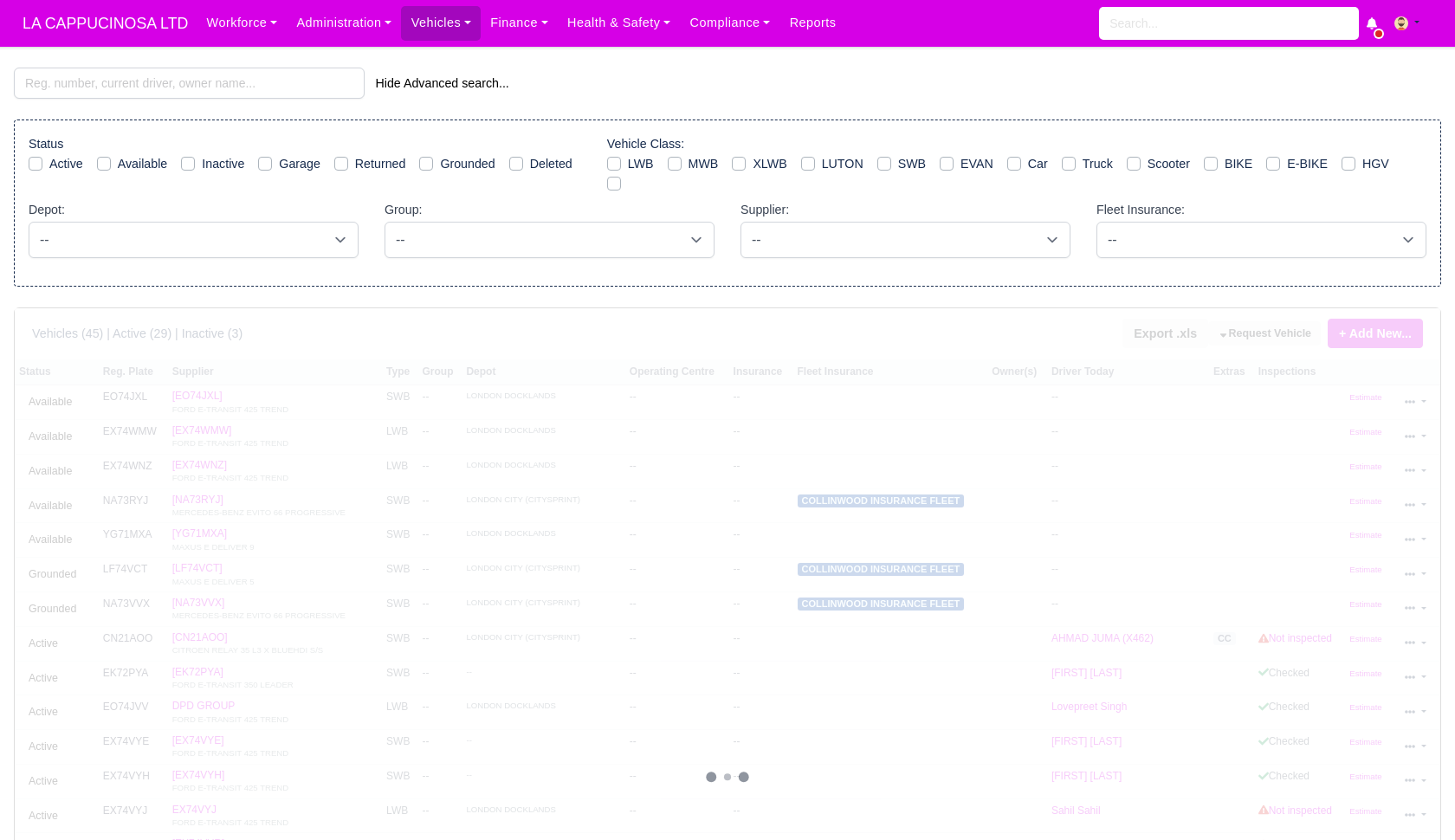 checkbox on "true" 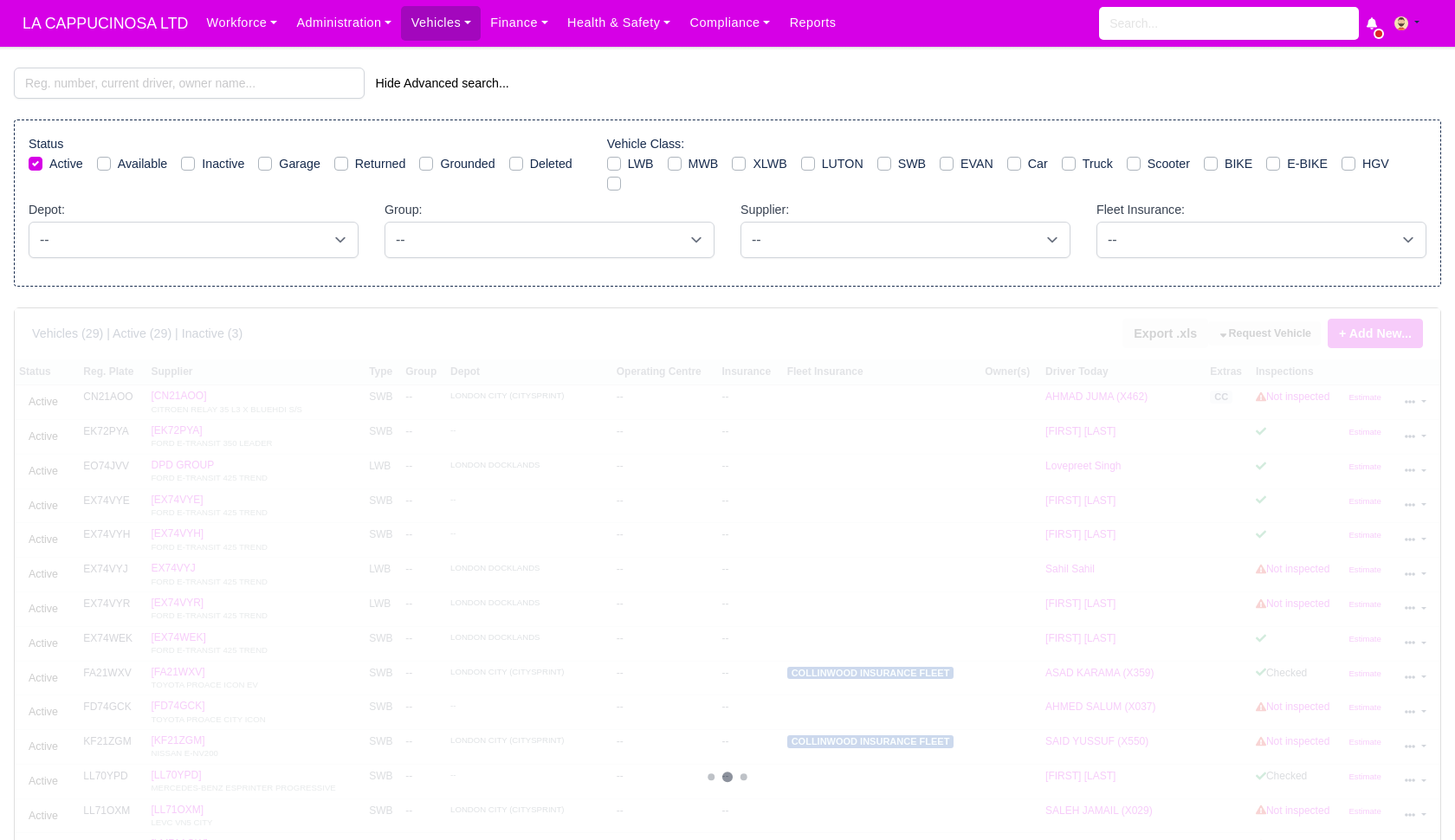 click on "Active" at bounding box center (66, 164) 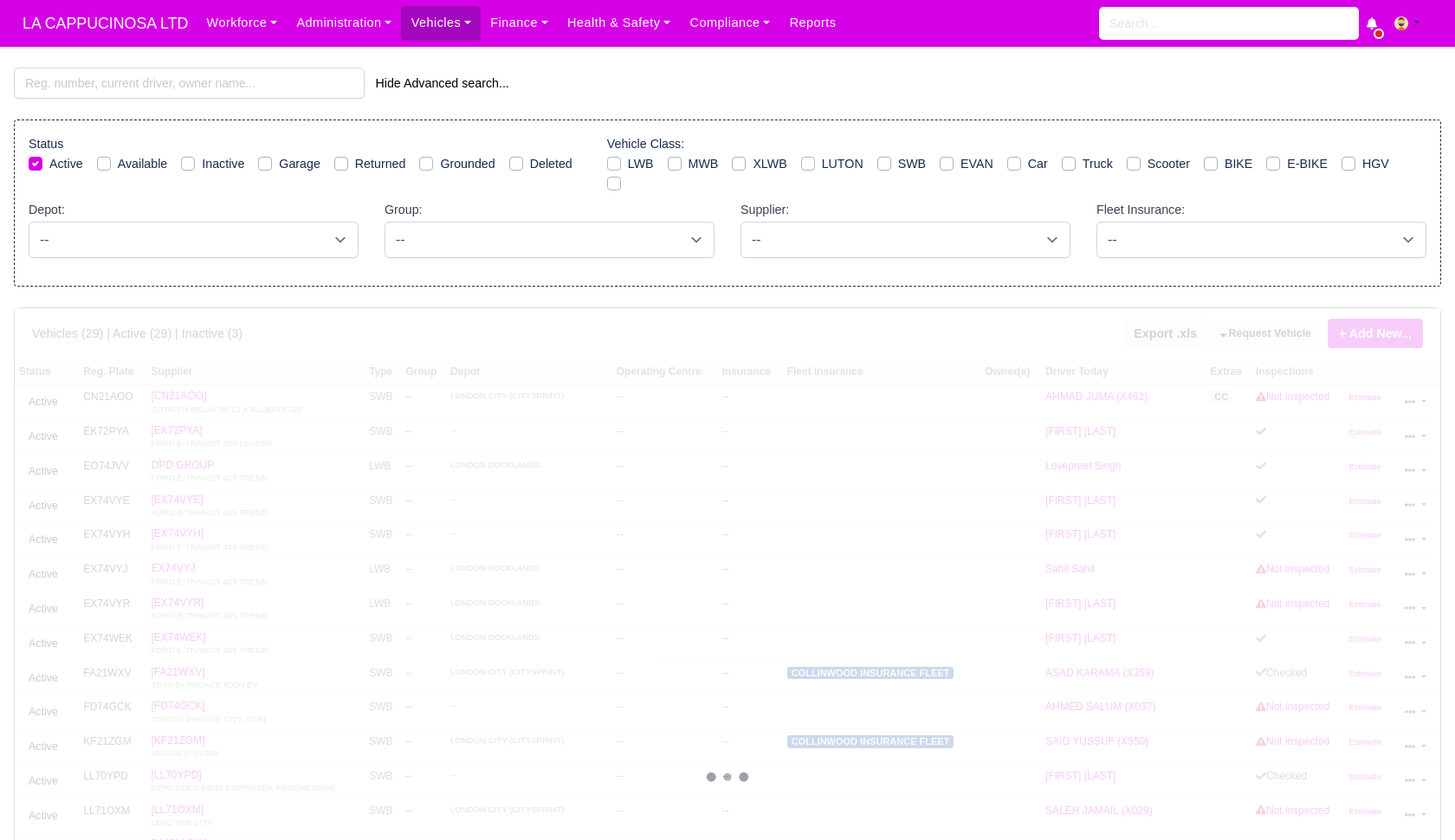 click on "Active" at bounding box center [36, 161] 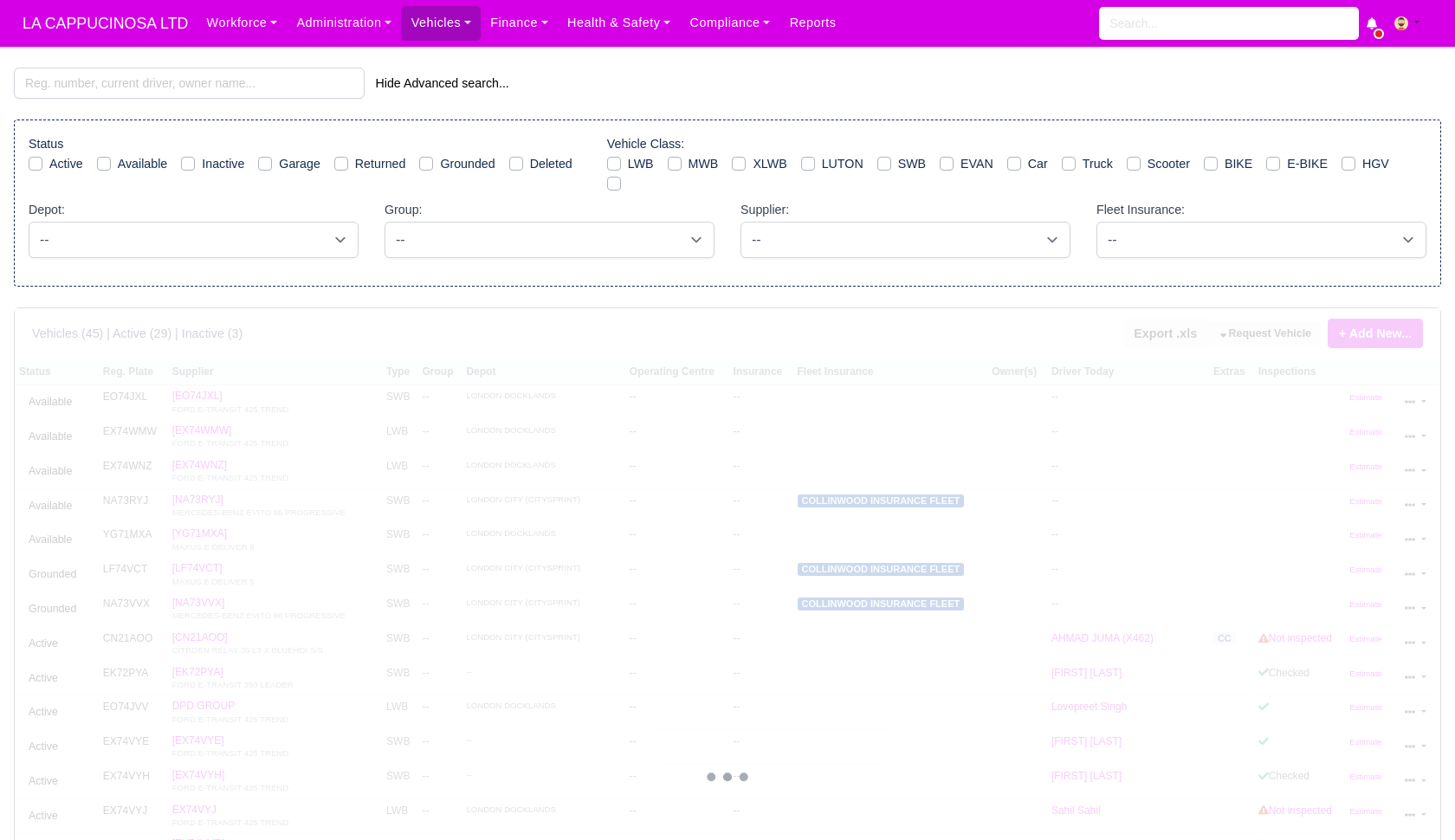 click on "Available" at bounding box center [133, 164] 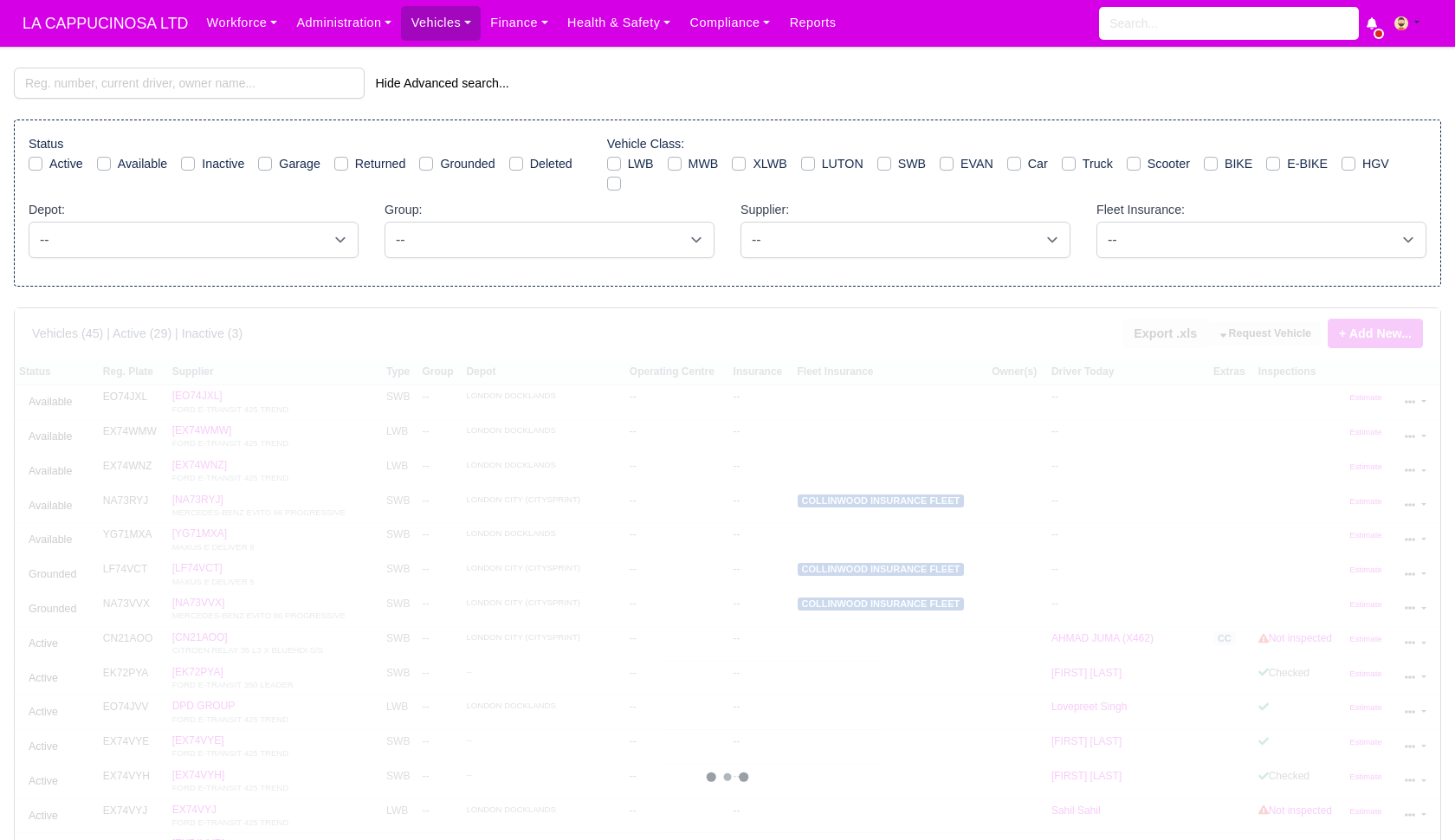 click on "Available" at bounding box center [143, 164] 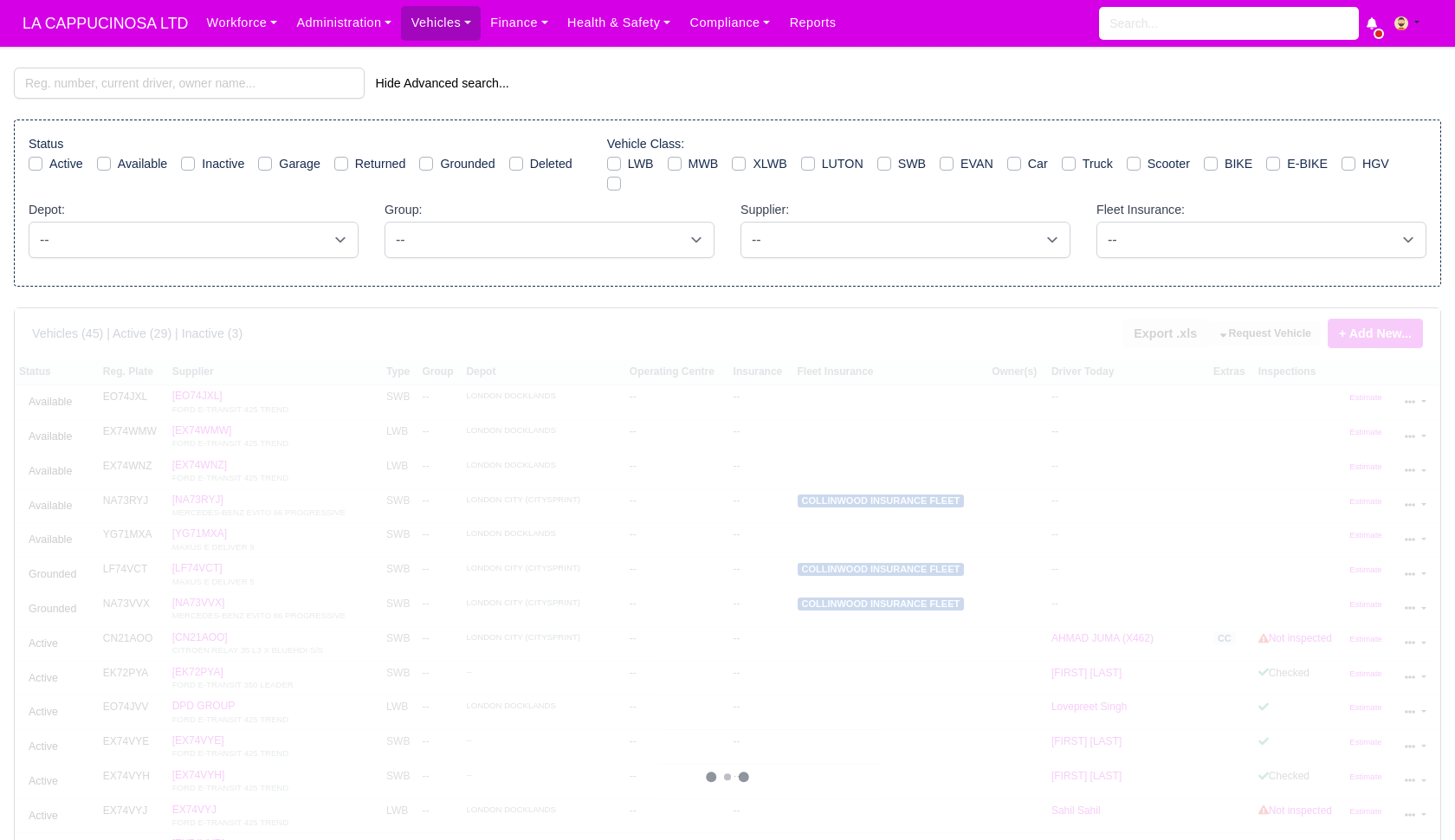 click on "Available" at bounding box center (104, 161) 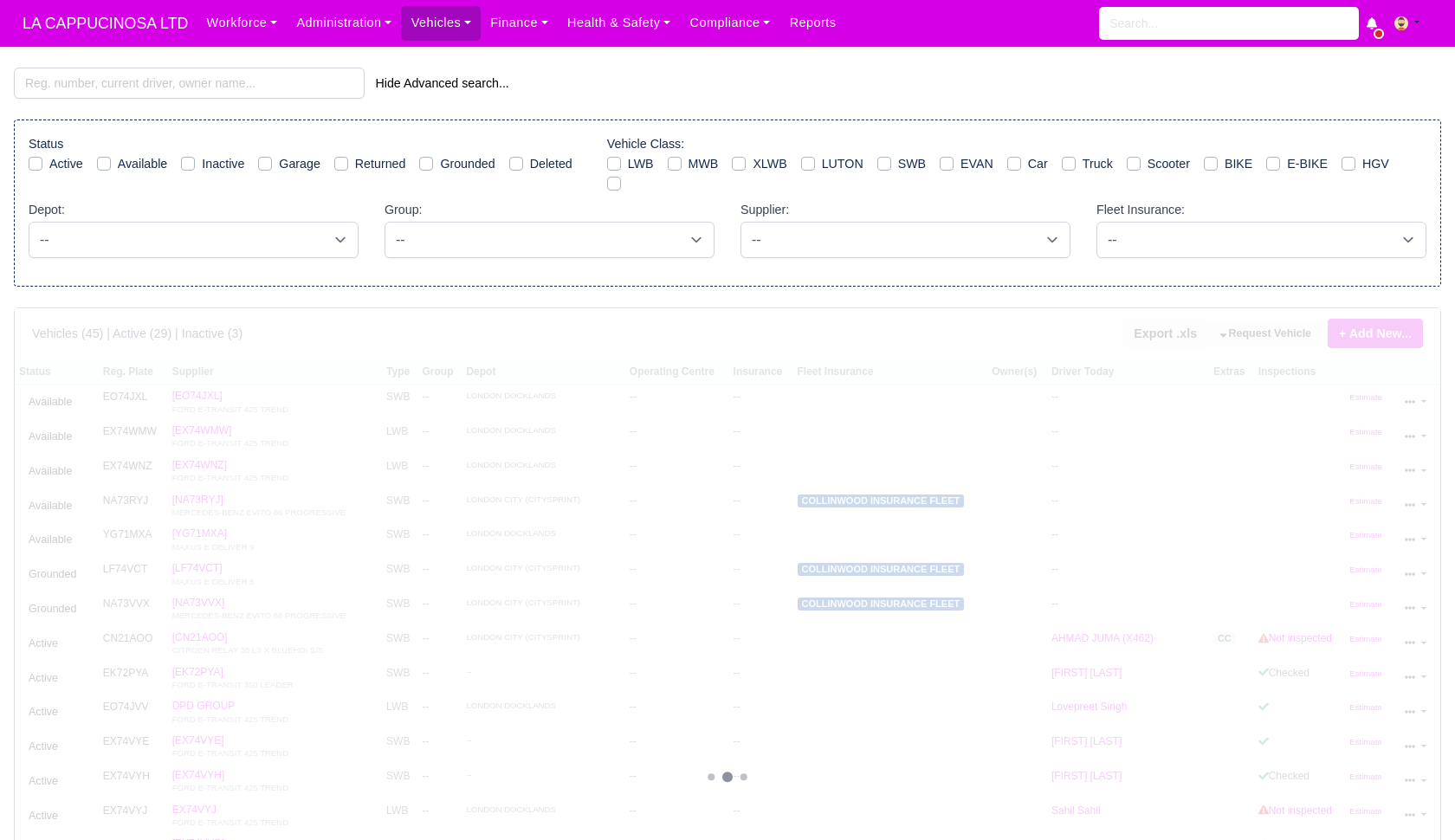 checkbox on "true" 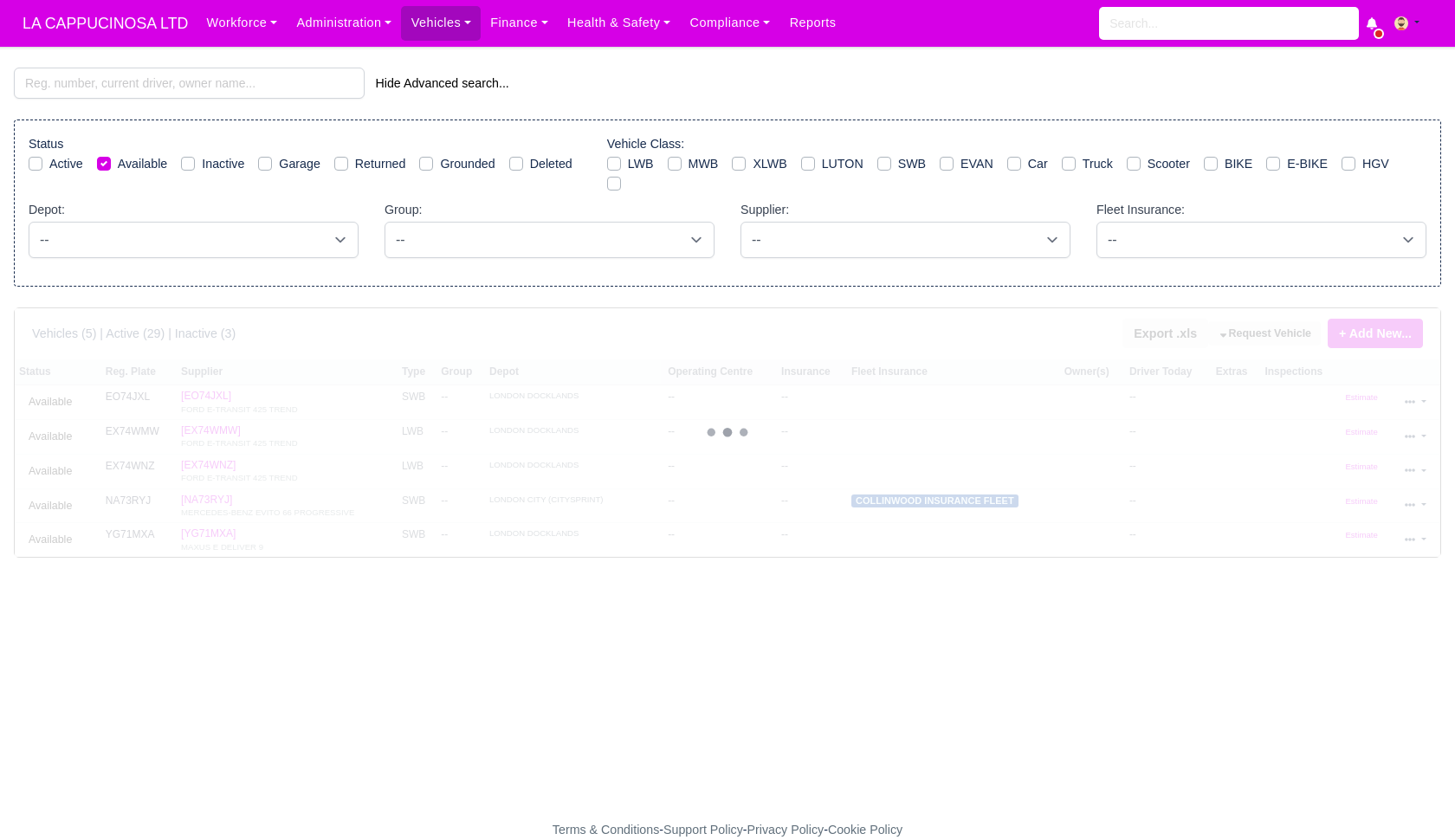 click on "Status
Active
Available
Inactive
Garage
Returned
Grounded
Deleted
Vehicle Class:
LWB
MWB
XLWB
LUTON
SWB" at bounding box center (728, 203) 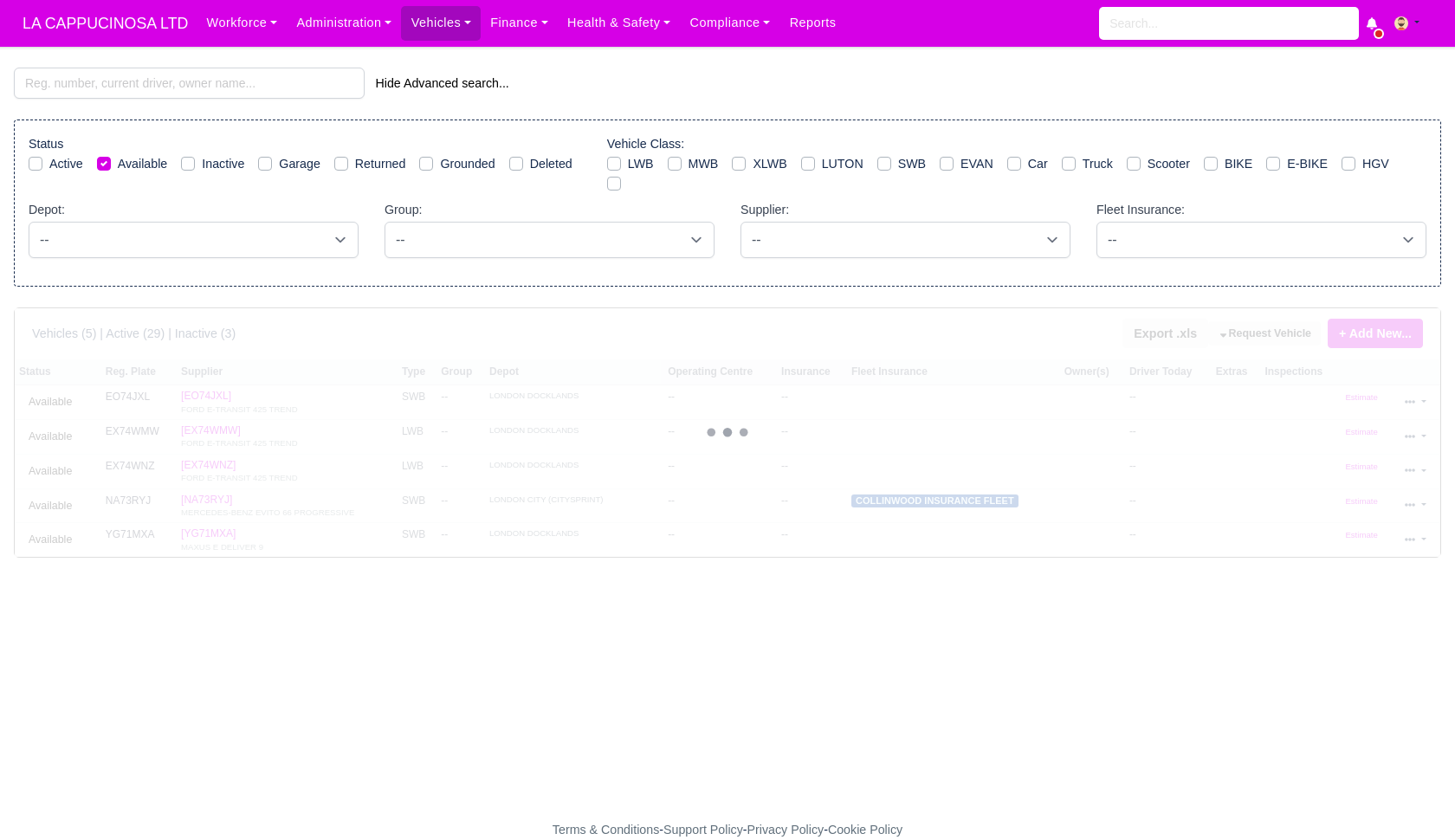 scroll, scrollTop: 0, scrollLeft: 0, axis: both 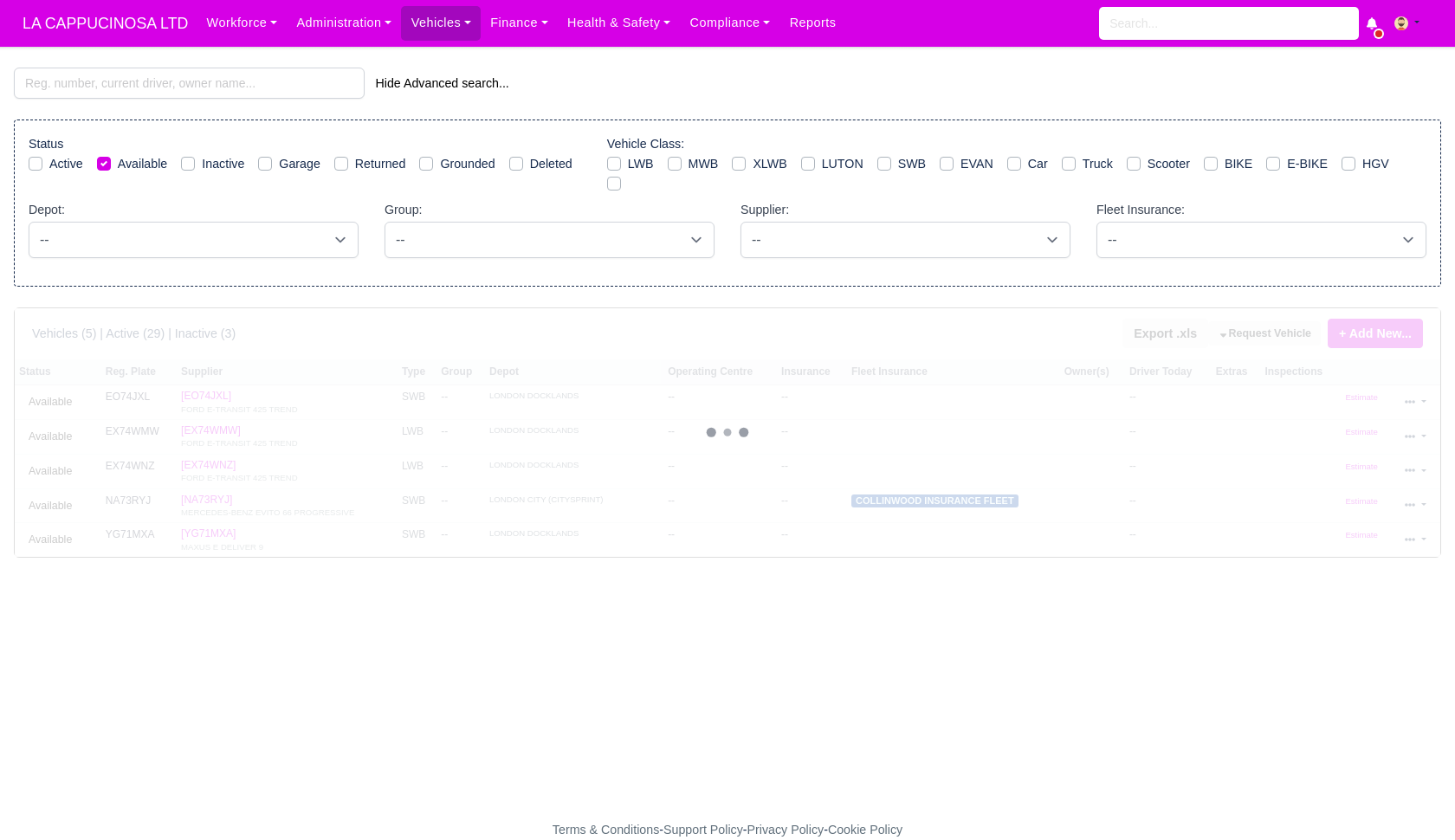 click on "Active" at bounding box center [66, 164] 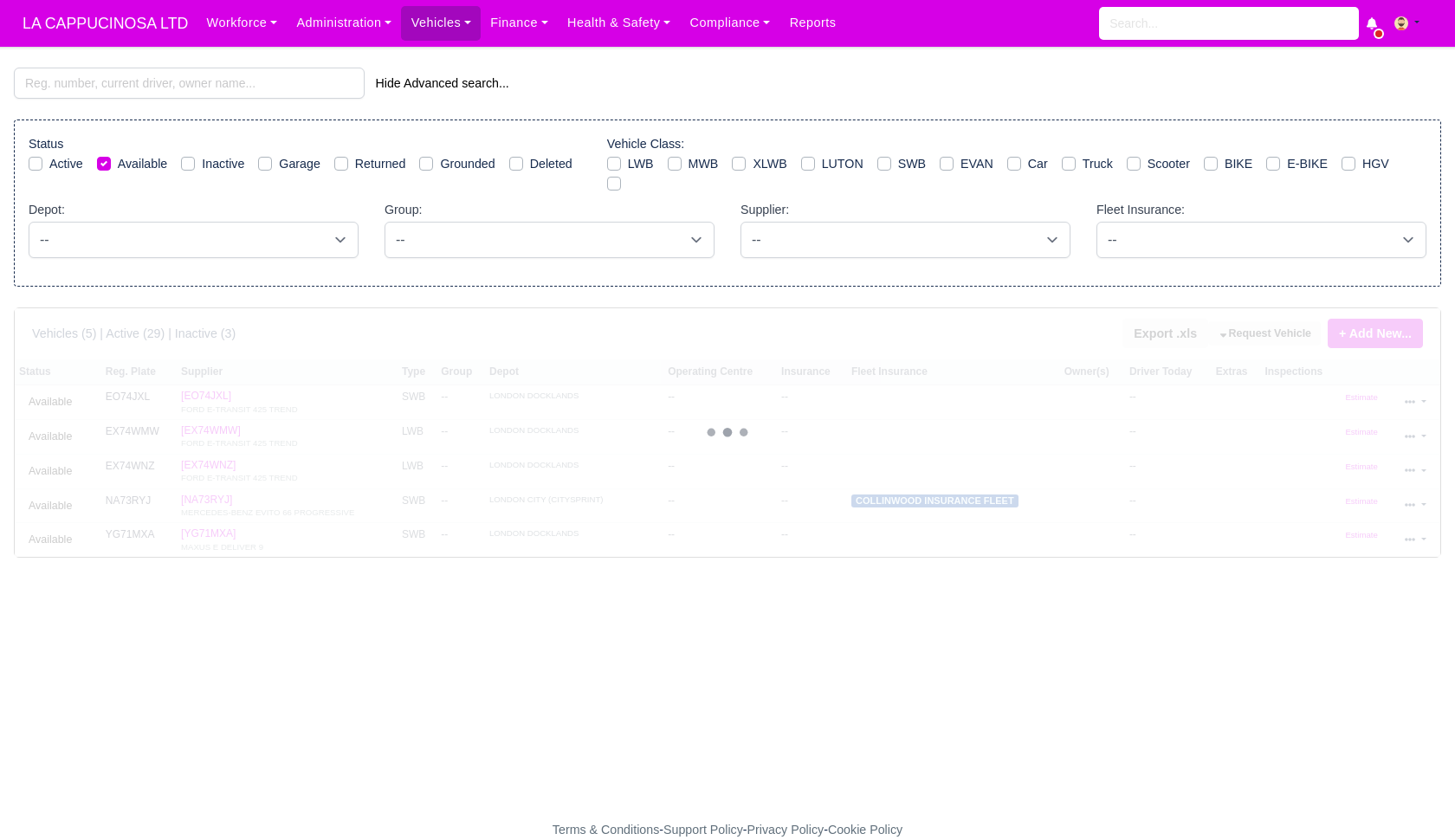 click on "Active" at bounding box center (36, 161) 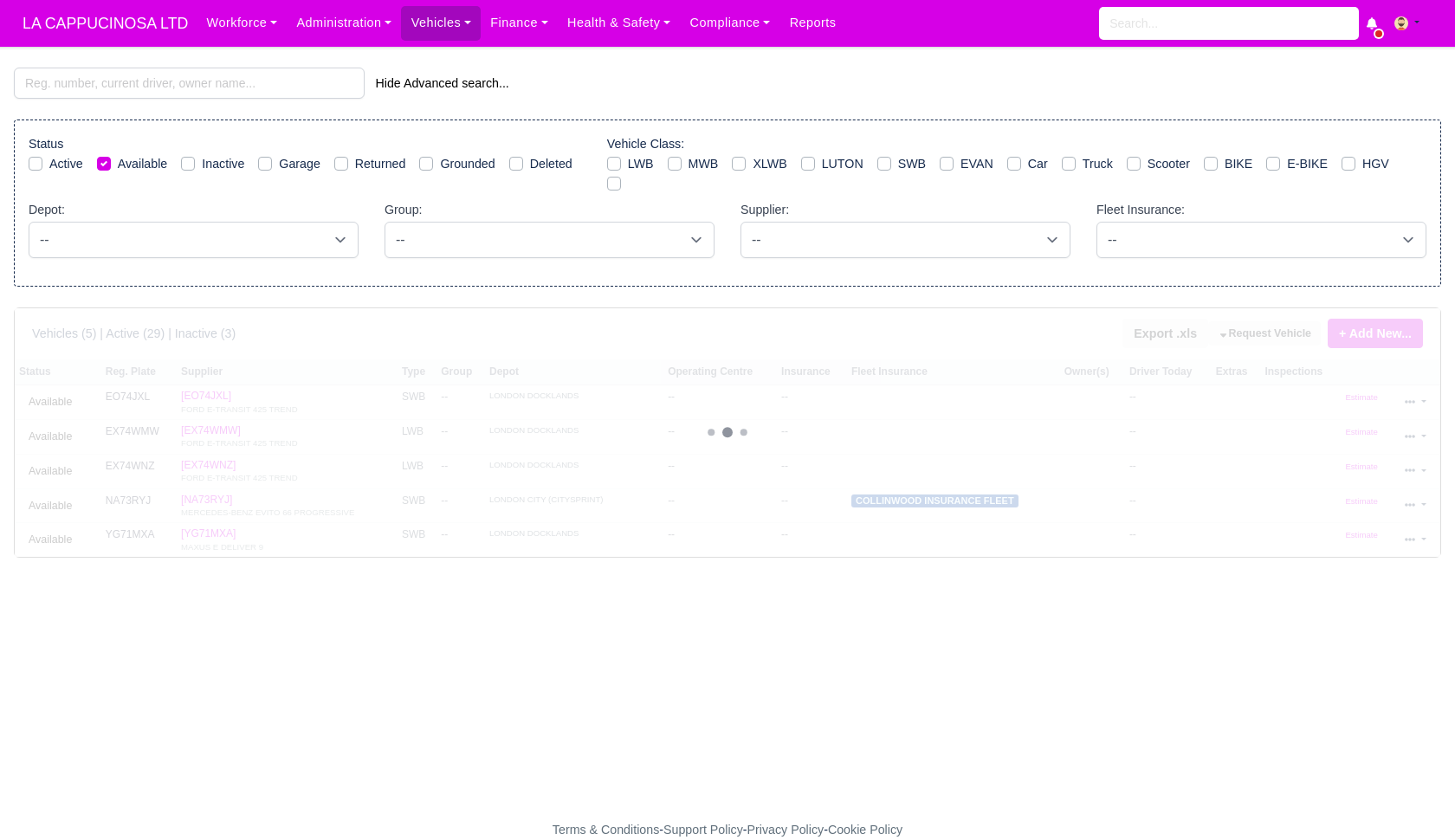 checkbox on "true" 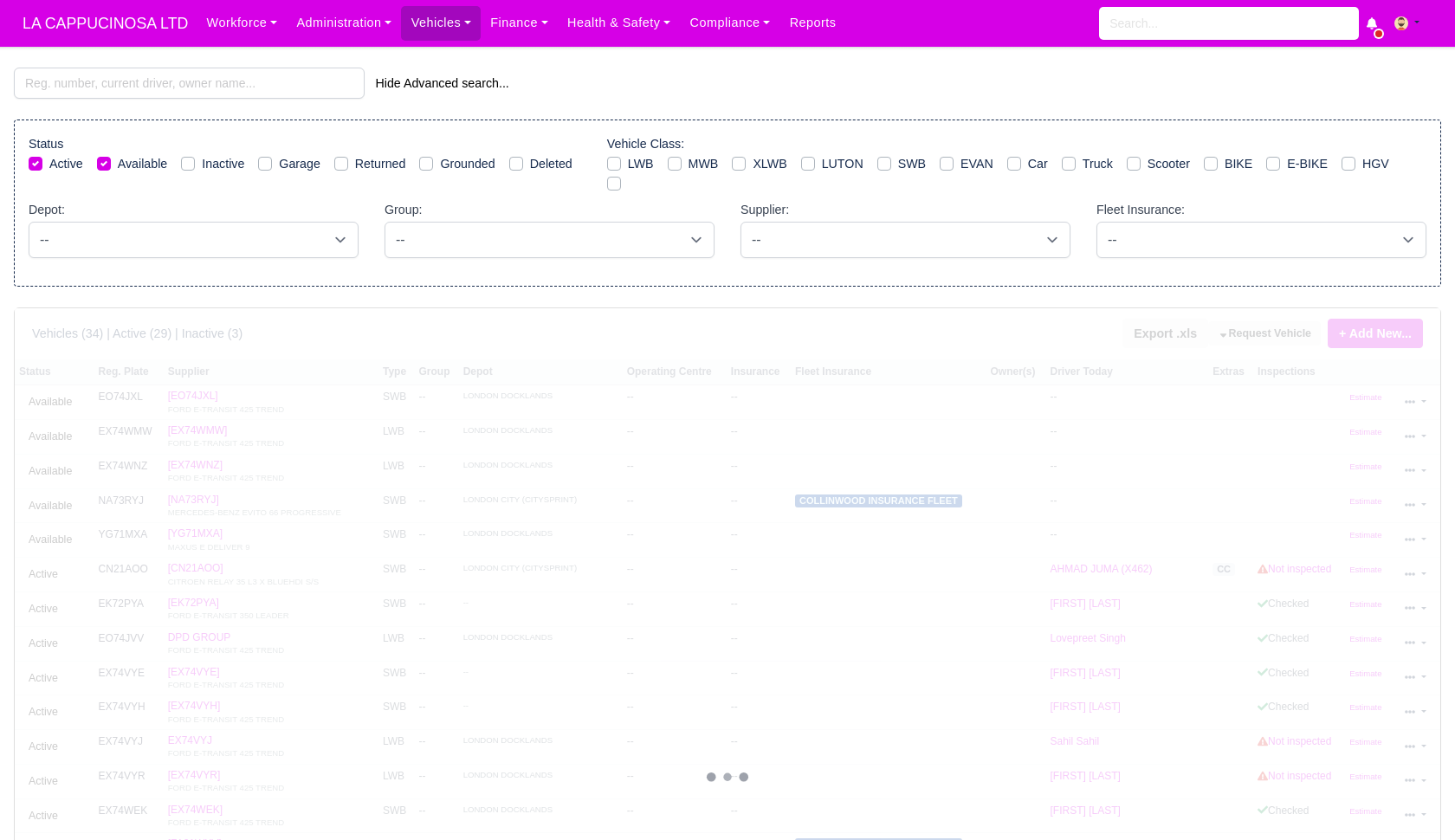 scroll, scrollTop: 0, scrollLeft: 0, axis: both 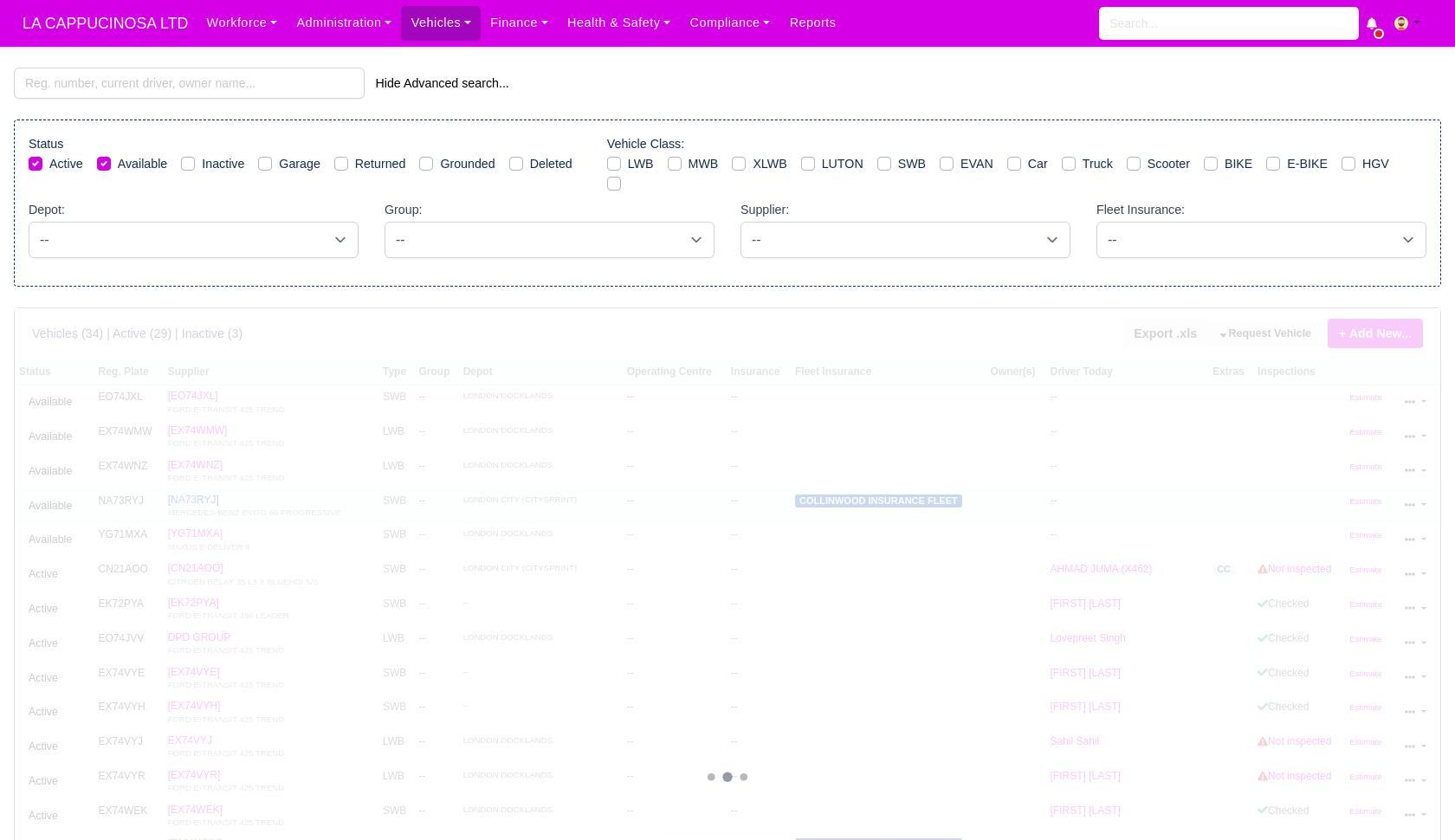 click on "[NA73RYJ]
MERCEDES-BENZ EVITO 66 PROGRESSIVE" at bounding box center [271, 506] 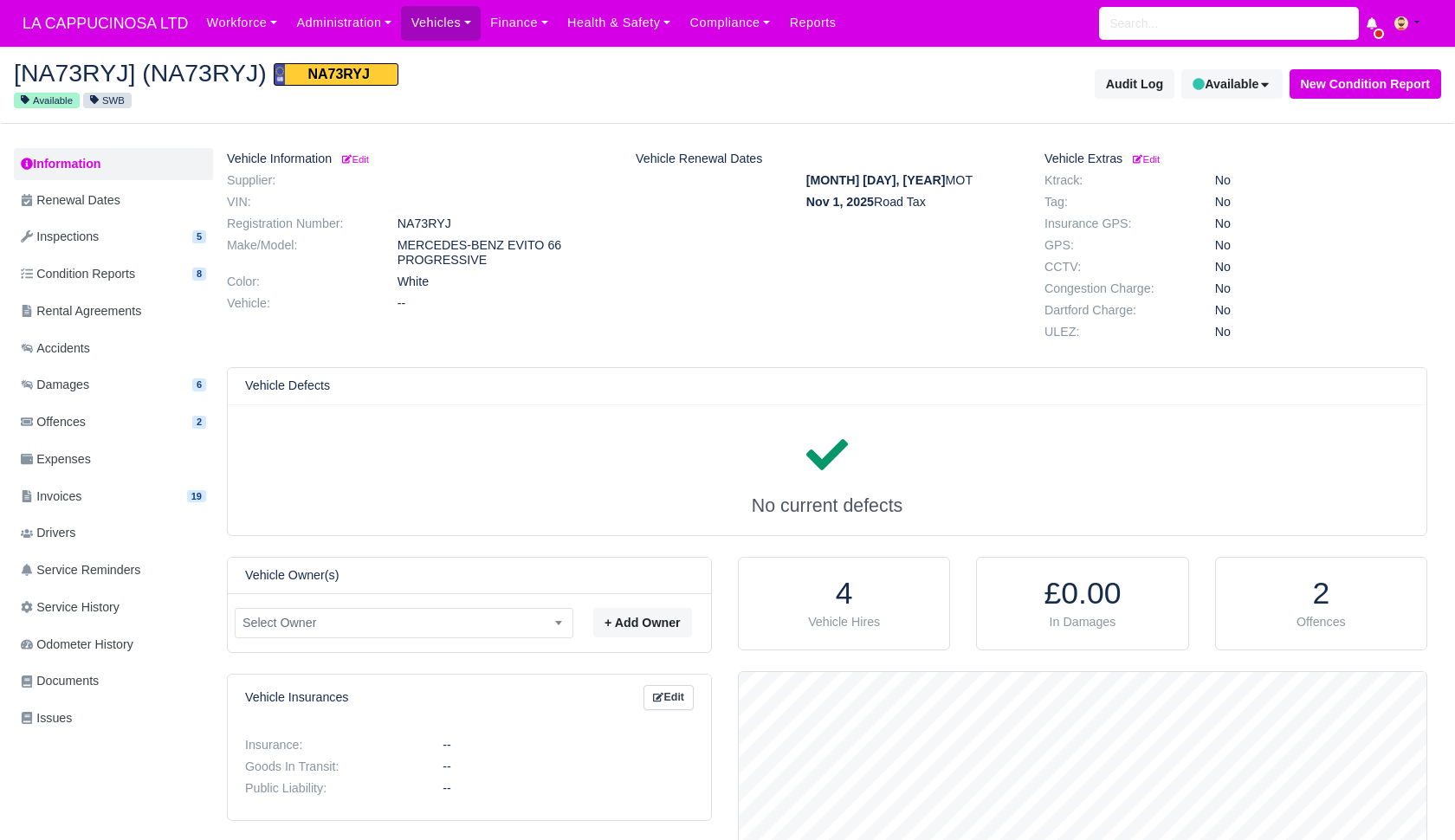 scroll, scrollTop: 0, scrollLeft: 0, axis: both 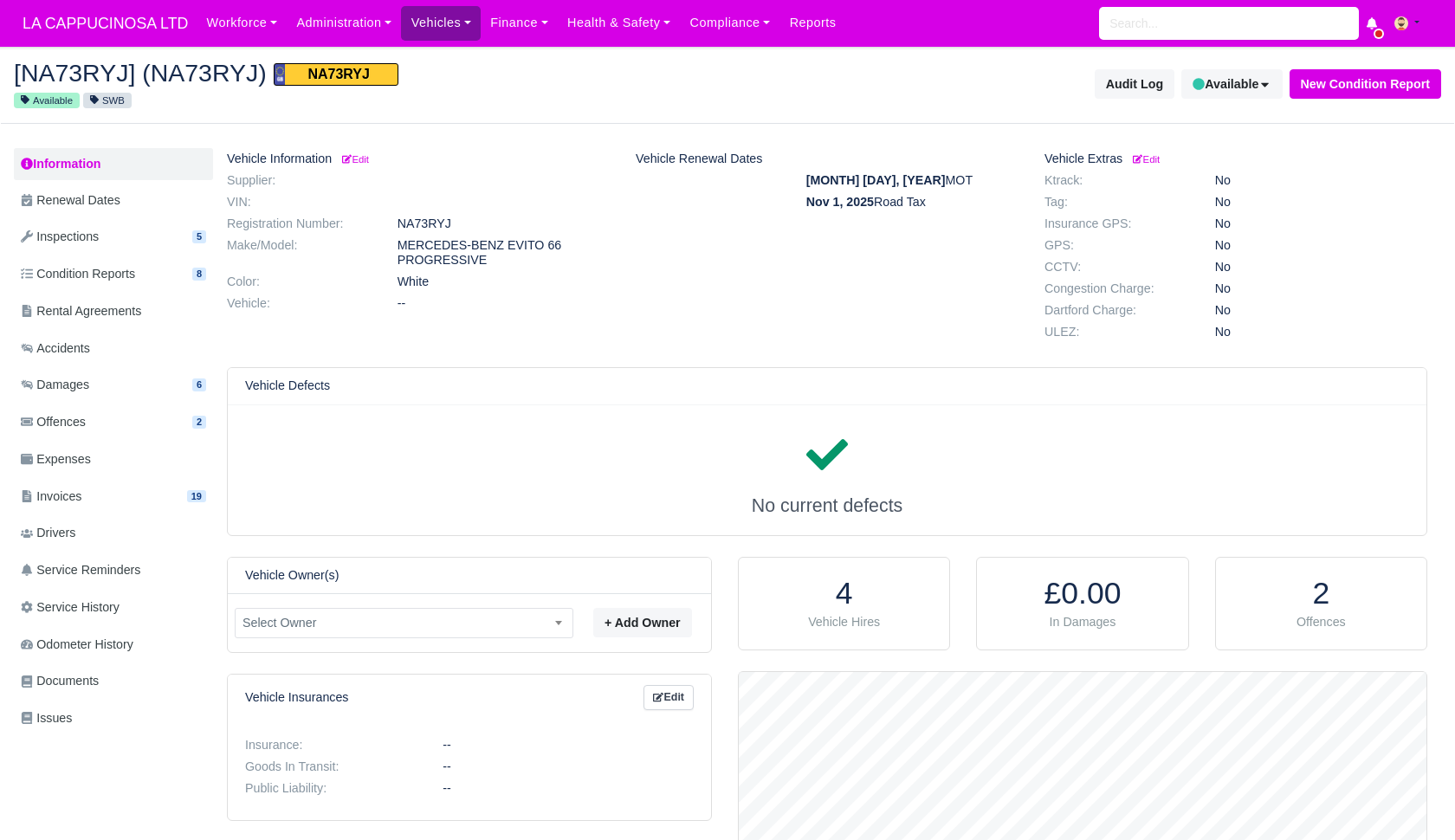 click on "Vehicles" at bounding box center (441, 23) 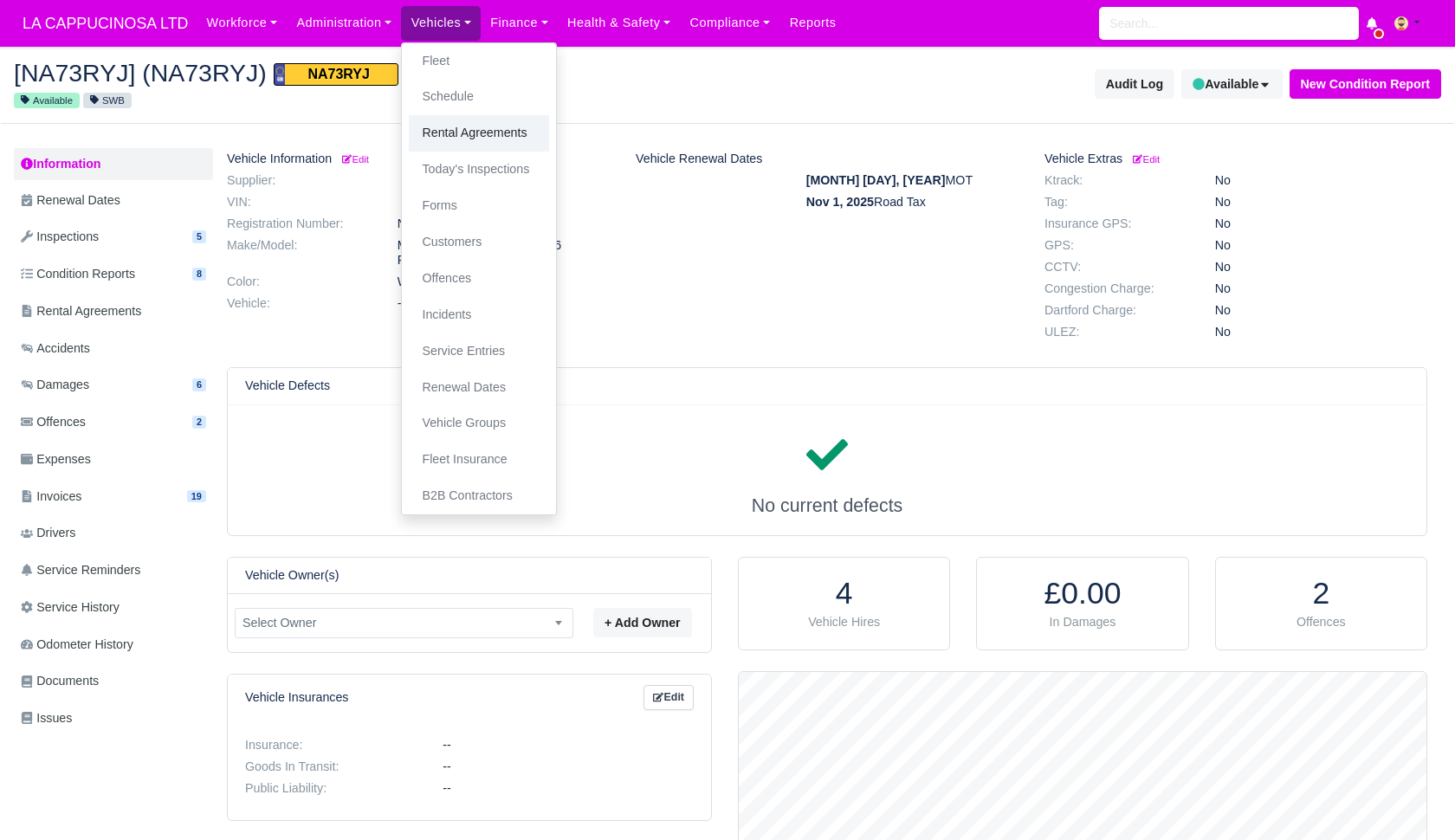 click on "Rental Agreements" at bounding box center [479, 133] 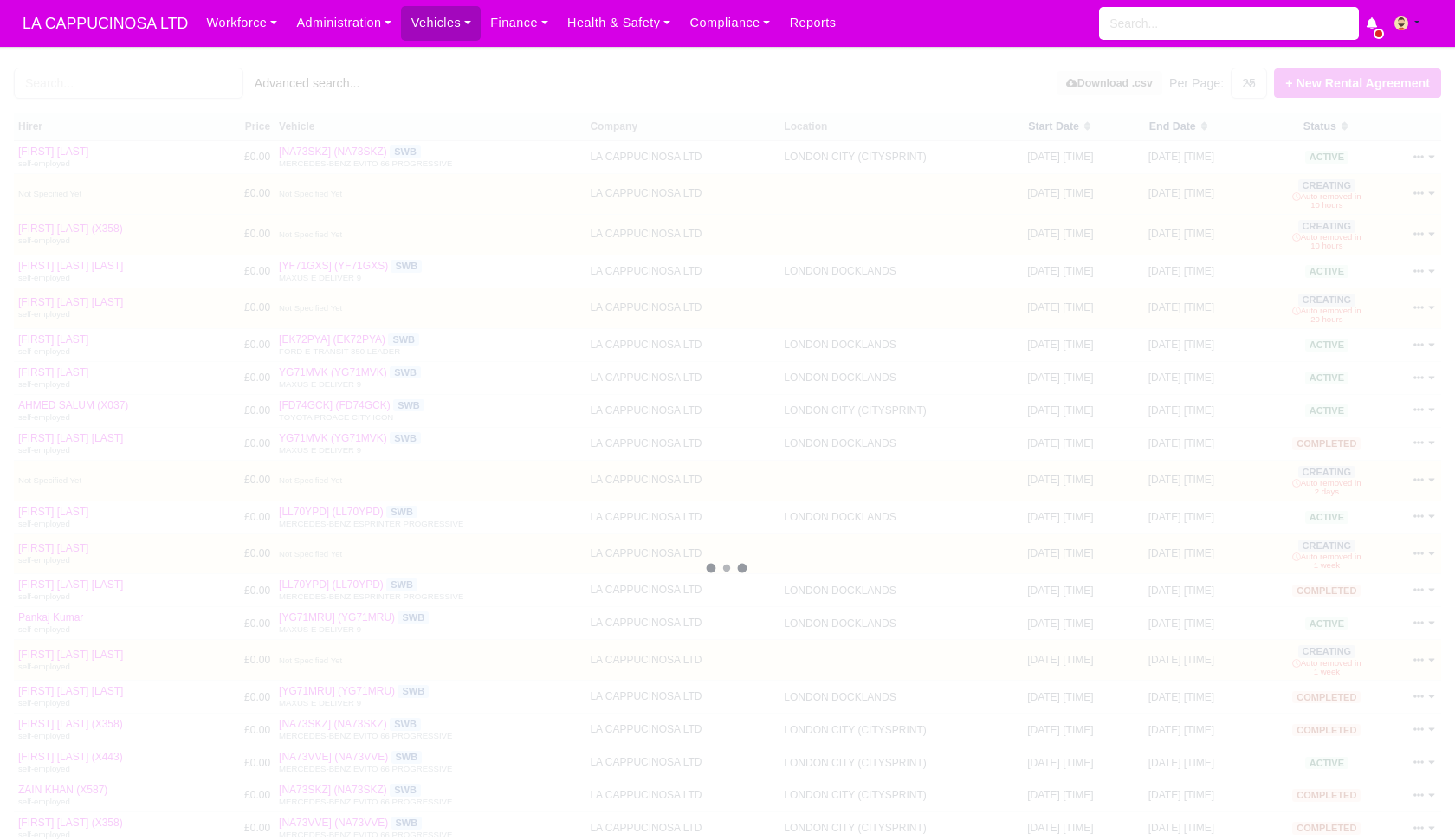 select on "25" 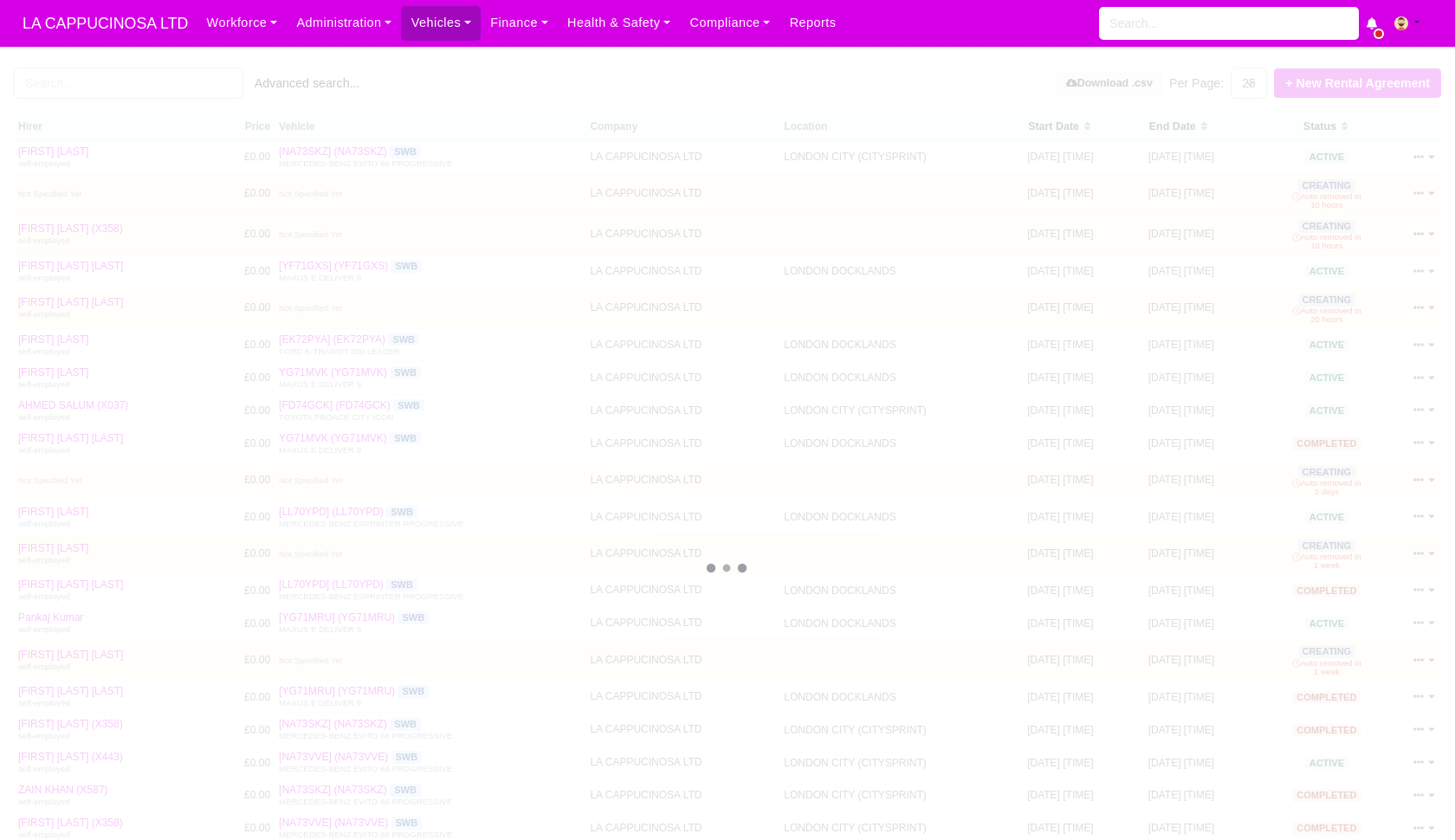 scroll, scrollTop: 0, scrollLeft: 0, axis: both 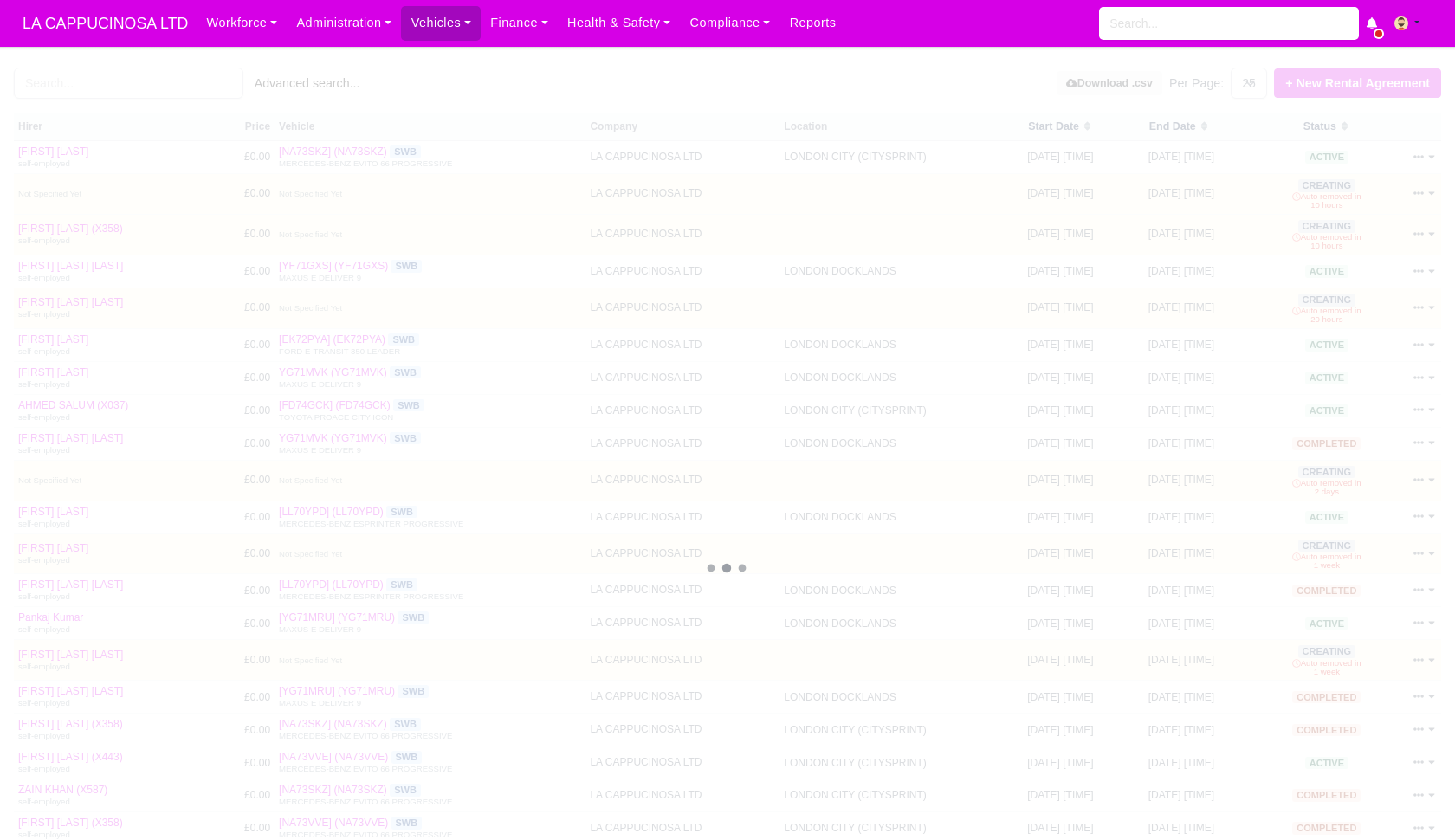 click on "+ New Rental Agreement" at bounding box center (1357, 83) 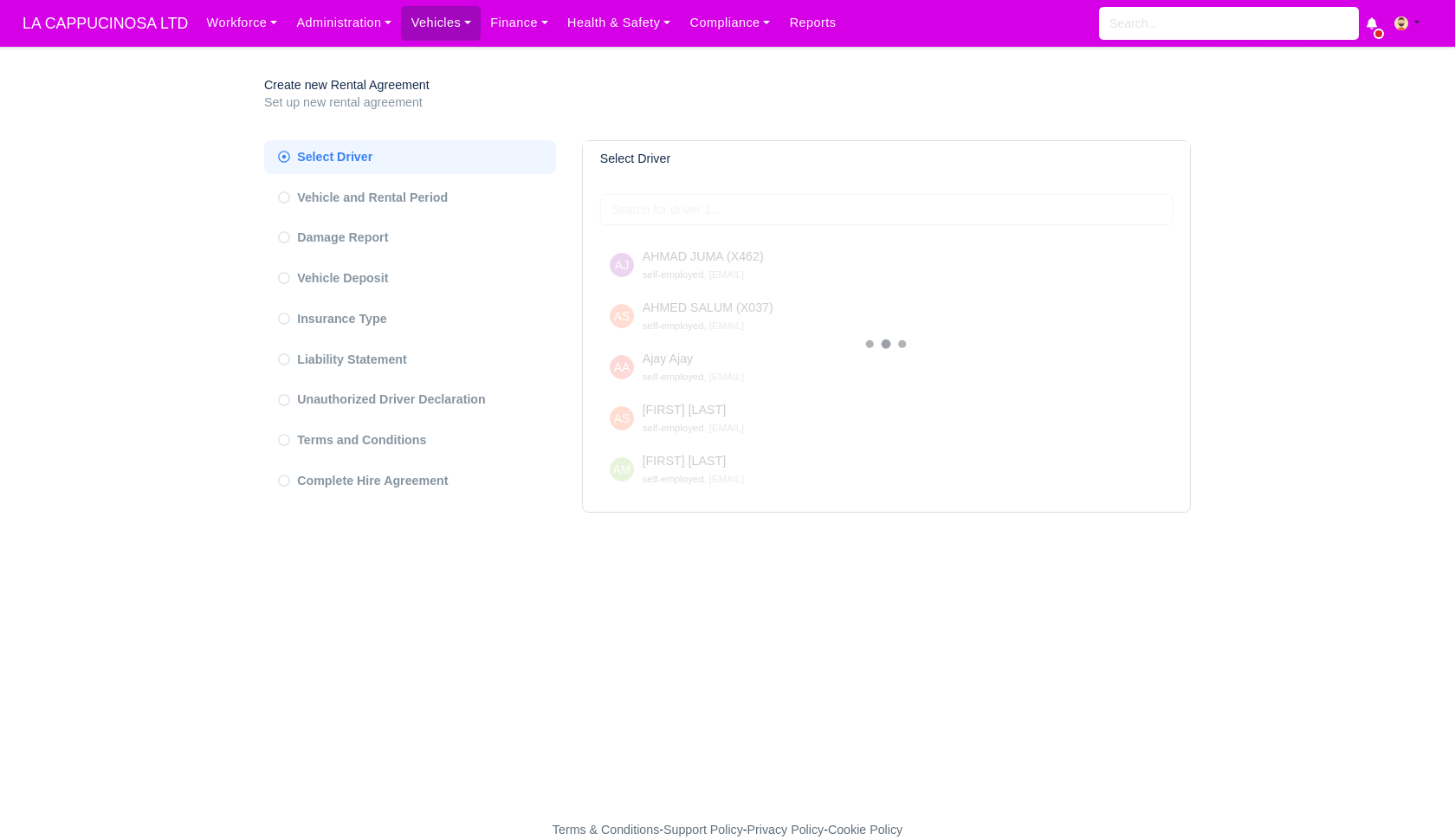 scroll, scrollTop: 0, scrollLeft: 0, axis: both 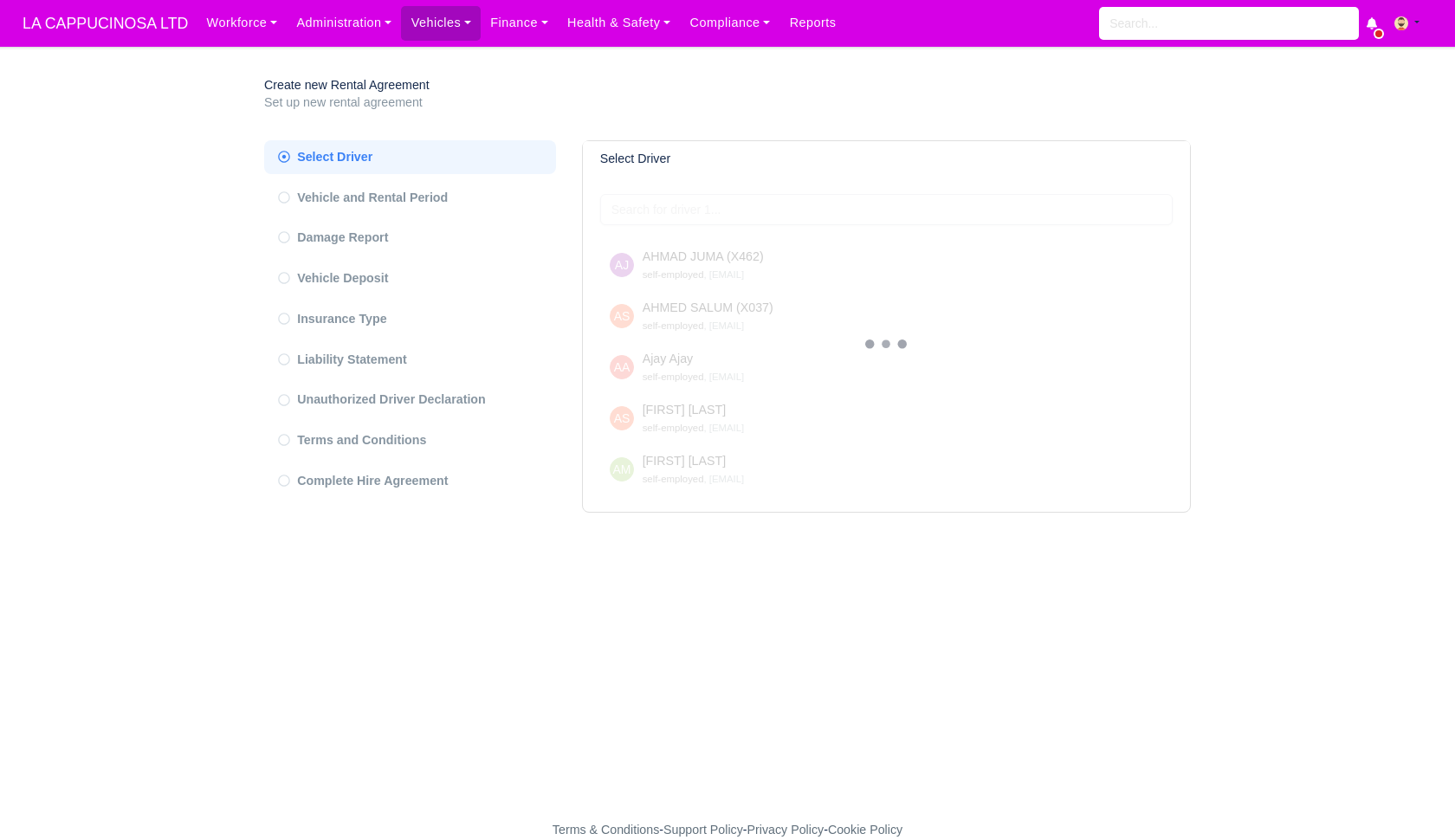 type on "m" 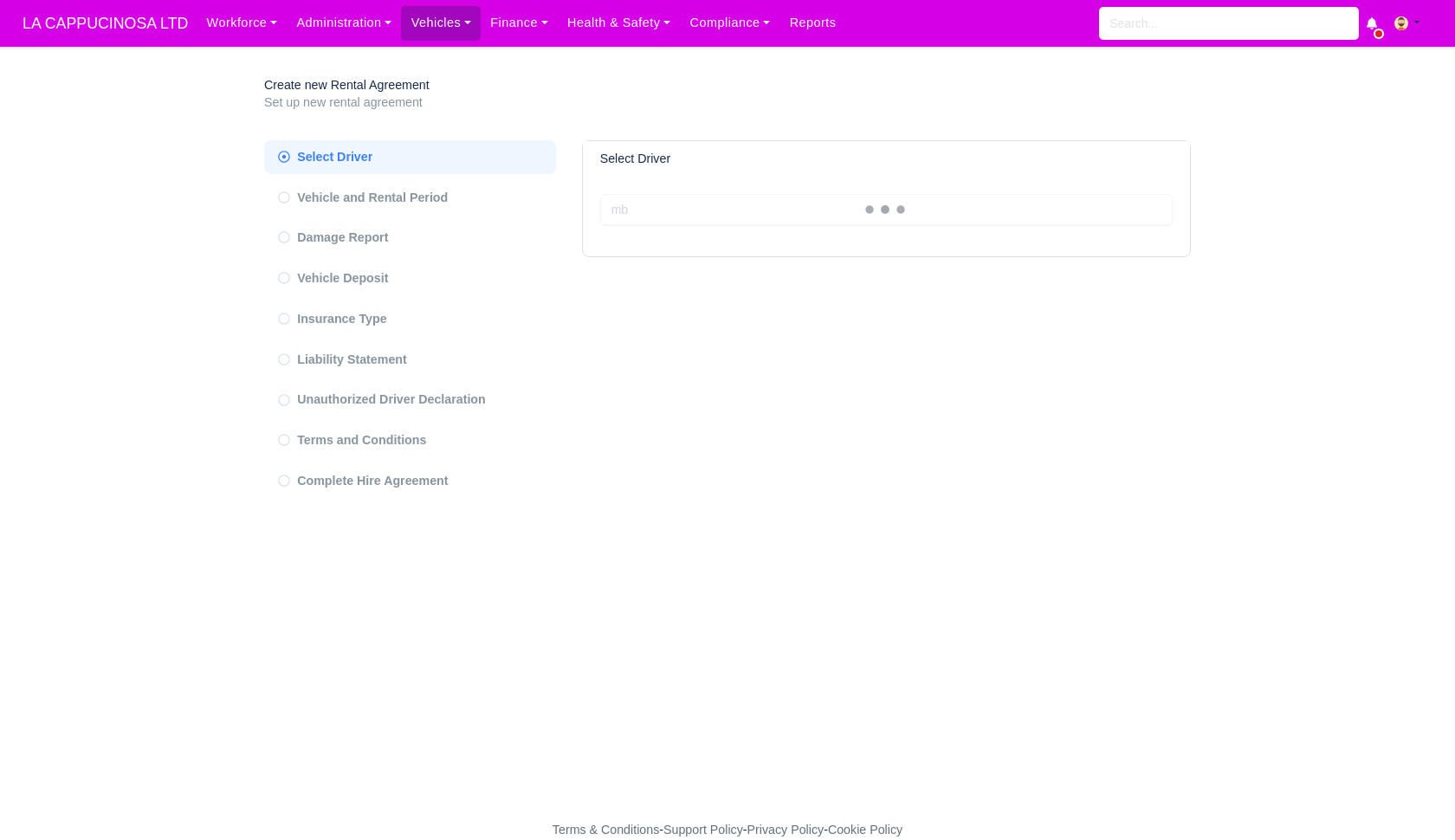 type on "m" 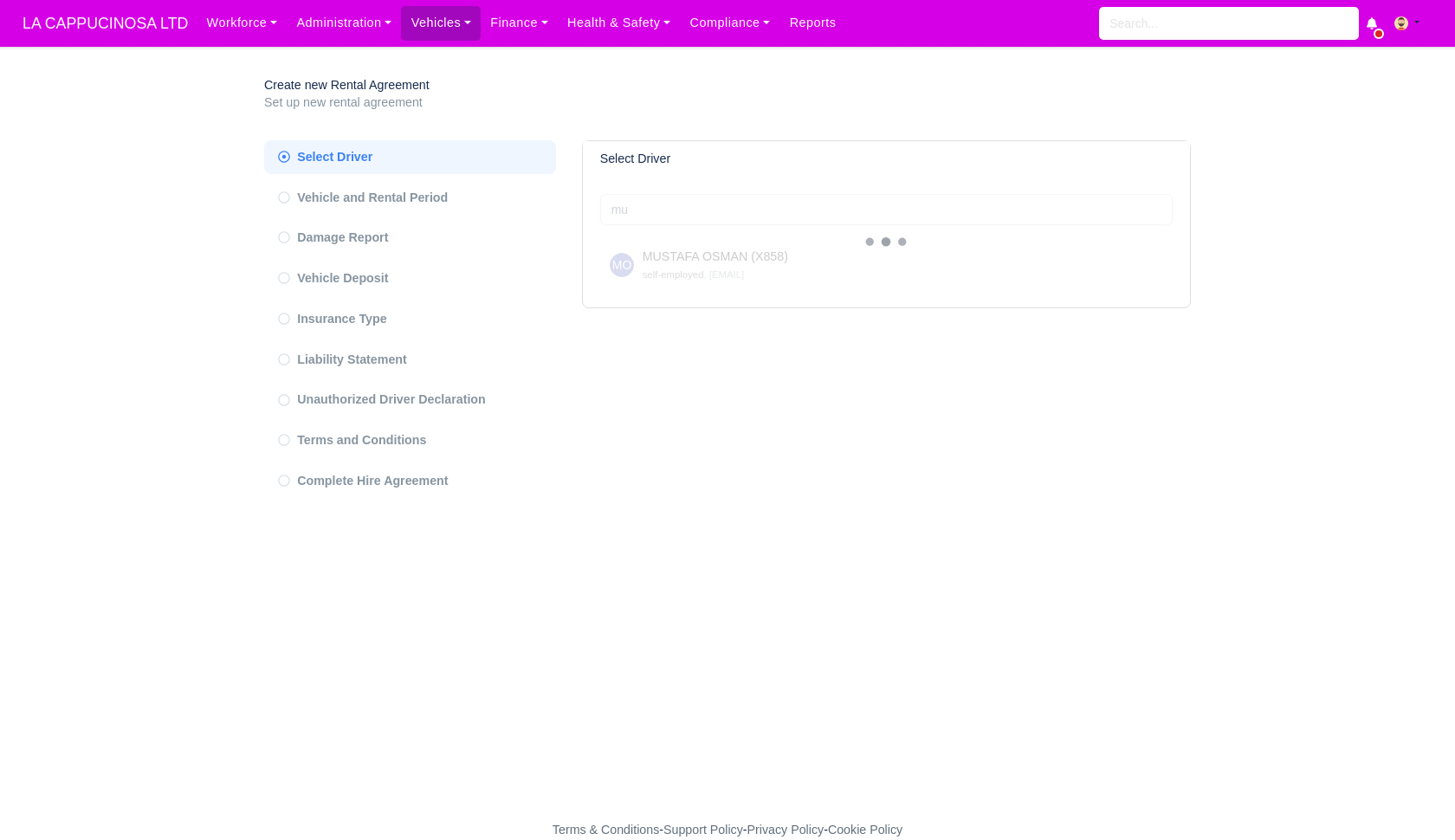 type on "mu" 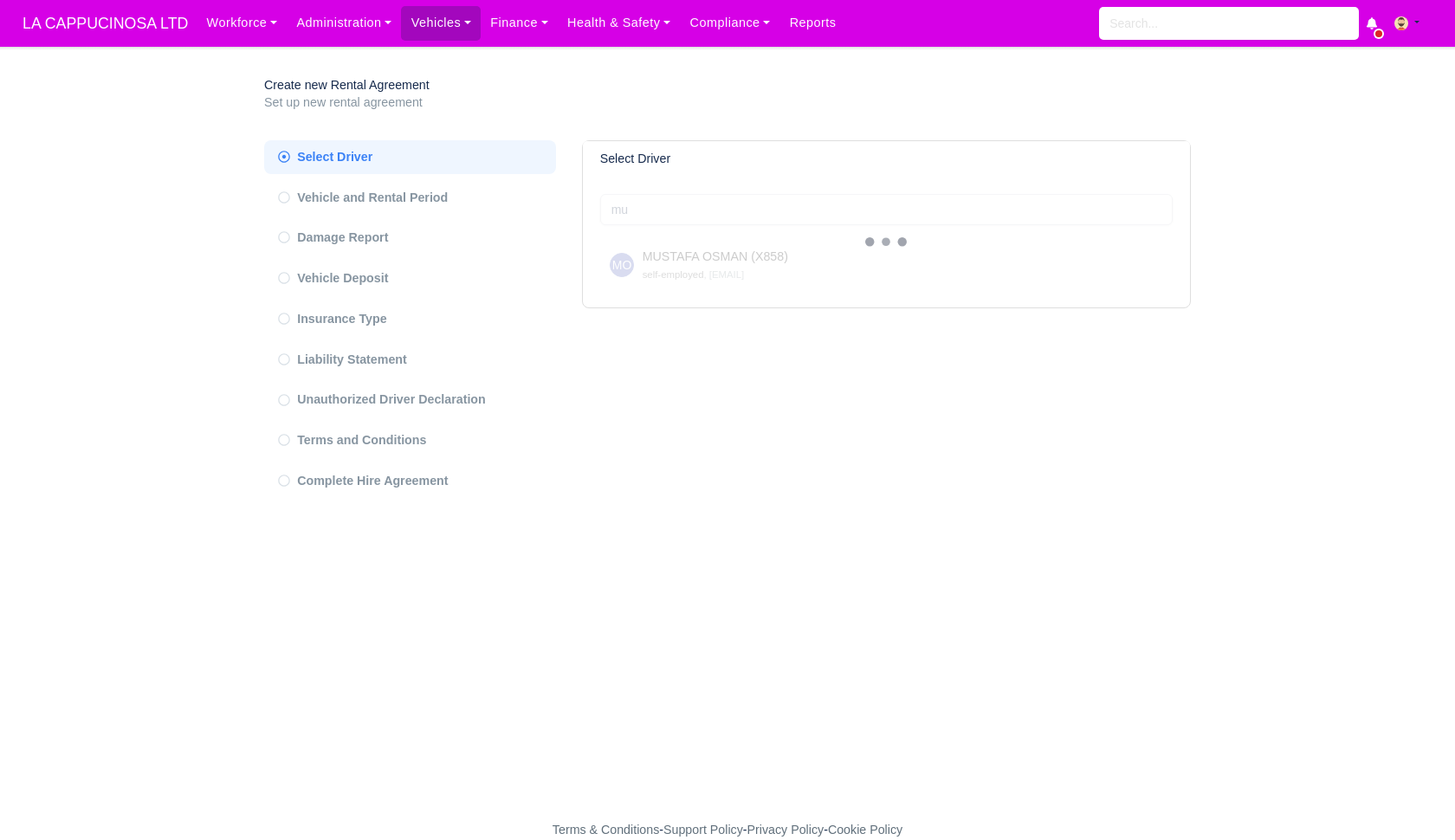 click on "MO
[FIRST] [LAST]
self-employed , [EMAIL]" at bounding box center [886, 264] 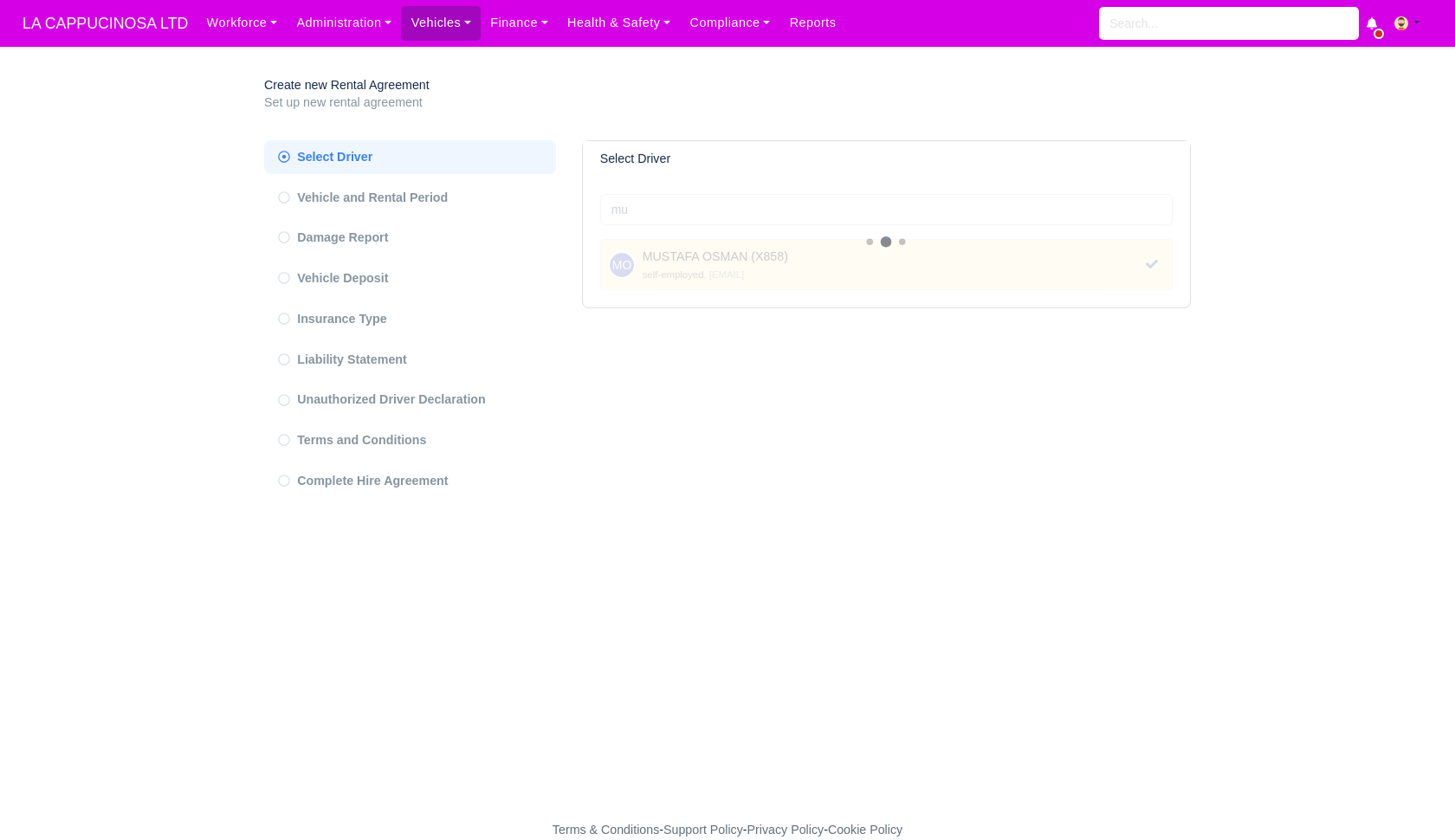 select 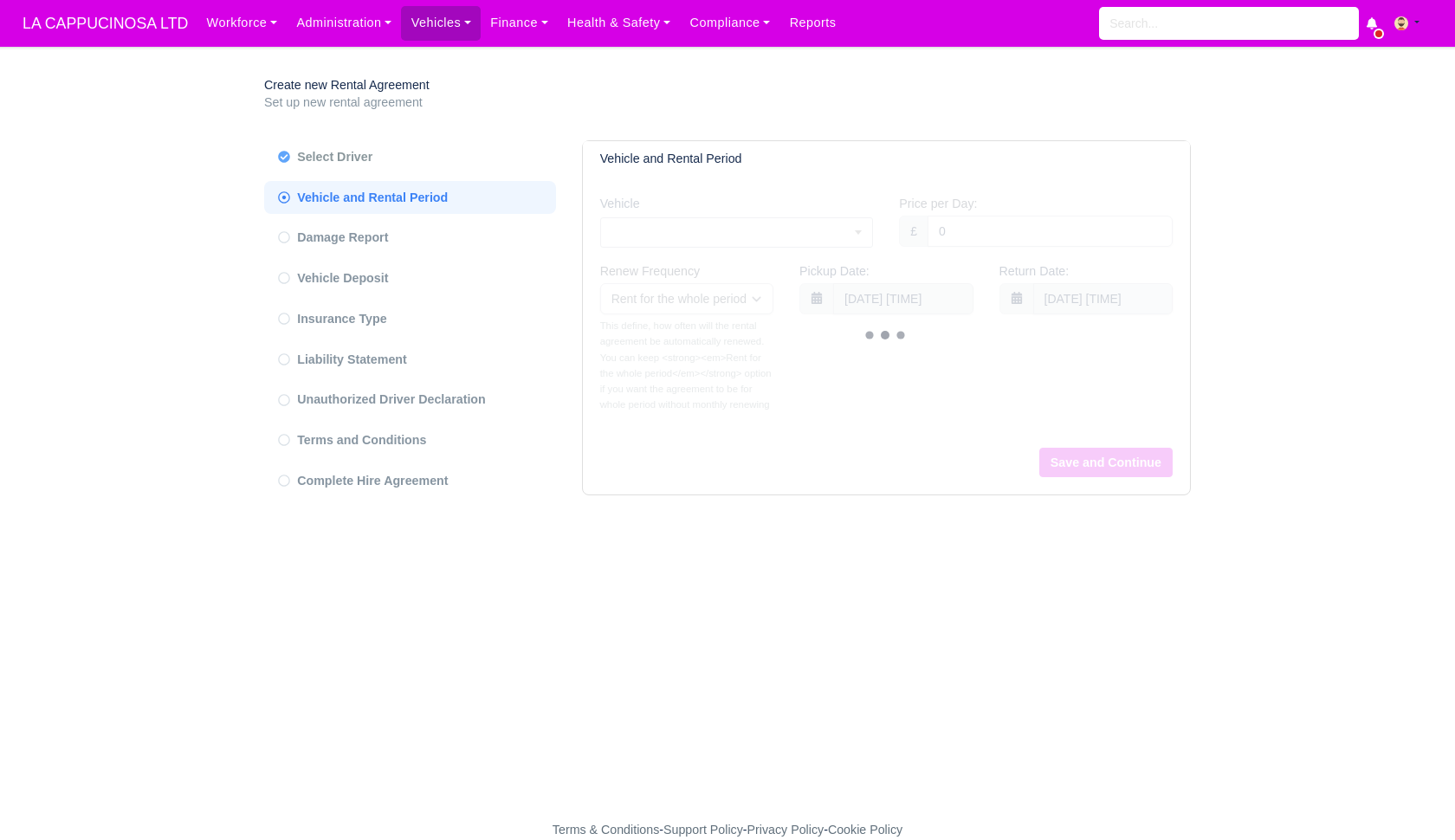 click at bounding box center (737, 232) 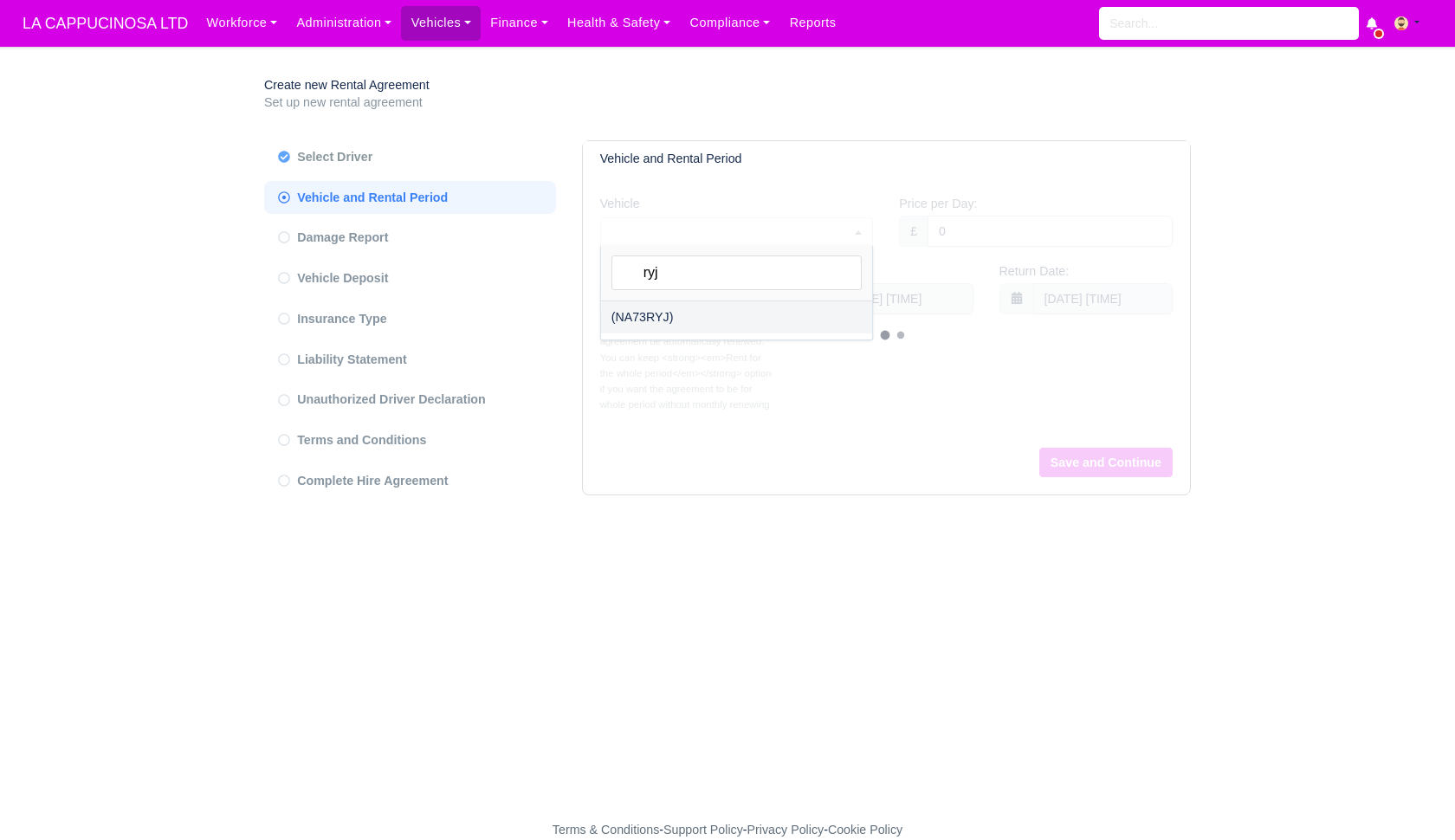 type on "ryj" 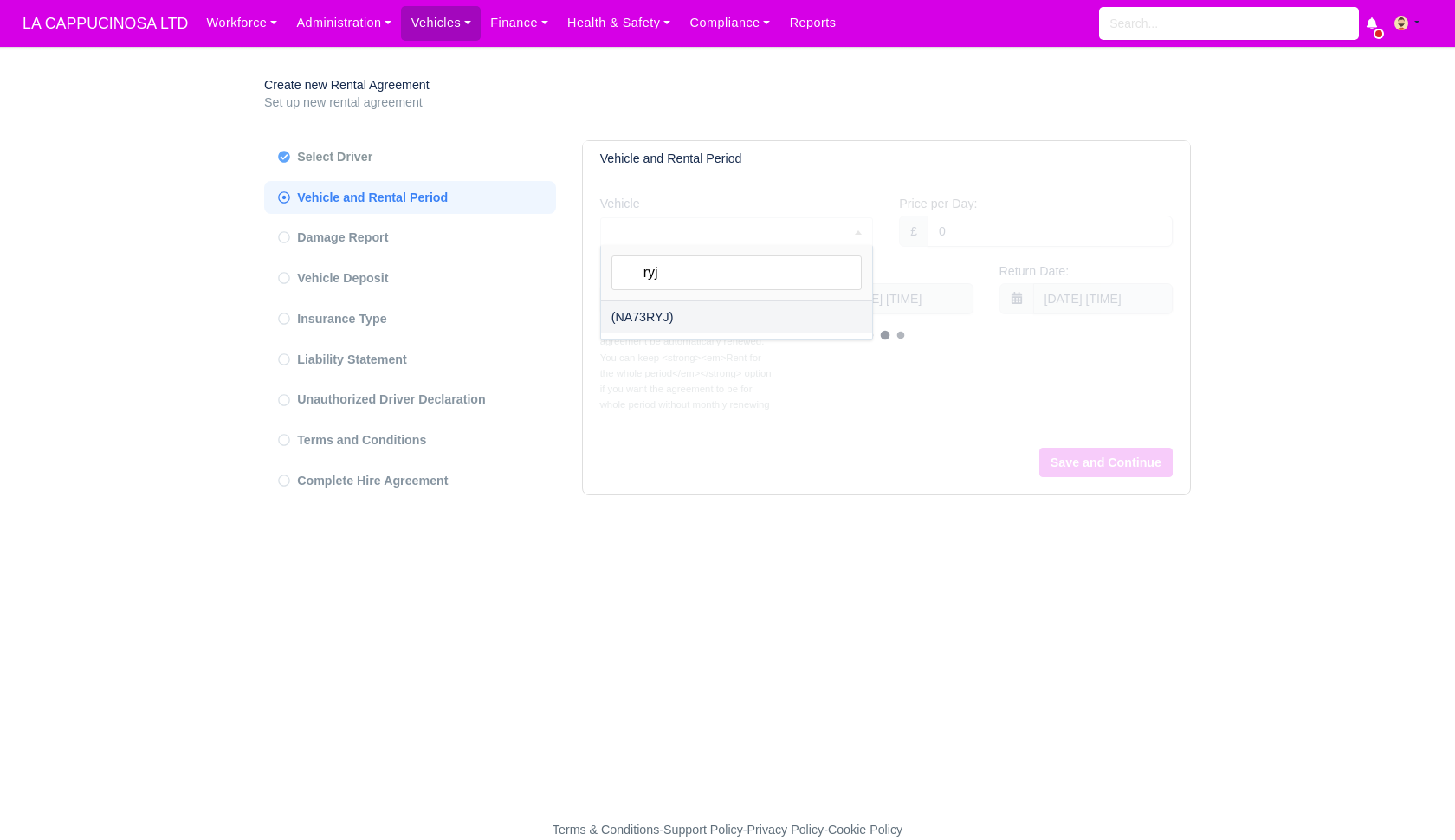 select on "21" 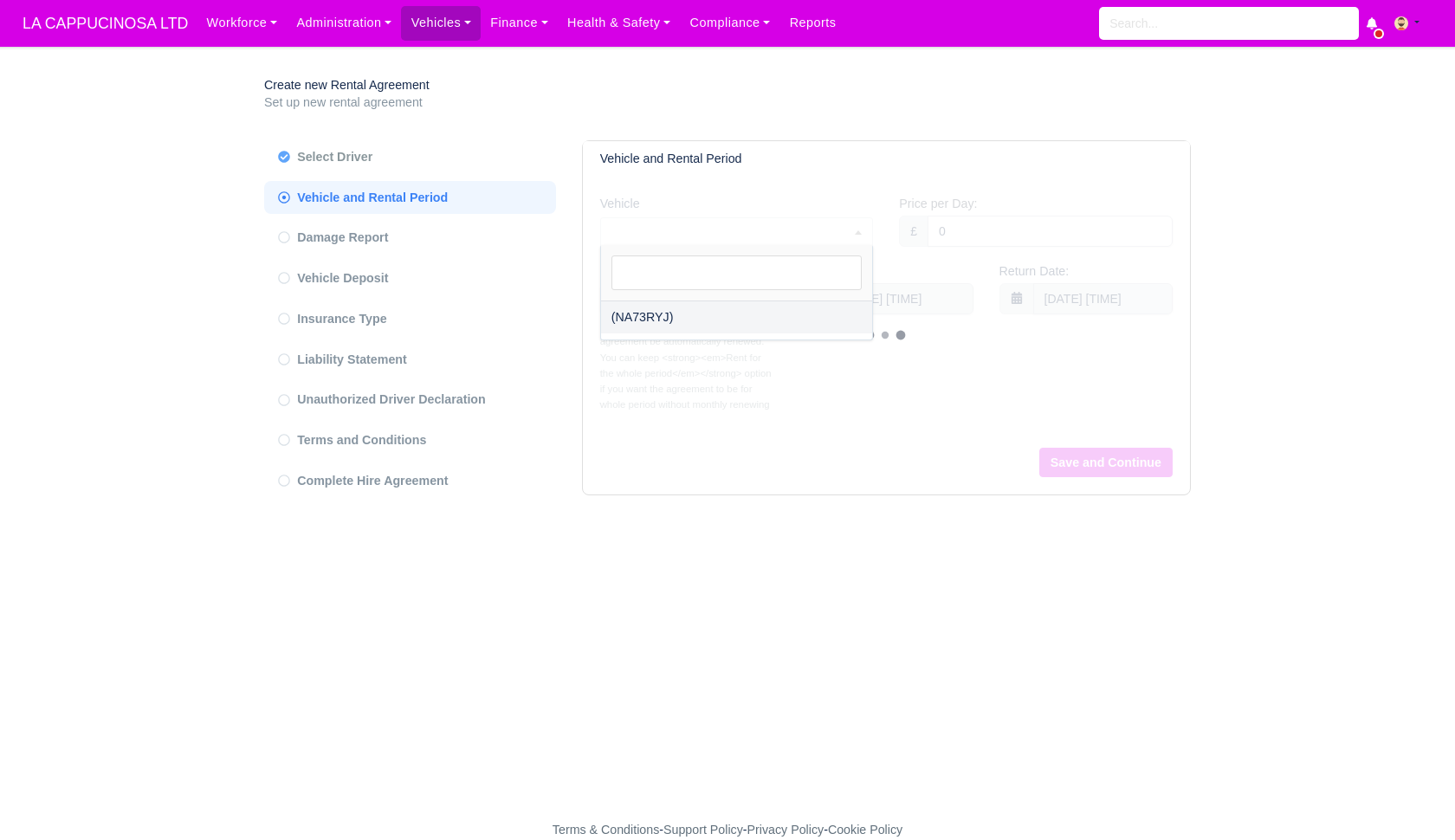 type 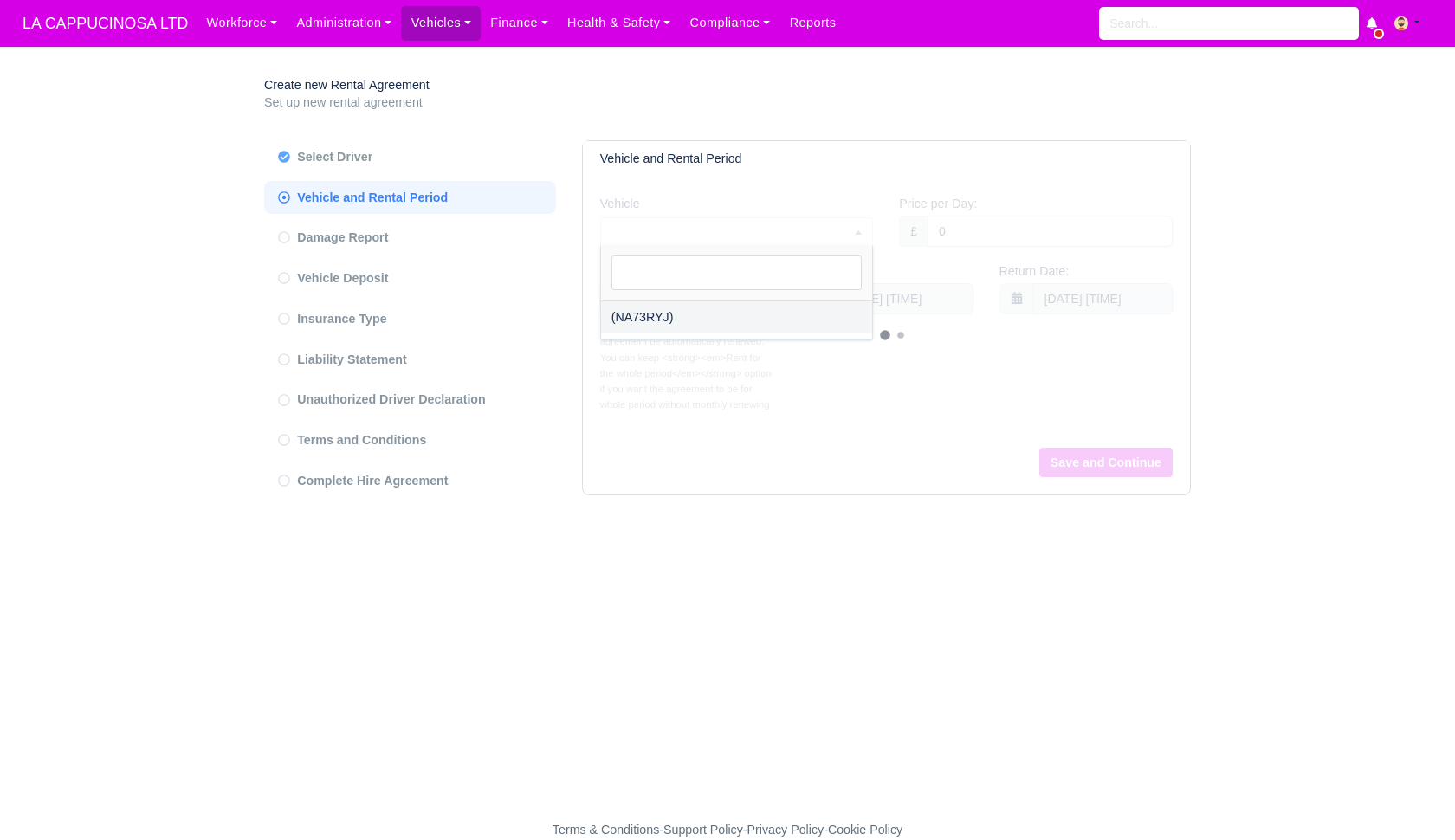 select on "7" 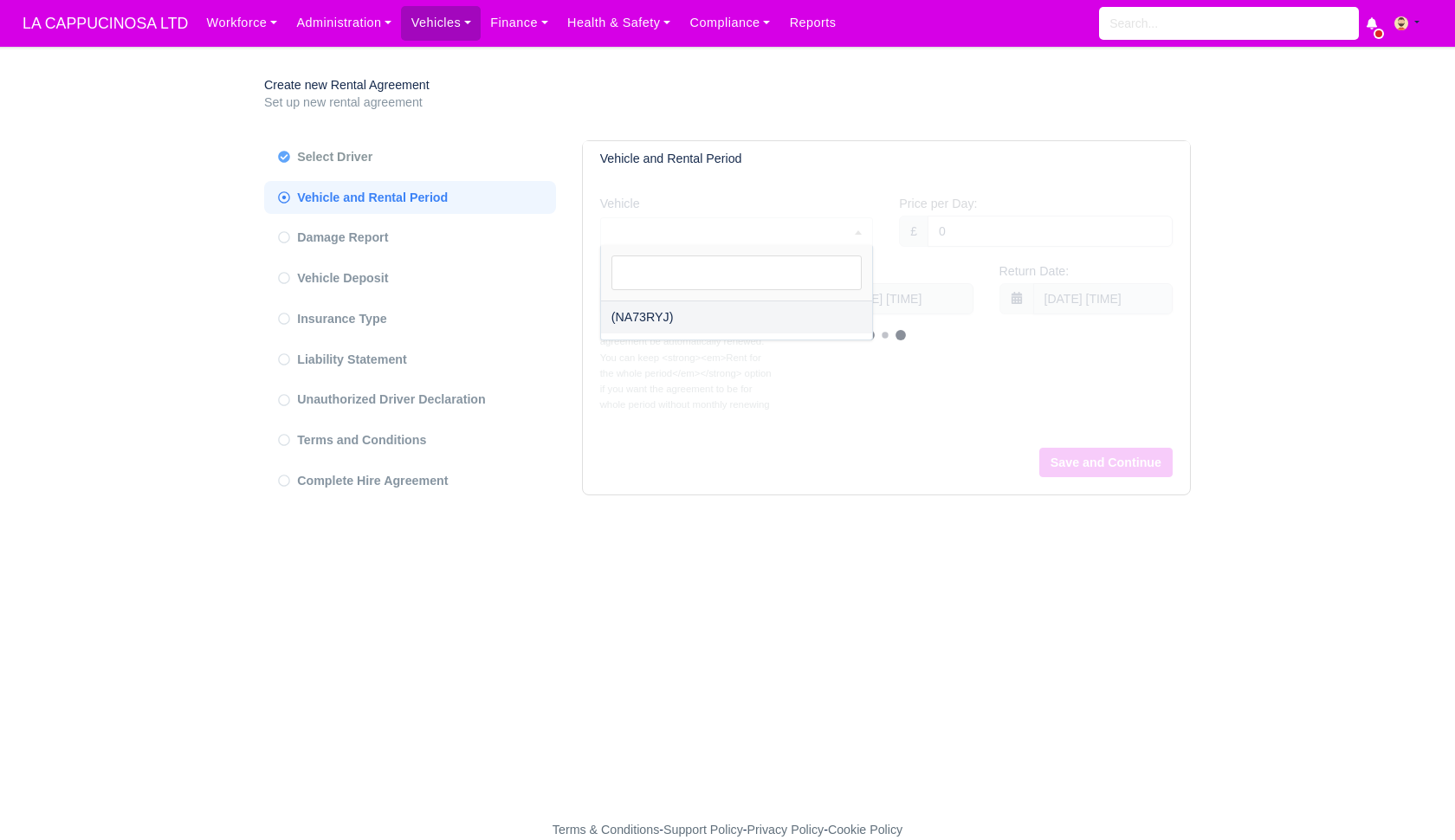 select on "21" 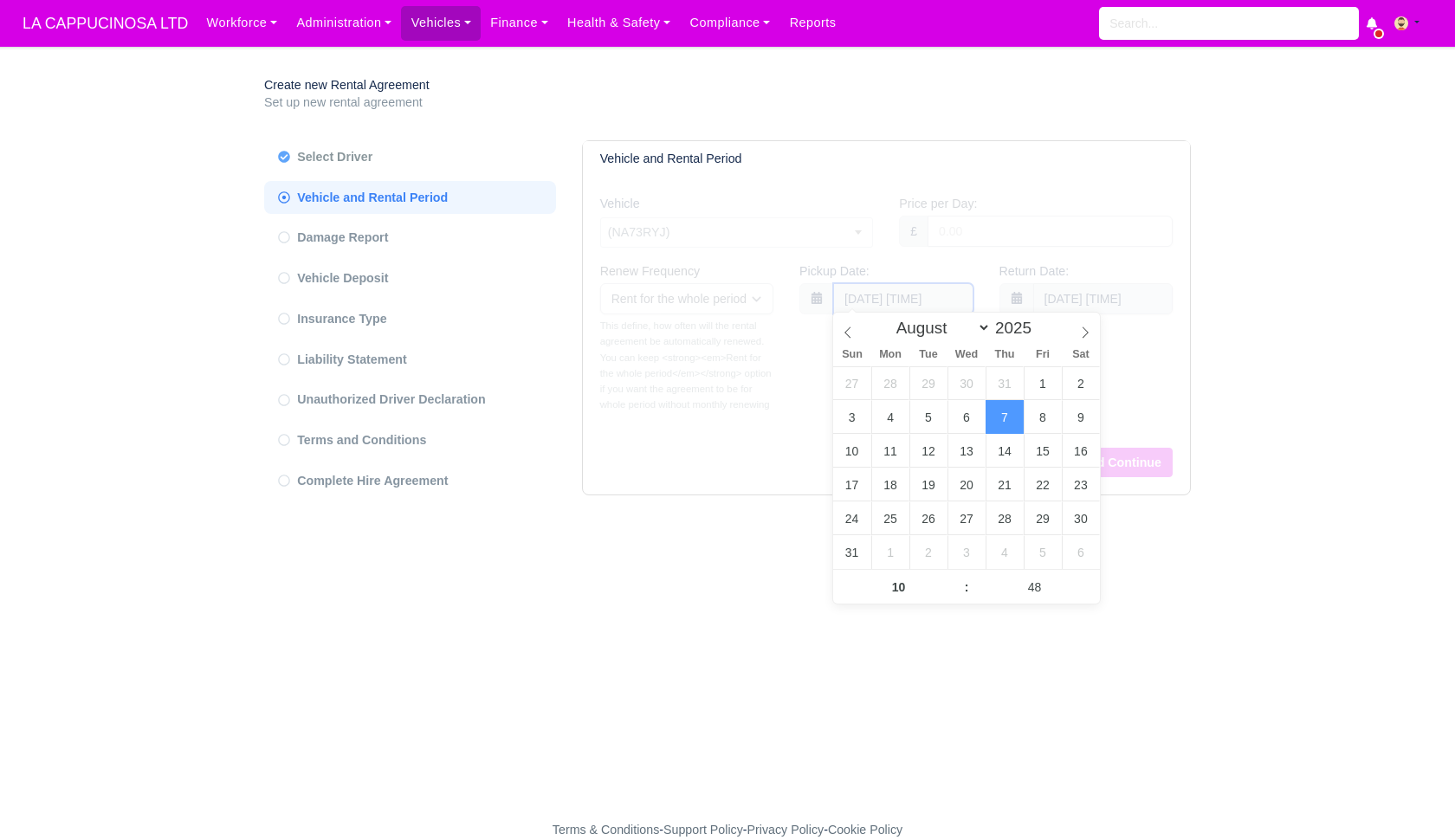 click on "7 Aug 2025 10:48" at bounding box center [902, 299] 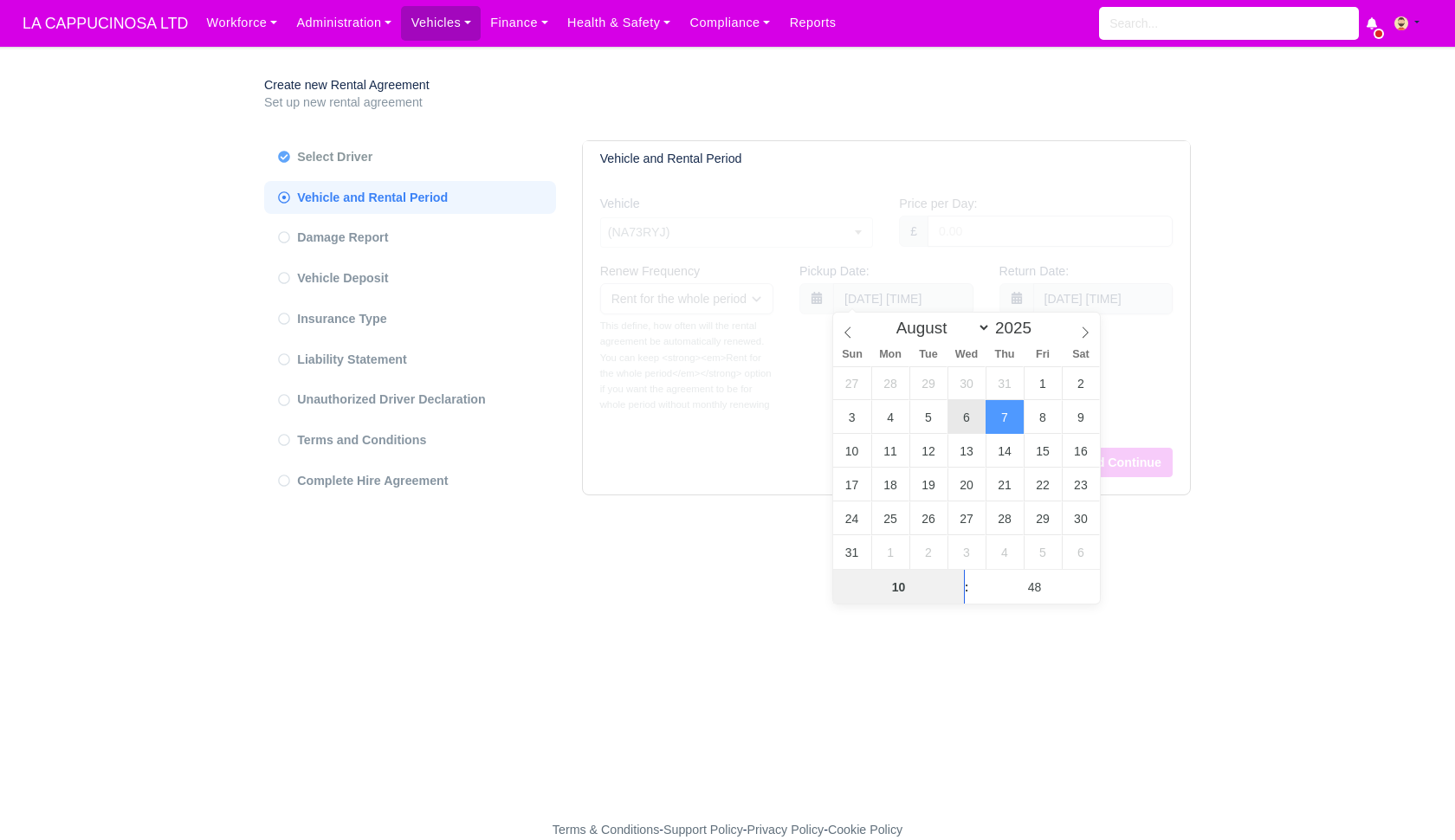 type on "6 Aug 2025 10:48" 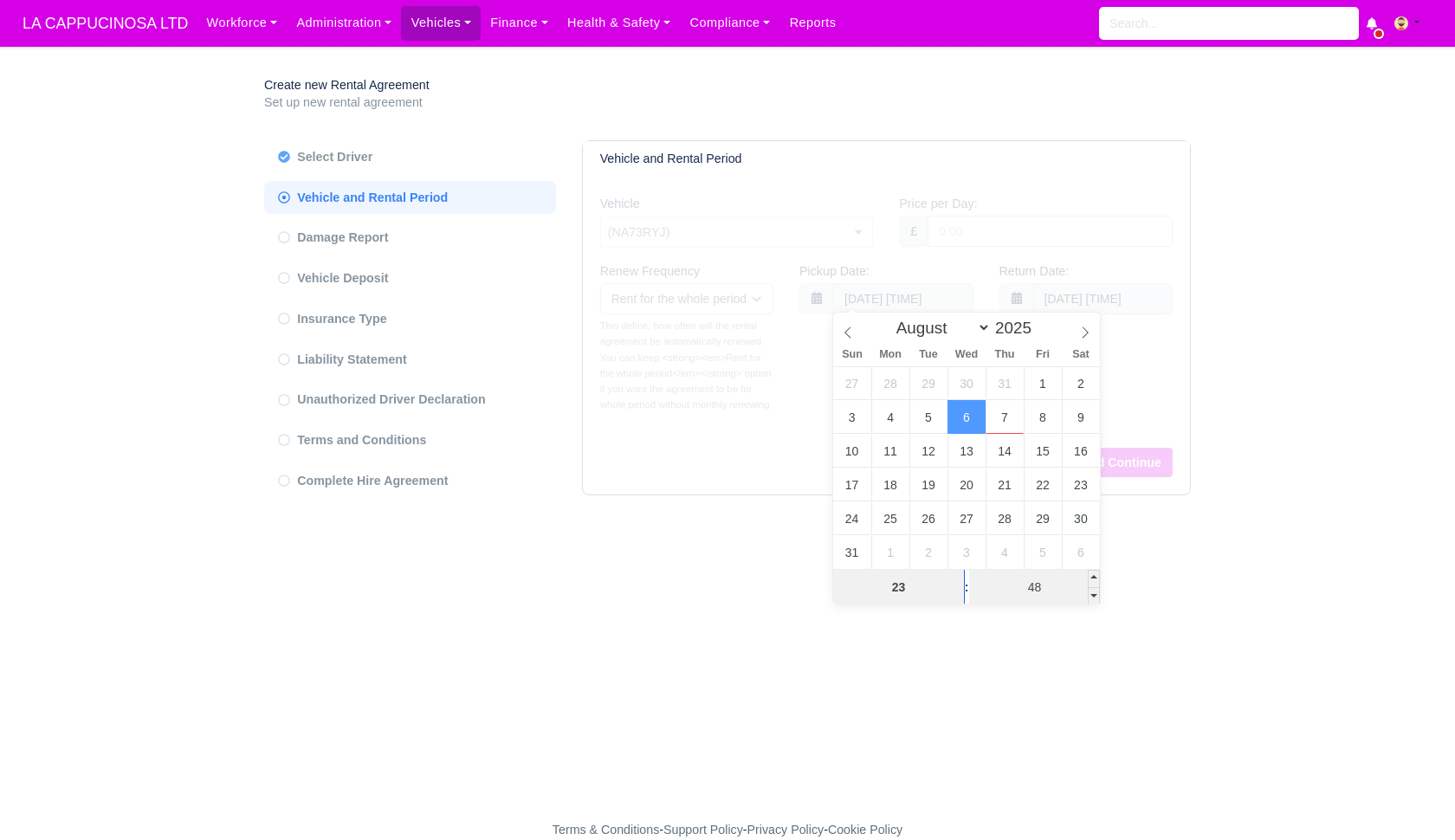 type on "23" 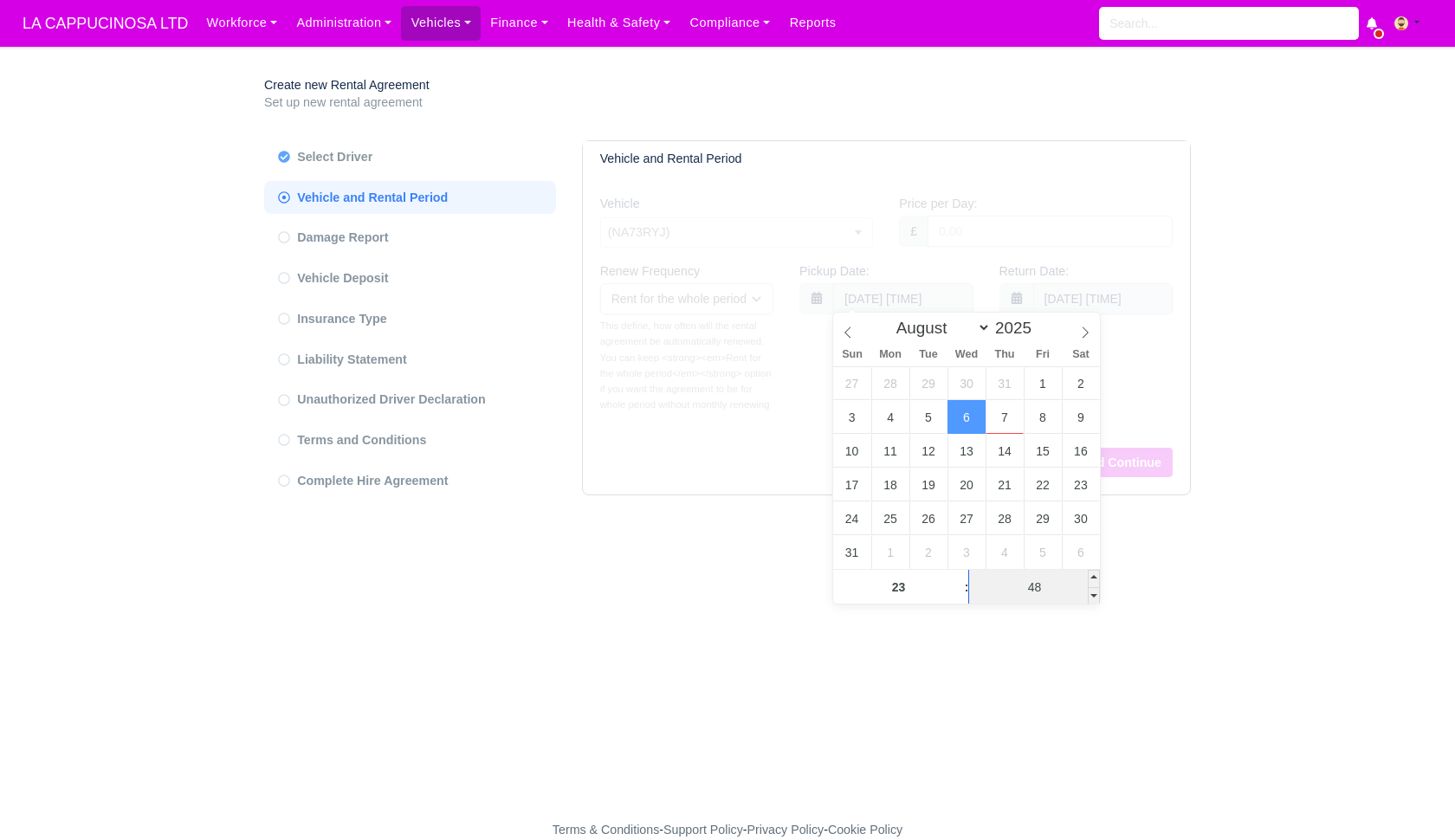 type on "6 Aug 2025 23:48" 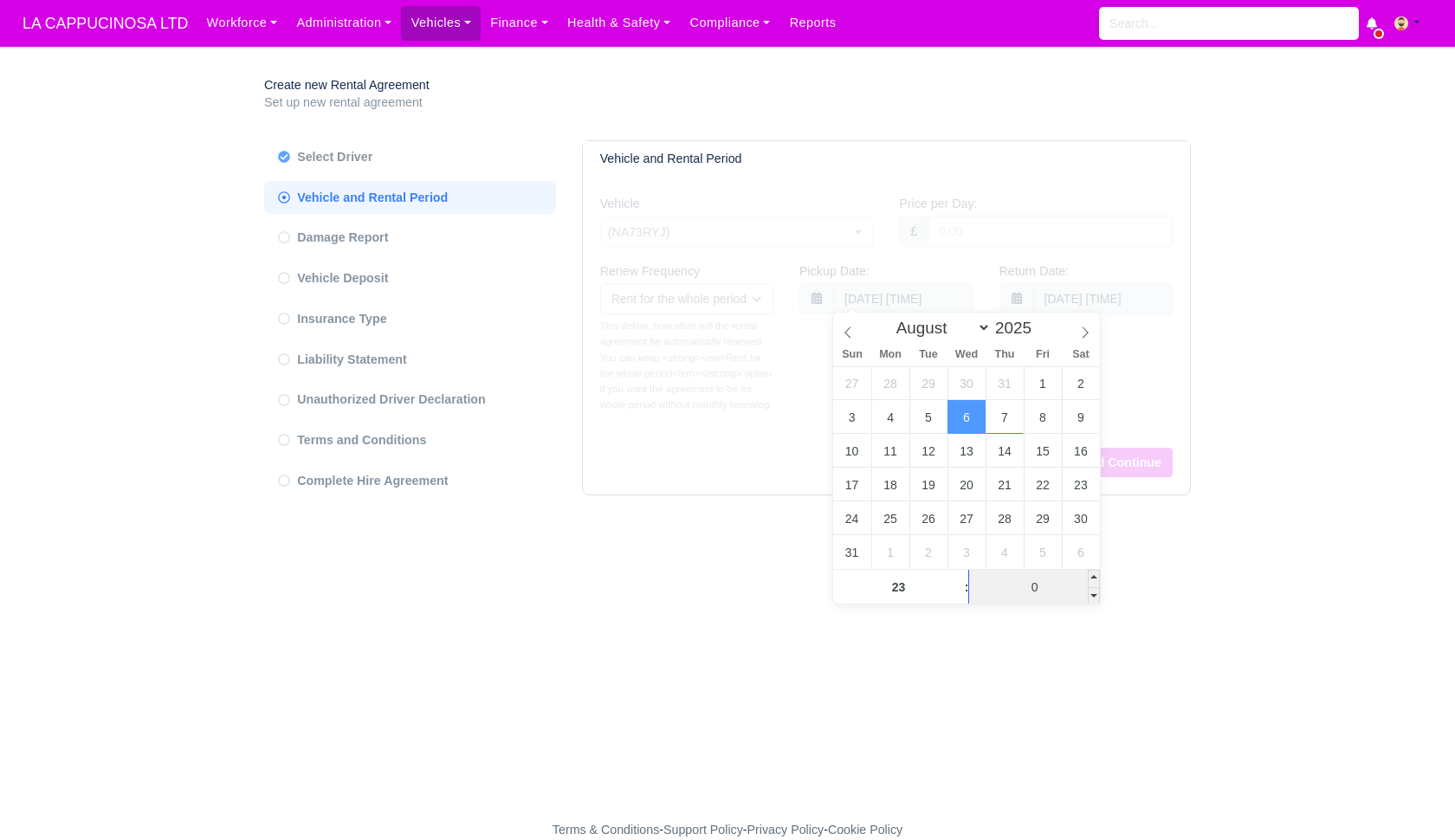 type on "00" 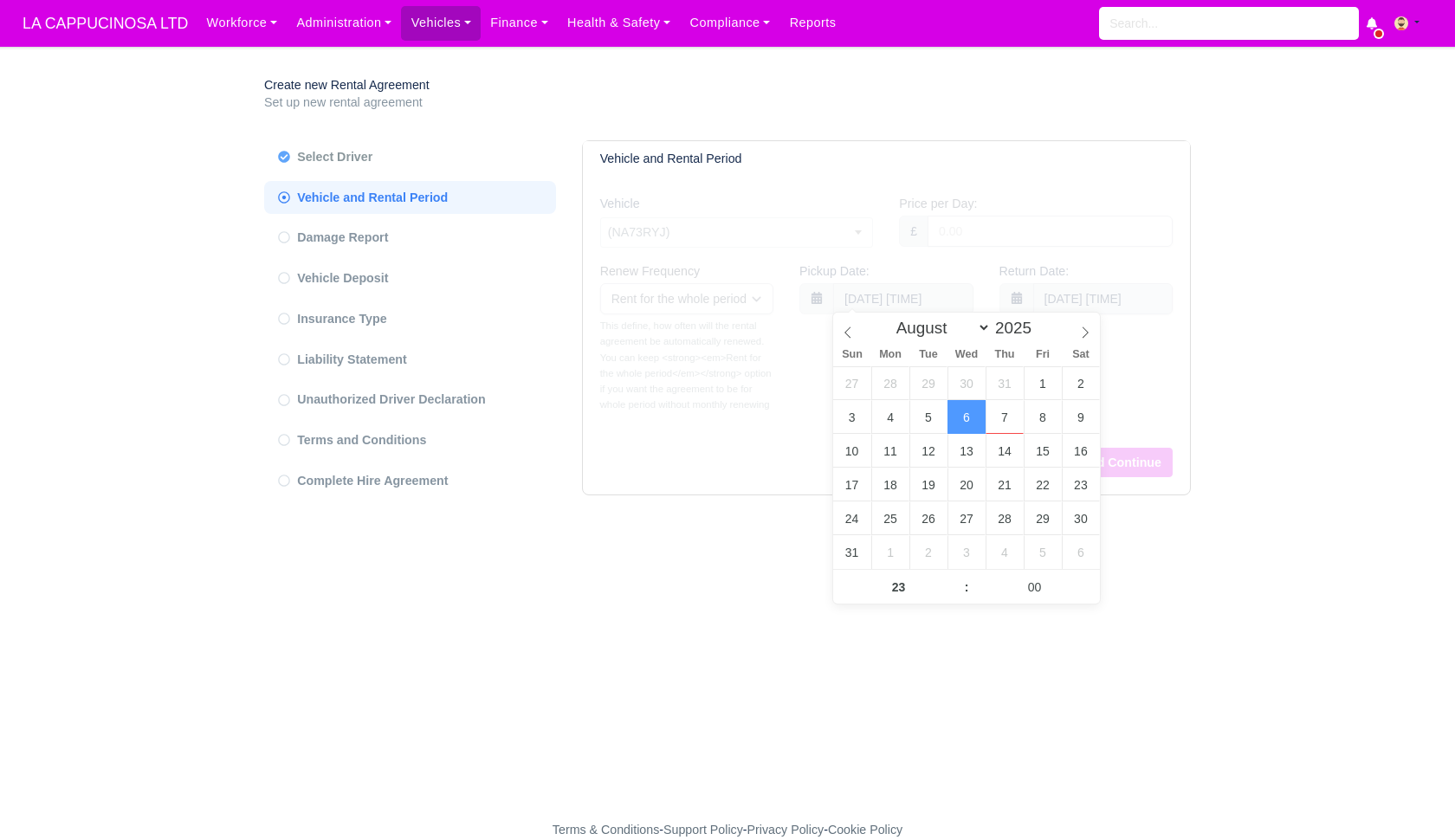 type on "6 Aug 2025 23:00" 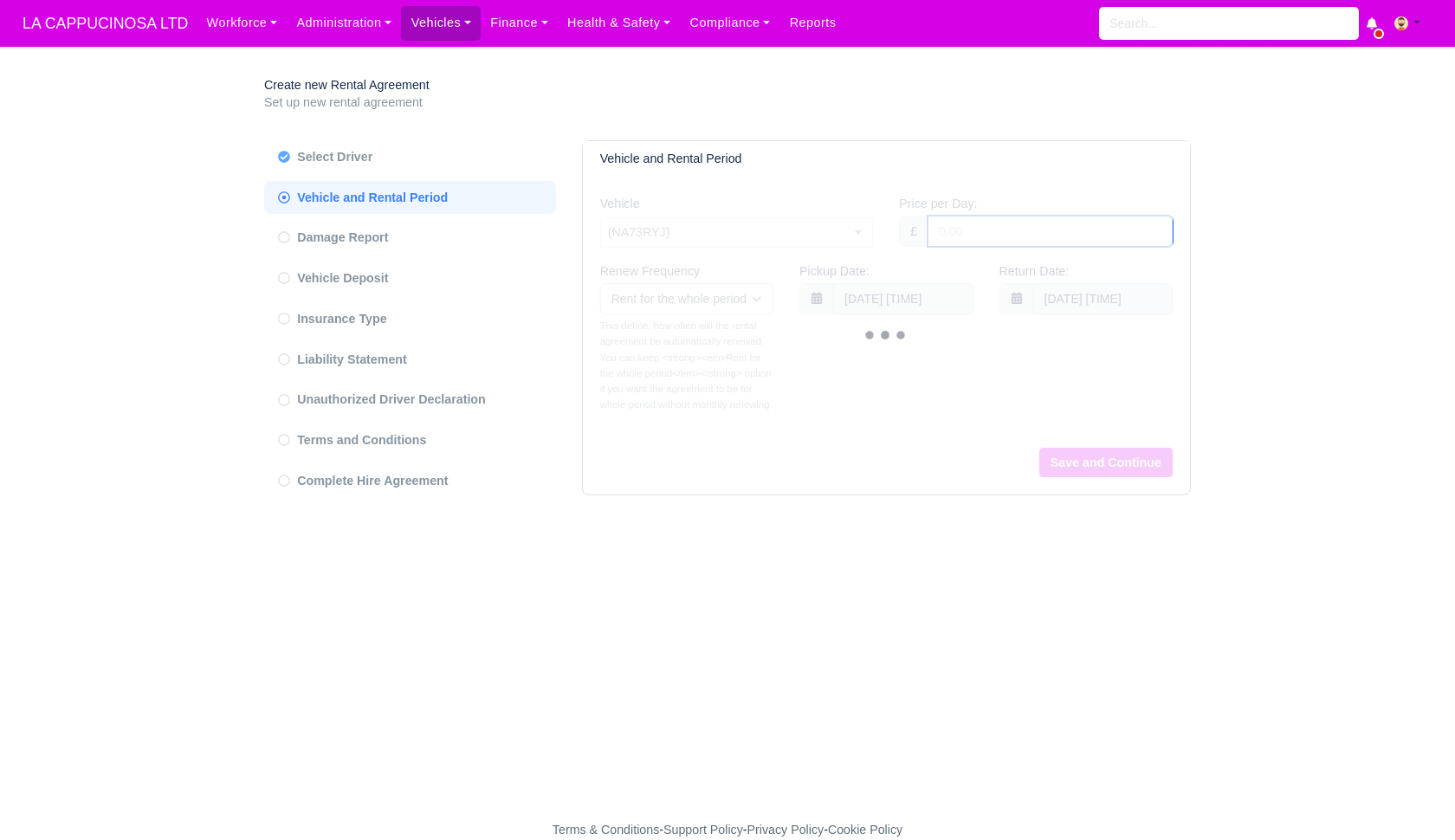 click on "Price per Day:" at bounding box center (1050, 231) 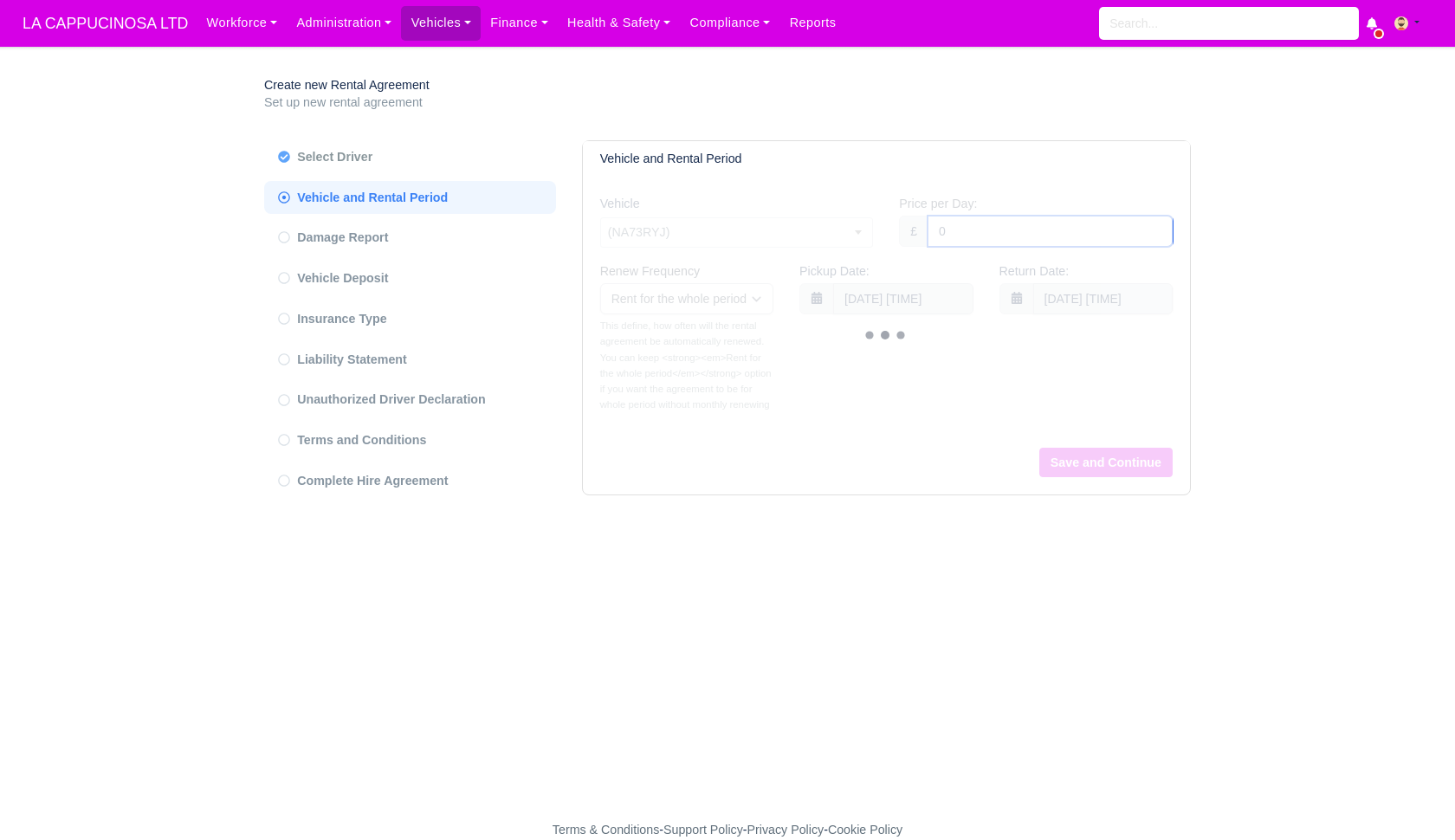 type on "0" 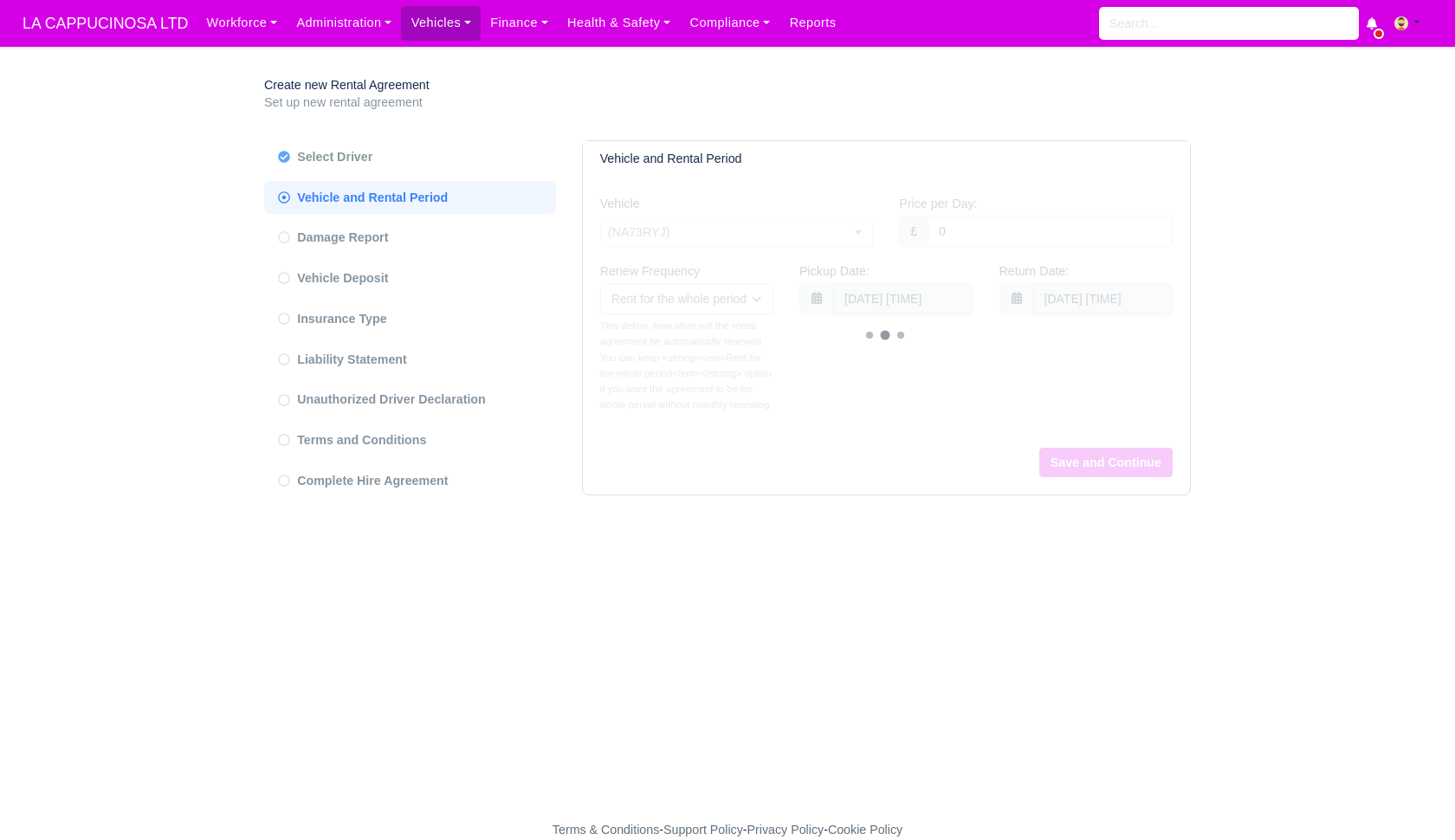 click on "Save and Continue" at bounding box center [1106, 462] 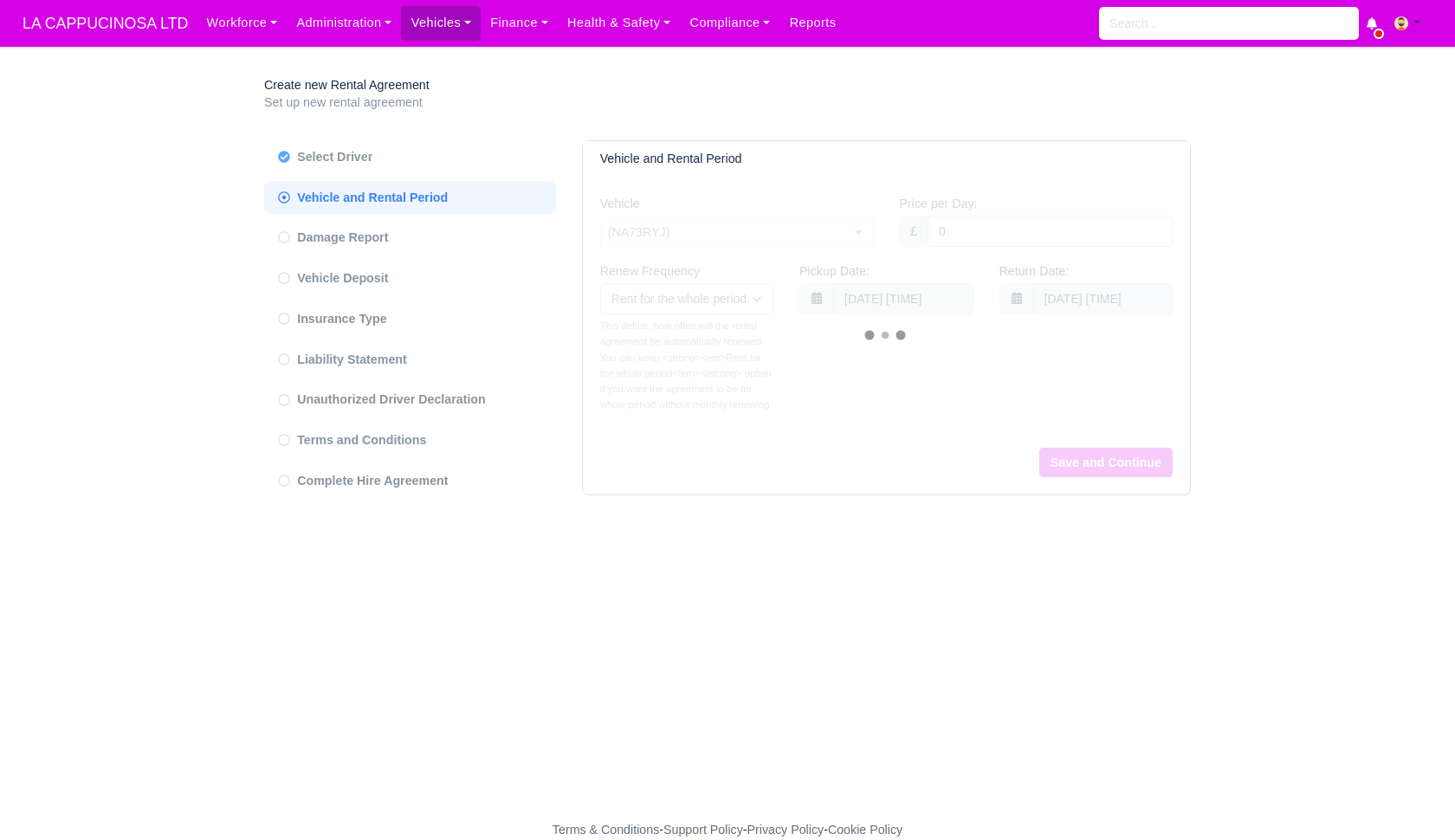 select on "21" 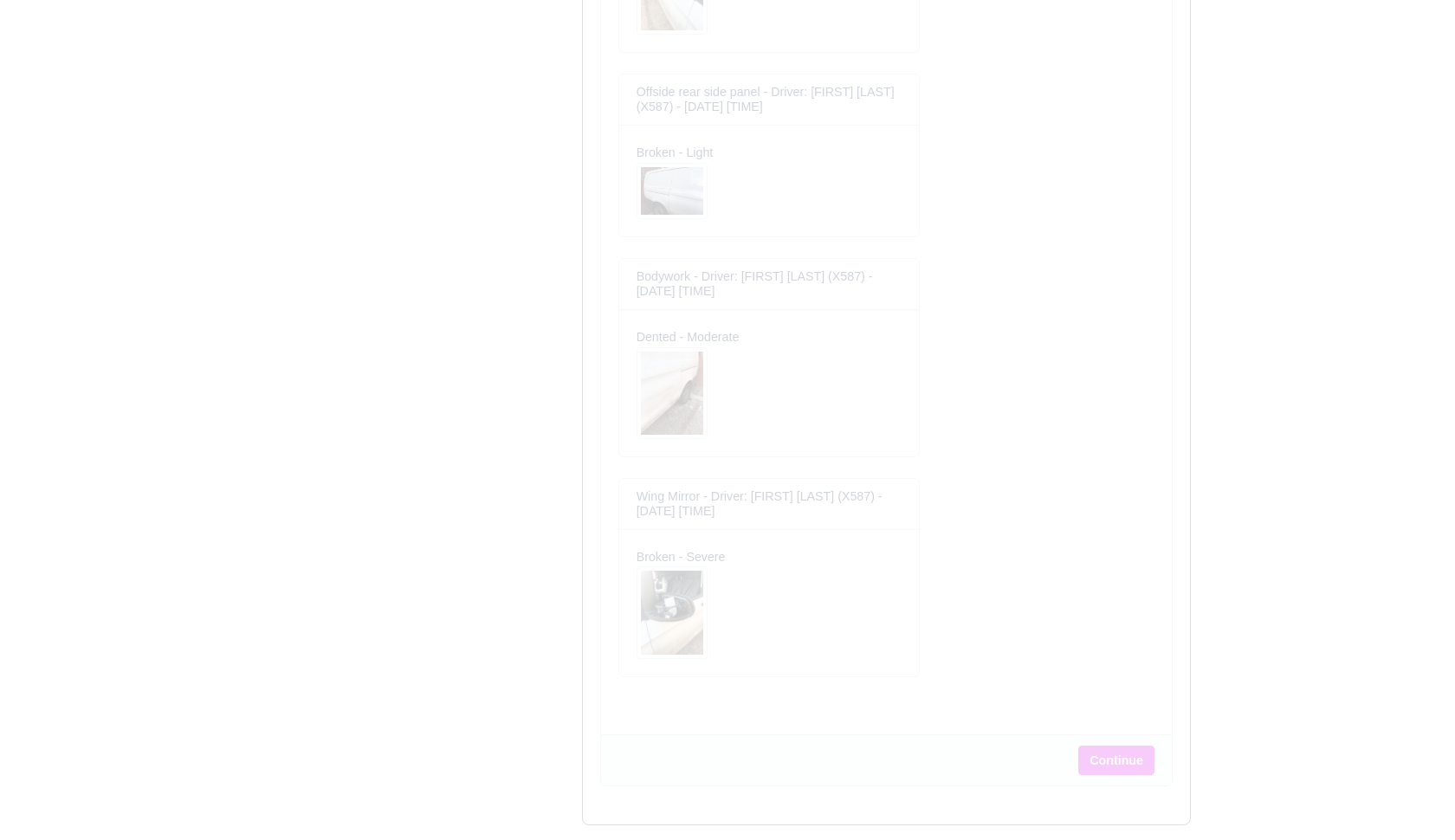 click on "Continue" at bounding box center (1116, 760) 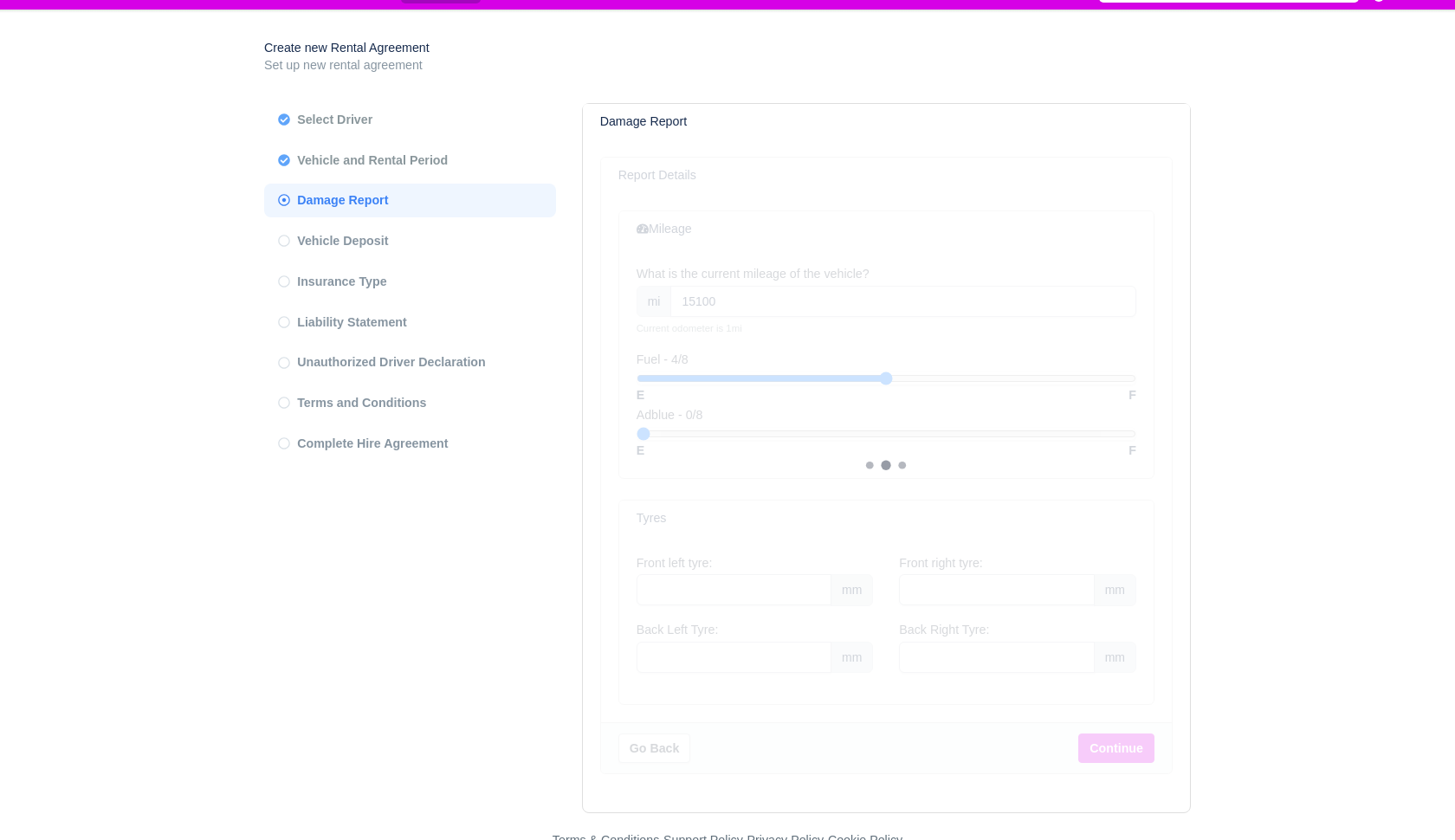 type on "15100" 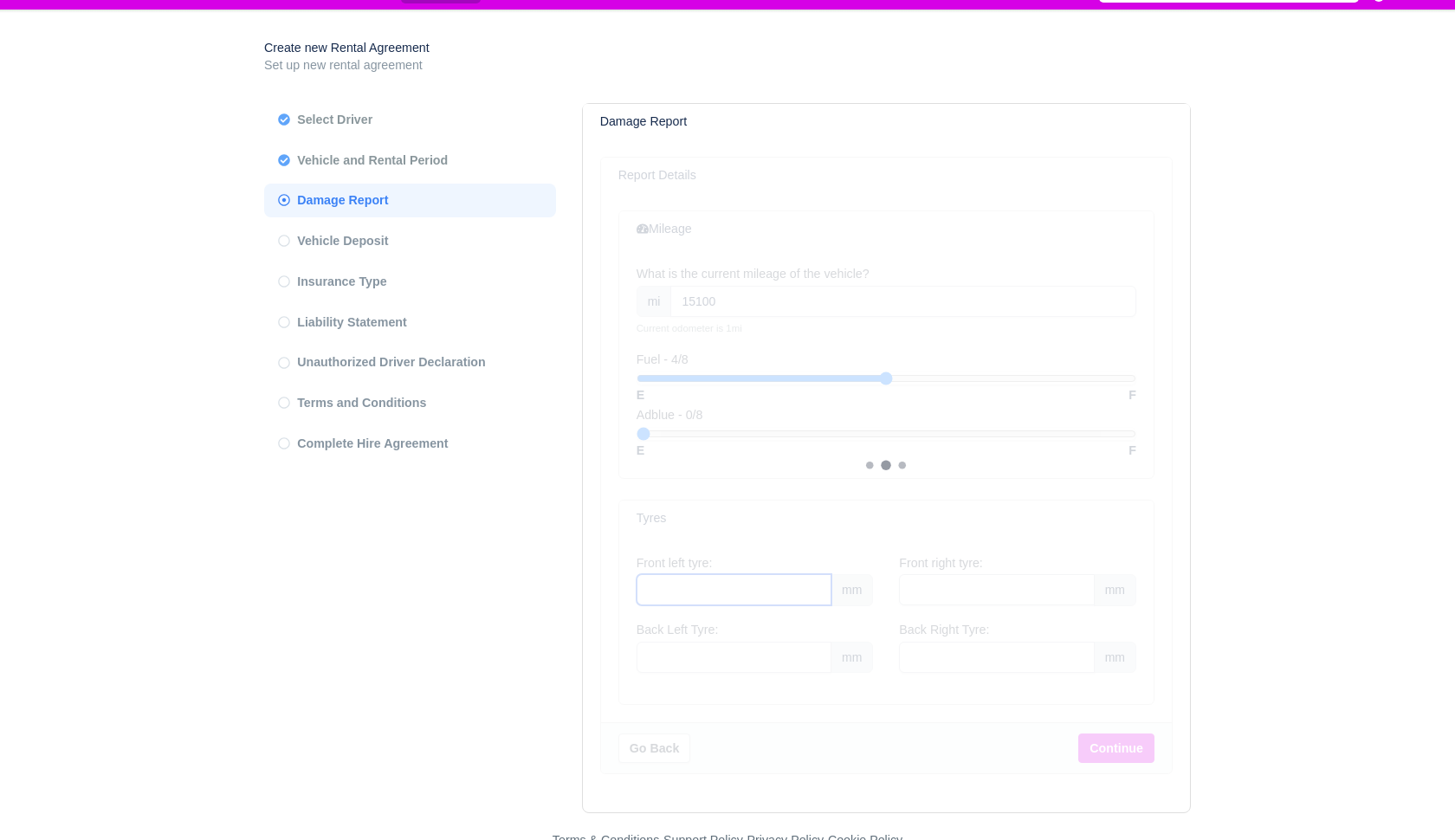 click on "Front left tyre:" at bounding box center [734, 590] 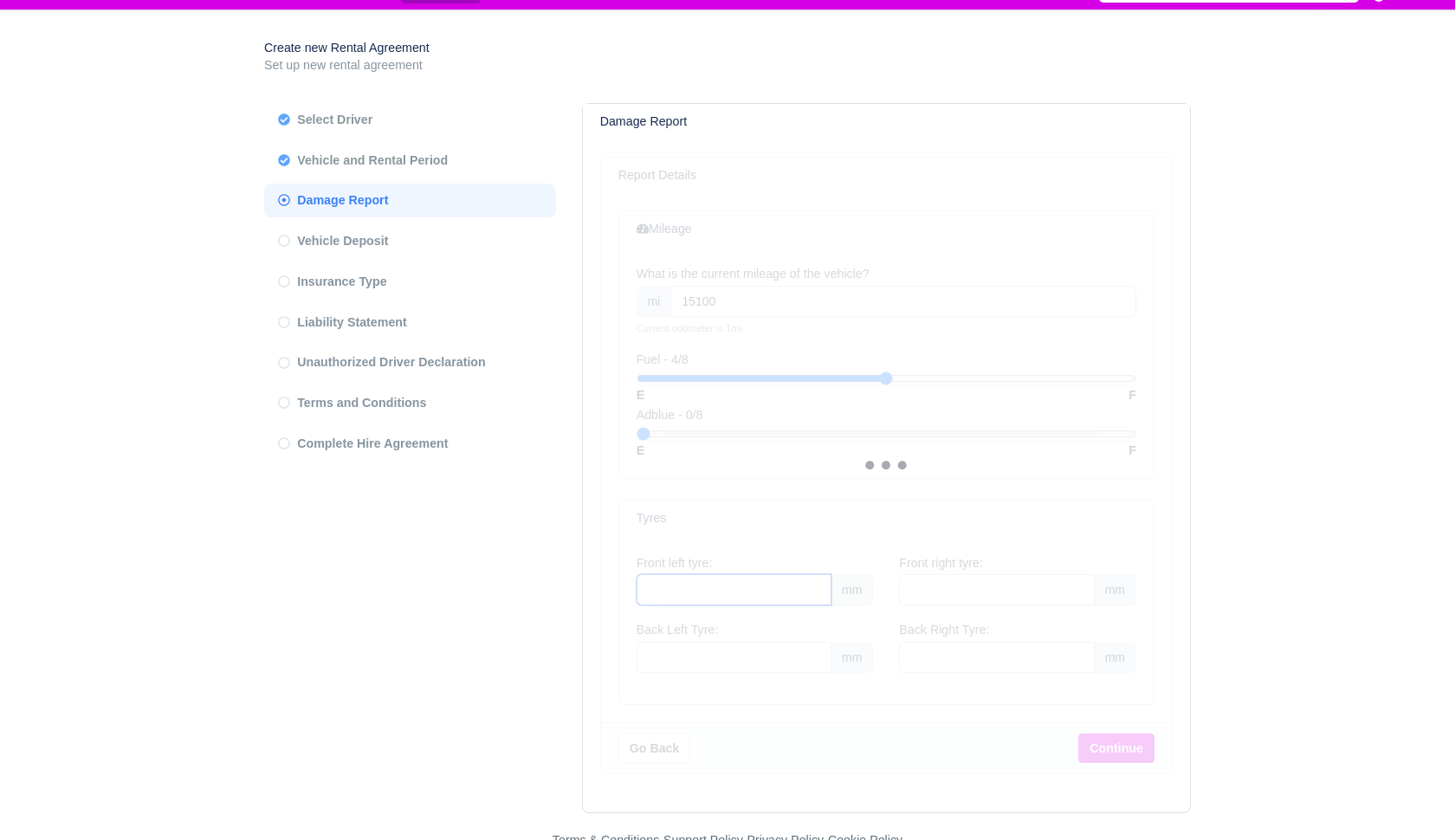 type on "4" 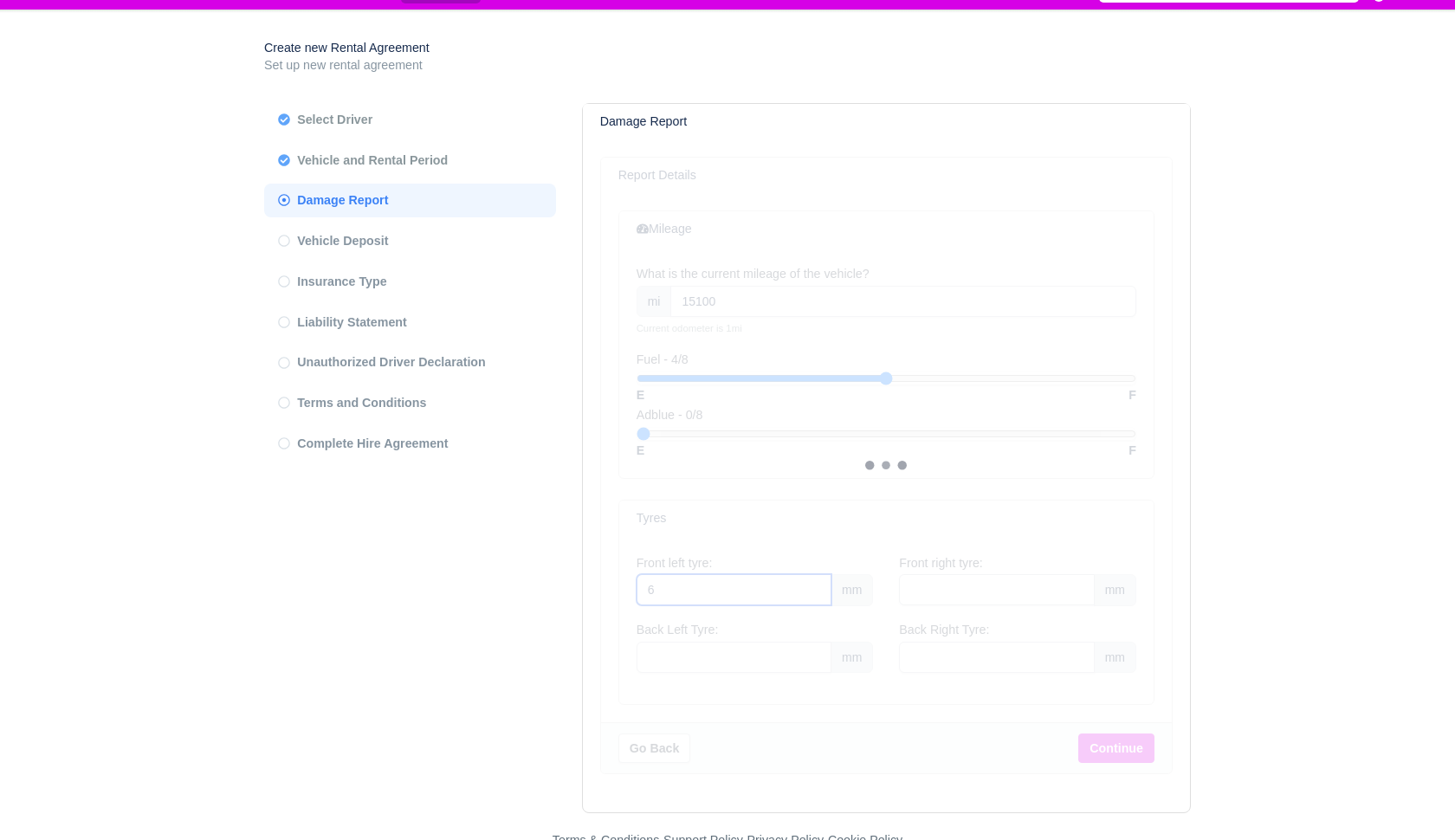 type on "6" 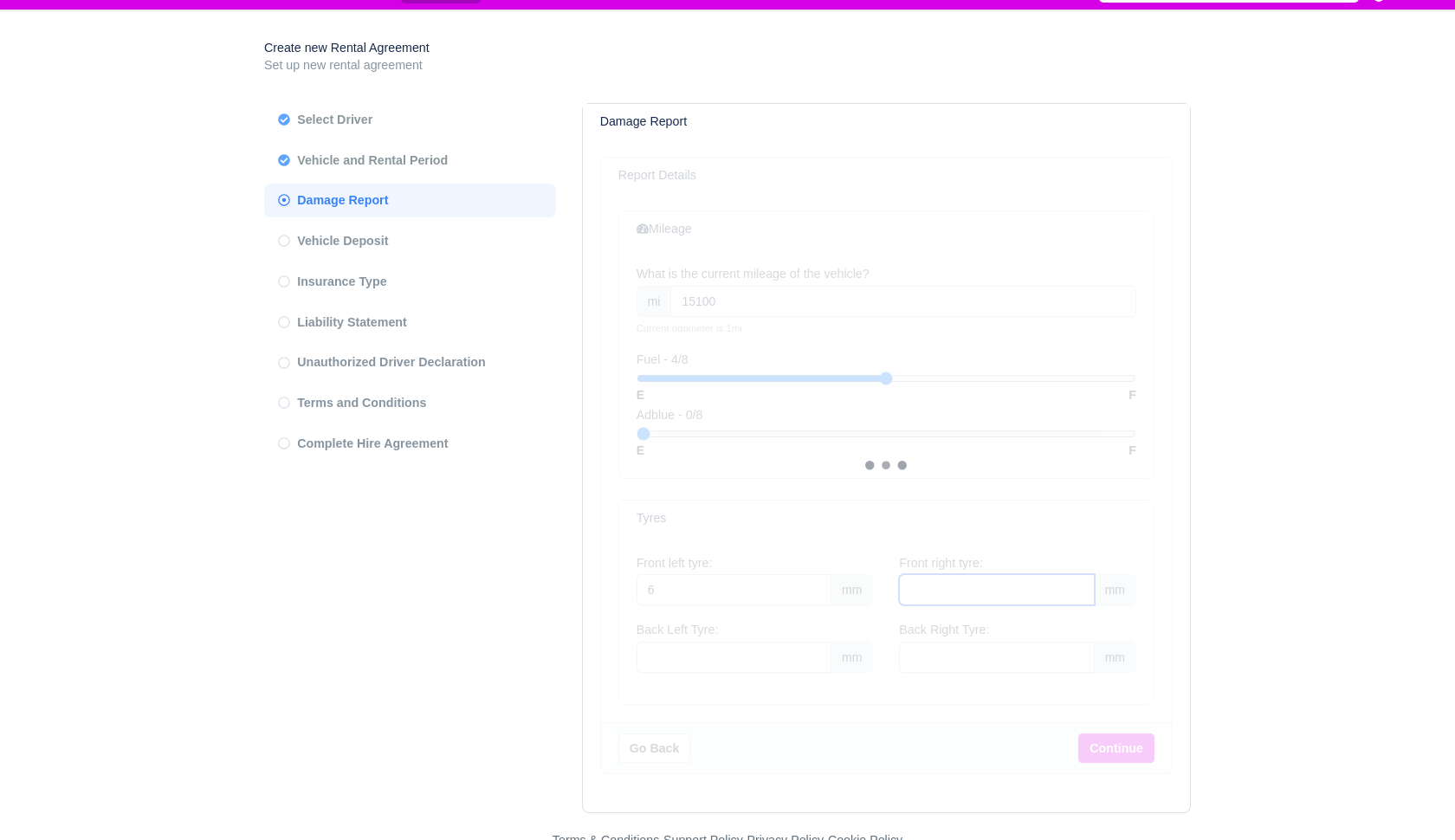 click on "Front right tyre:" at bounding box center [996, 590] 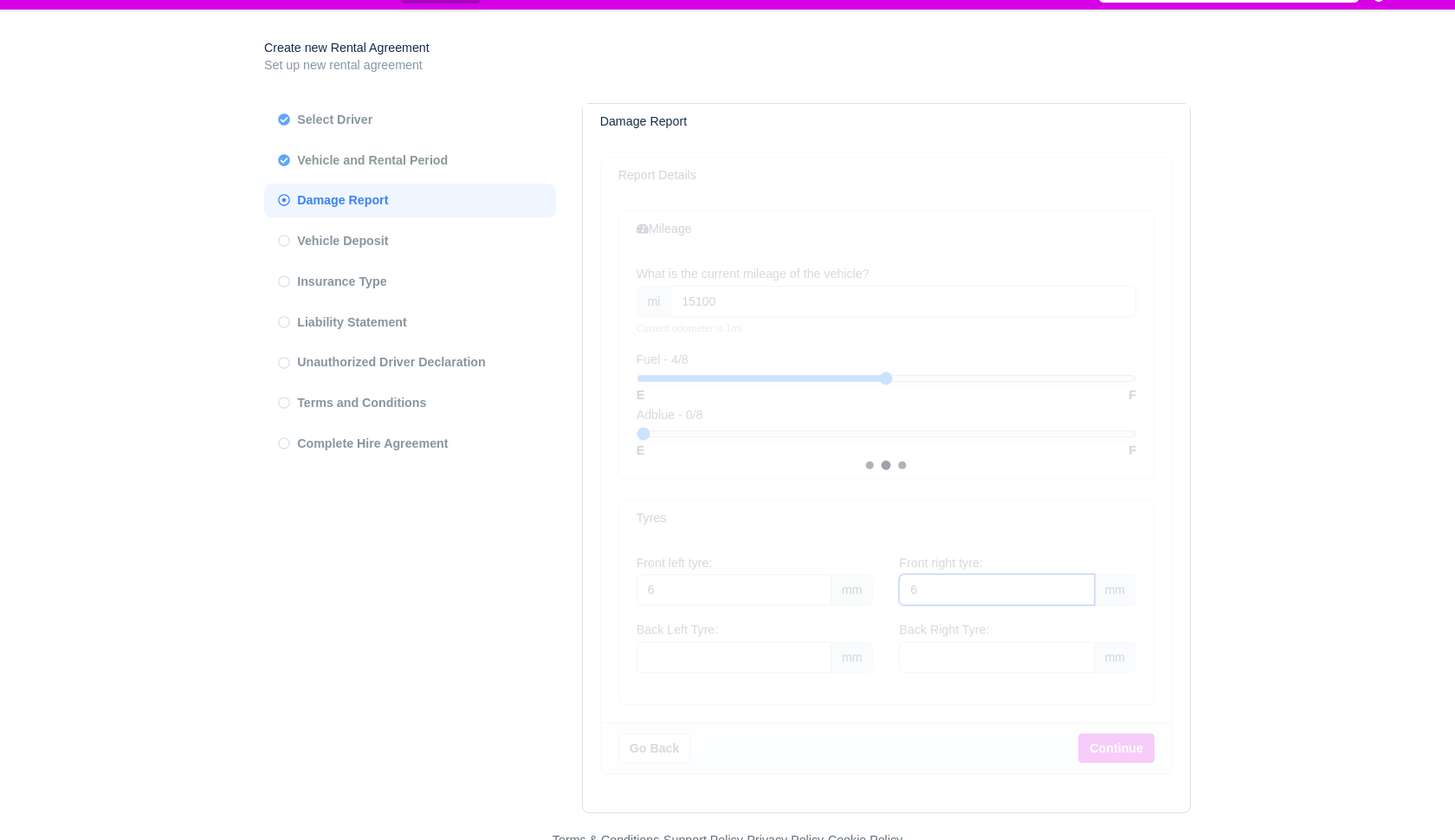 type on "6" 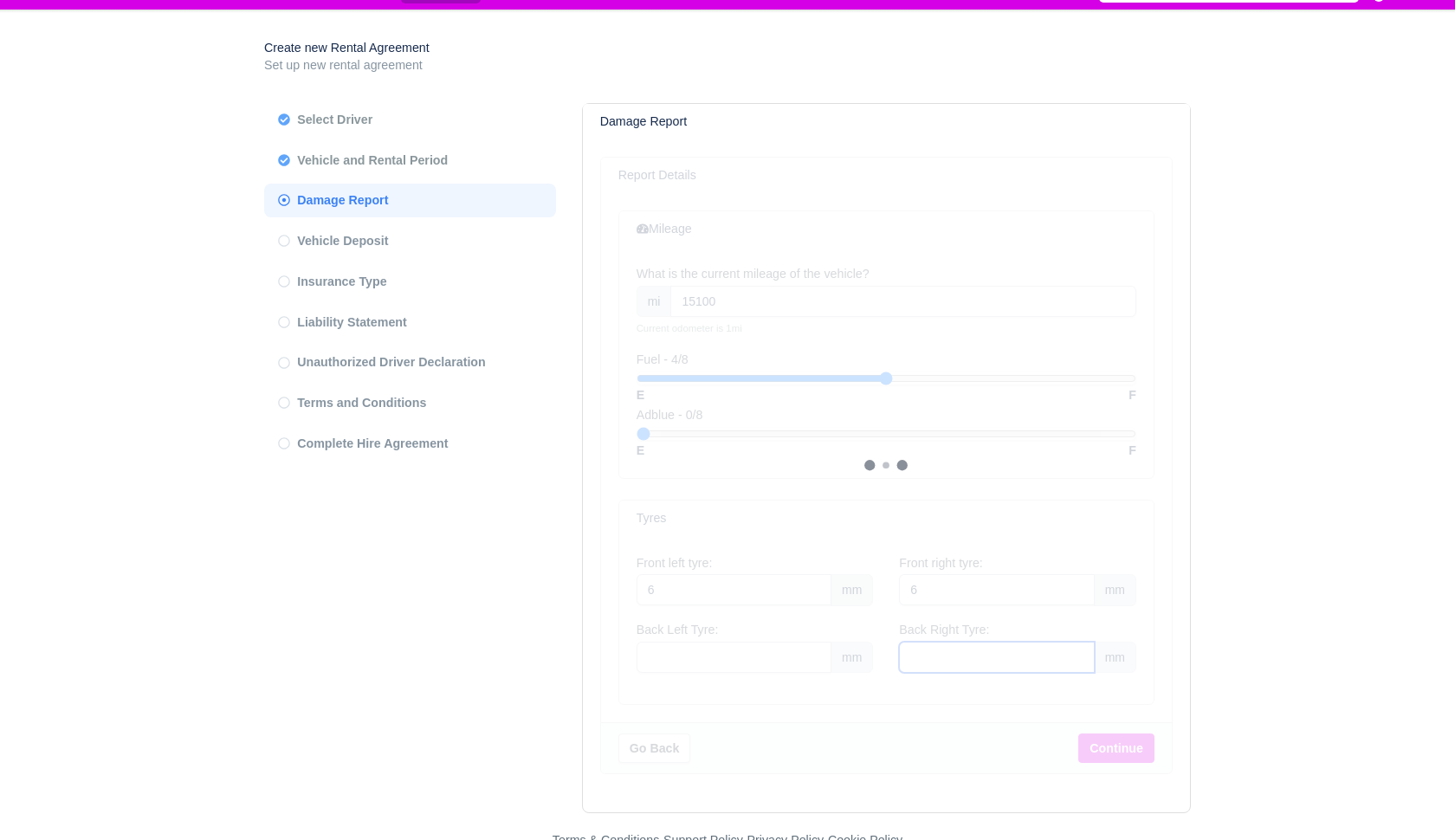 click on "Back Right Tyre:" at bounding box center (996, 657) 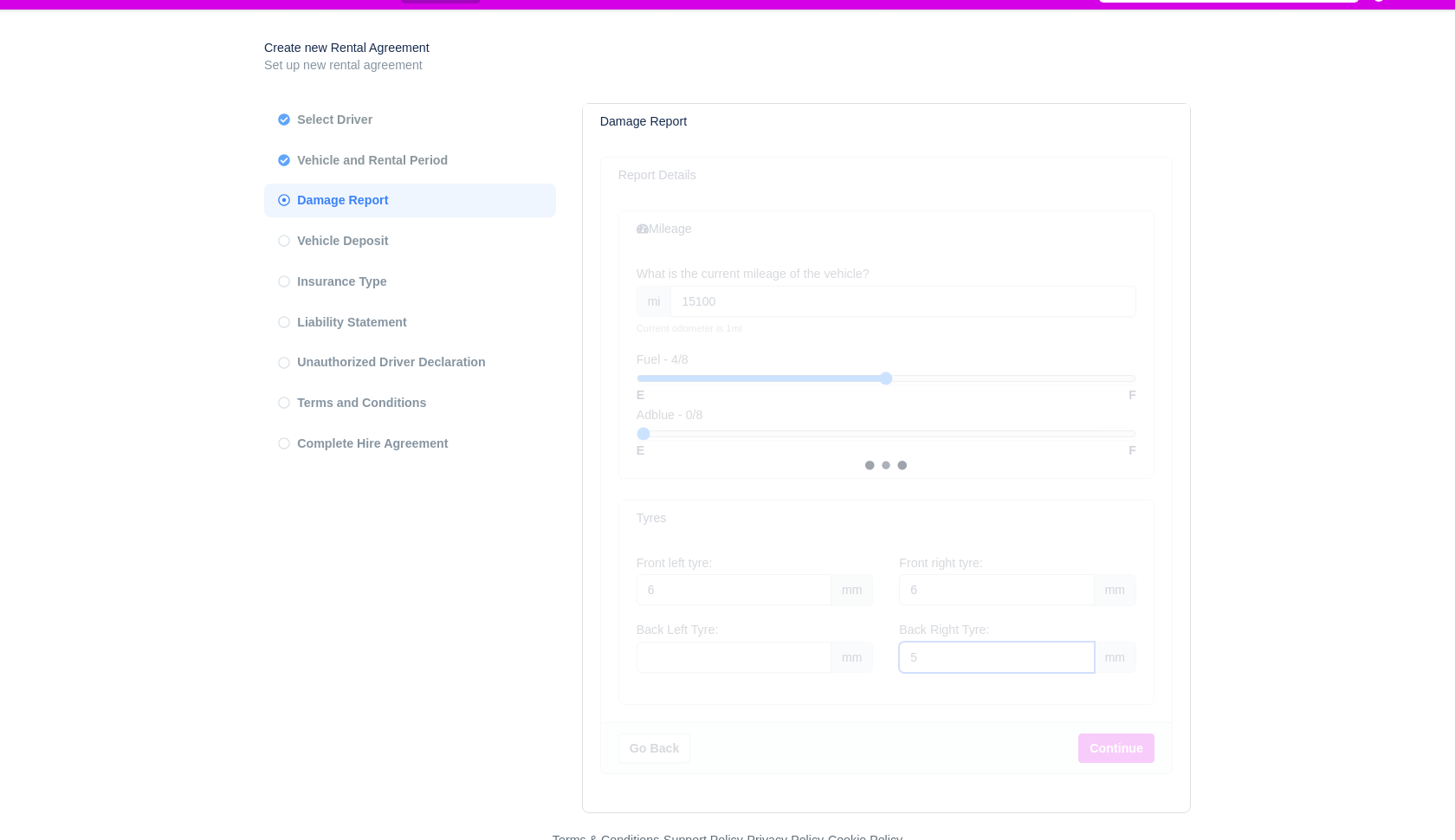 type on "5" 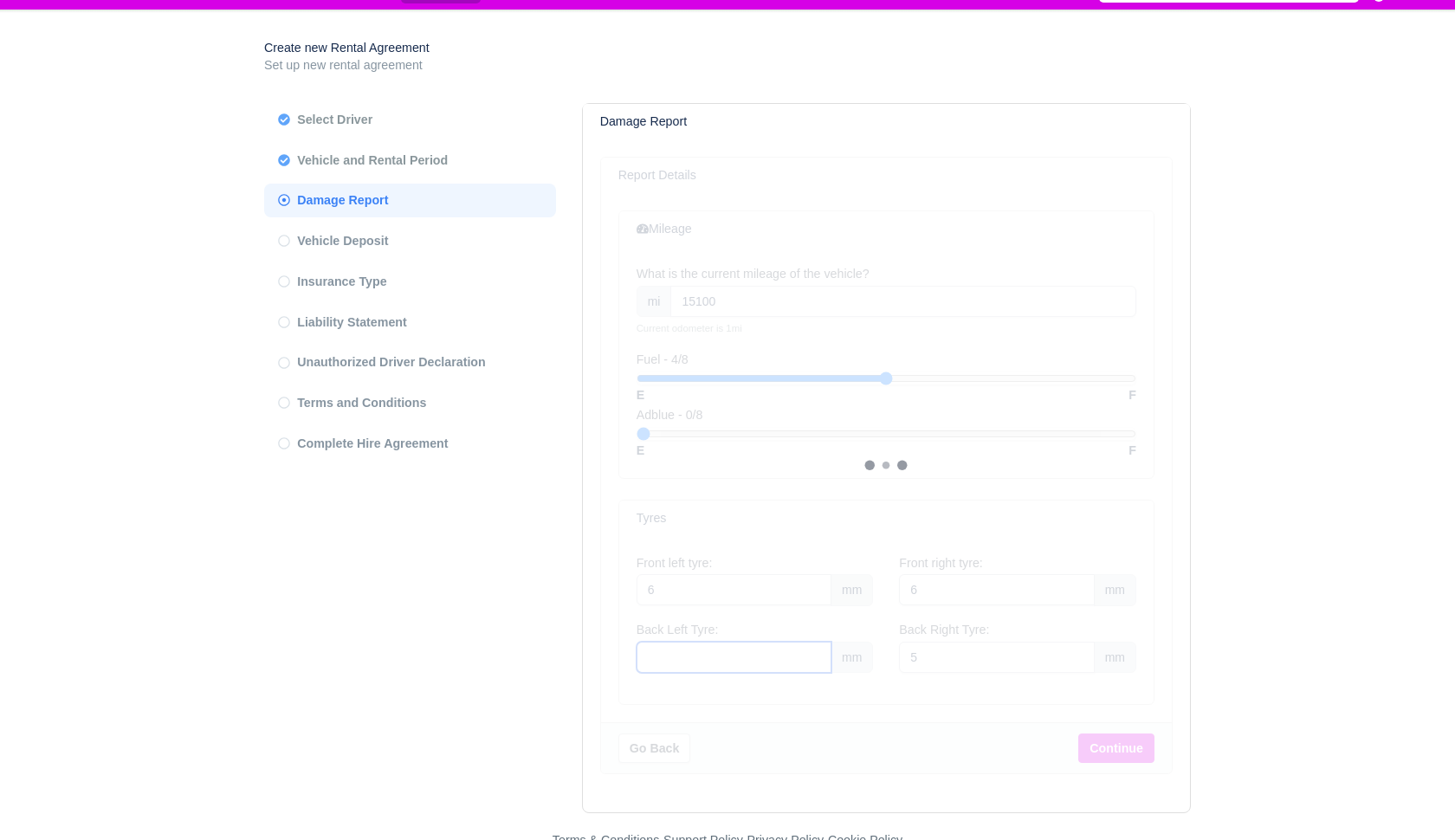 click on "Back Left Tyre:" at bounding box center (734, 657) 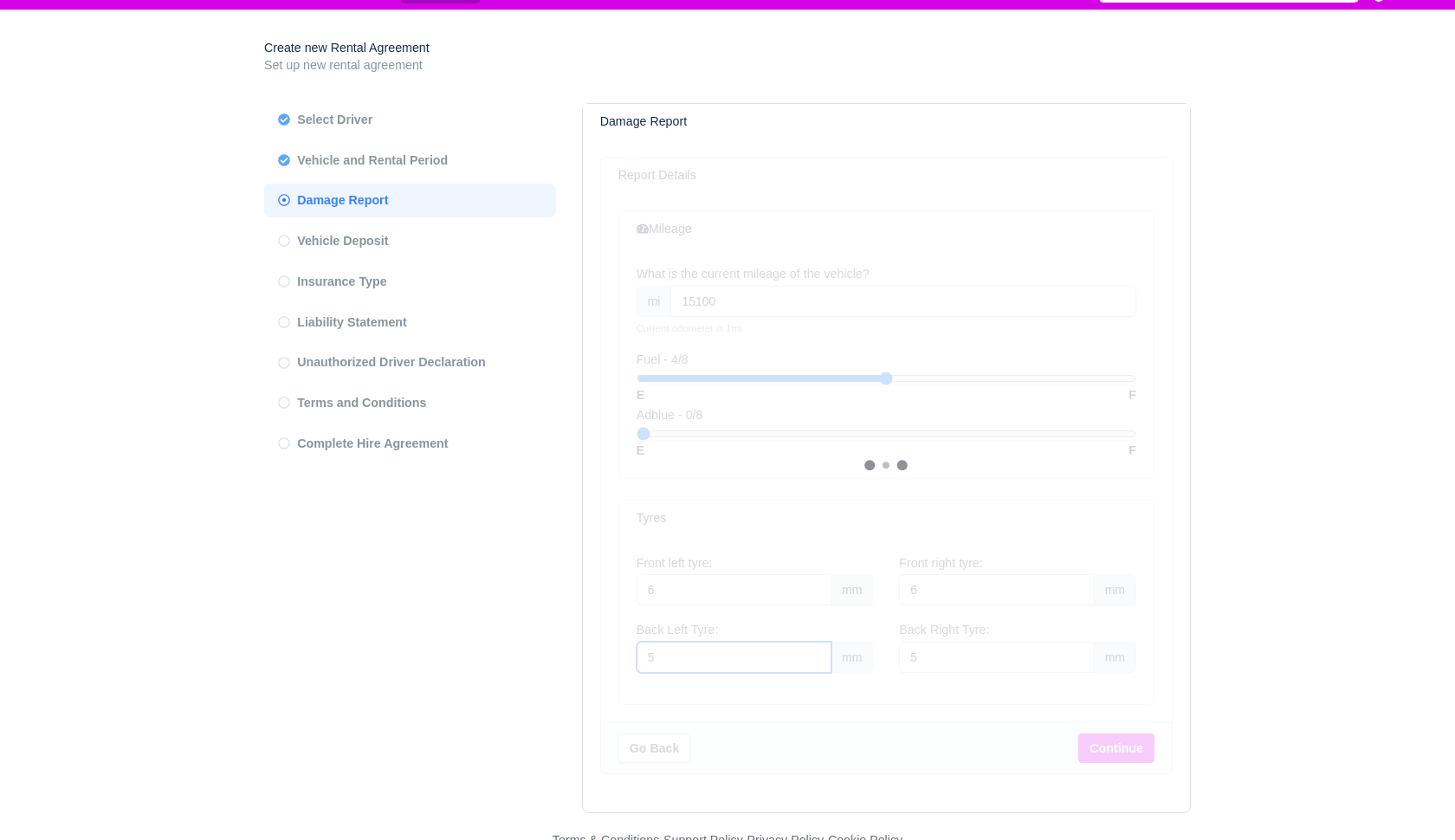 type on "5" 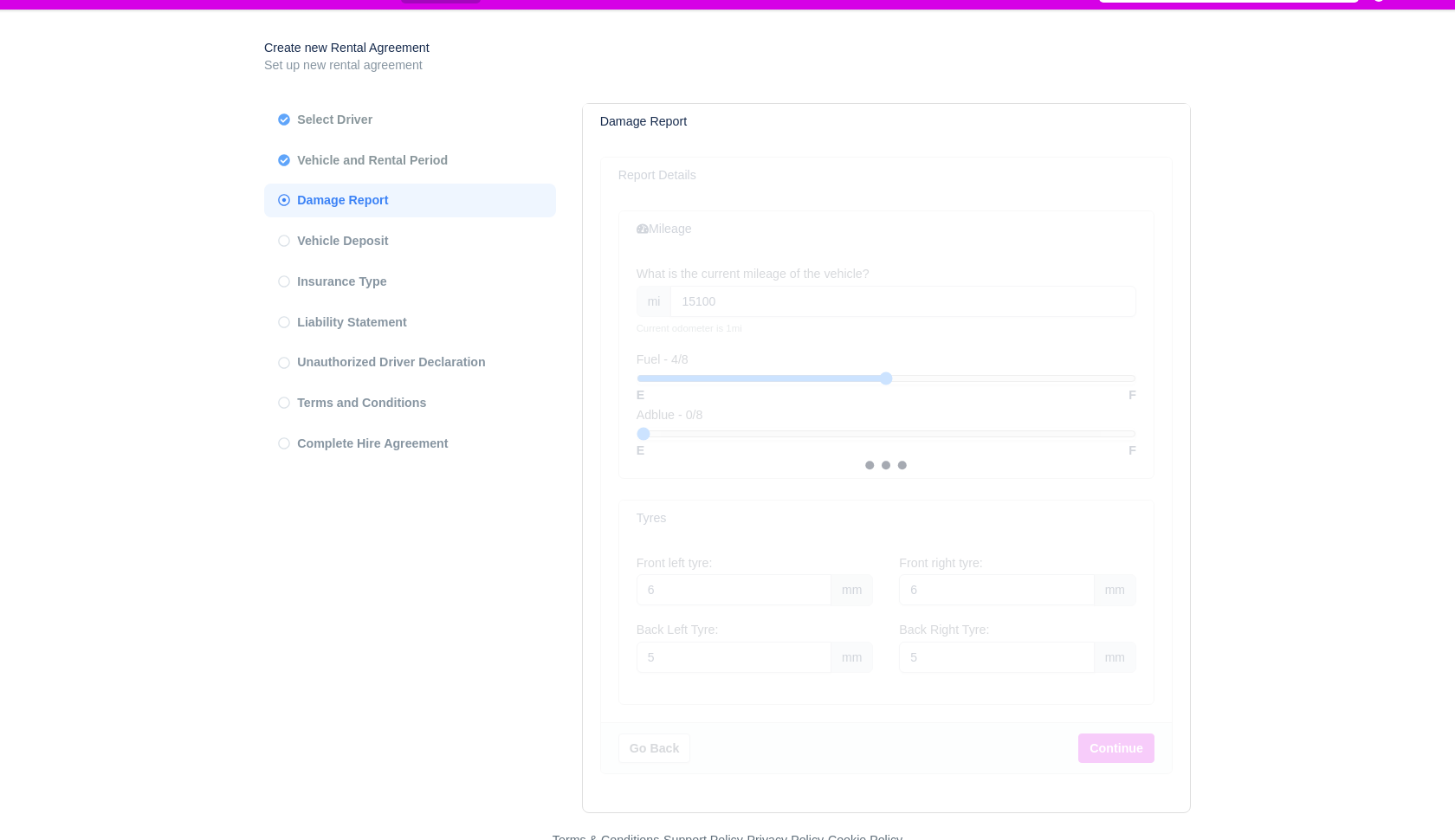 click on "Continue" at bounding box center [1116, 748] 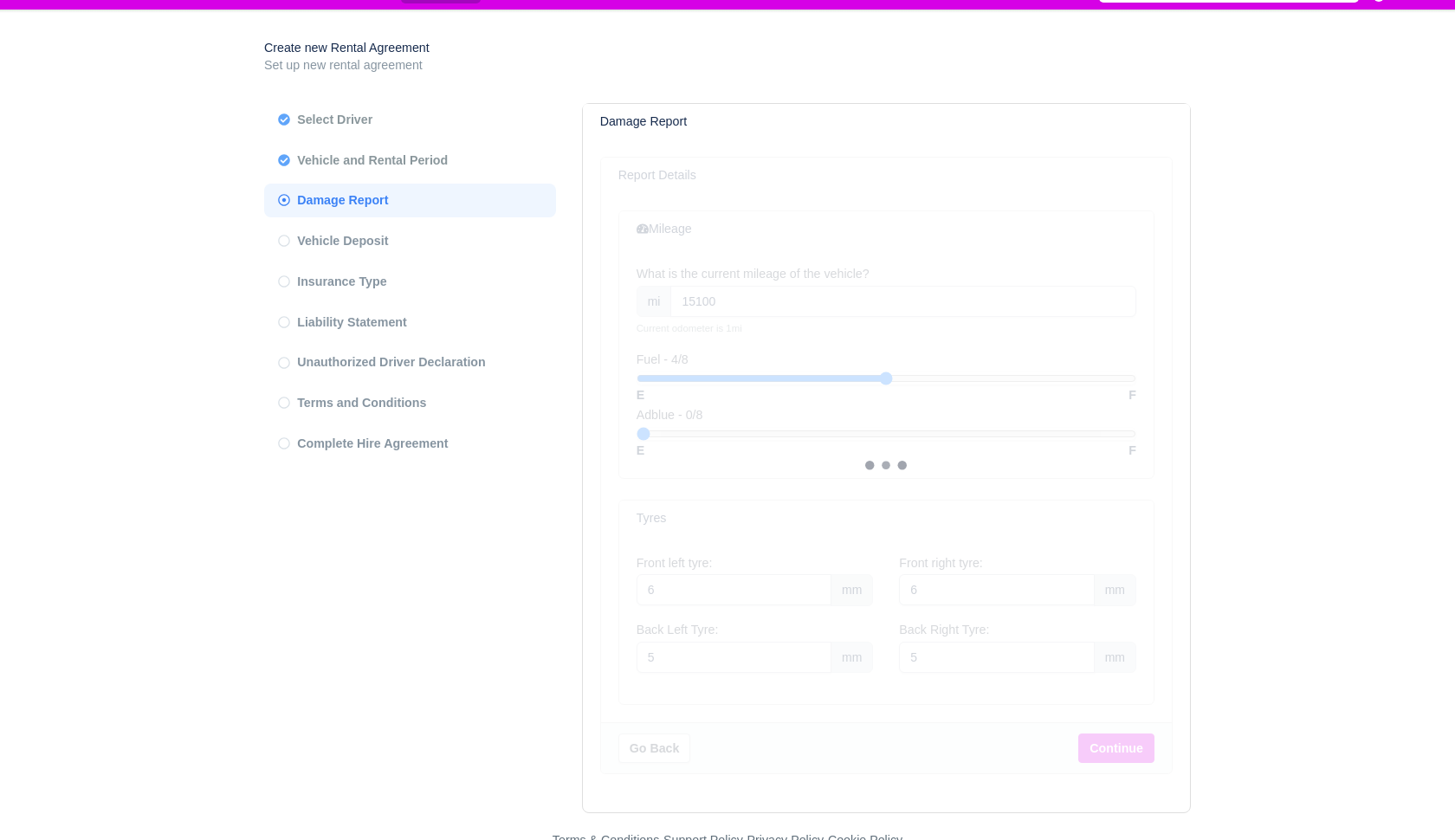 scroll, scrollTop: 0, scrollLeft: 0, axis: both 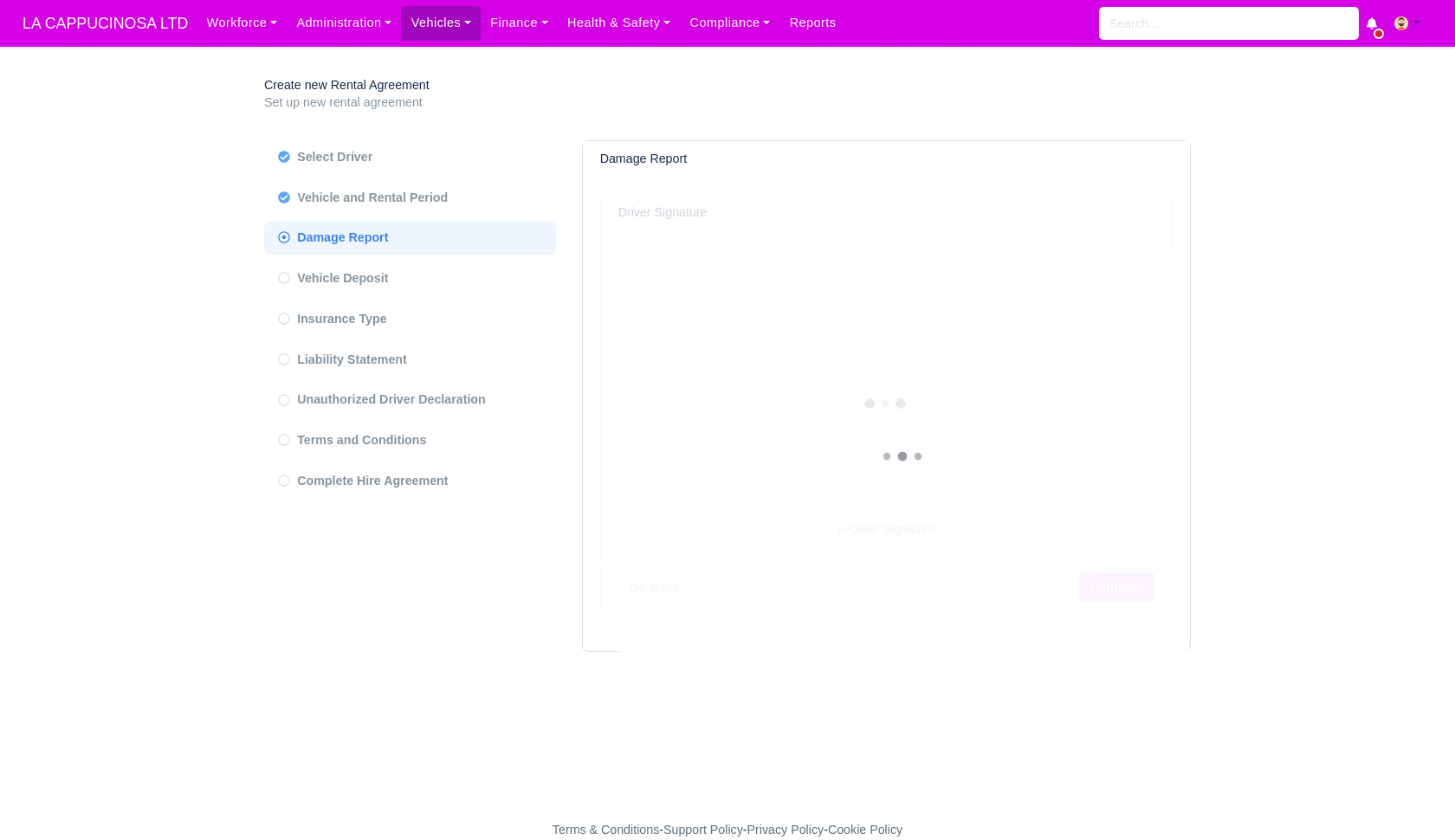 click on "Continue" at bounding box center [1116, 587] 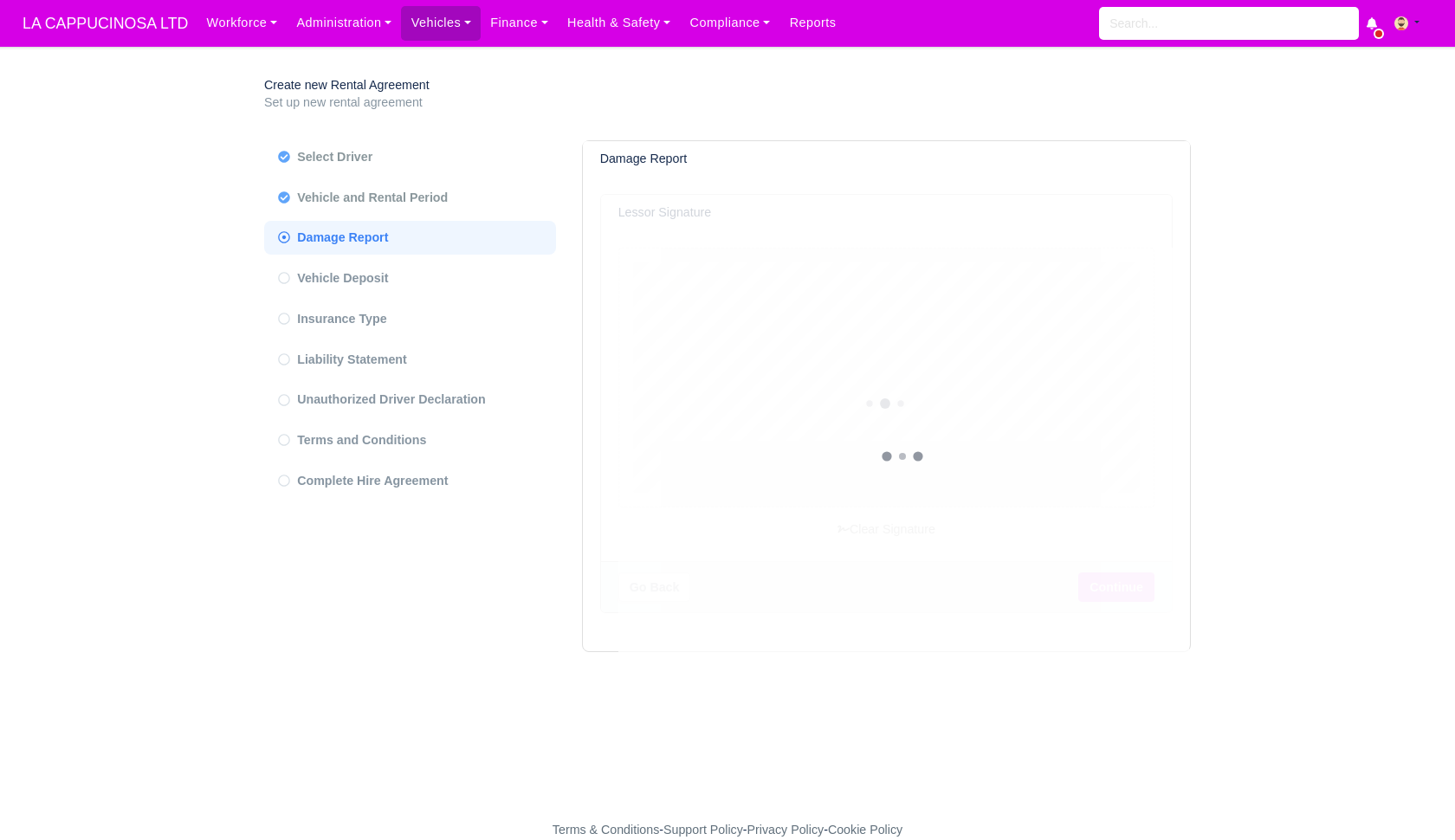 click on "Continue" at bounding box center [1116, 587] 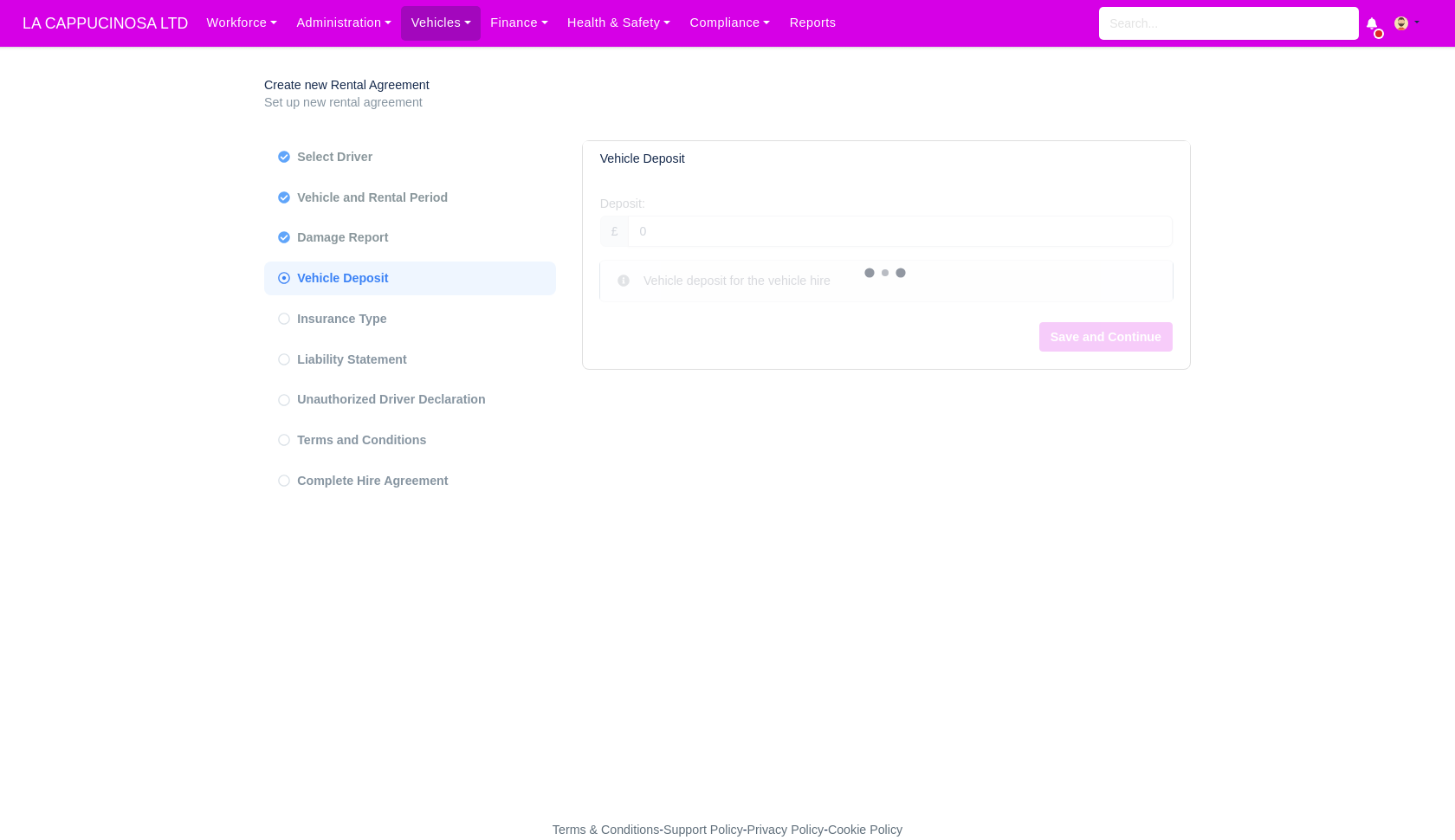 click on "Save and Continue" at bounding box center (1106, 337) 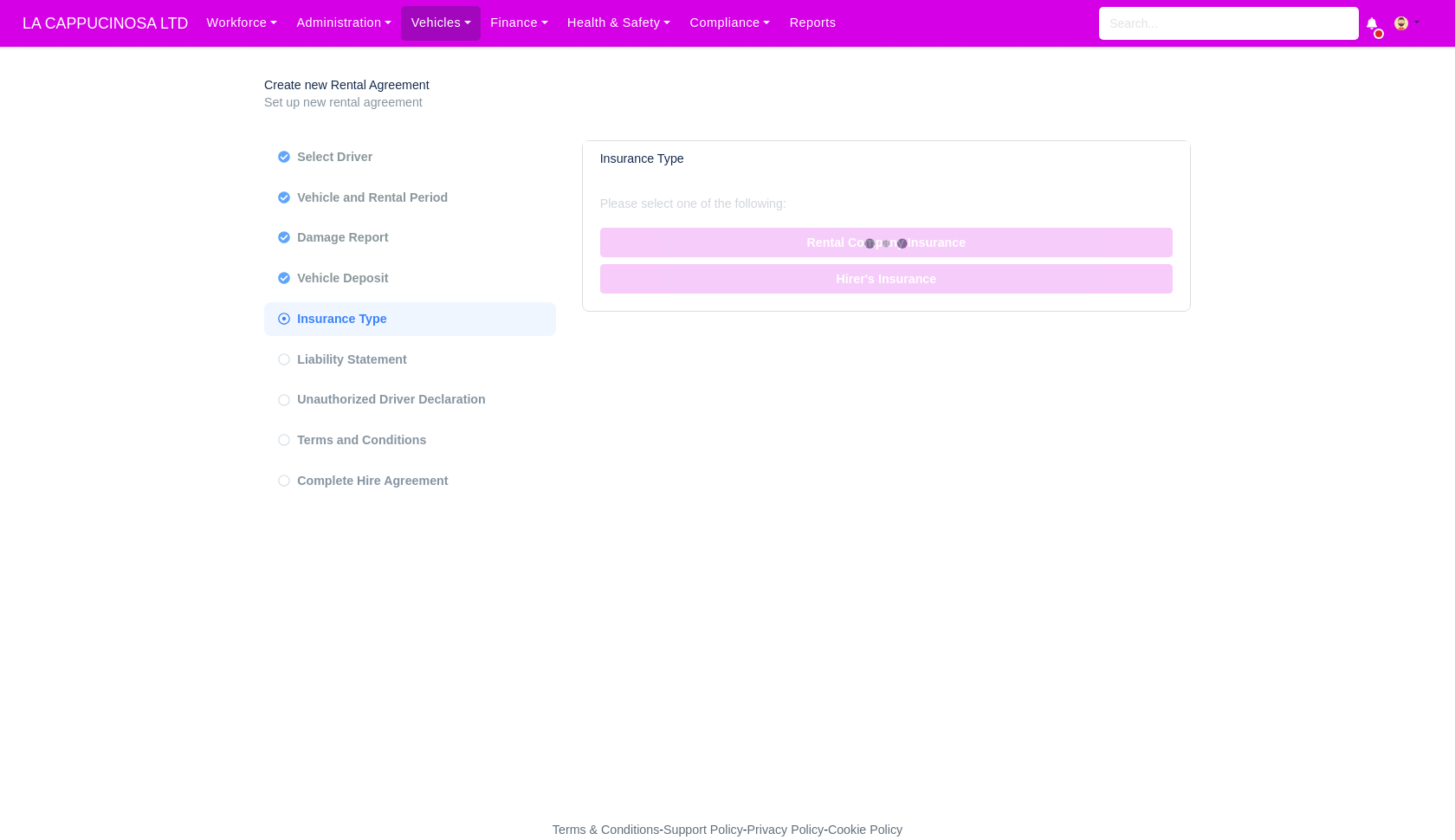 click on "Rental Company Insurance" at bounding box center (886, 242) 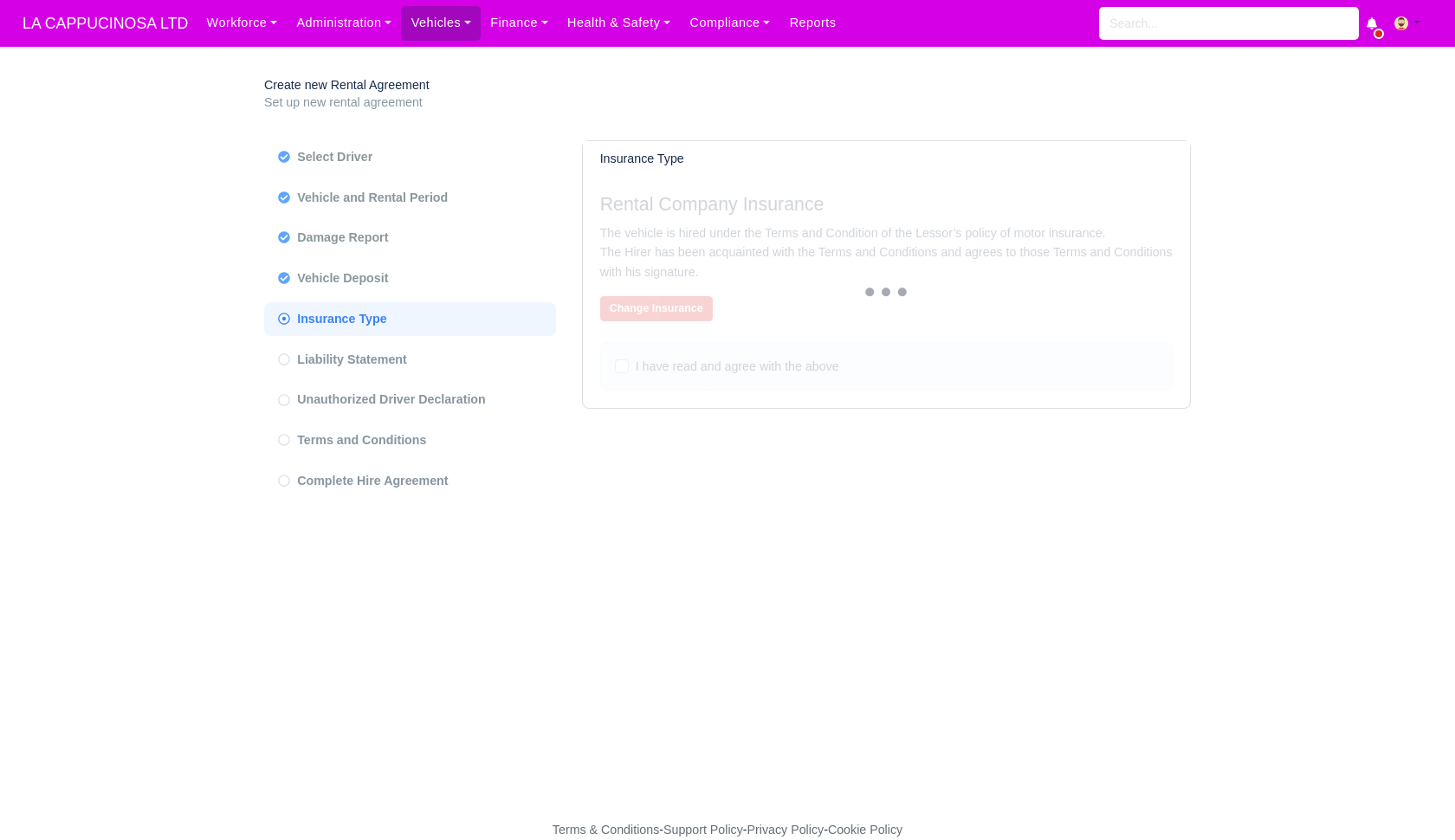 click on "I have read and agree with the above" at bounding box center [886, 366] 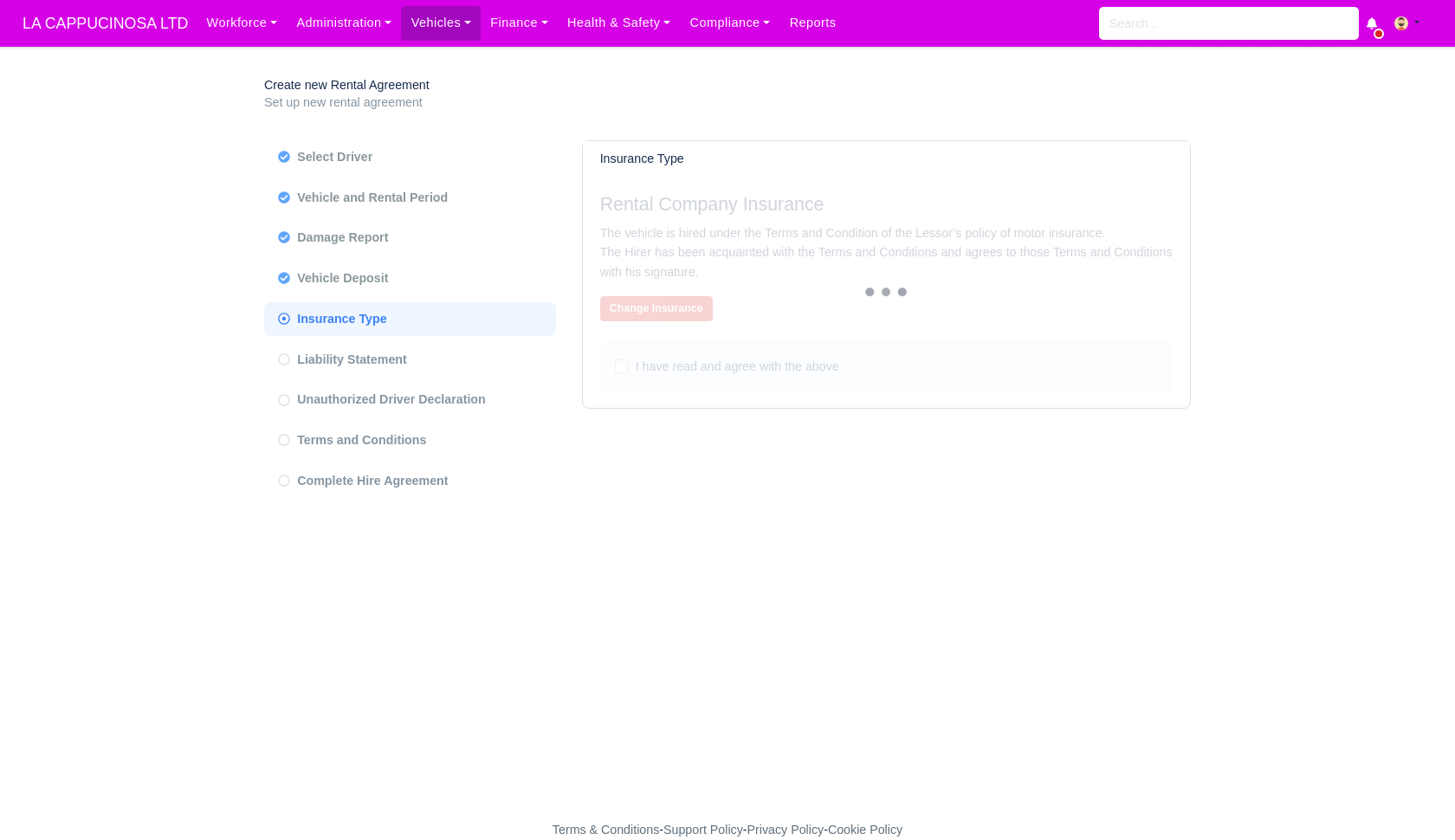 click on "I have read and agree with the above" at bounding box center (737, 366) 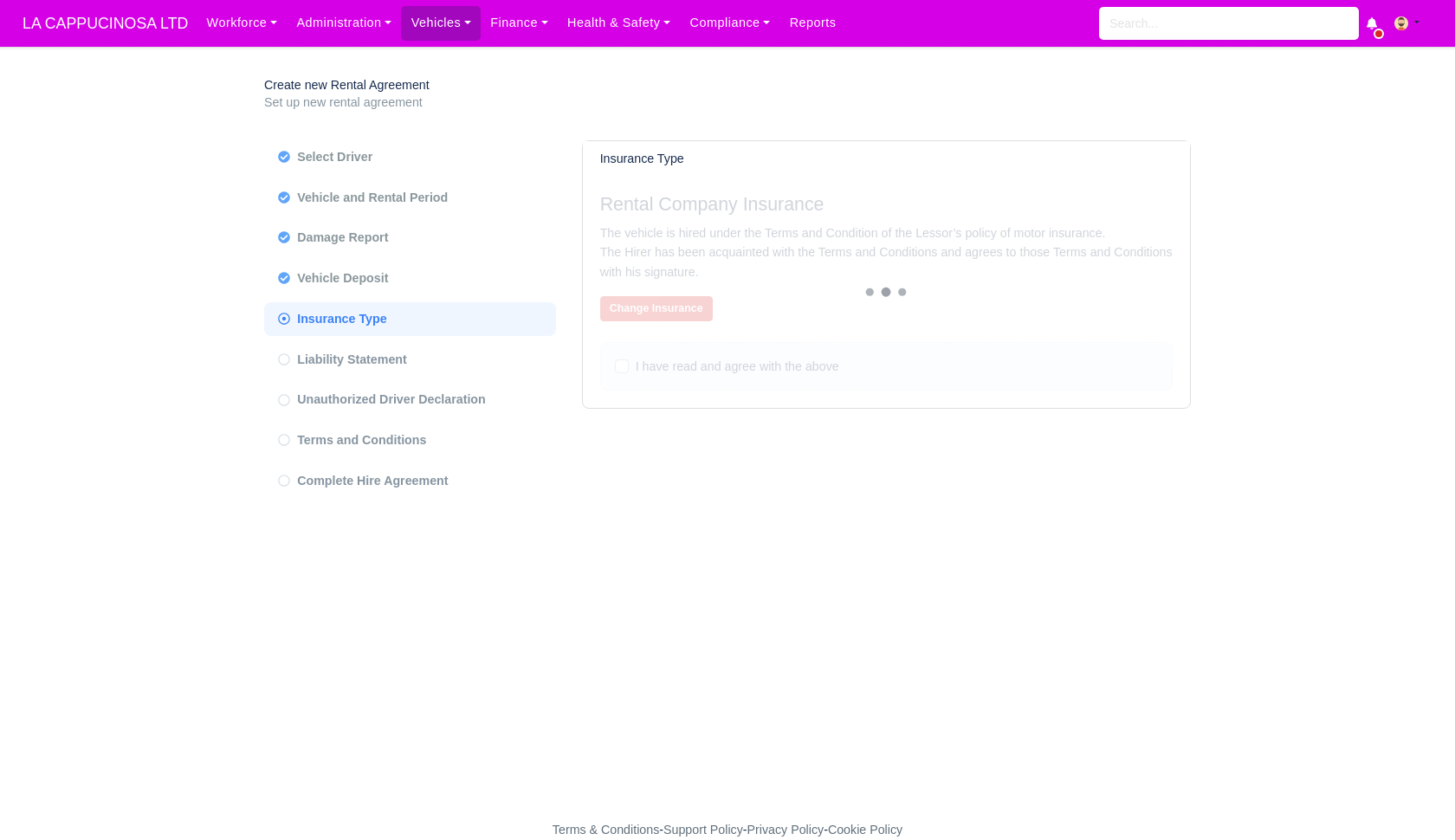 click on "I have read and agree with the above" at bounding box center (622, 364) 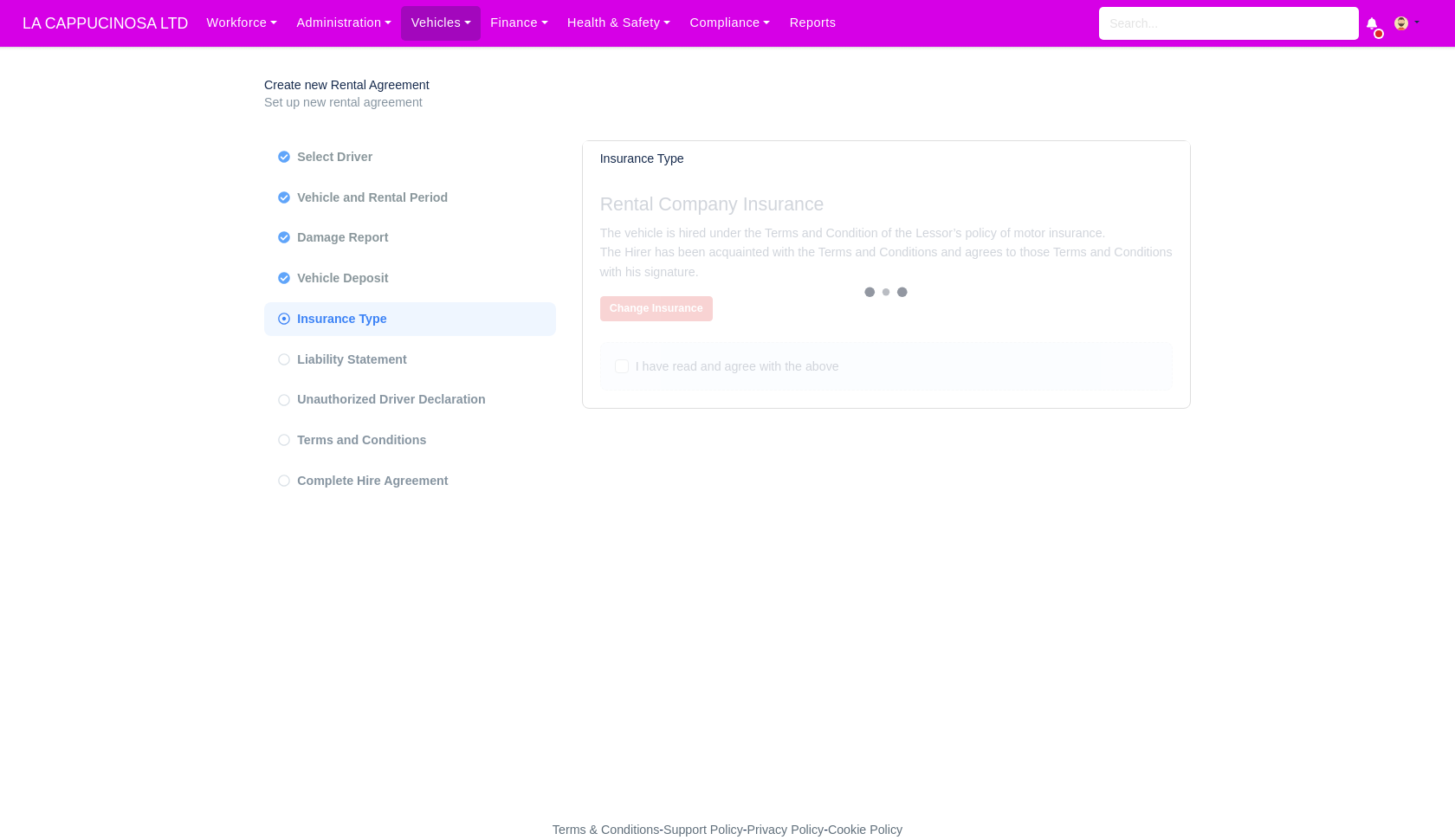 checkbox on "true" 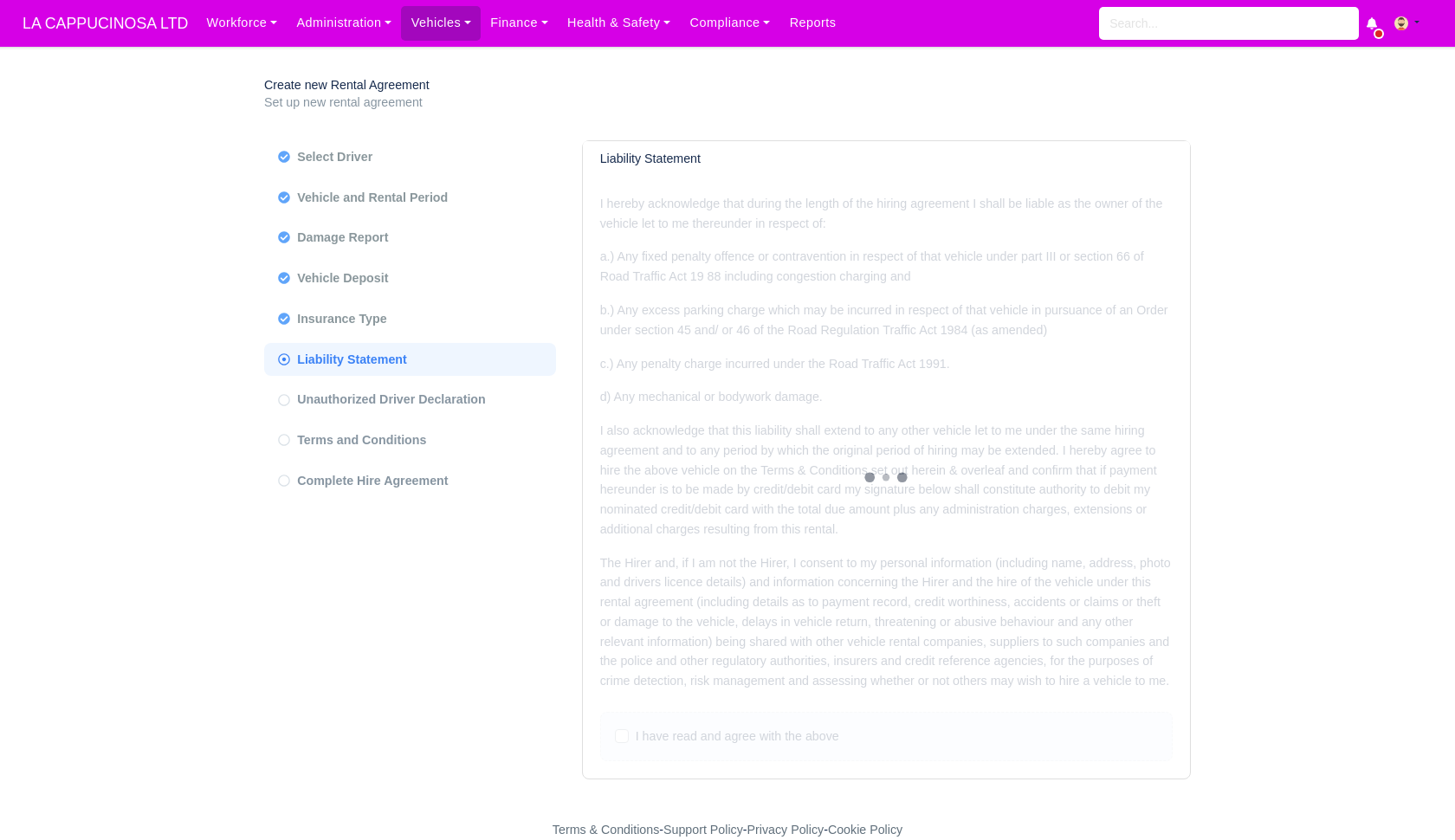 click on "I have read and agree with the above" at bounding box center [886, 736] 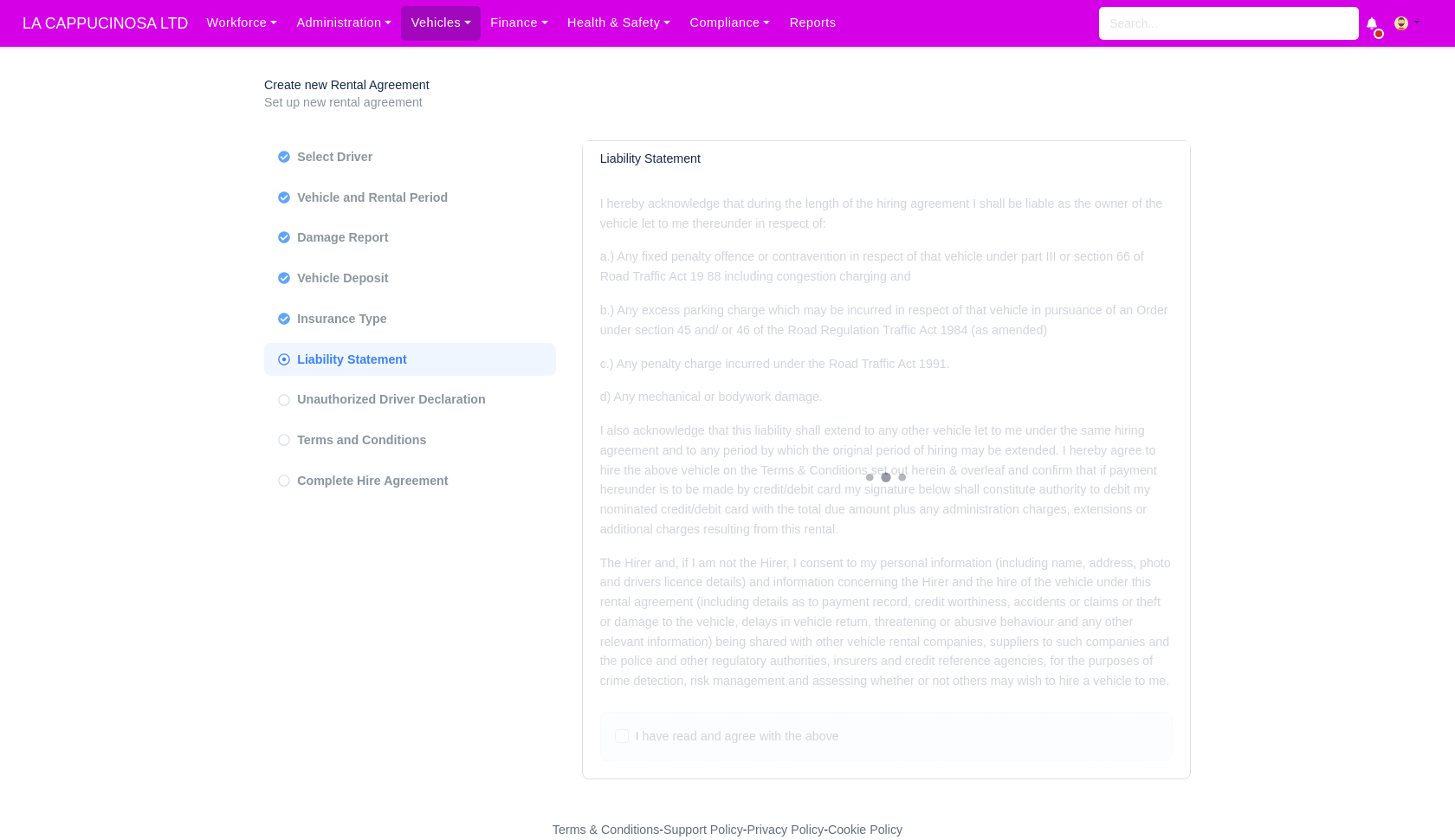 click on "I have read and agree with the above" at bounding box center [737, 736] 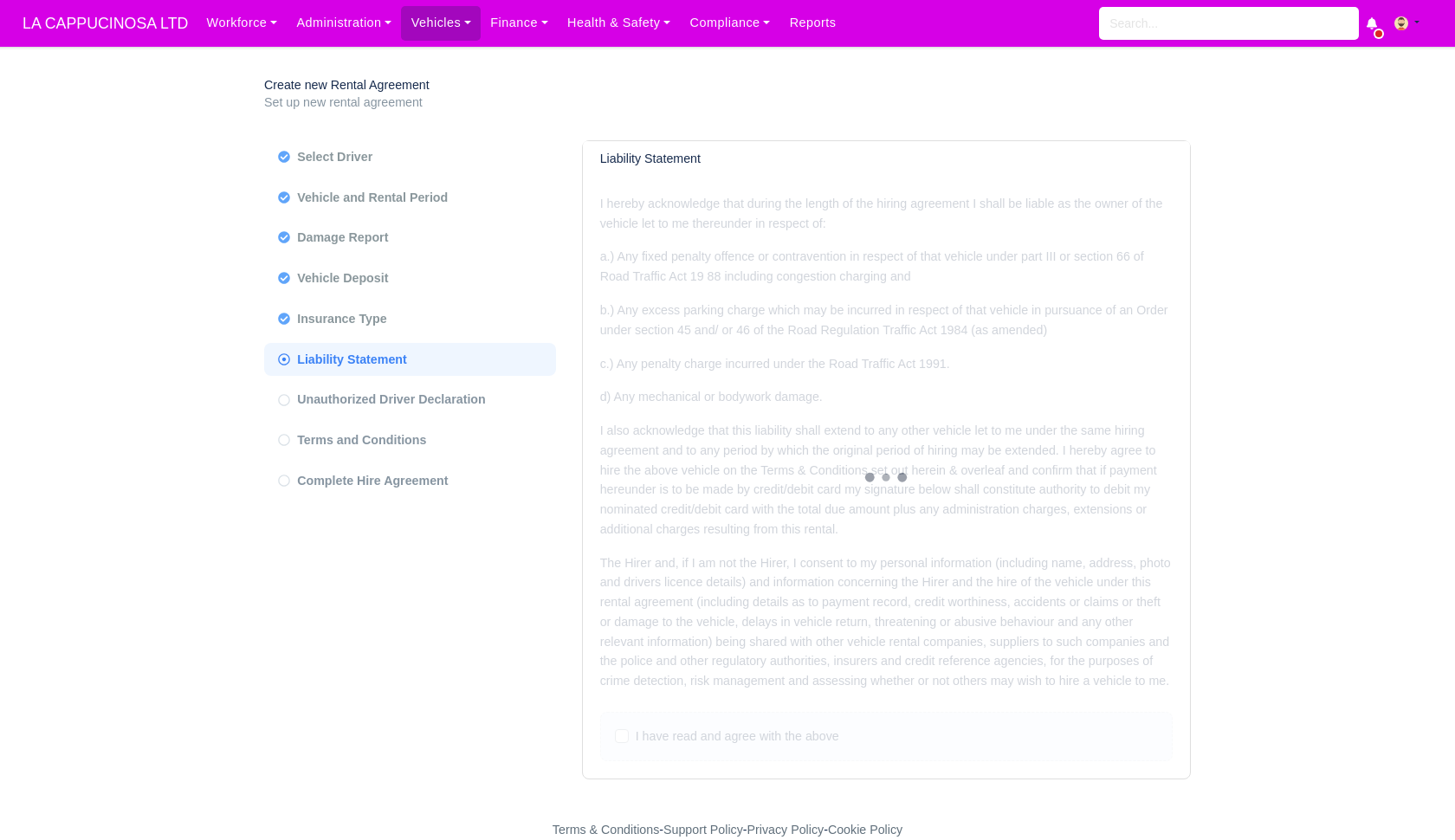 click on "I have read and agree with the above" at bounding box center (622, 733) 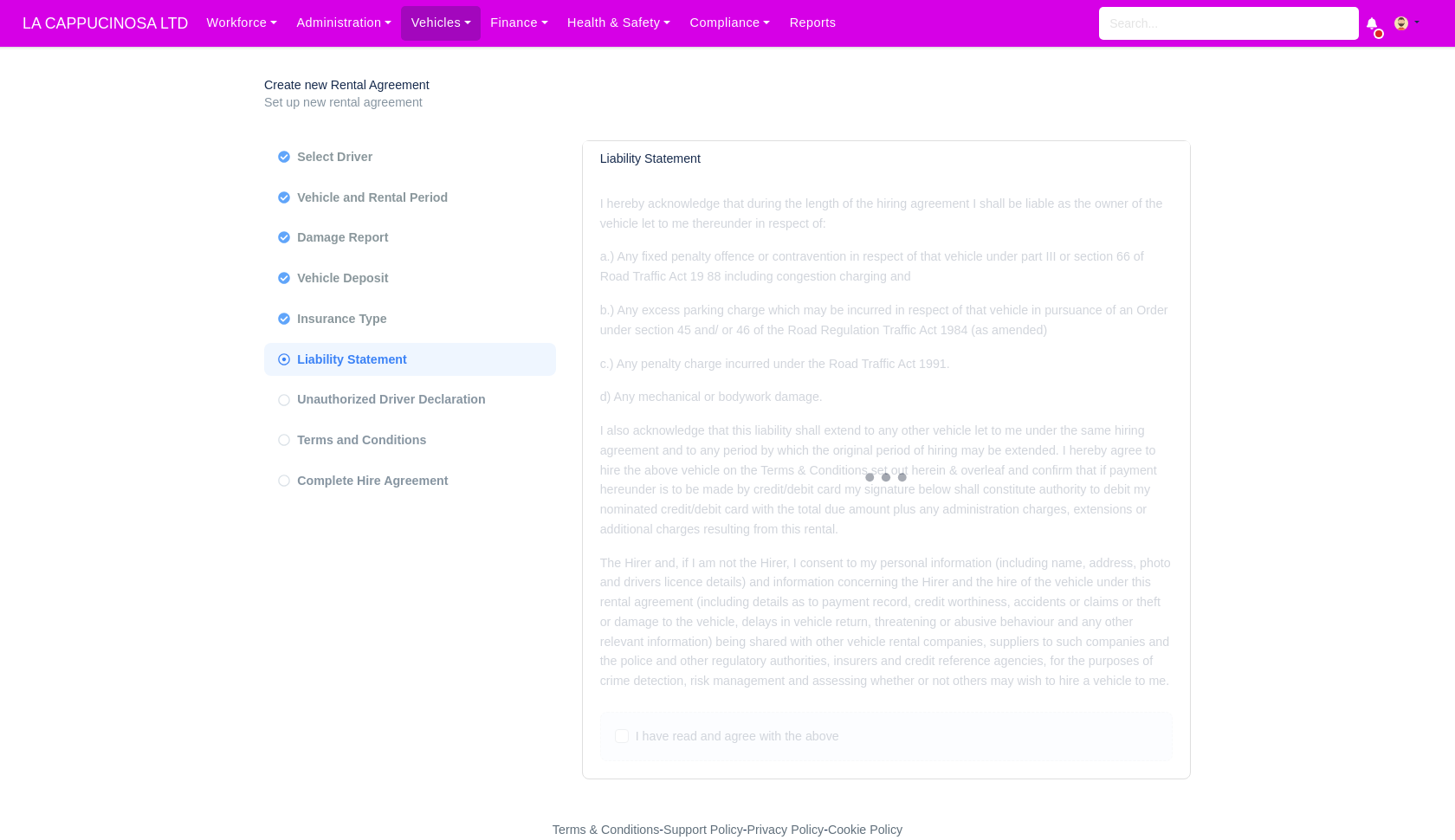 checkbox on "true" 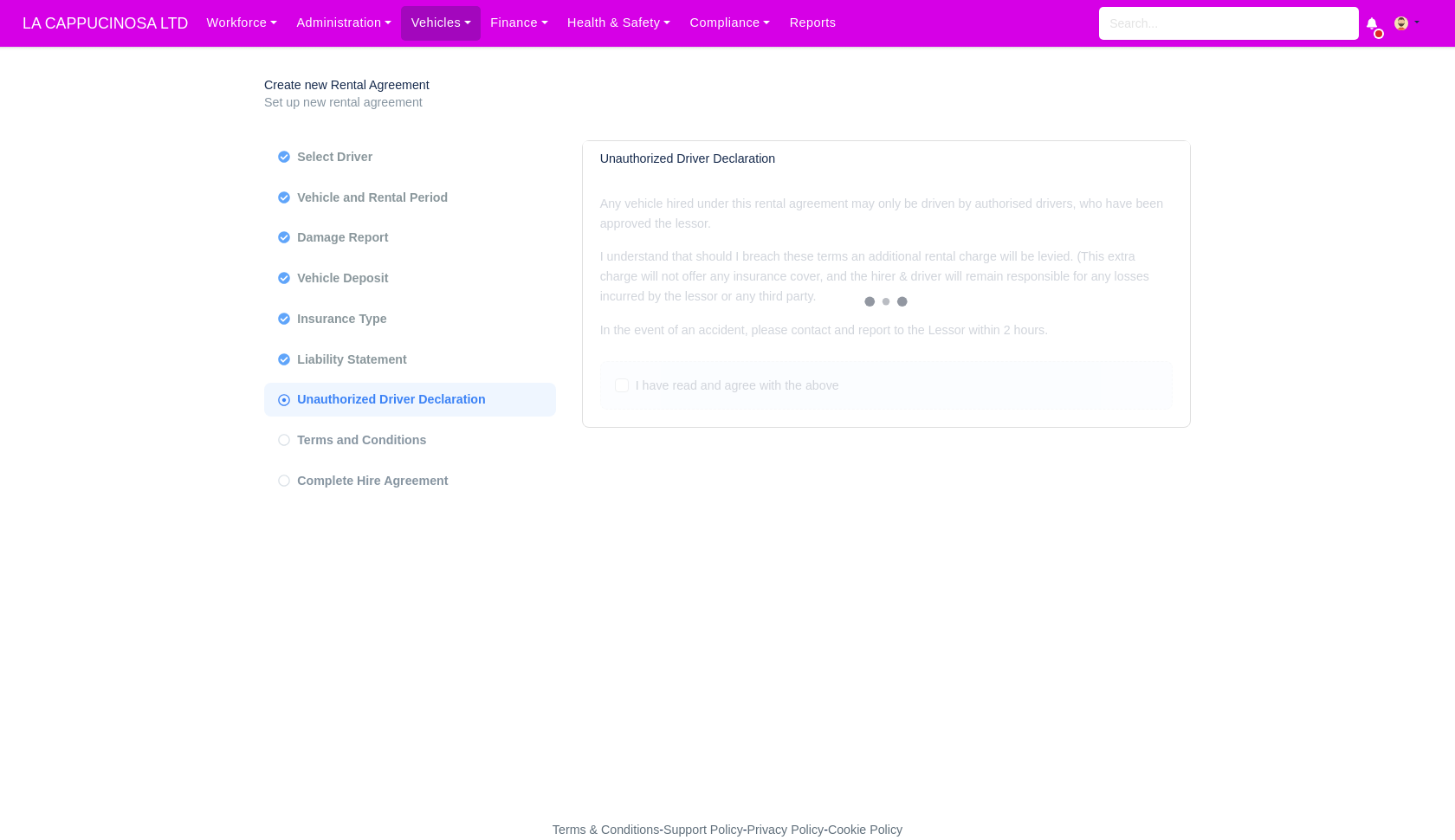 click on "I have read and agree with the above" at bounding box center (886, 385) 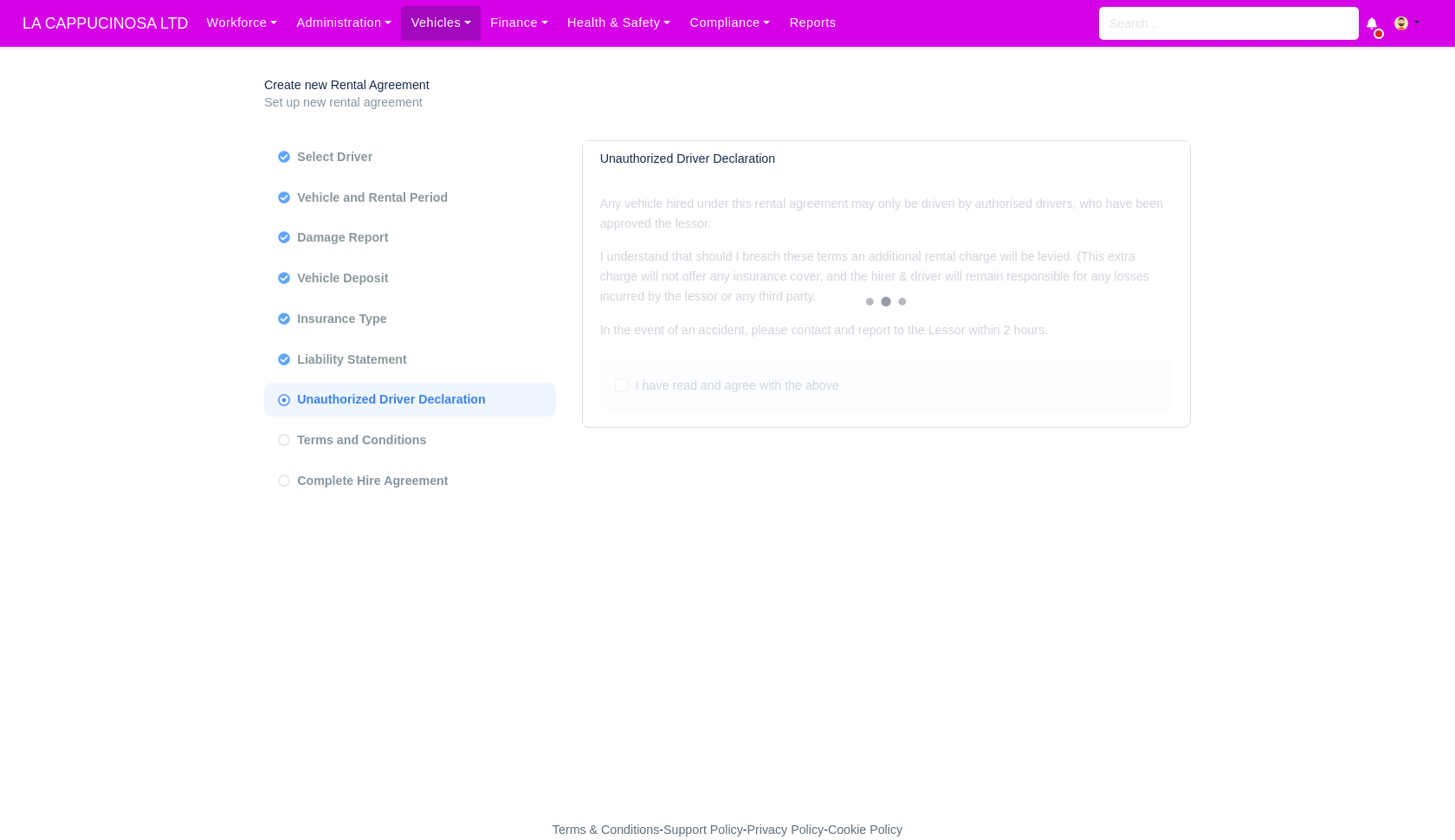 click on "I have read and agree with the above" at bounding box center (737, 385) 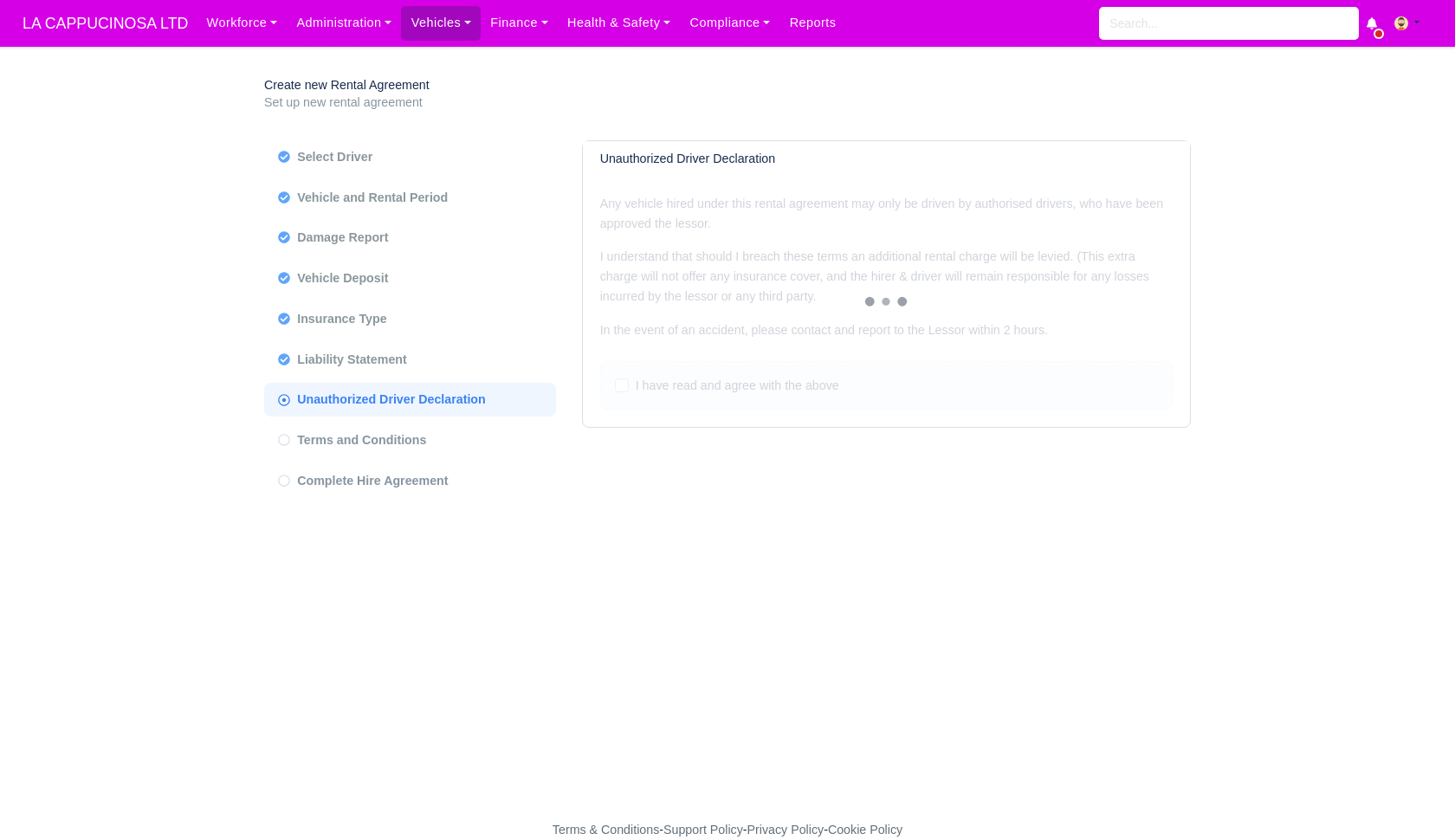 click on "I have read and agree with the above" at bounding box center (622, 383) 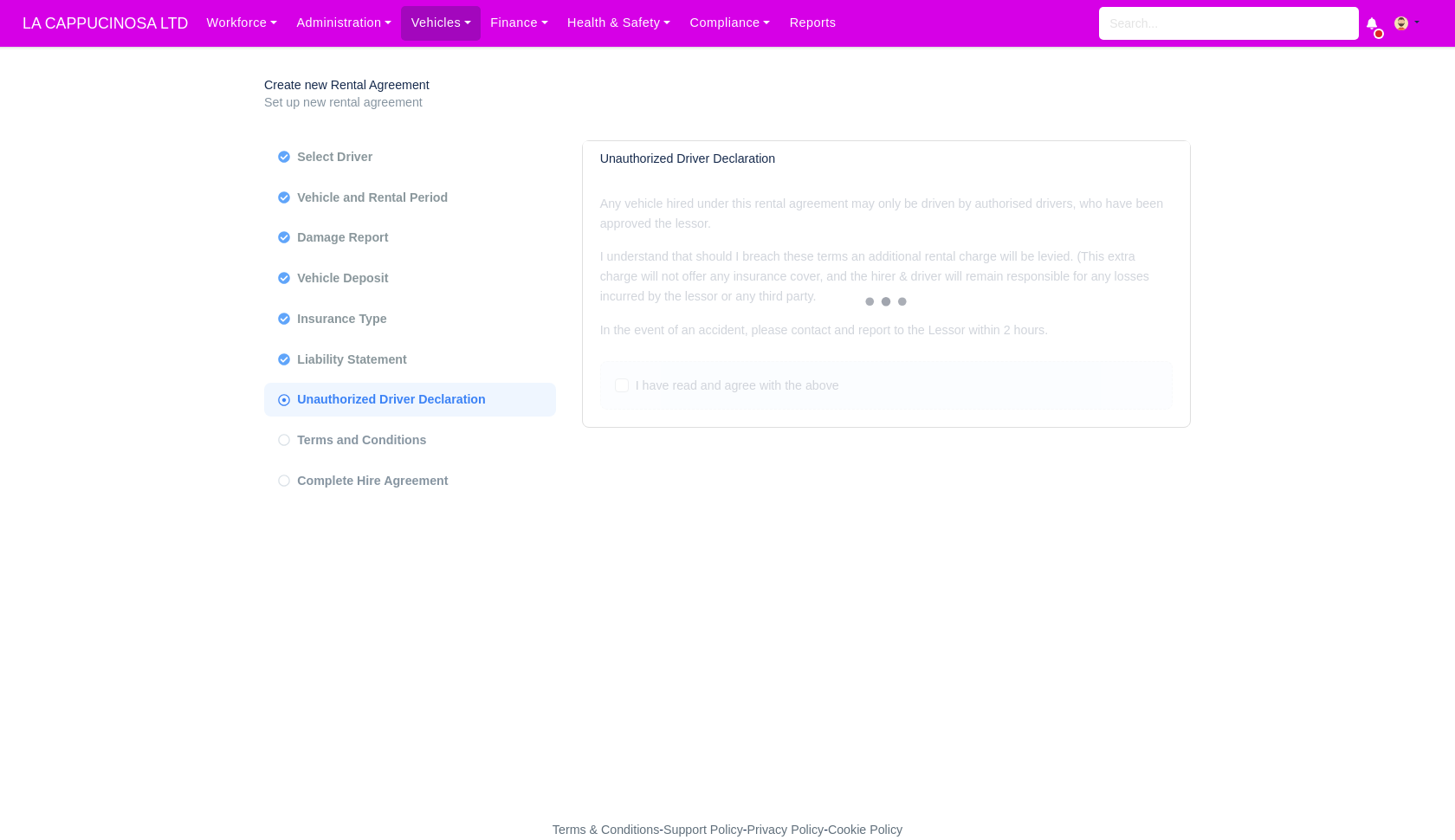 checkbox on "true" 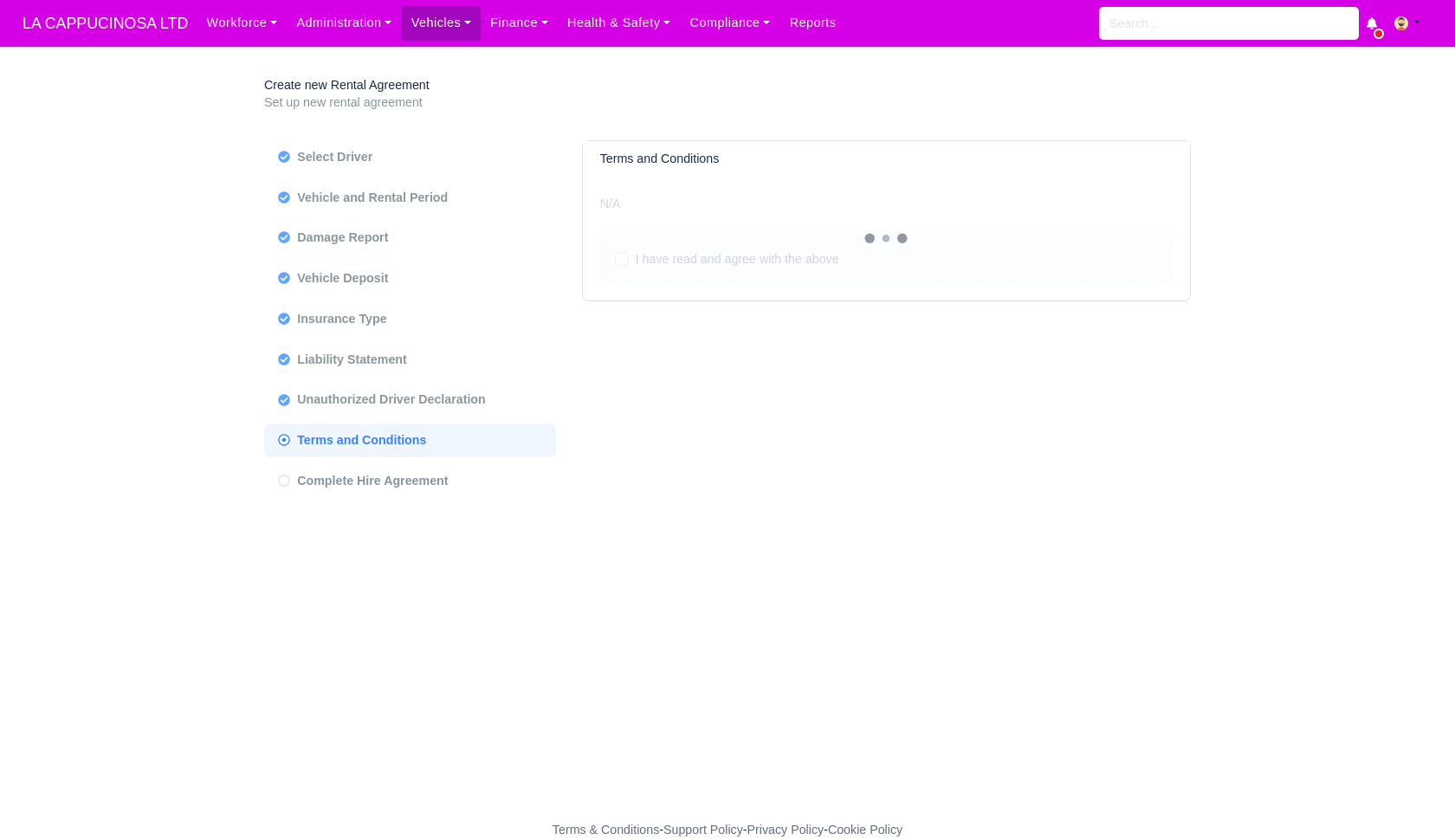 click on "I have read and agree with the above" at bounding box center (737, 259) 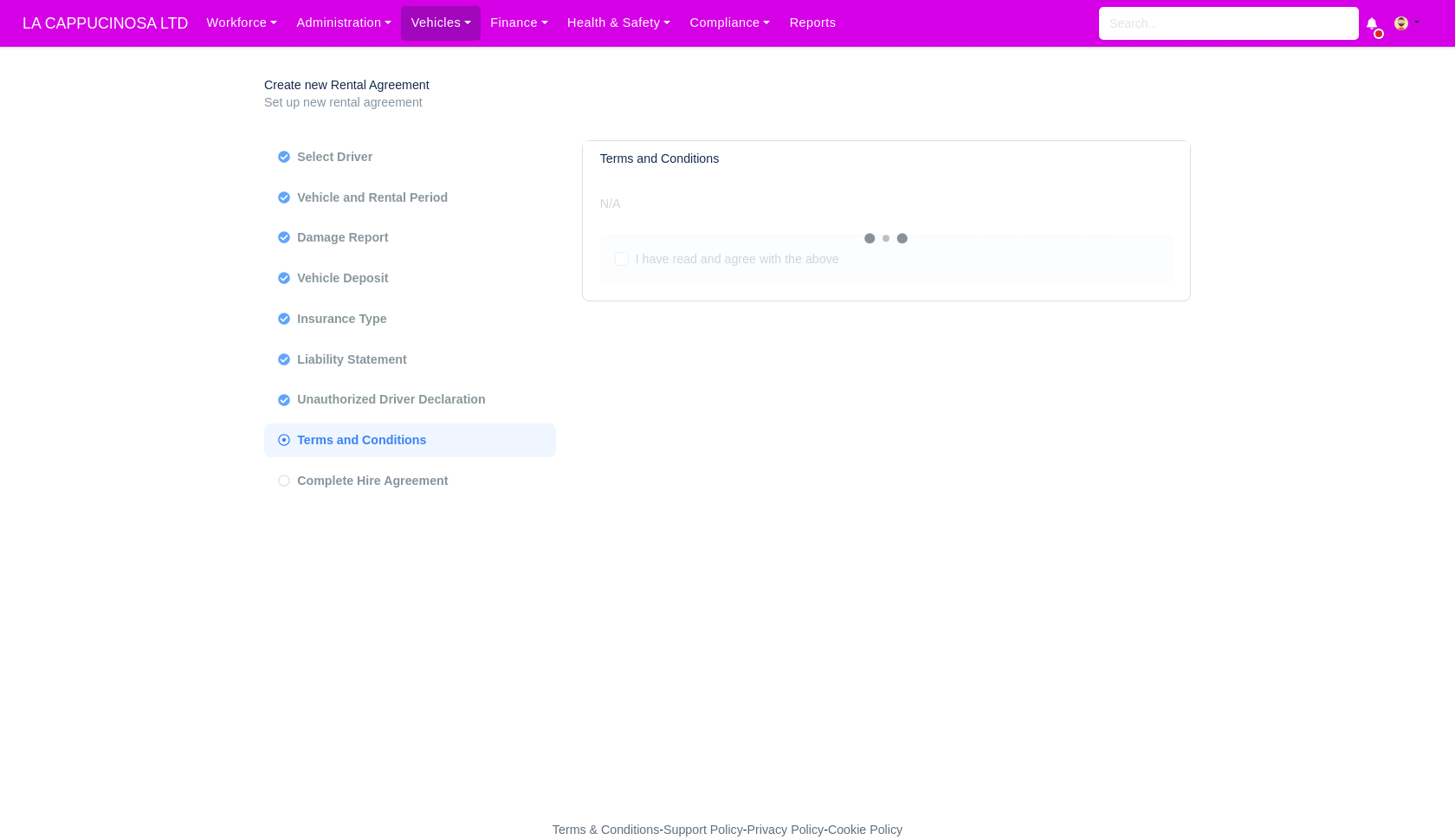 click on "I have read and agree with the above" at bounding box center (622, 256) 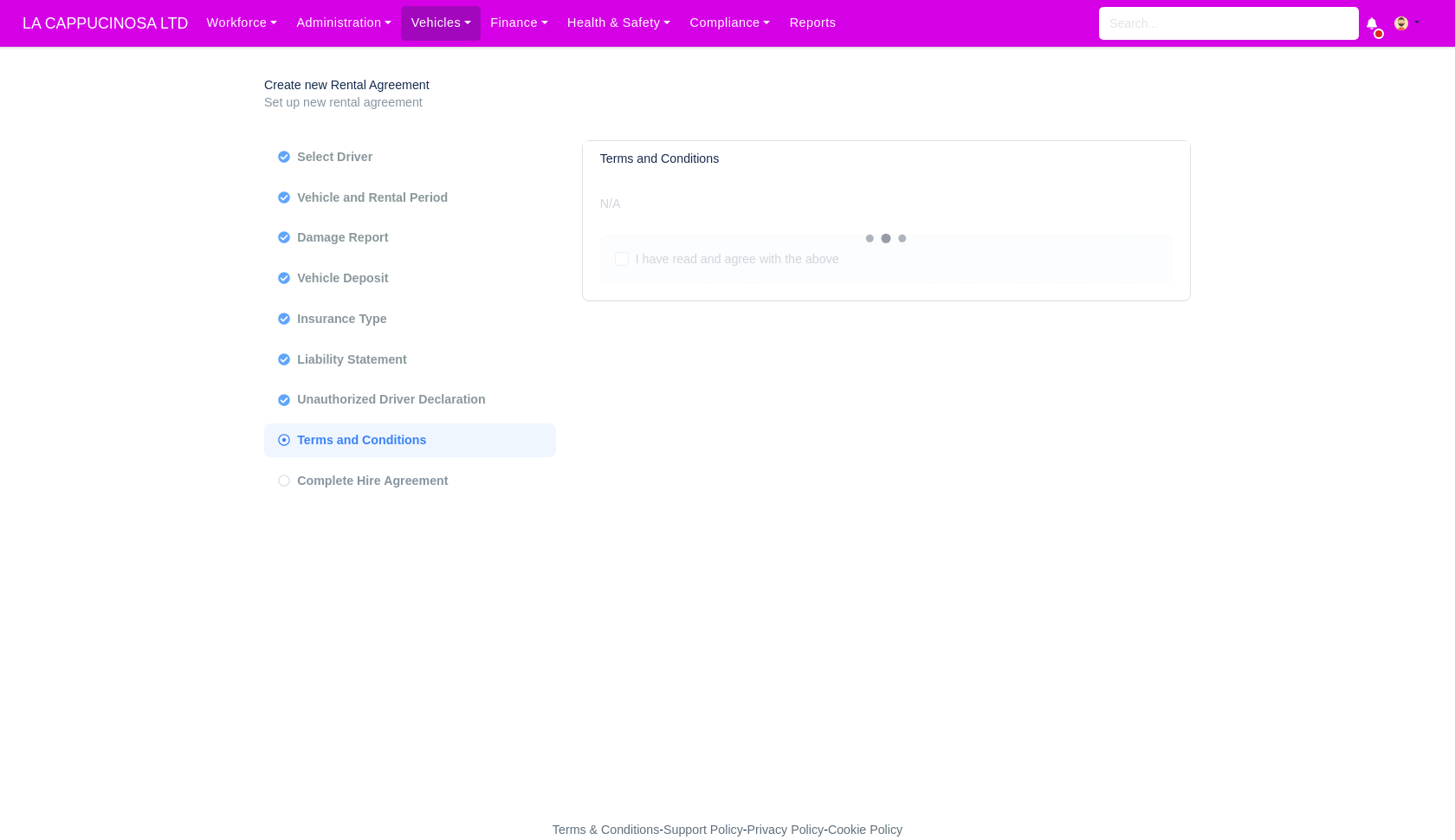 checkbox on "true" 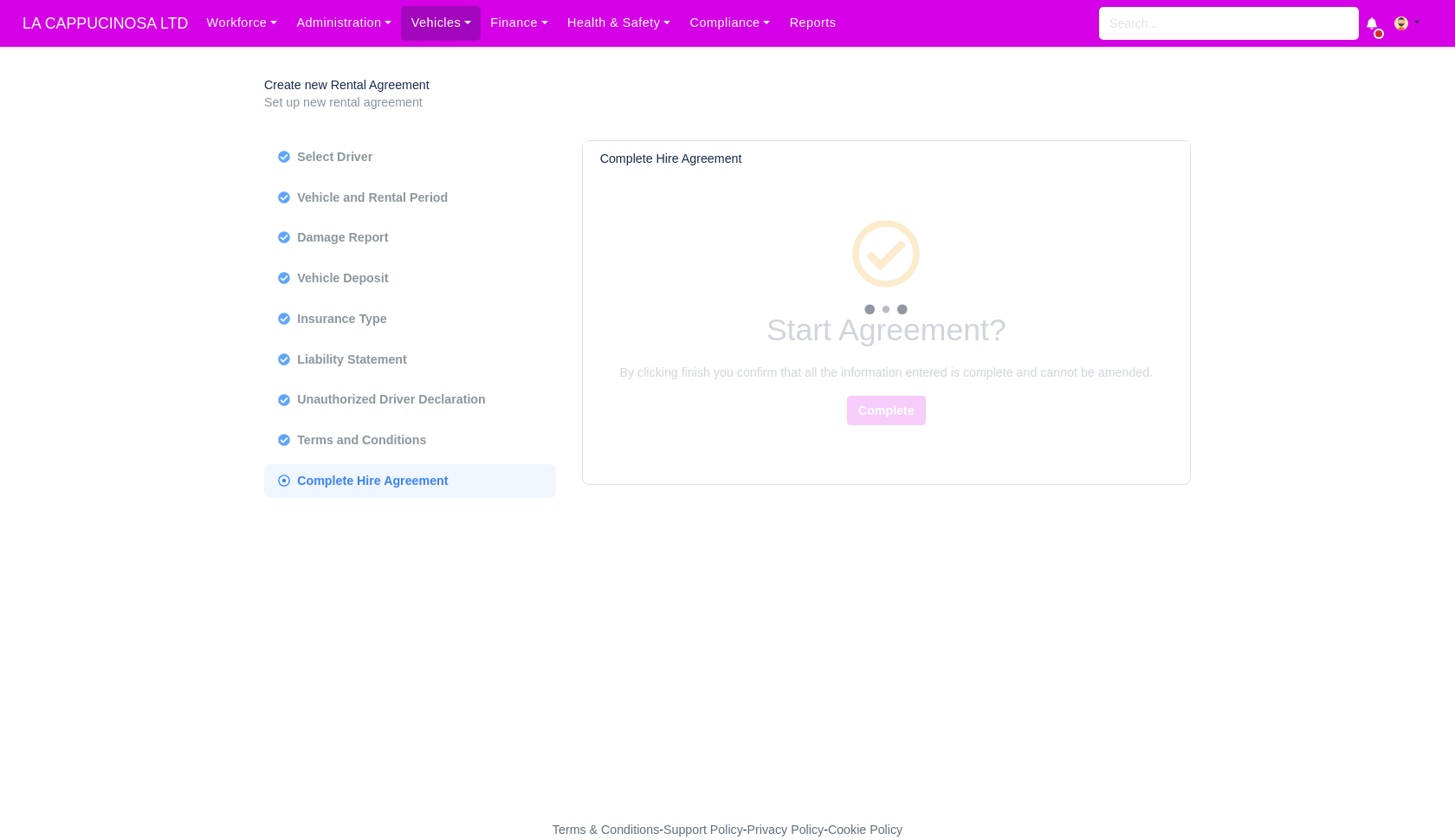click on "Complete" at bounding box center (886, 410) 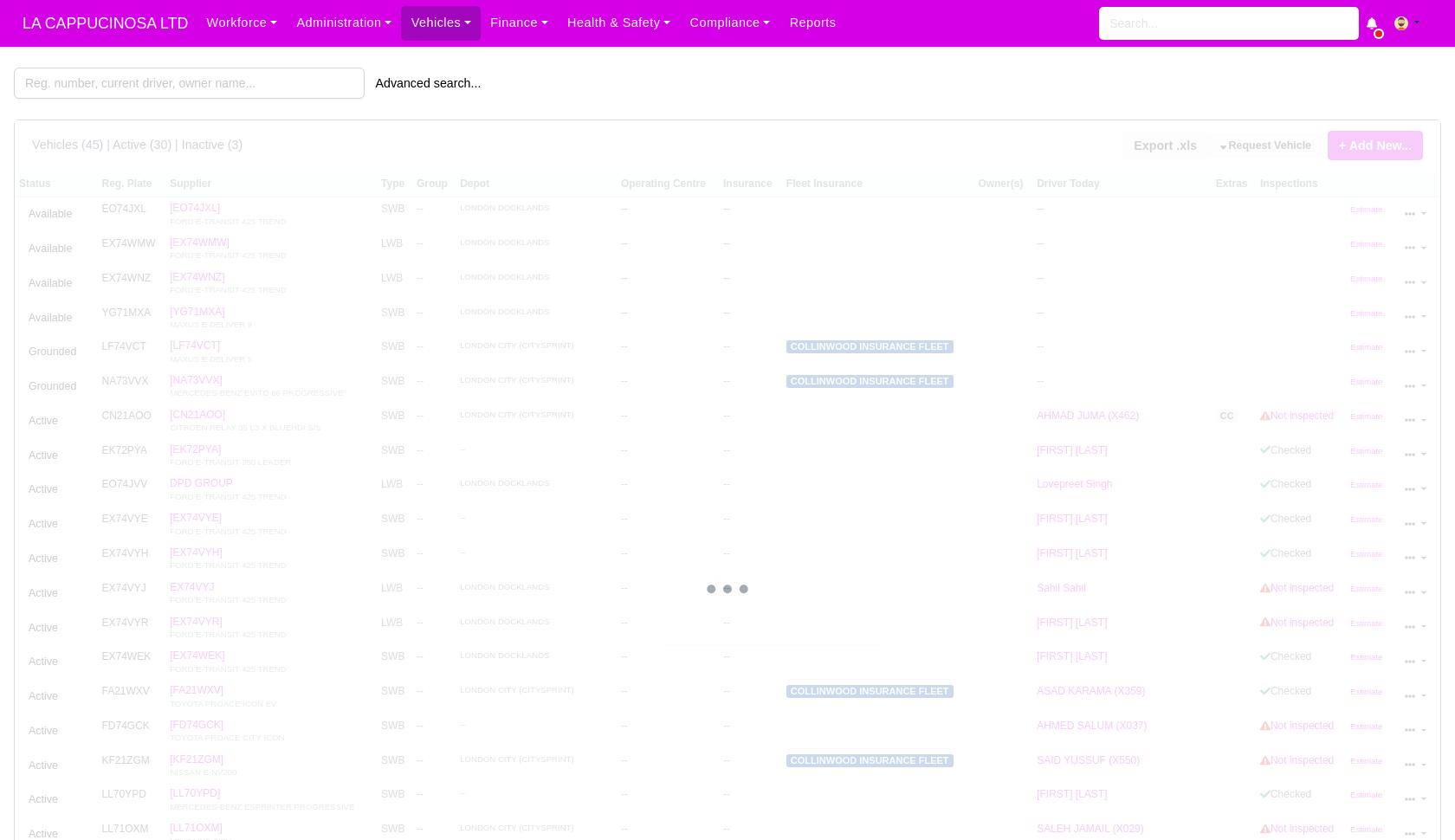 scroll, scrollTop: 0, scrollLeft: 0, axis: both 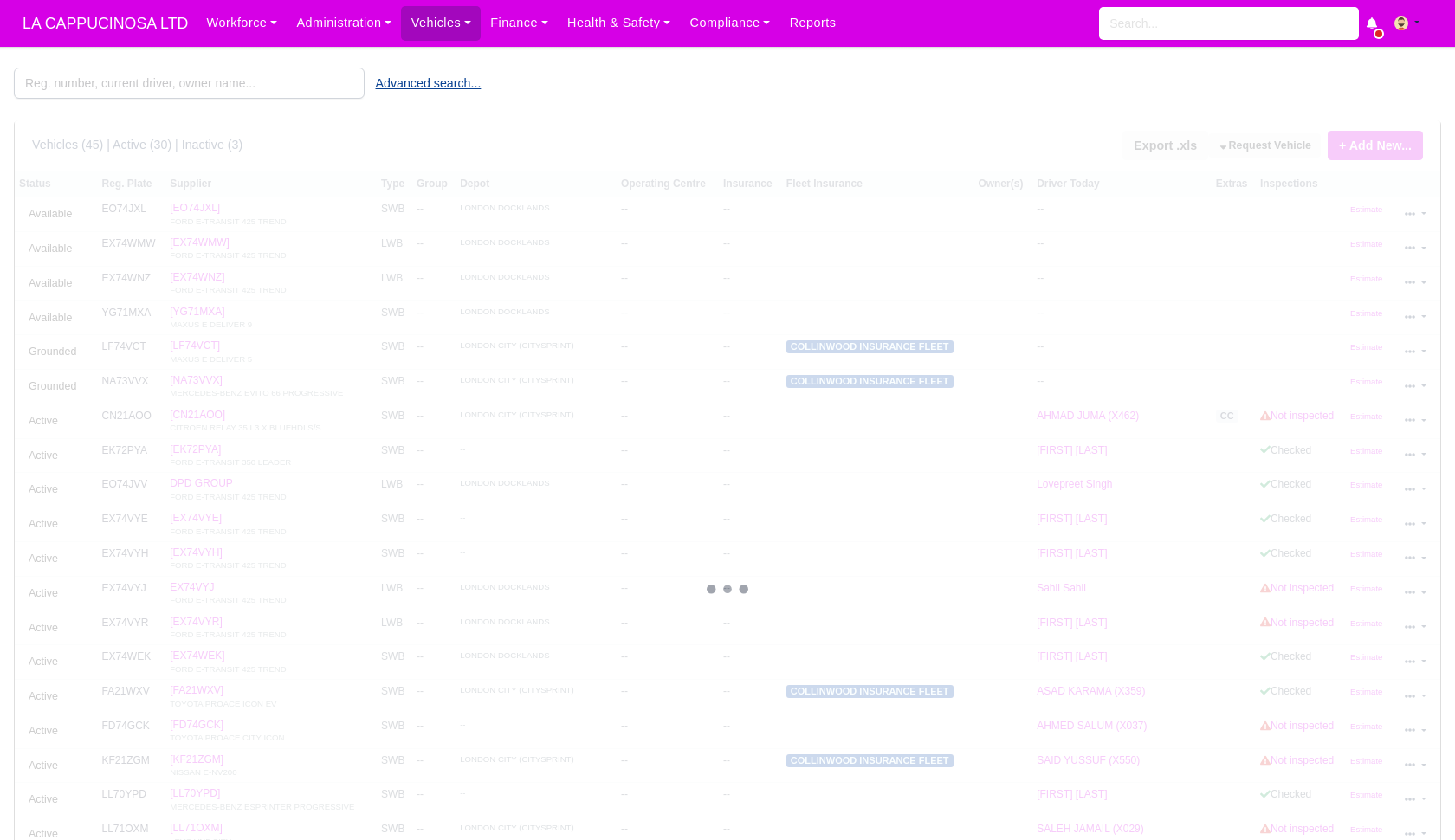 click on "Advanced search..." at bounding box center [429, 83] 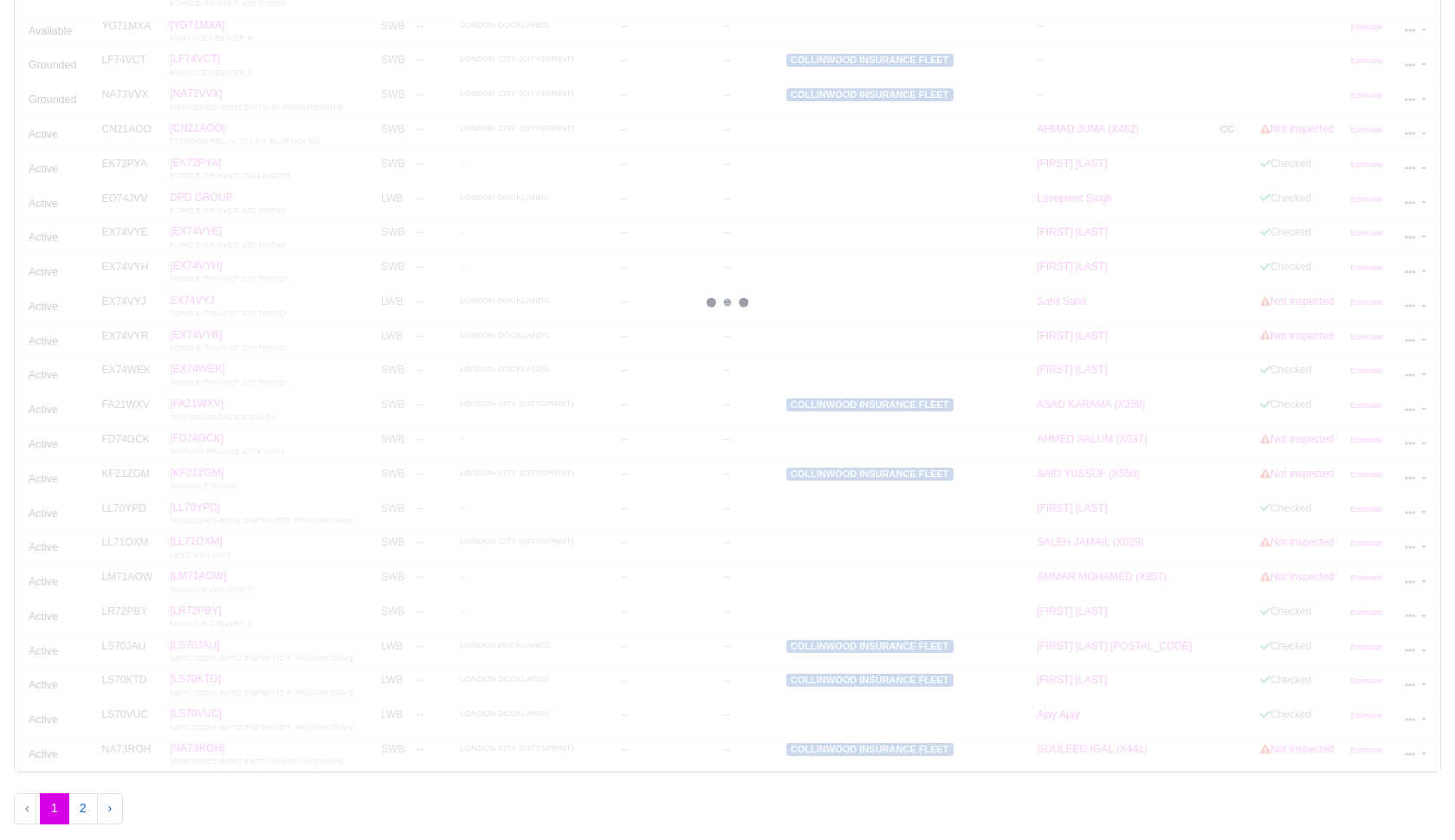 scroll, scrollTop: 474, scrollLeft: 0, axis: vertical 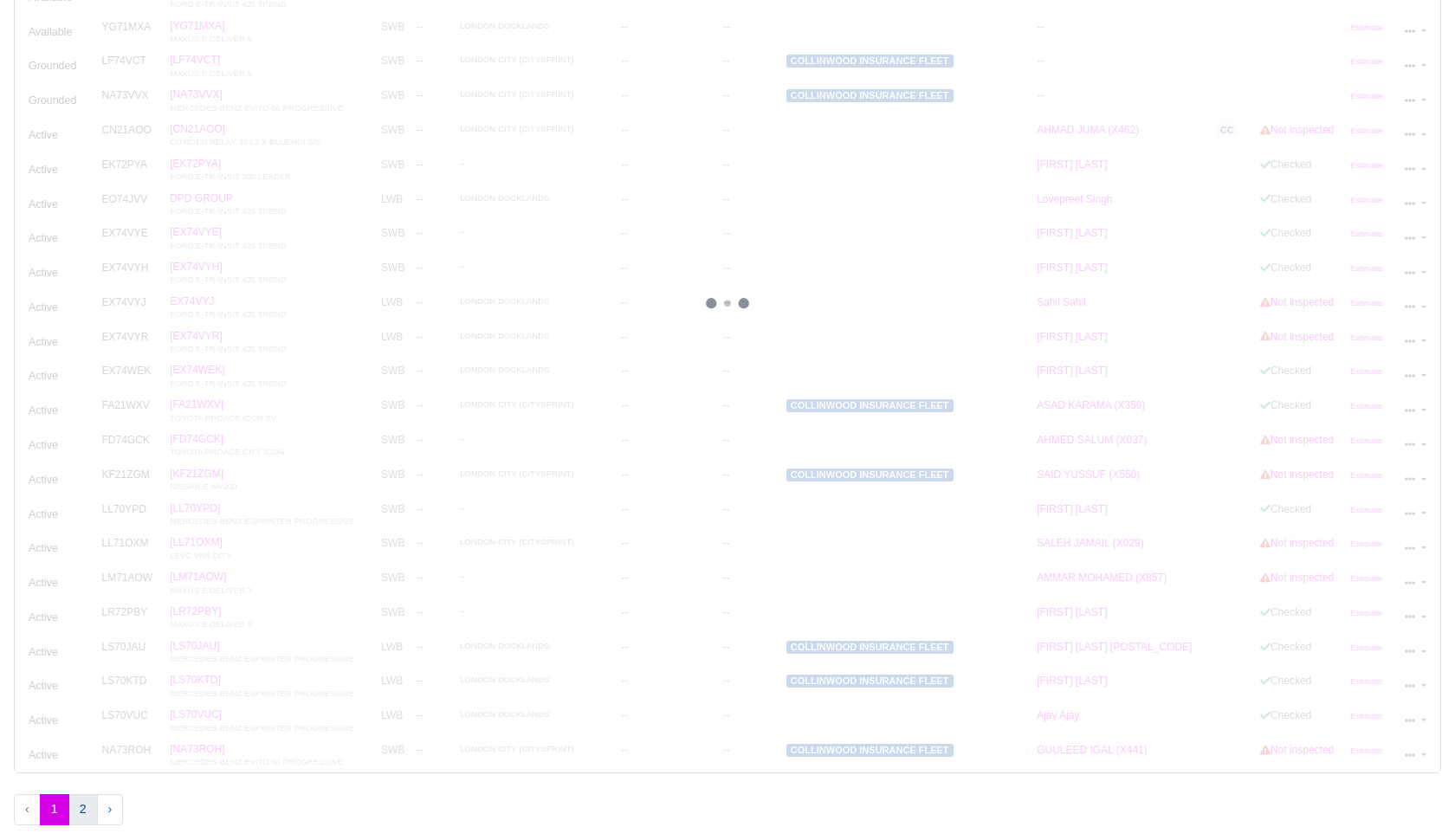 click on "2" at bounding box center (83, 810) 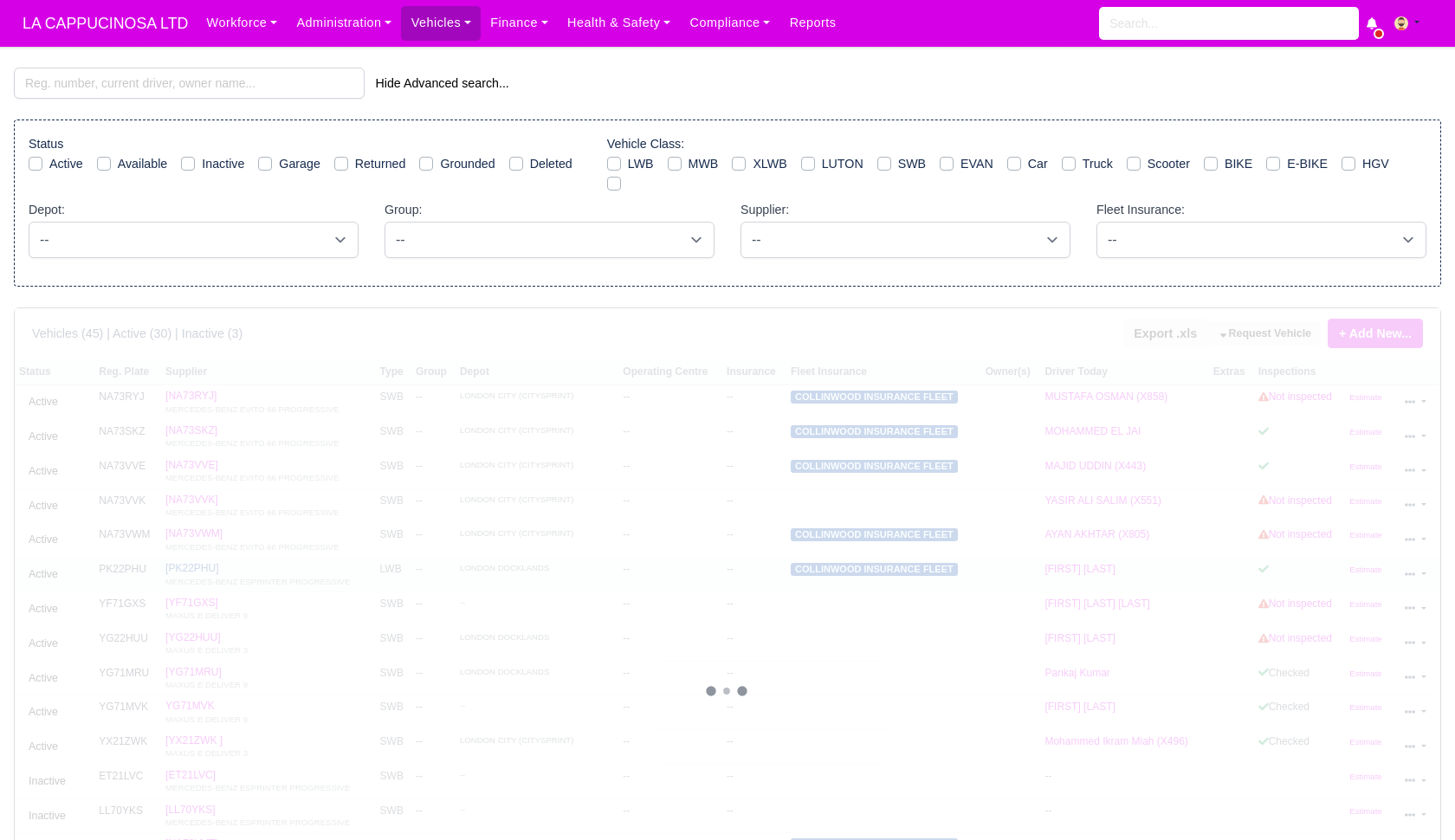 scroll, scrollTop: 0, scrollLeft: 0, axis: both 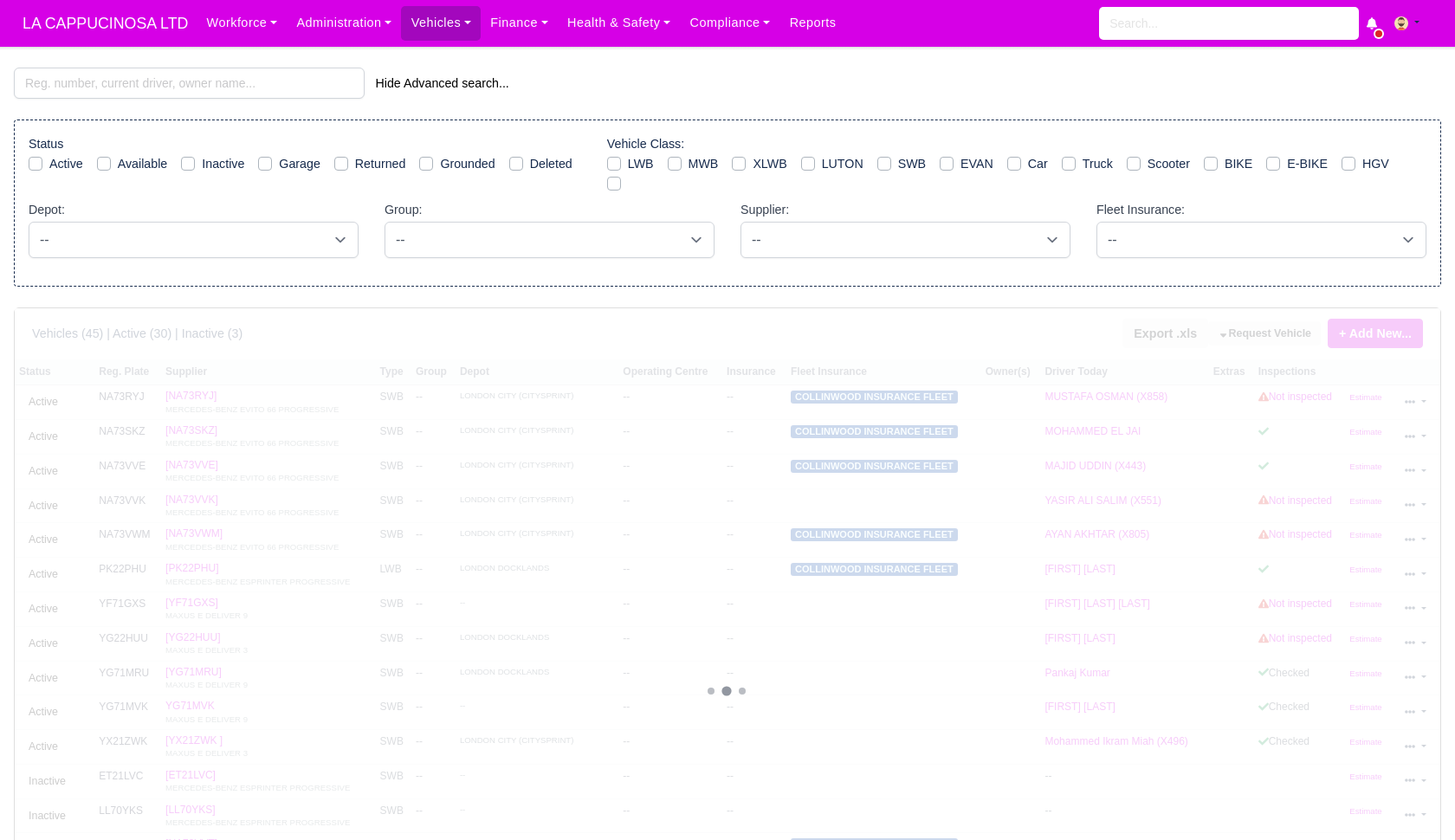 click on "Available" at bounding box center (143, 164) 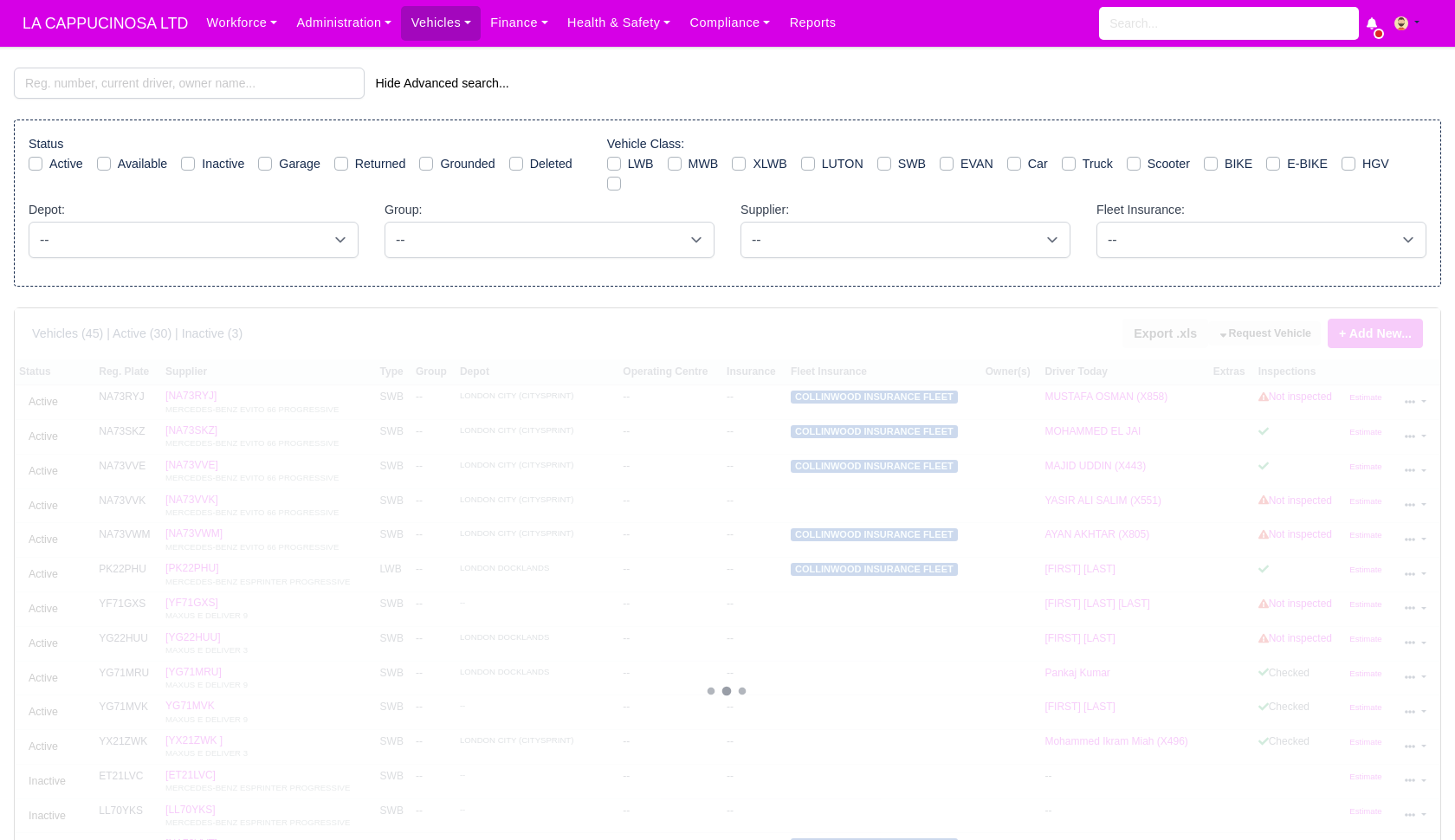 click on "Available" at bounding box center [104, 161] 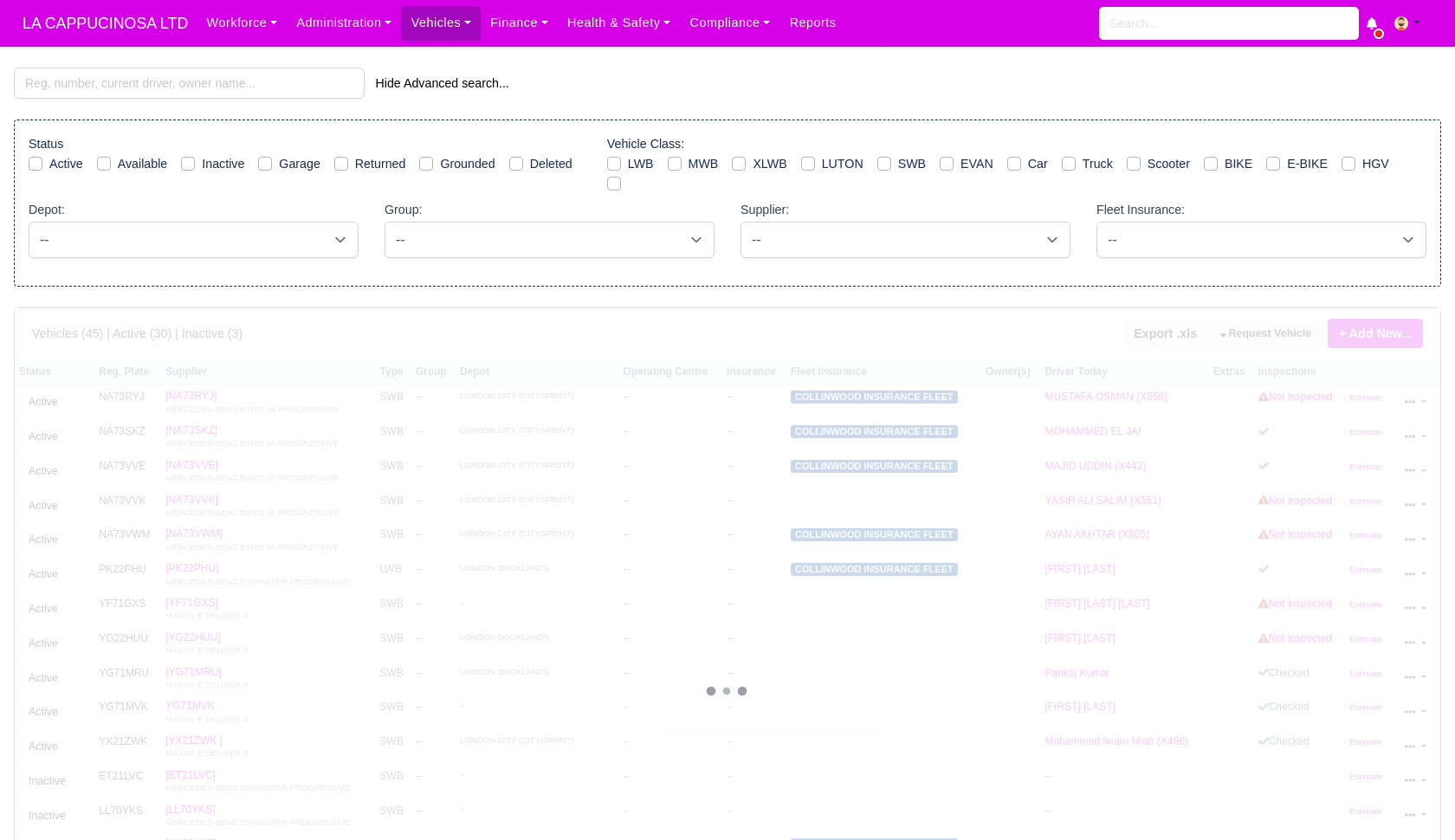 checkbox on "true" 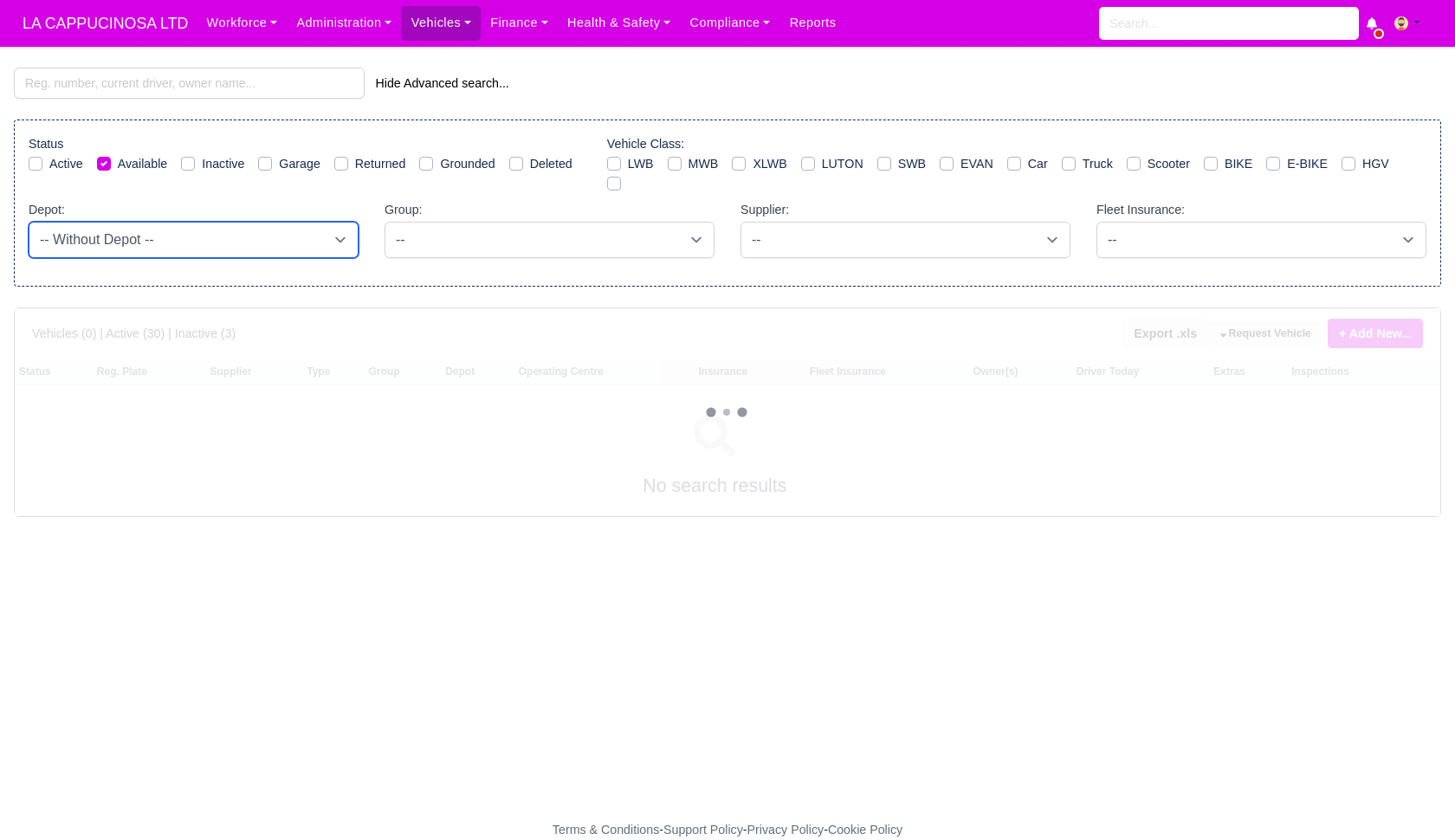 select on "2" 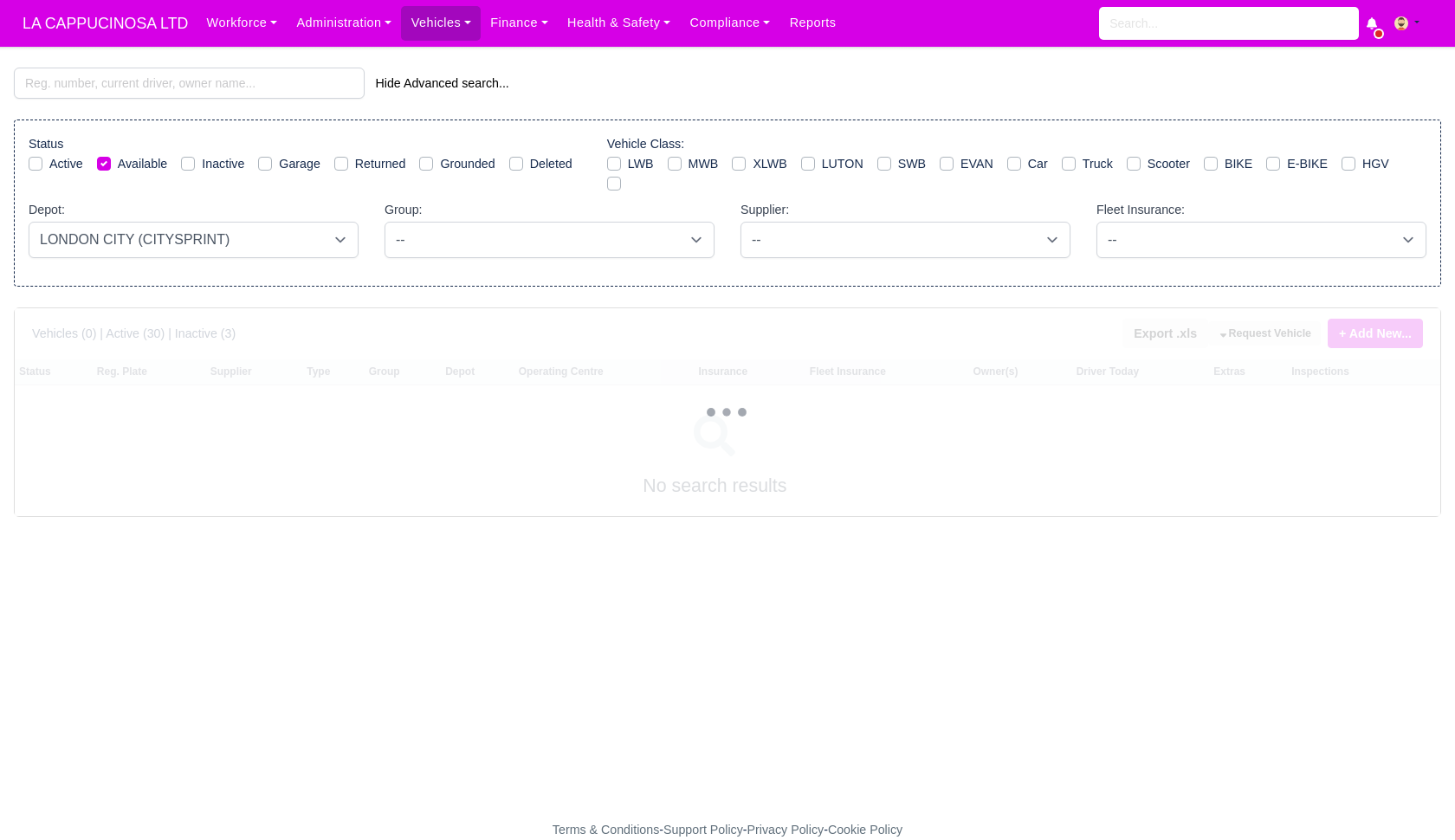 click on "Available" at bounding box center (143, 164) 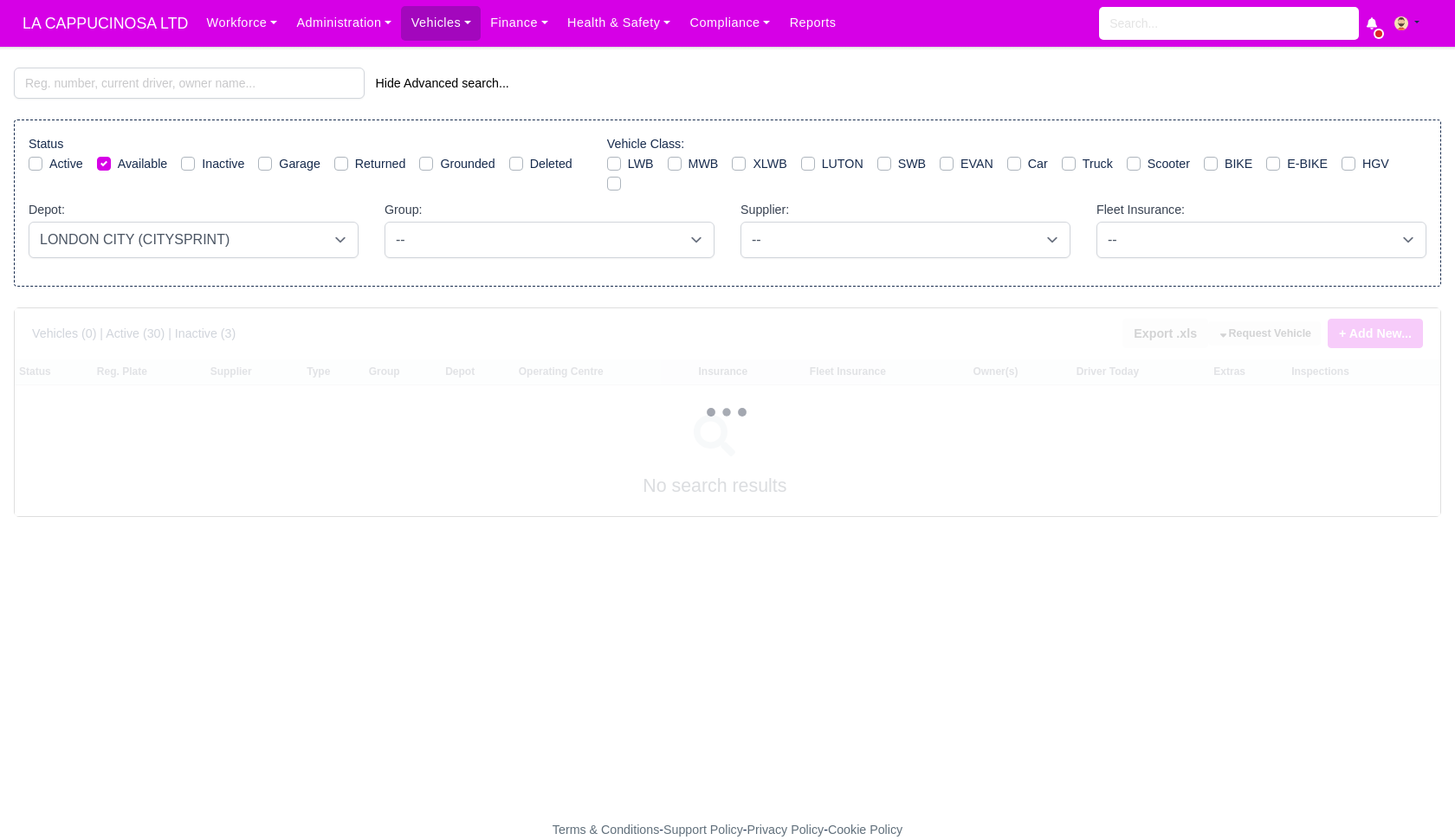 click on "Available" at bounding box center [104, 161] 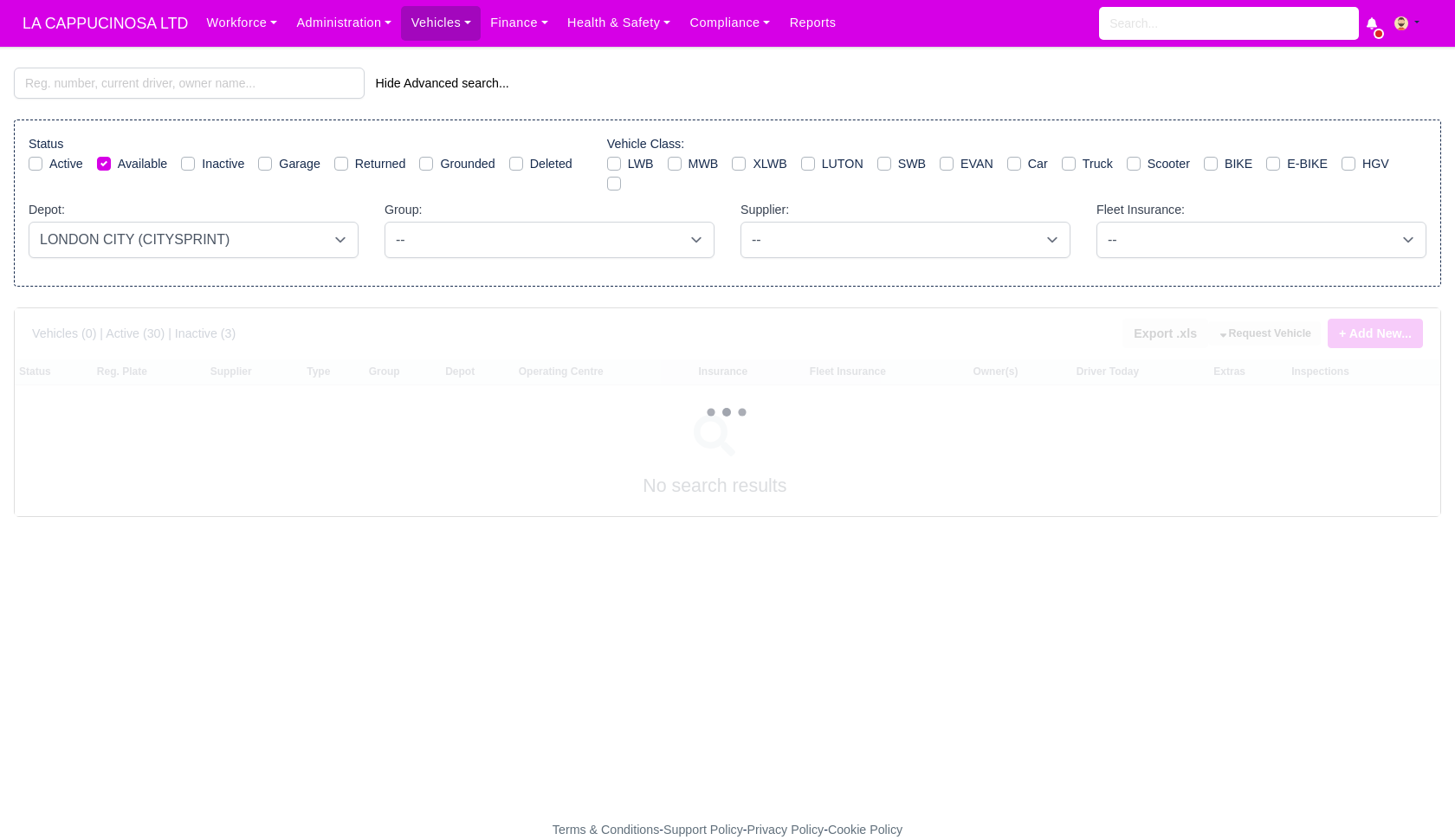 checkbox on "false" 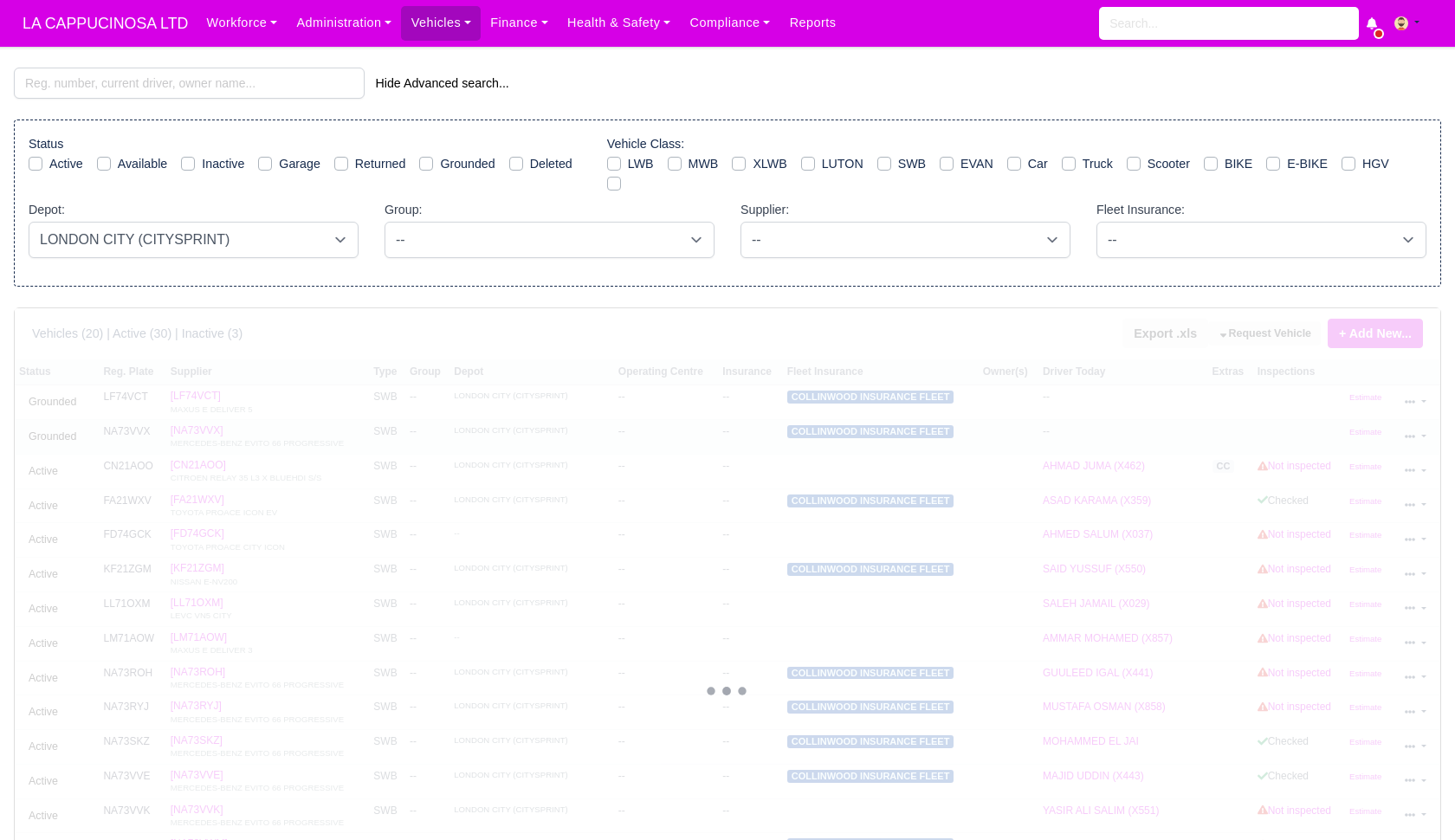 scroll, scrollTop: 0, scrollLeft: 0, axis: both 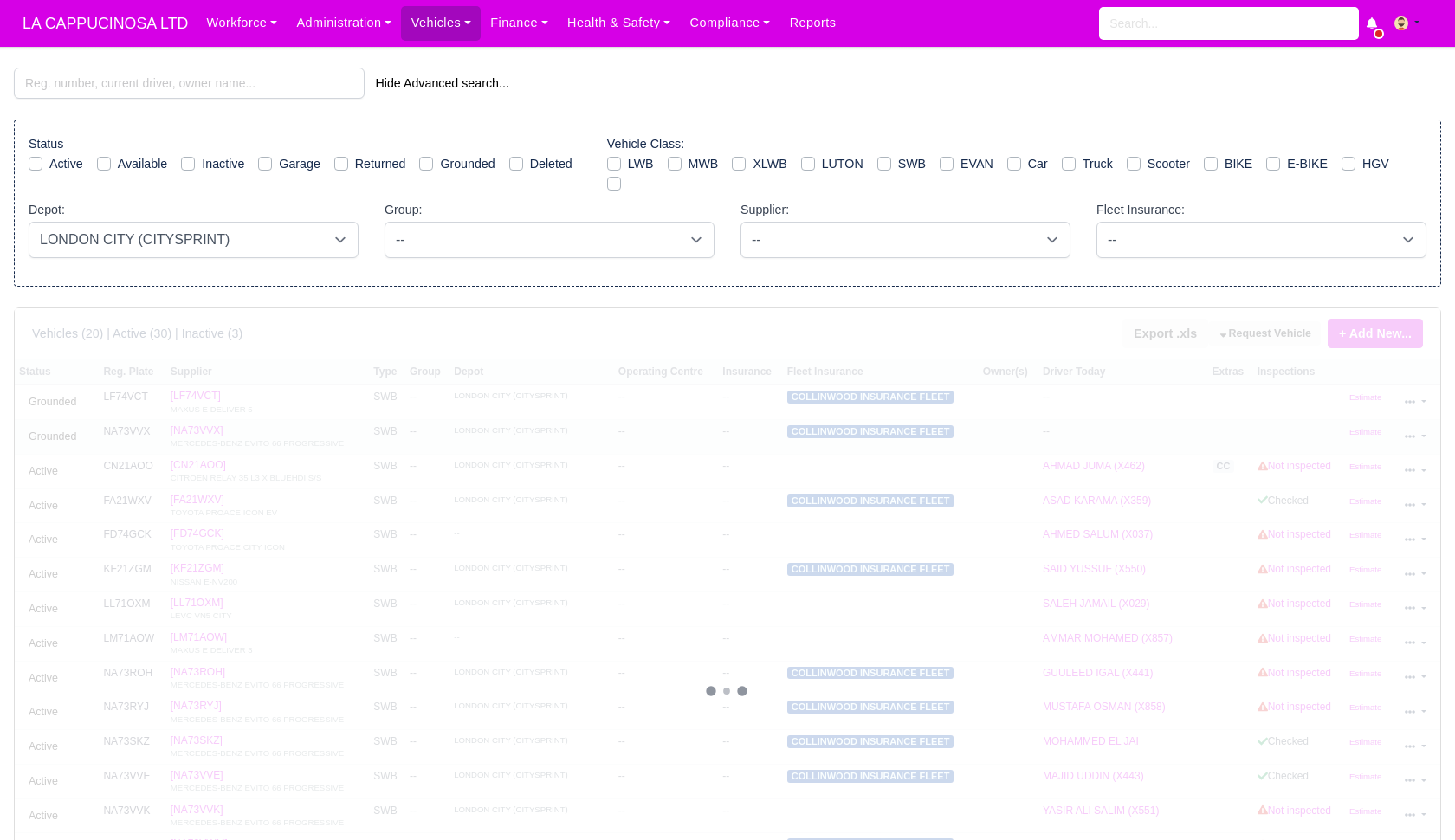 click 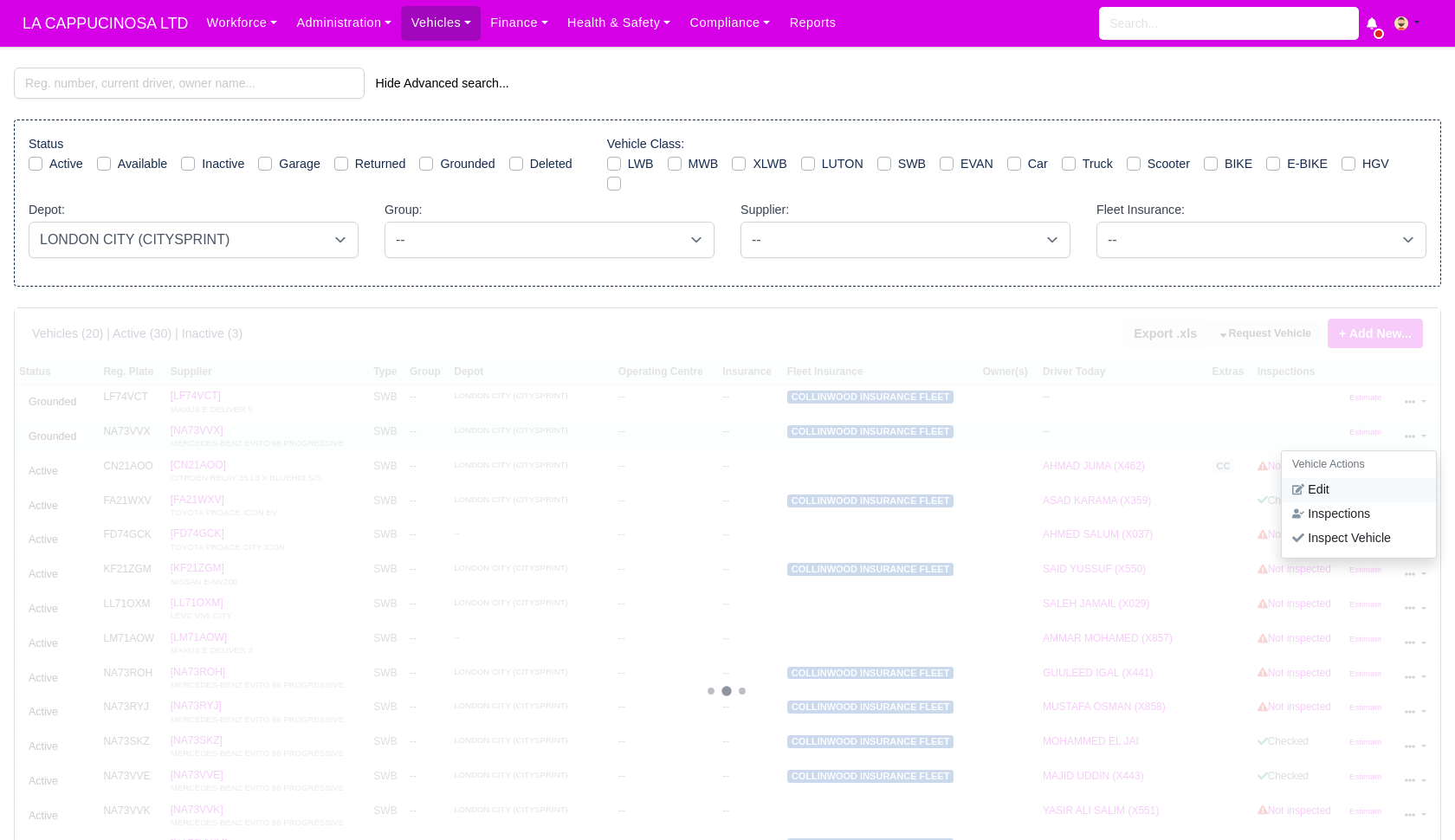 click on "Edit" at bounding box center (1359, 490) 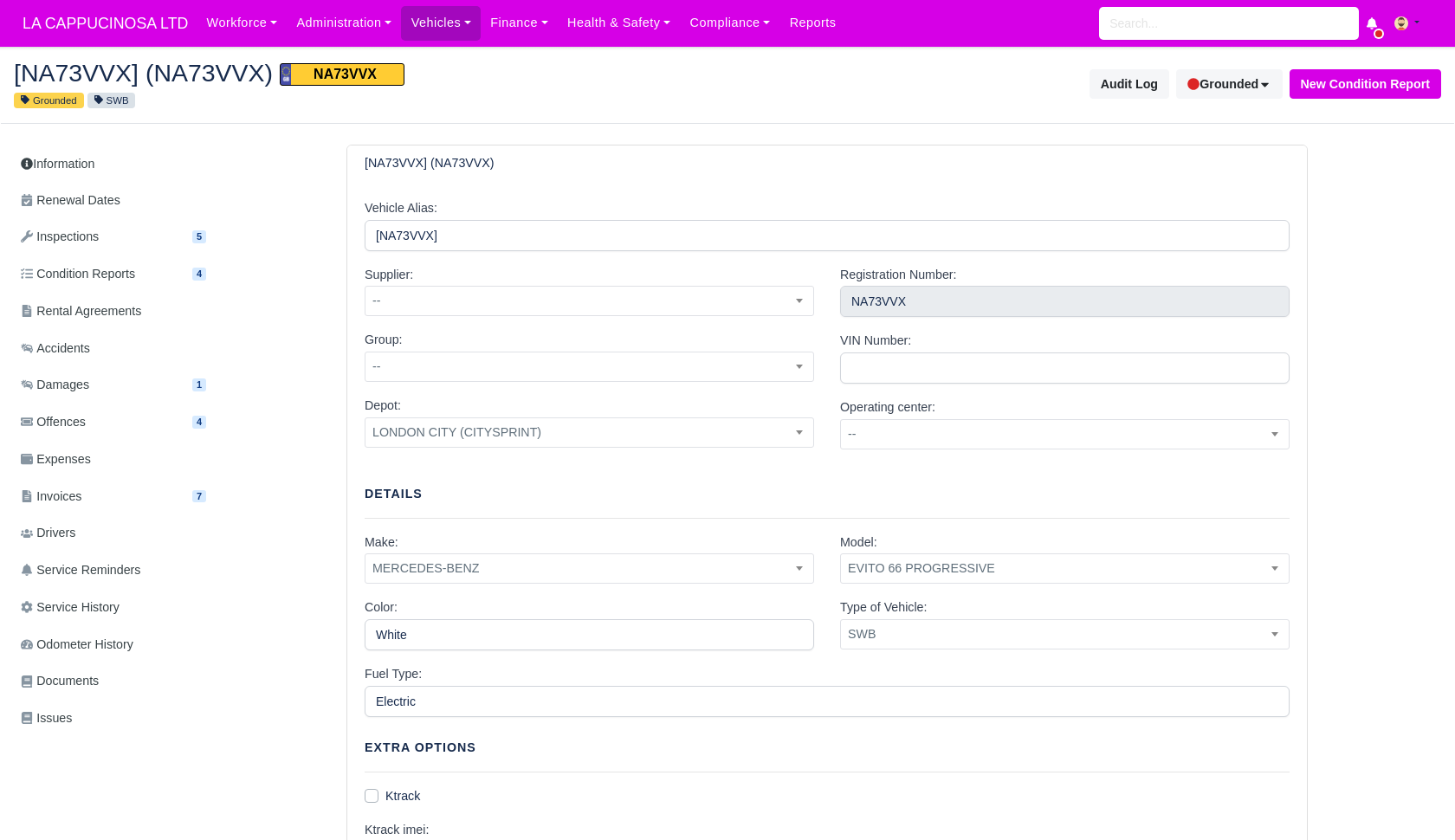 scroll, scrollTop: 0, scrollLeft: 0, axis: both 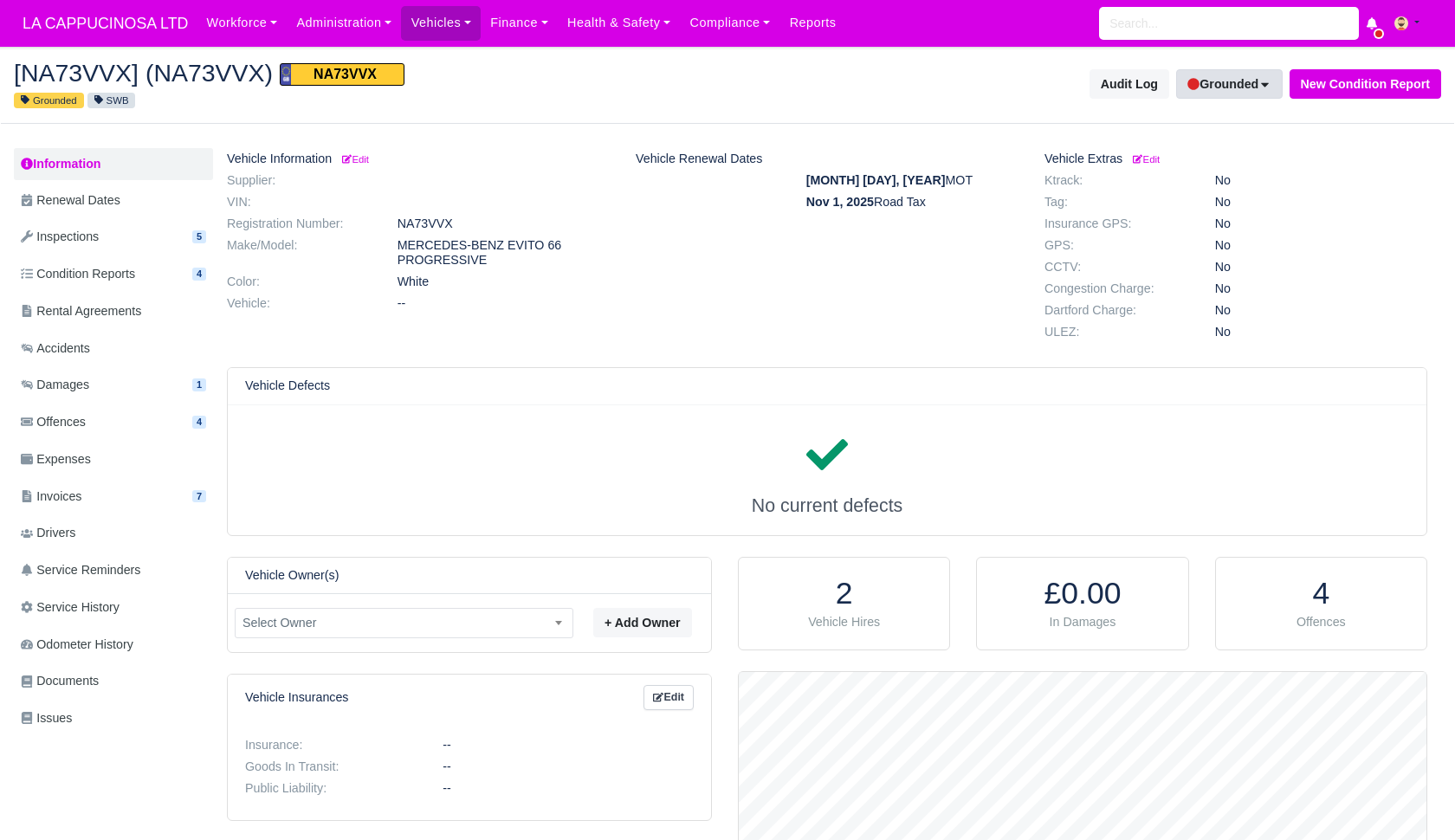click on "Grounded" at bounding box center [1229, 84] 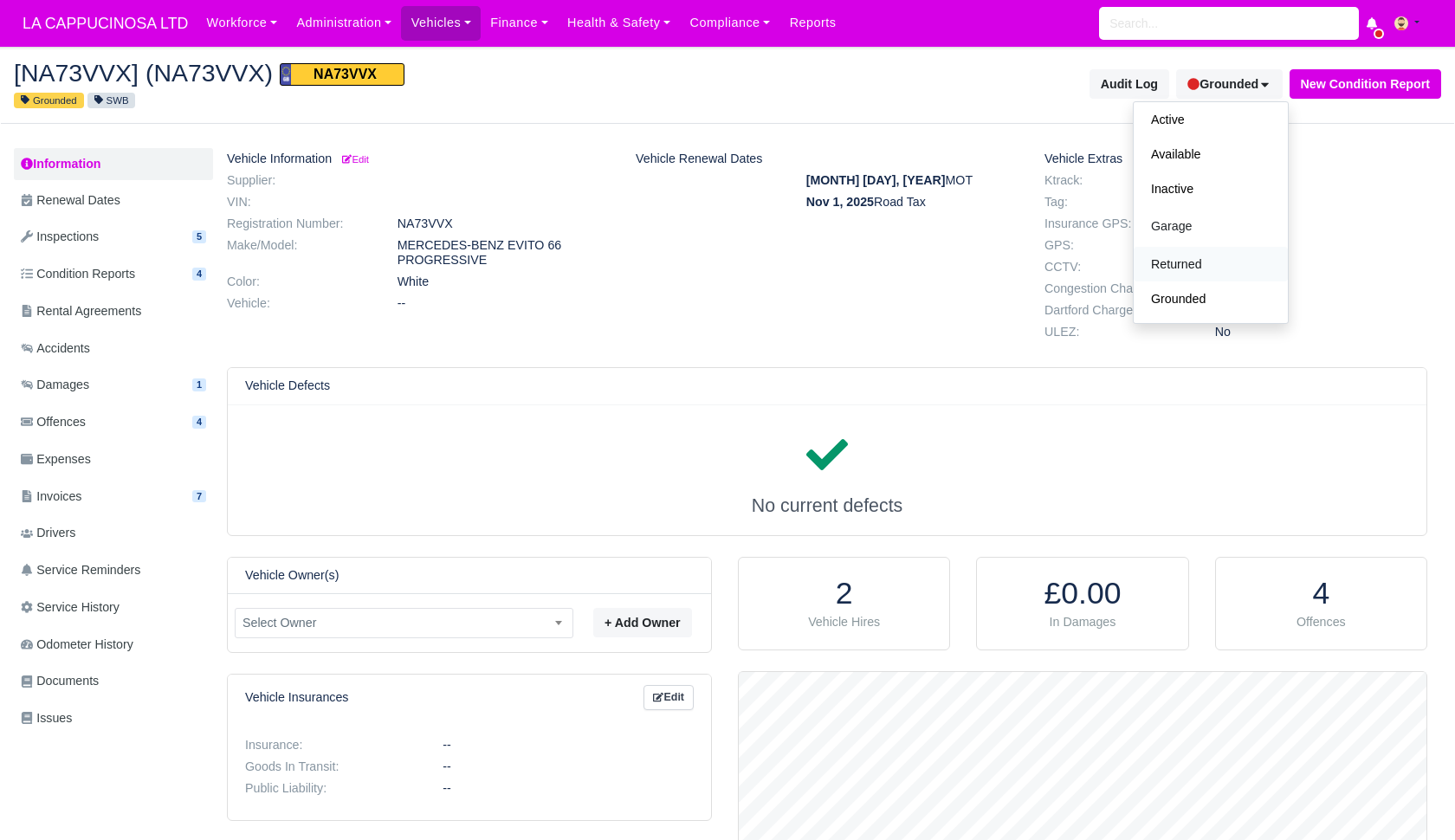 click on "Returned" at bounding box center (1211, 264) 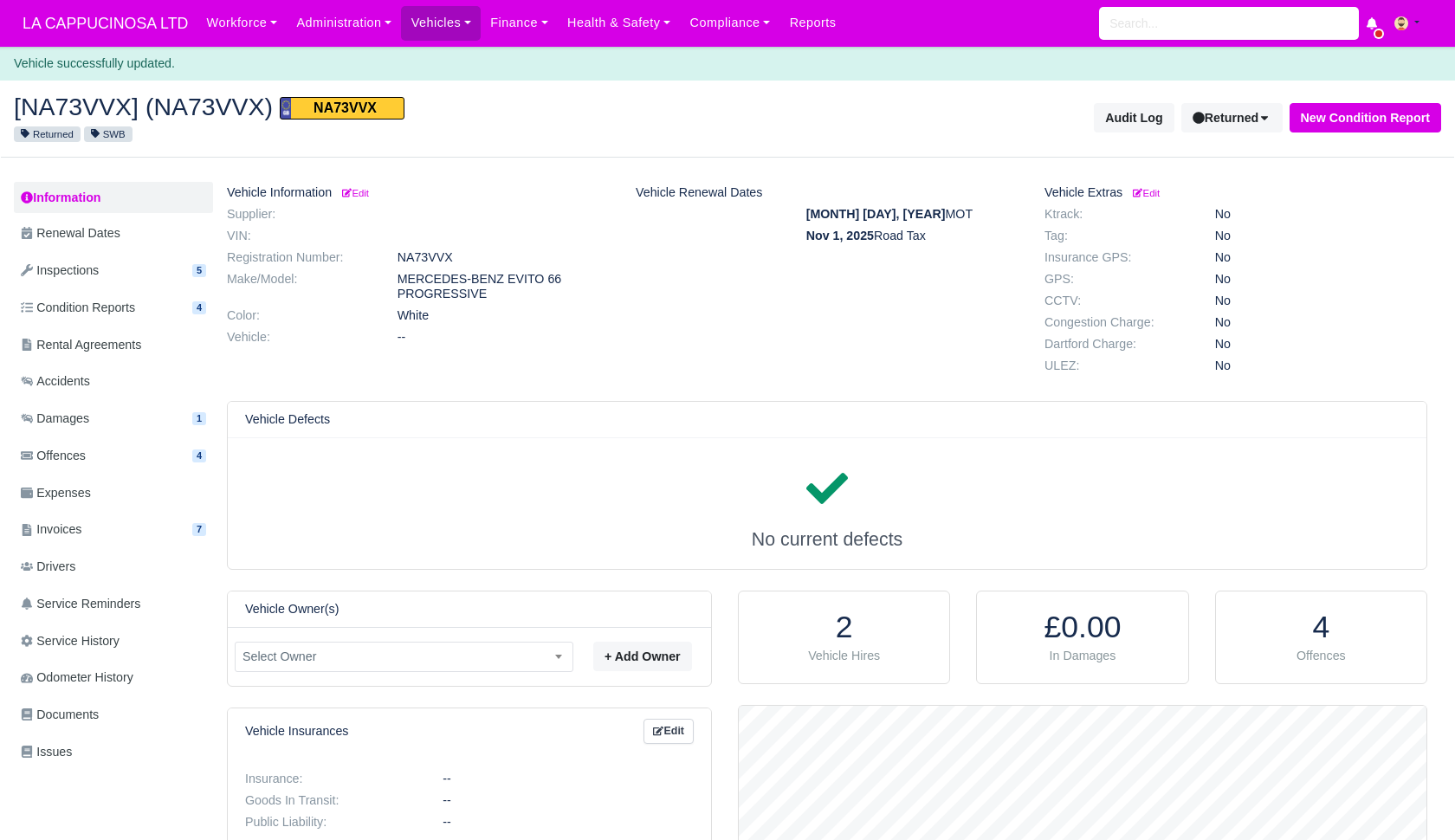 scroll, scrollTop: 0, scrollLeft: 0, axis: both 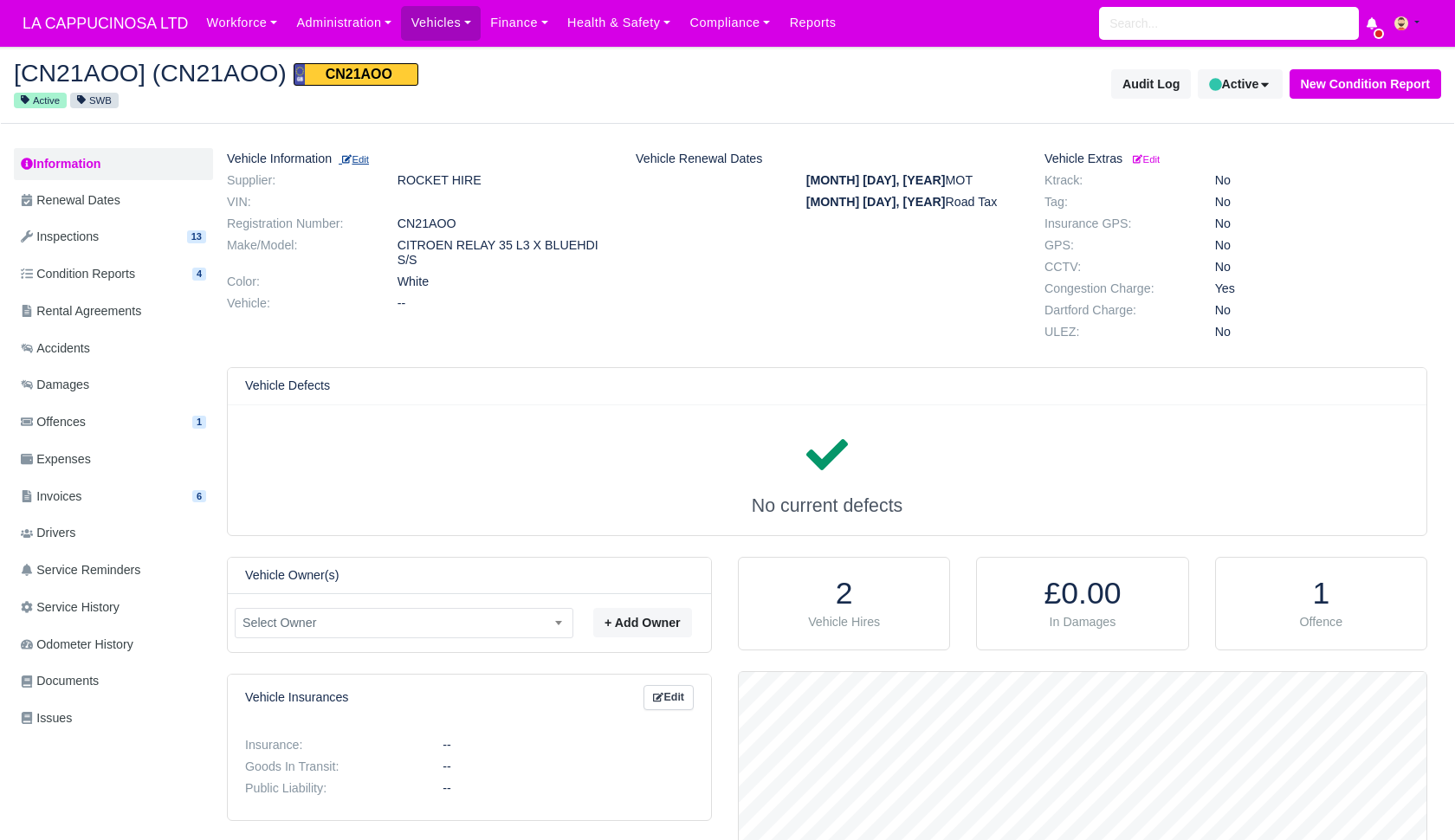 click on "Edit" at bounding box center (355, 159) 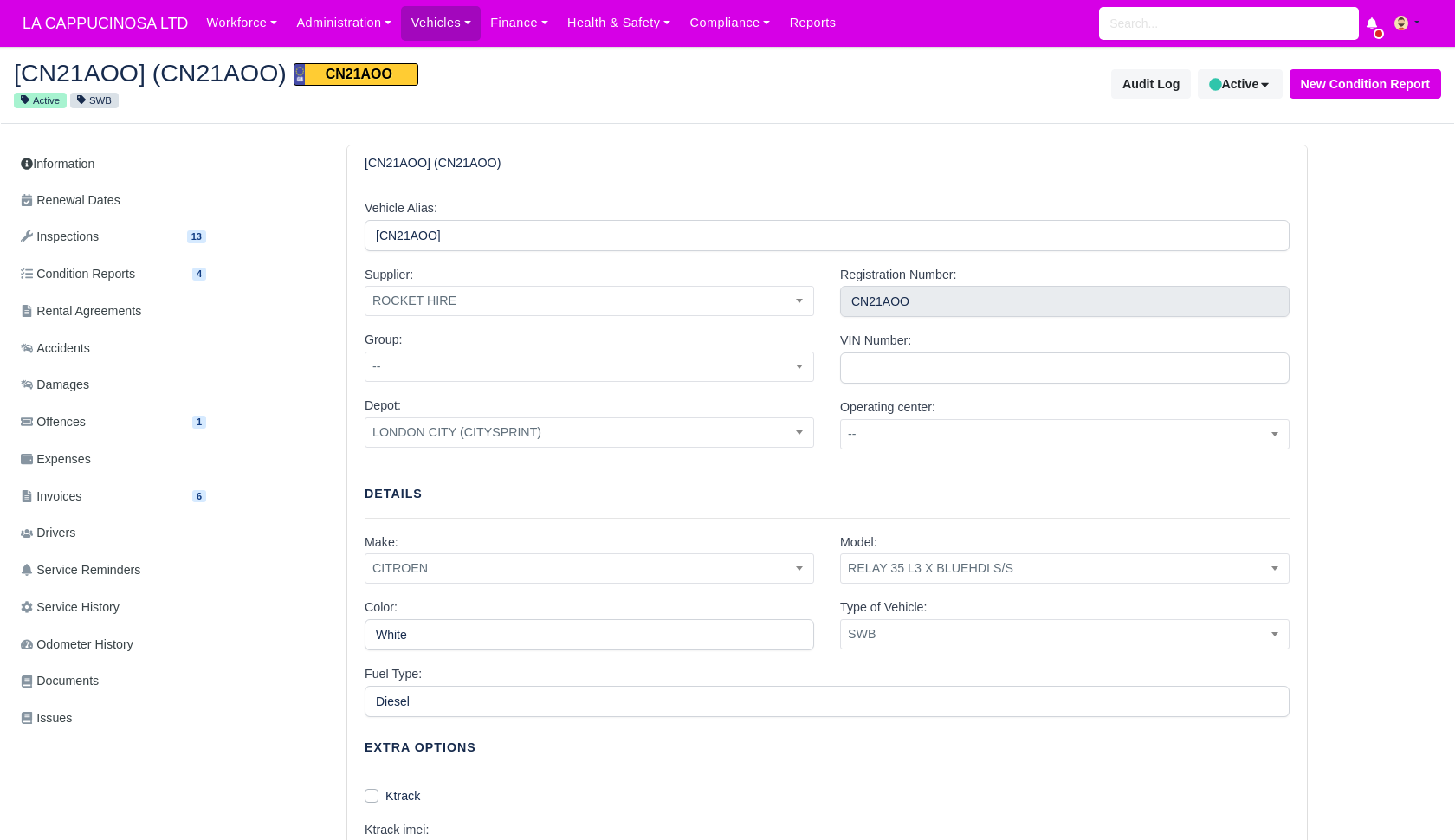 scroll, scrollTop: 0, scrollLeft: 0, axis: both 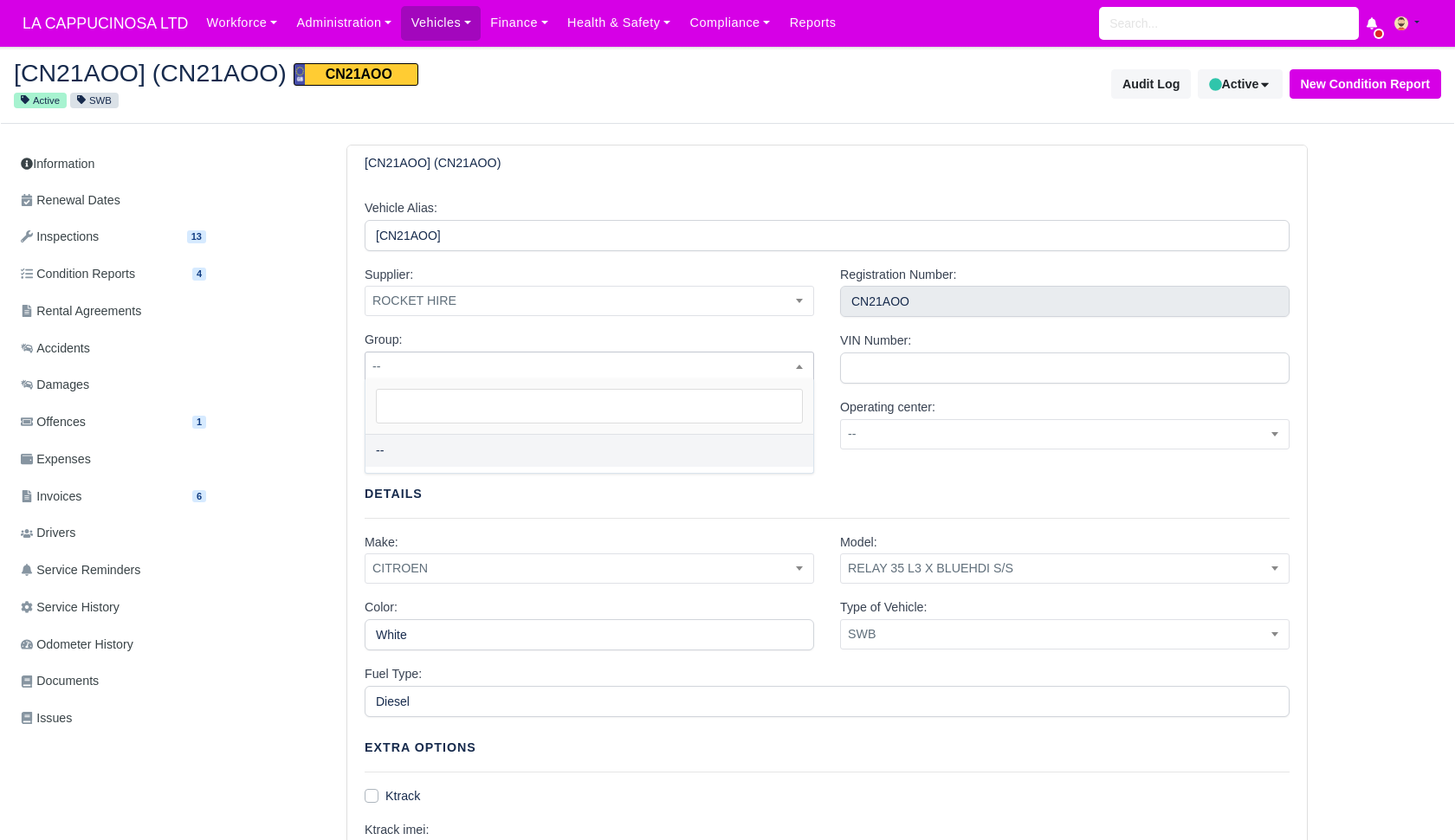click on "--" at bounding box center (589, 366) 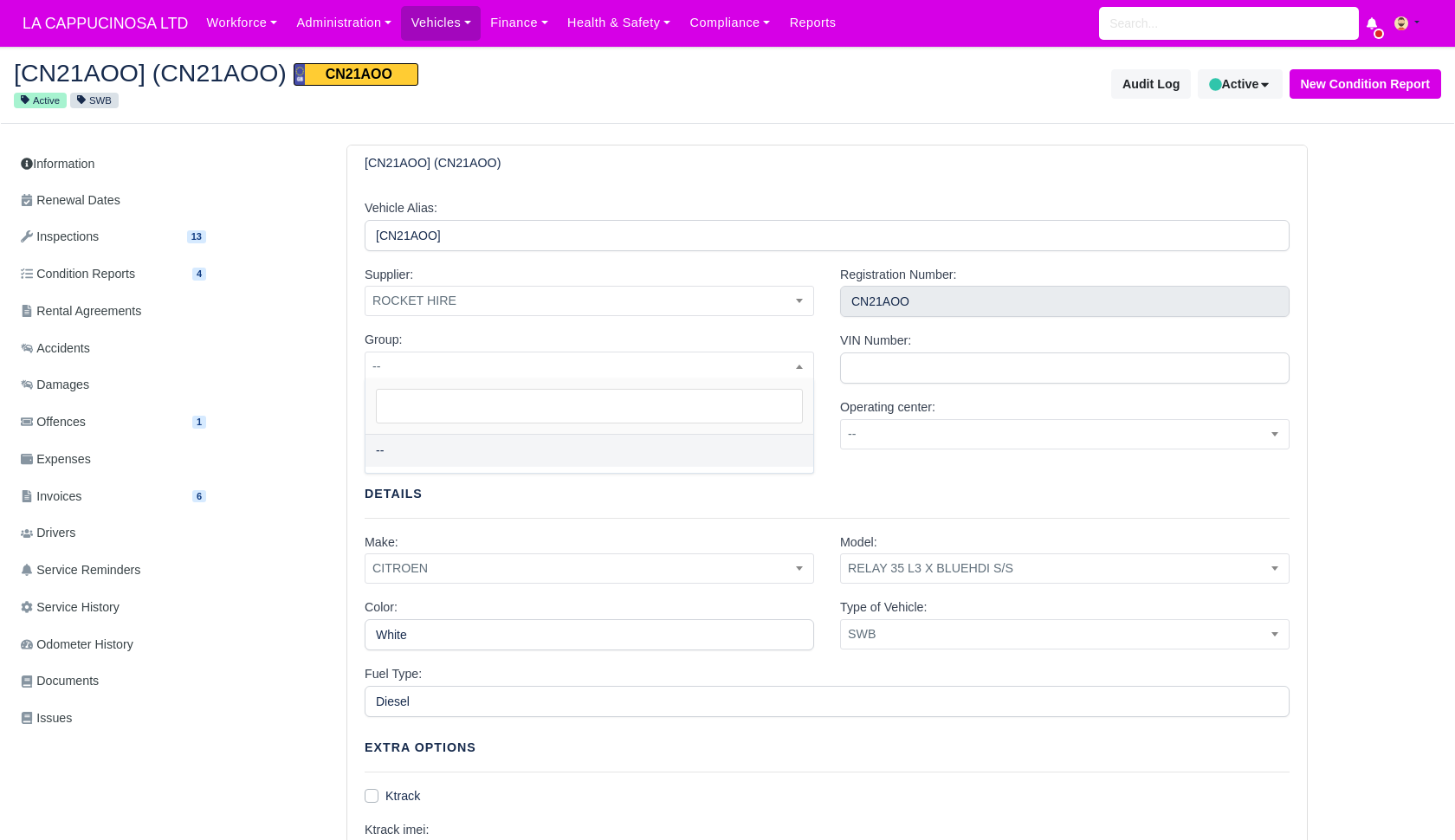 click on "Supplier:
--
DPD E-hire
DPD Group
ROCKET HIRE
VANSCO
ROCKET HIRE
Group:
--
--
Depot:
--
LONDON CITY (CITYSPRINT)
LONDON DOCKLANDS
LONDON CITY (CITYSPRINT)" at bounding box center (589, 364) 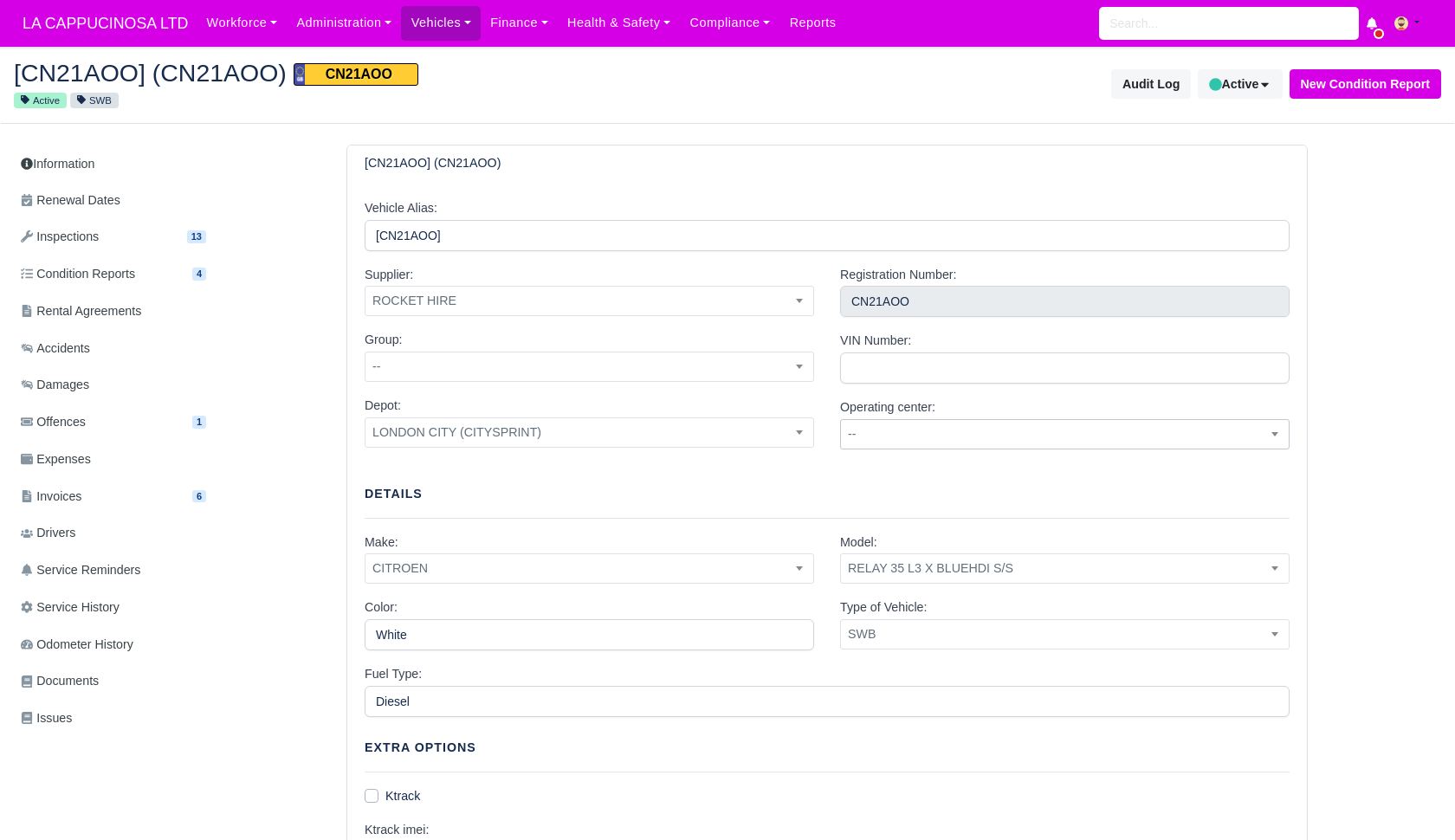 click on "--" at bounding box center (1064, 434) 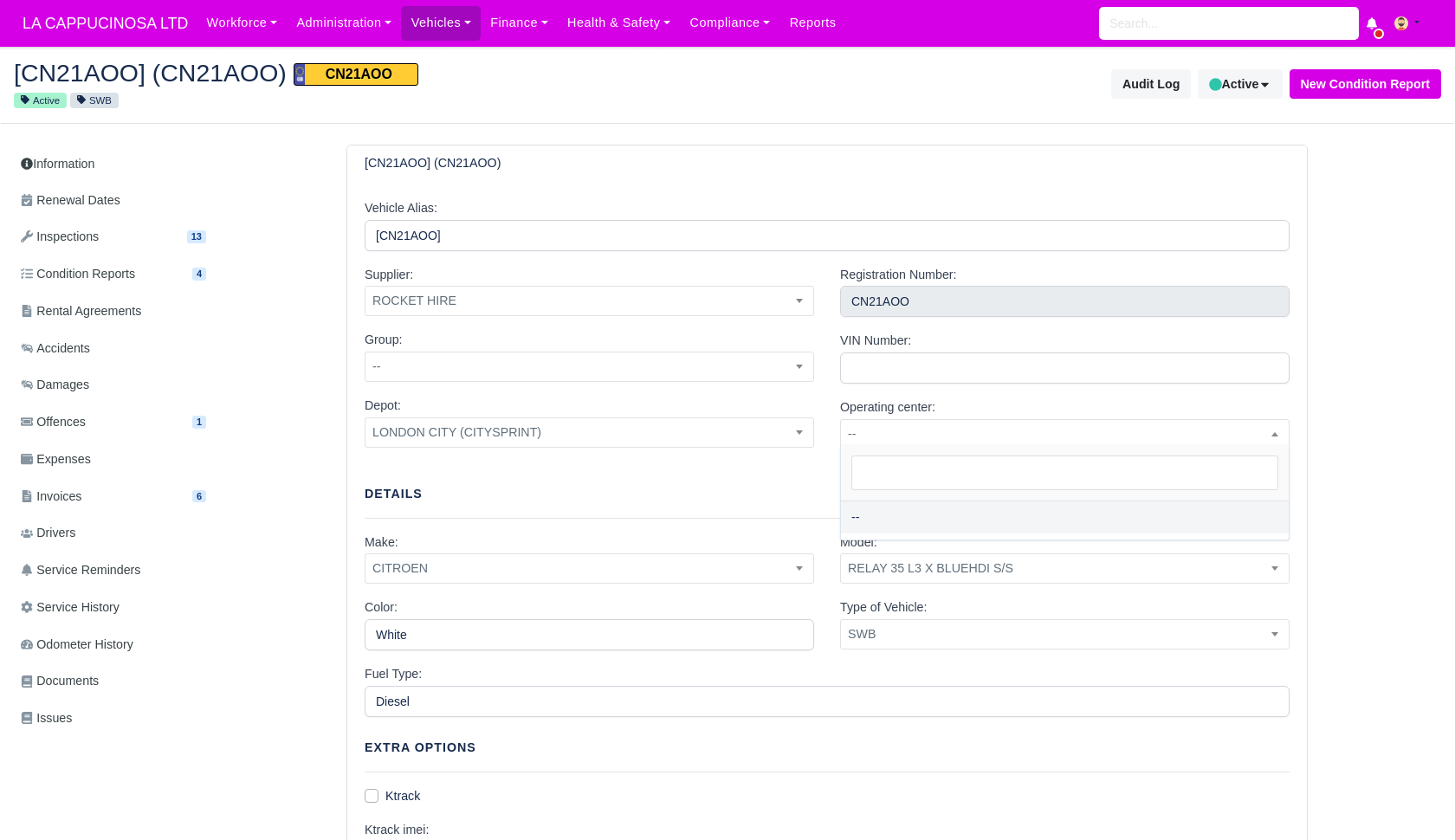 click on "Registration Number:
CN21AOO
VIN Number:
Operating center:
--
--" at bounding box center (1064, 364) 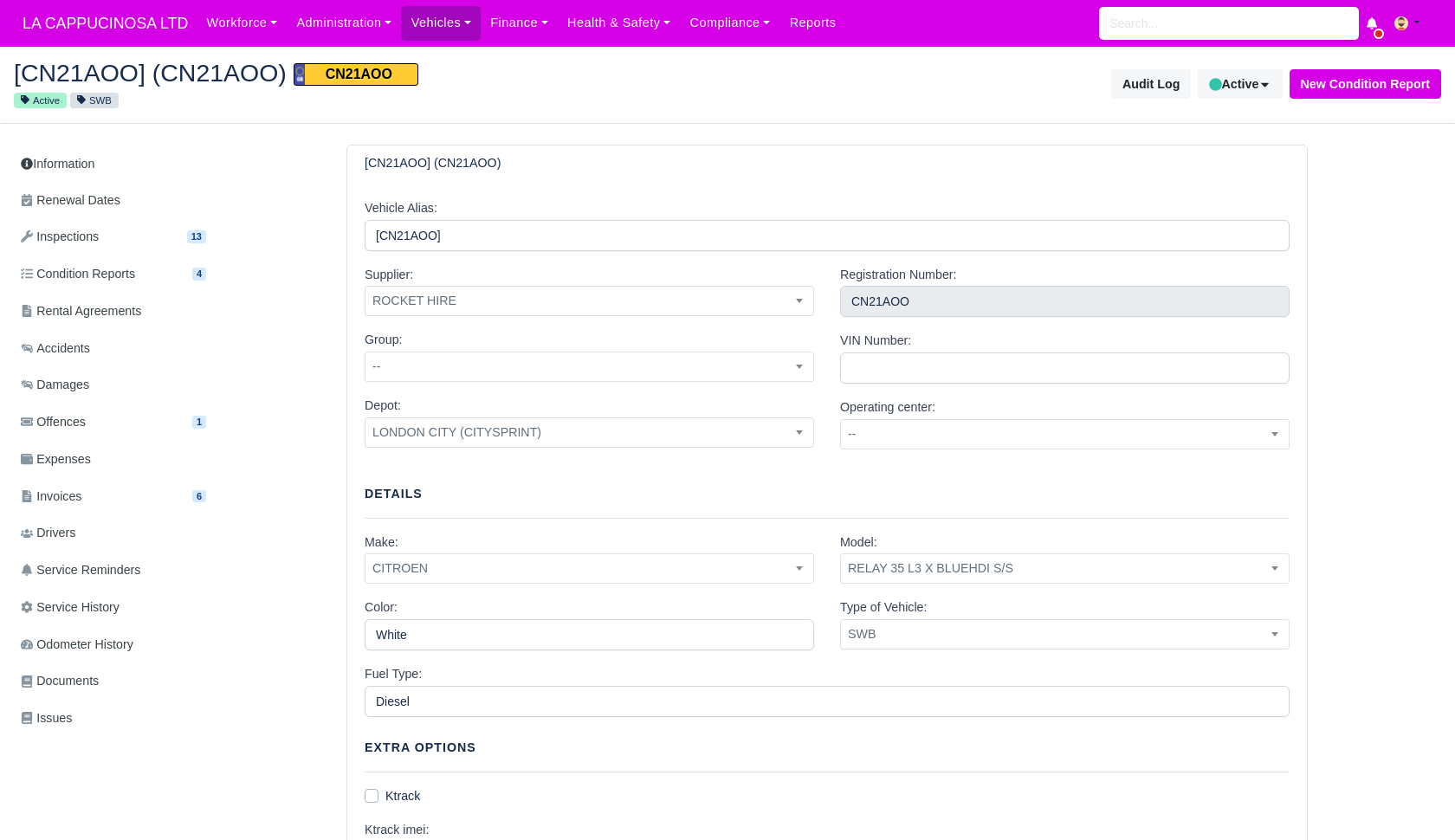 scroll, scrollTop: 0, scrollLeft: 0, axis: both 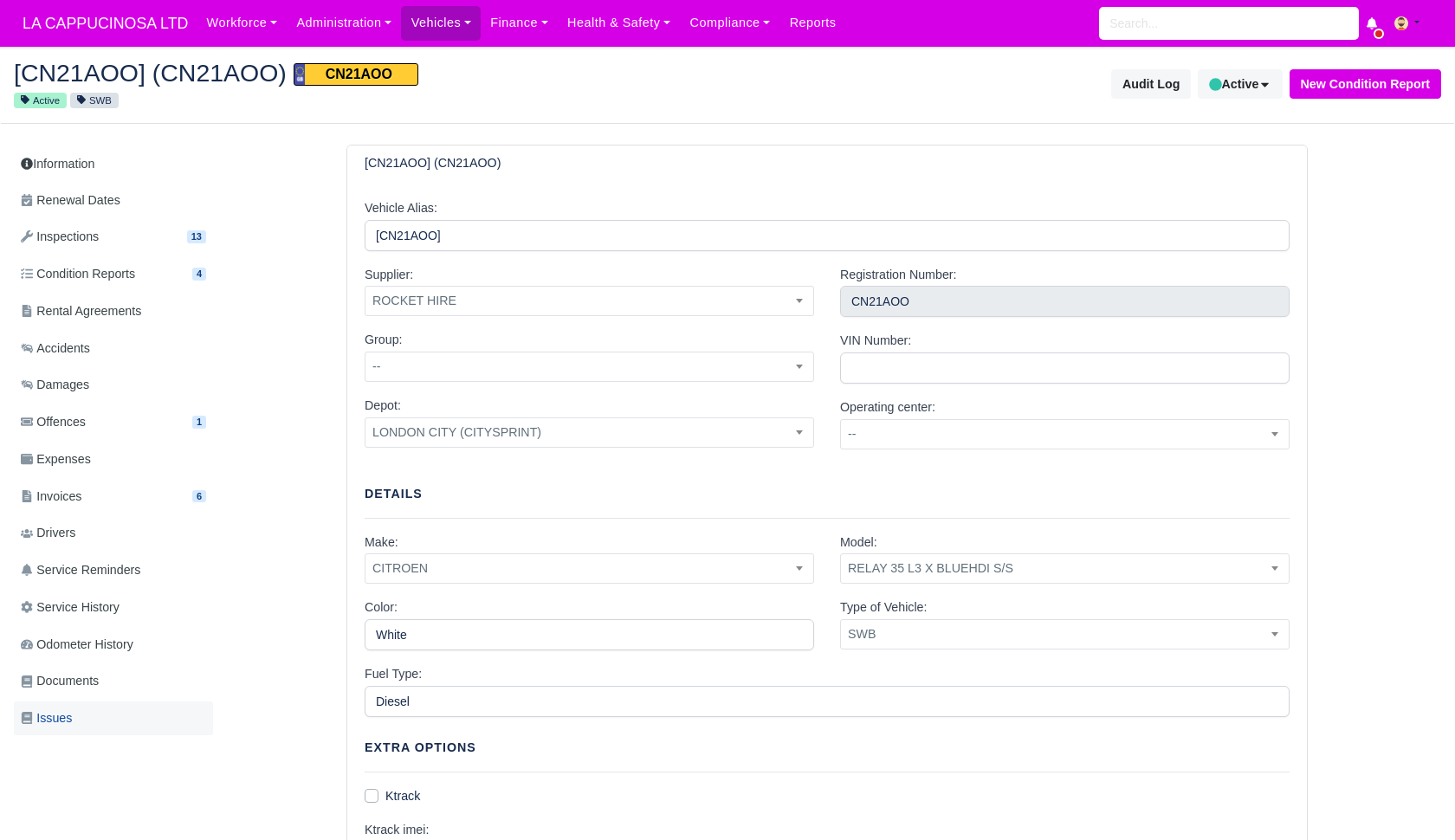 click on "Issues" at bounding box center [113, 718] 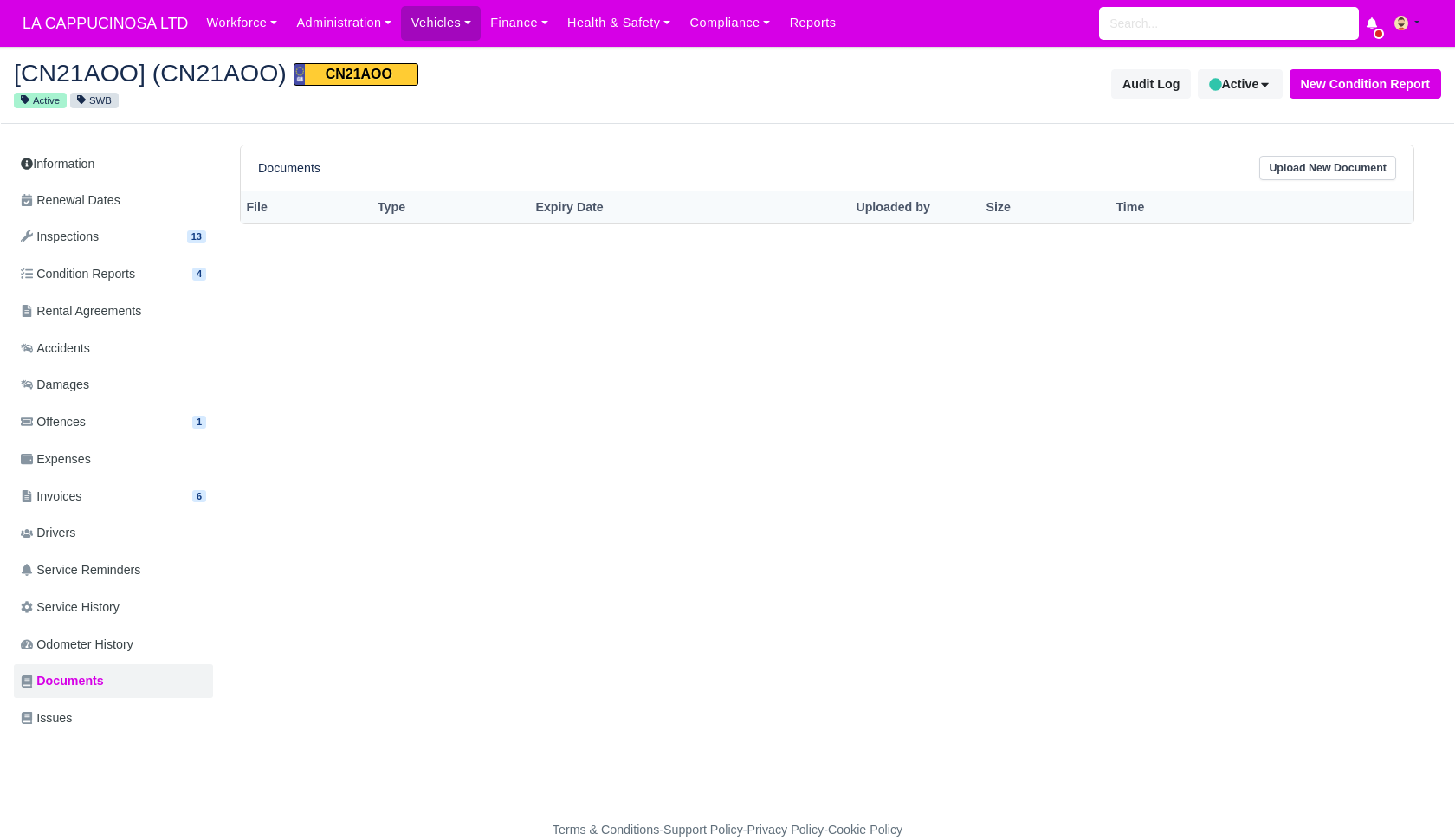 scroll, scrollTop: 0, scrollLeft: 0, axis: both 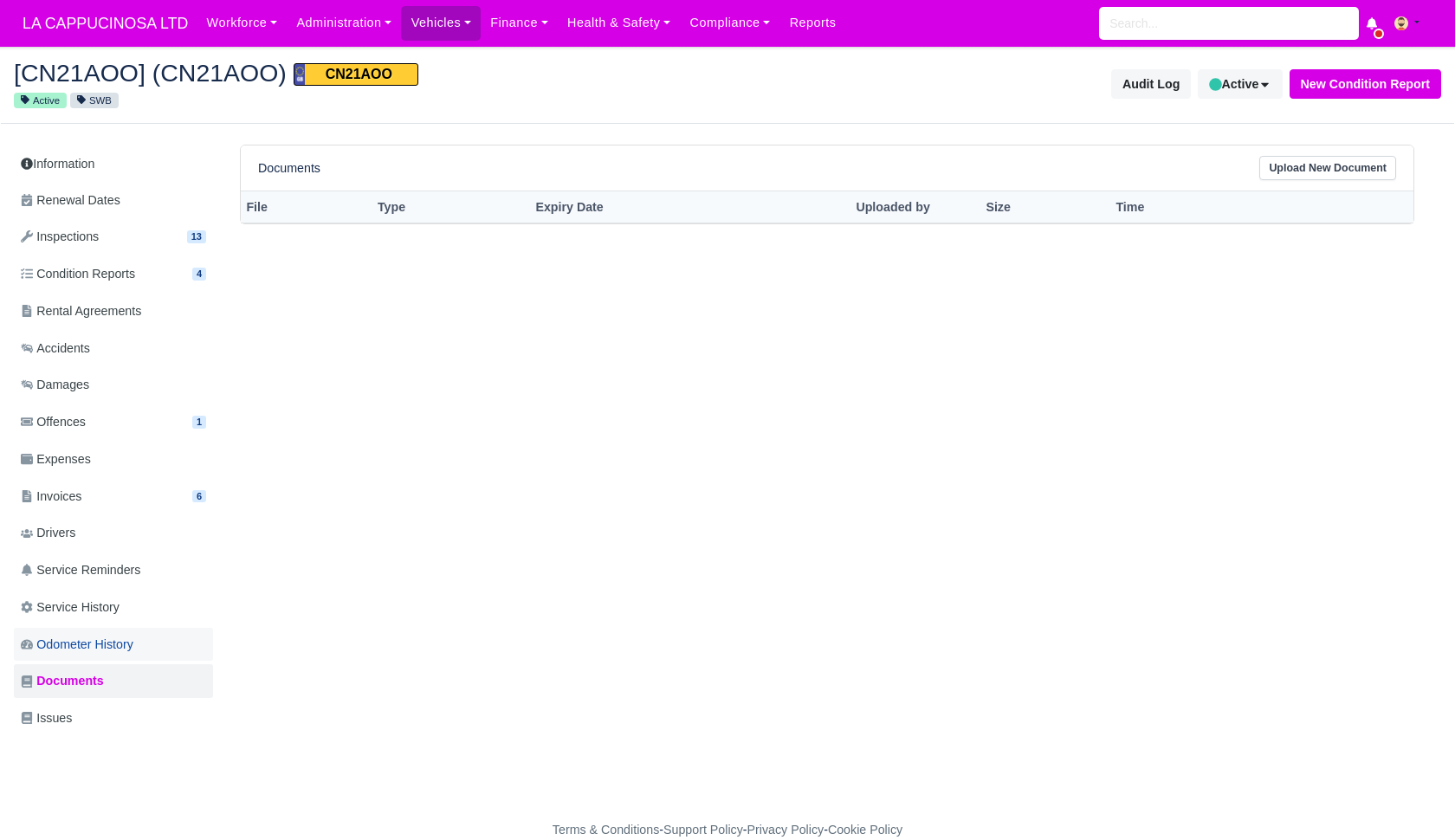 click on "Odometer History" at bounding box center (77, 644) 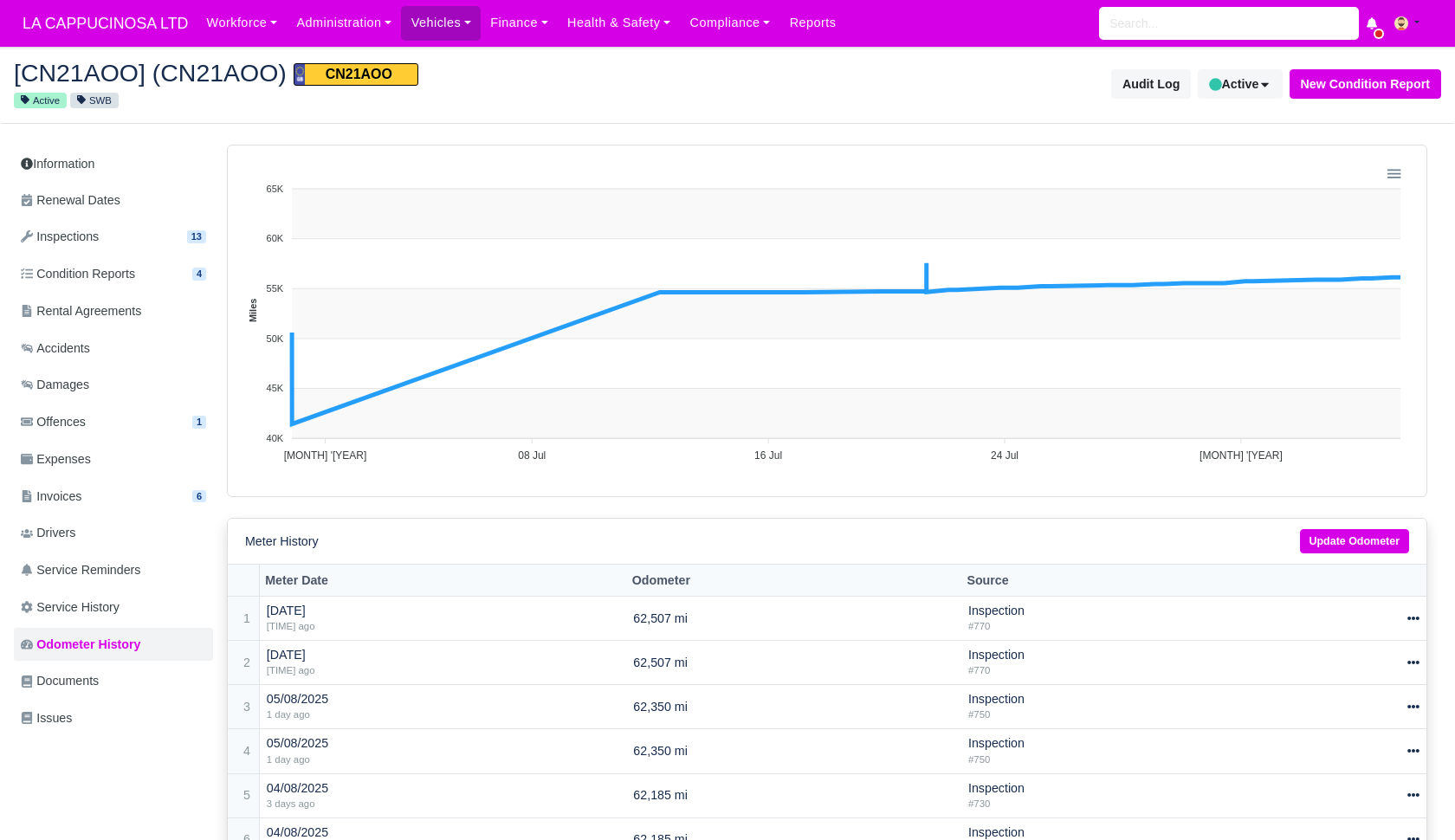 scroll, scrollTop: 0, scrollLeft: 0, axis: both 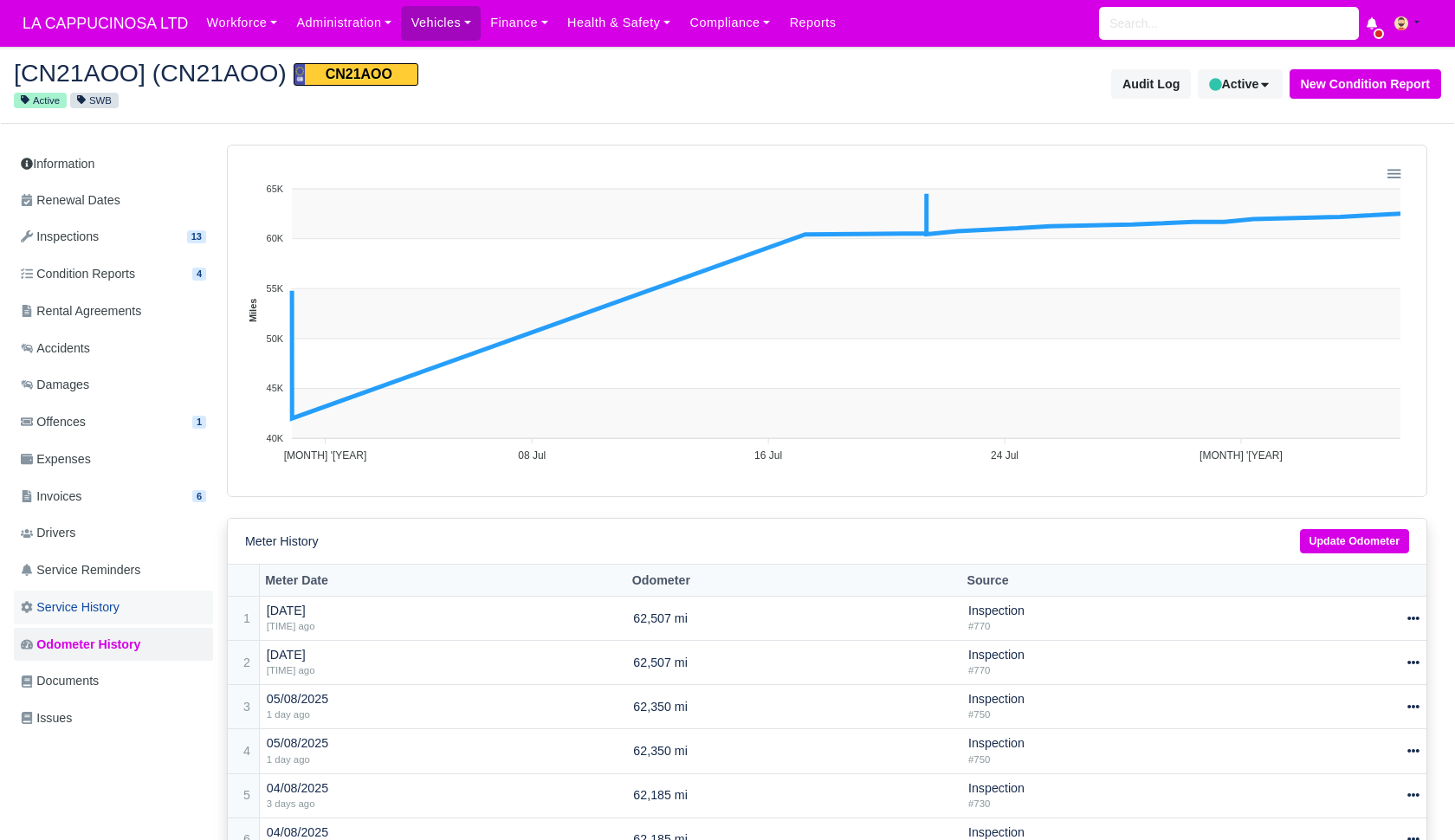 click on "Service History" at bounding box center [113, 607] 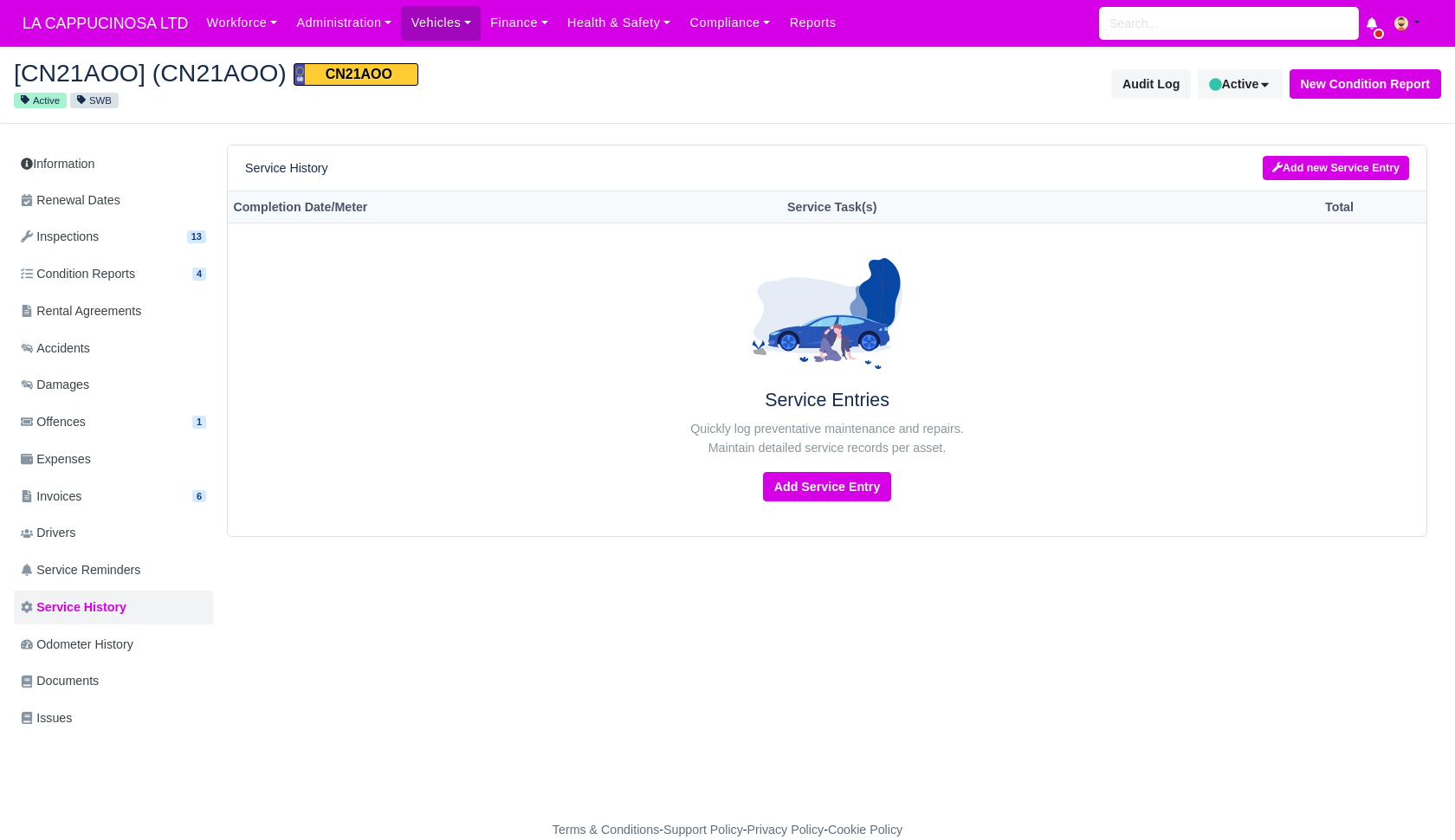 scroll, scrollTop: 0, scrollLeft: 0, axis: both 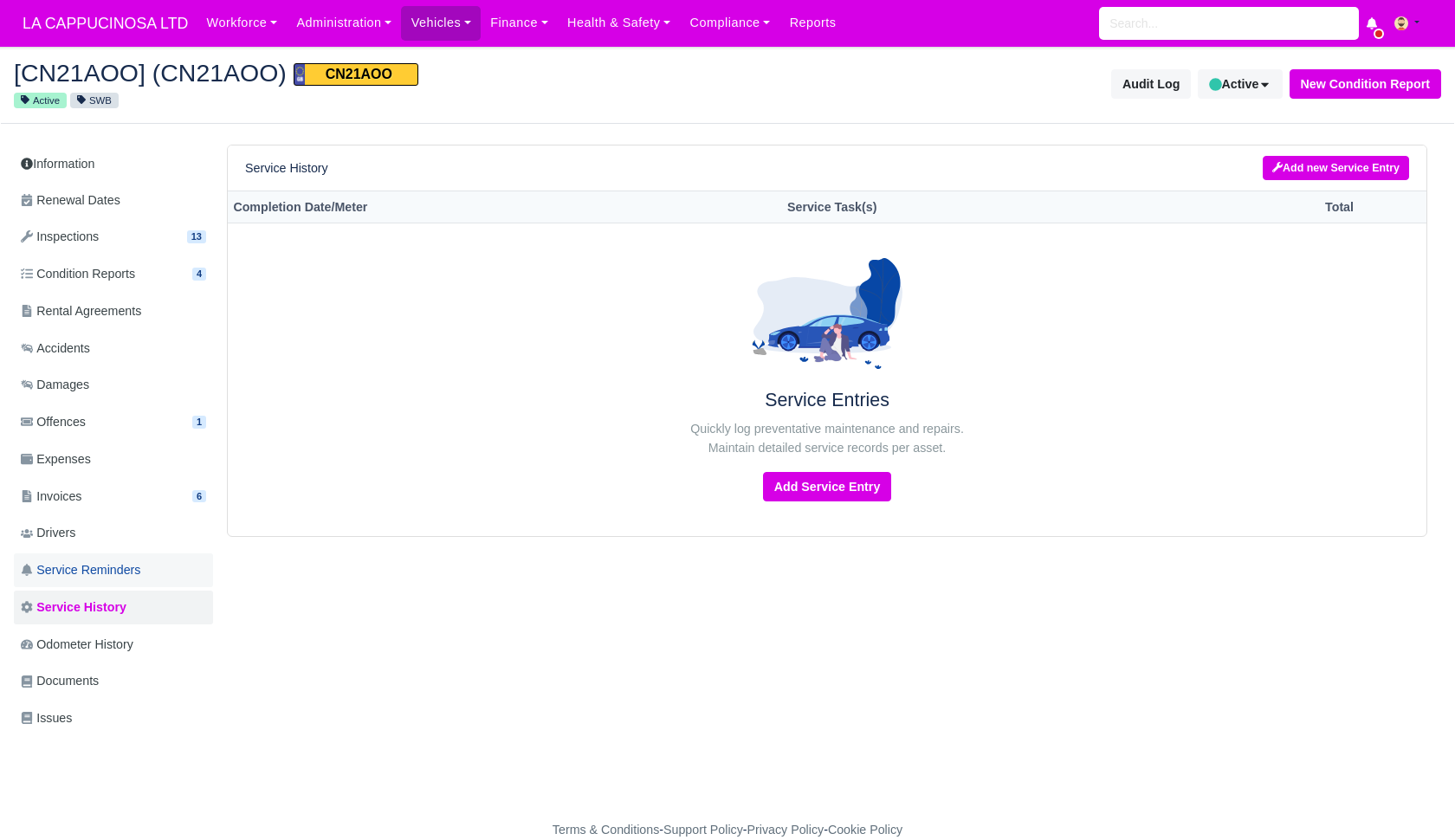 click on "Service Reminders" at bounding box center (113, 570) 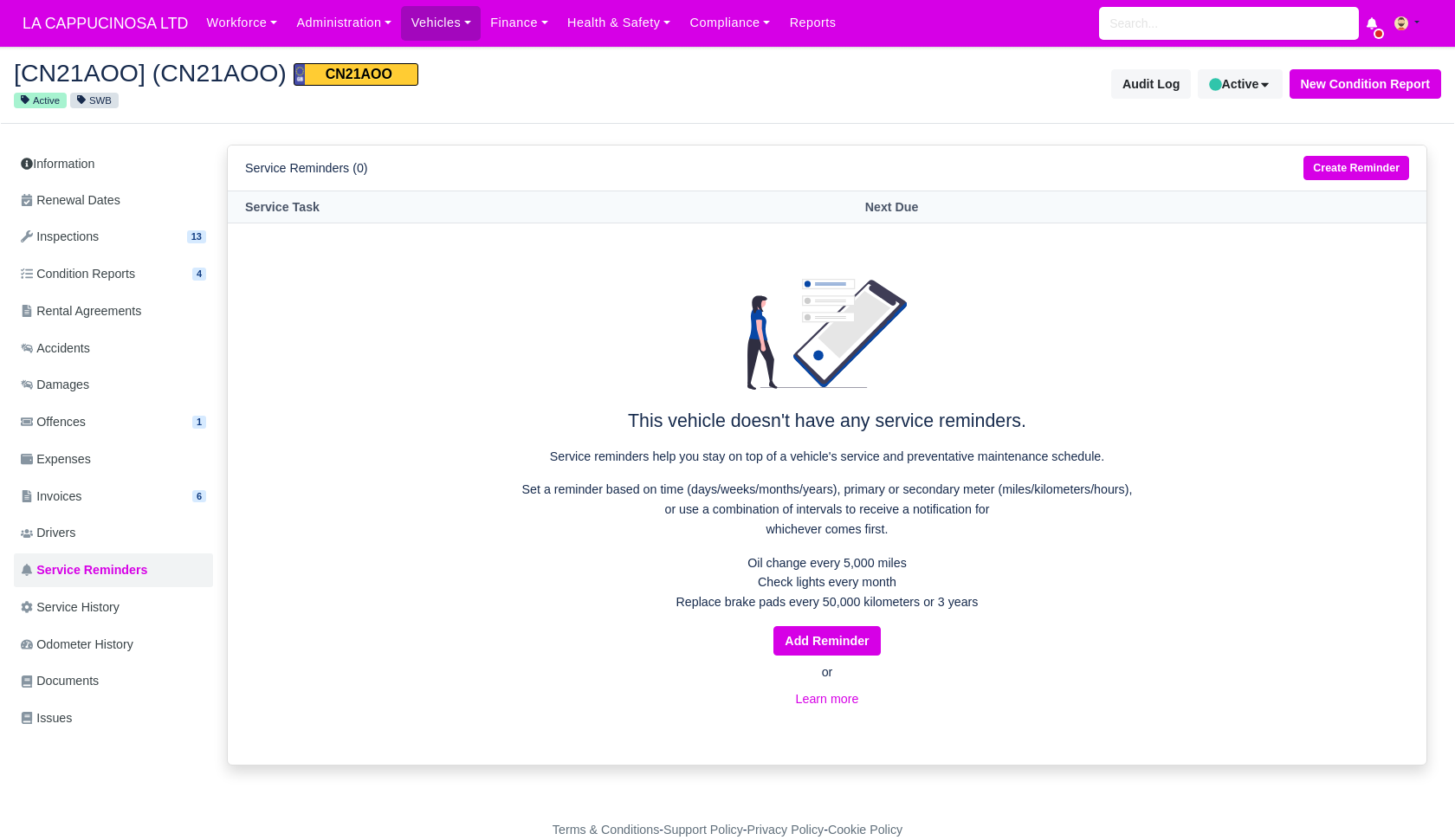 scroll, scrollTop: 0, scrollLeft: 0, axis: both 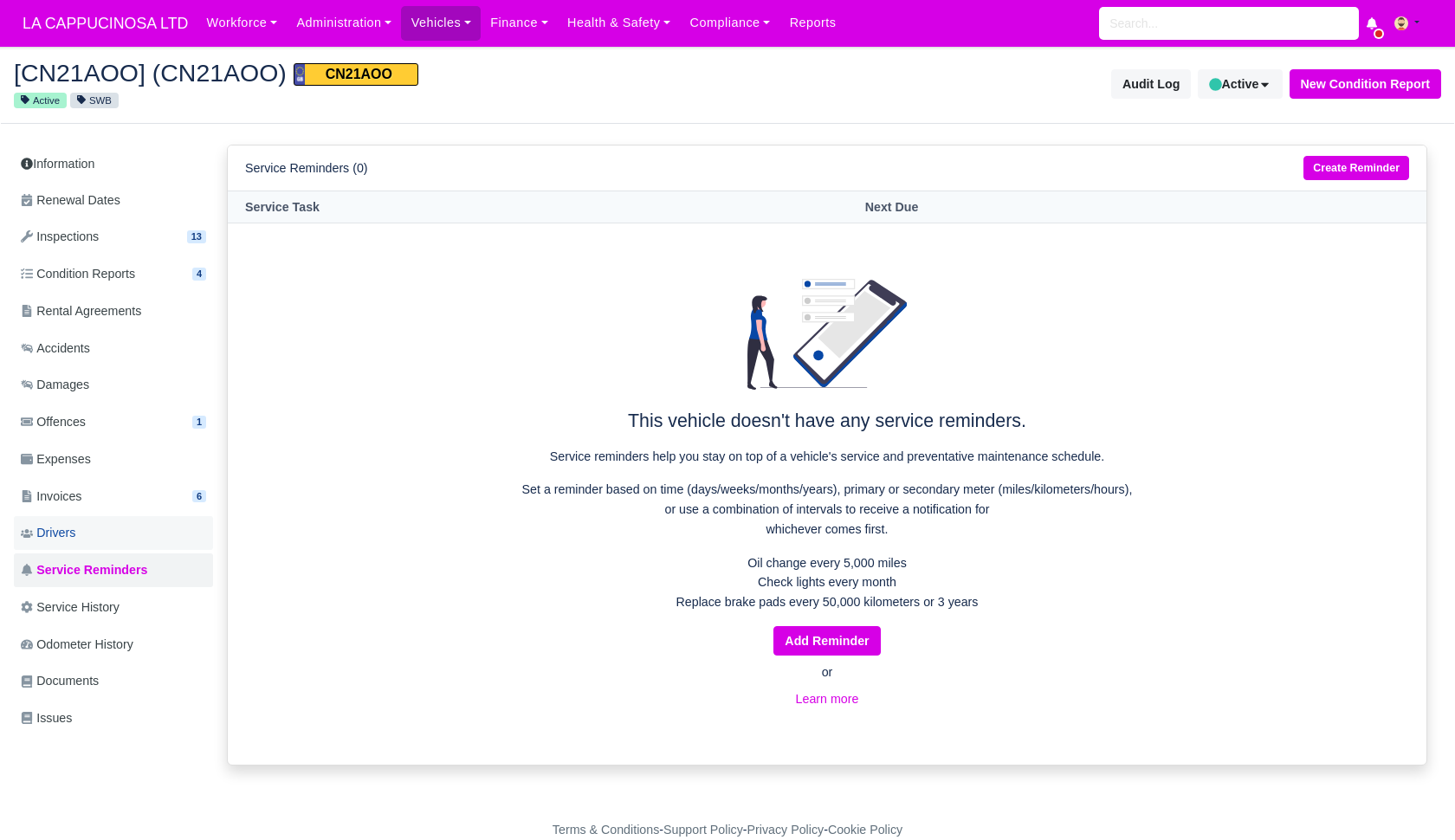 click on "Drivers" at bounding box center [113, 533] 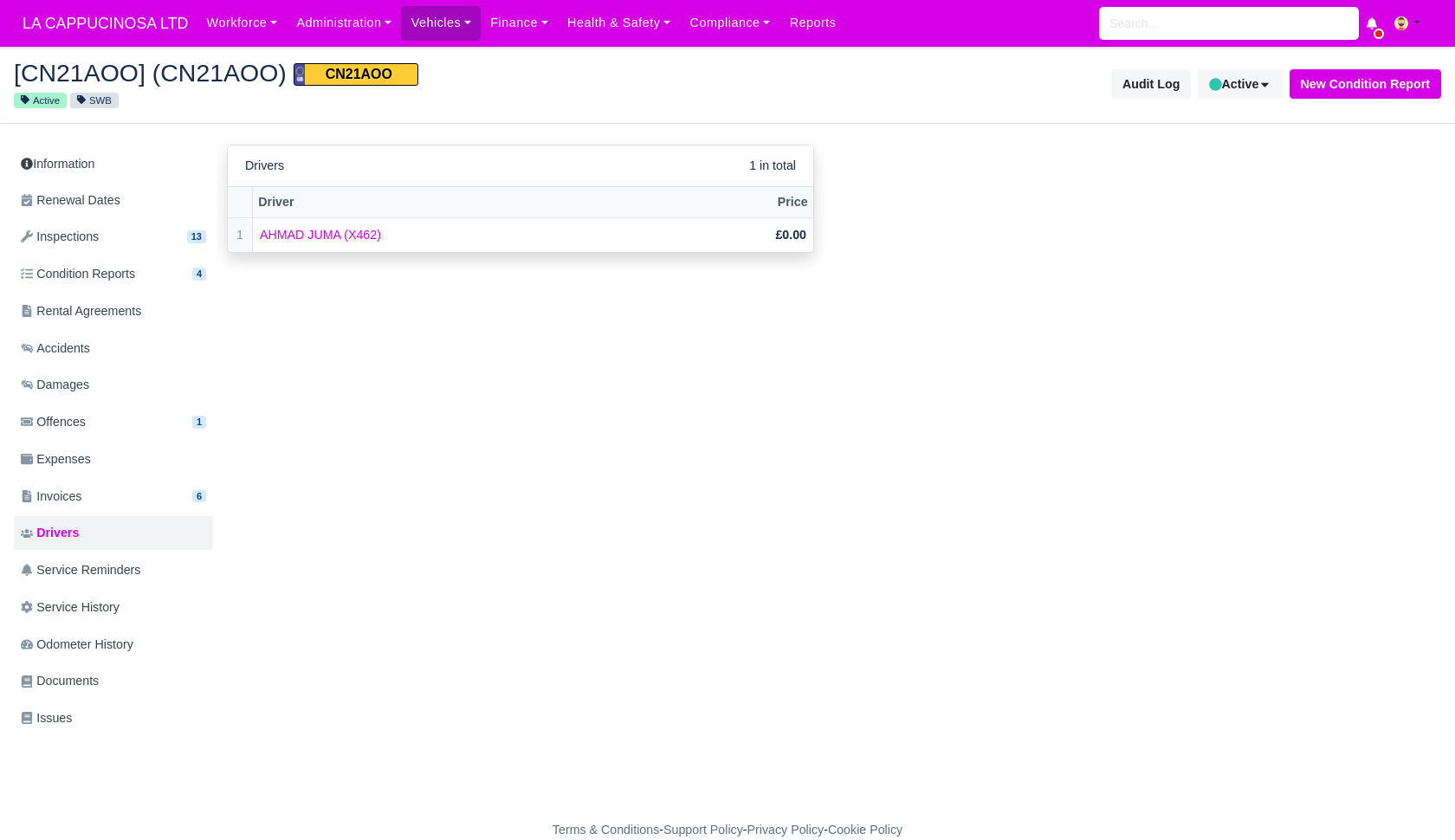 scroll, scrollTop: 0, scrollLeft: 0, axis: both 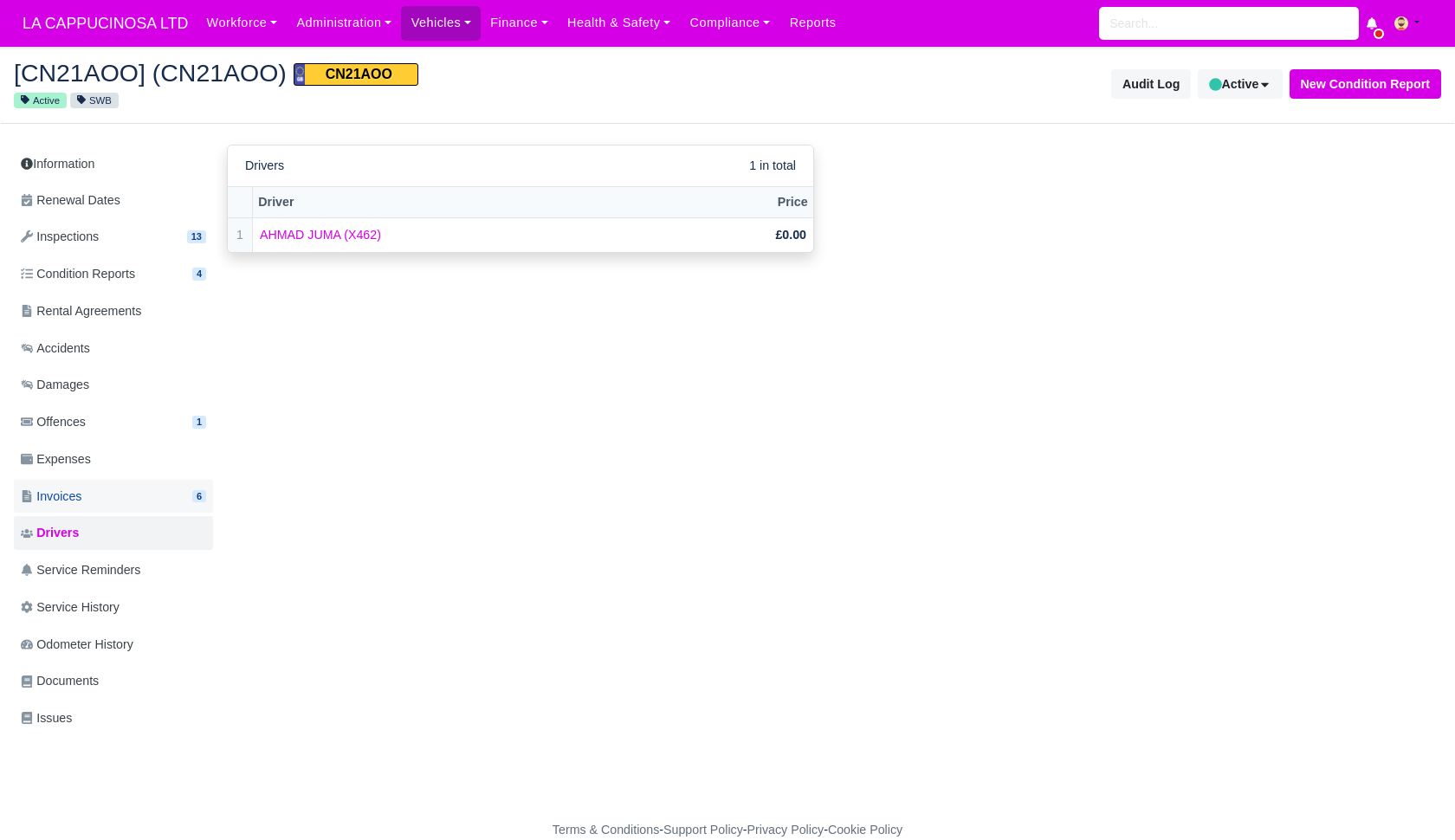 click on "Invoices
6" at bounding box center [113, 496] 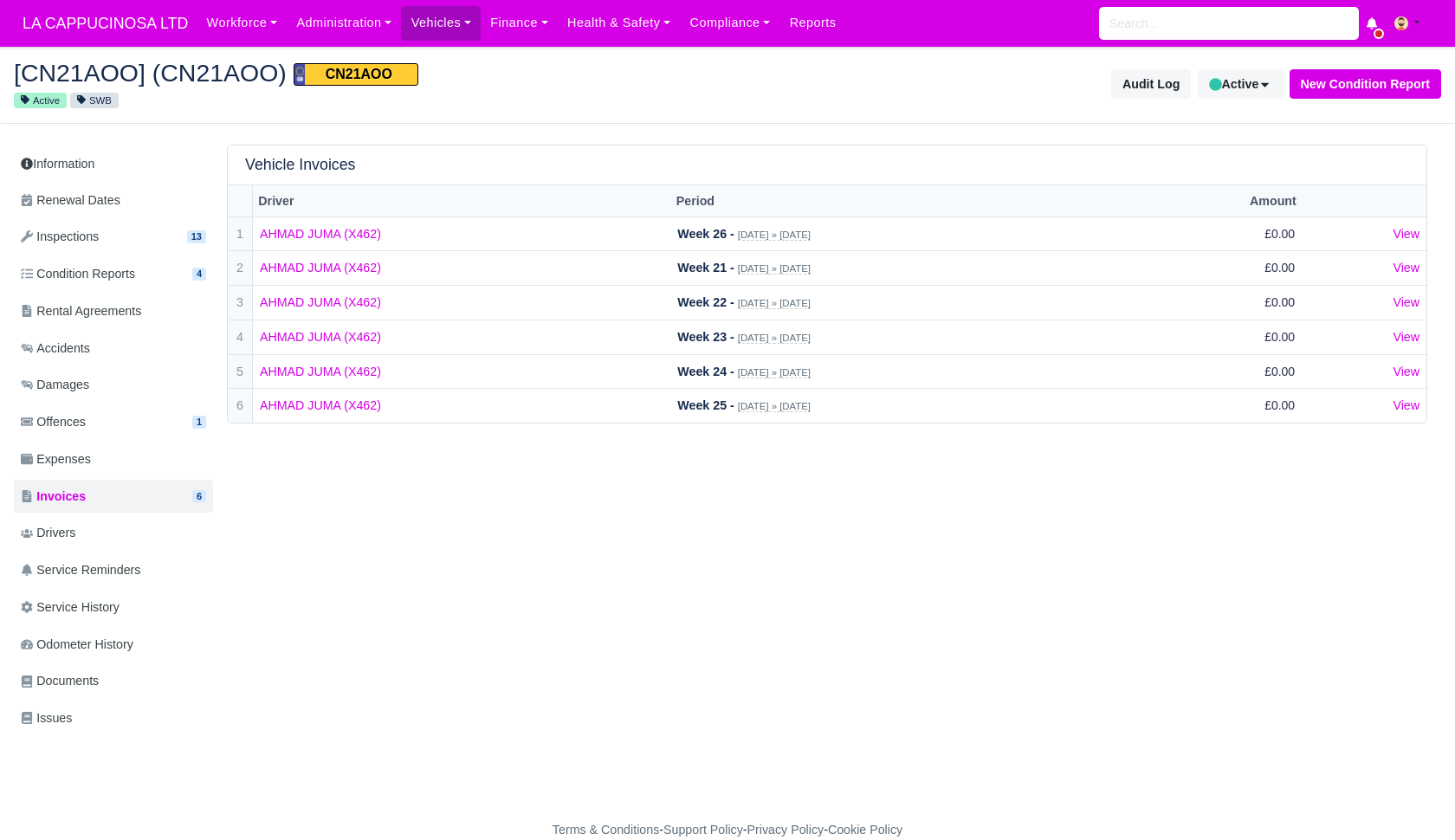 scroll, scrollTop: 0, scrollLeft: 0, axis: both 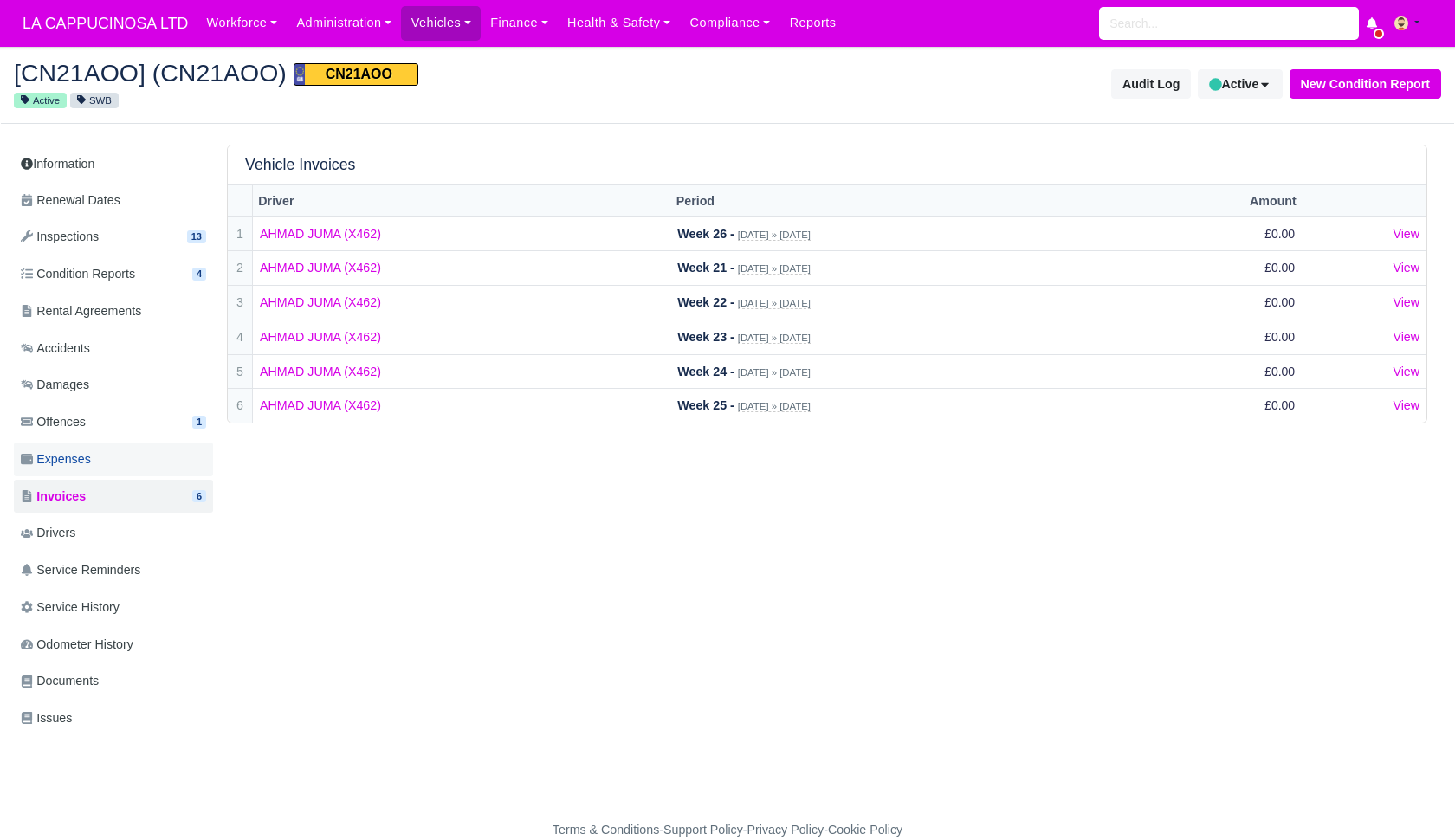 click on "Expenses" at bounding box center (113, 459) 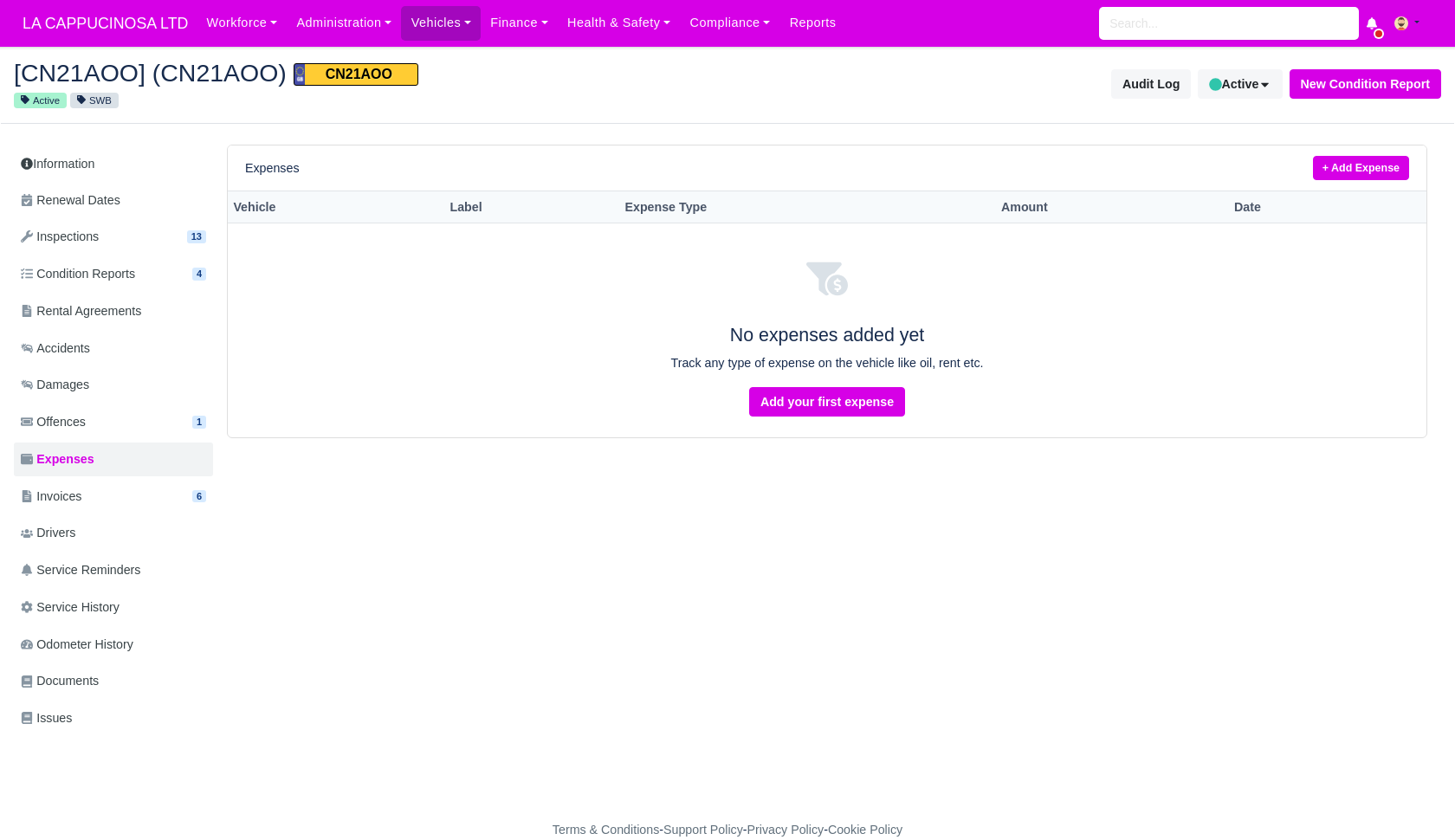 scroll, scrollTop: 0, scrollLeft: 0, axis: both 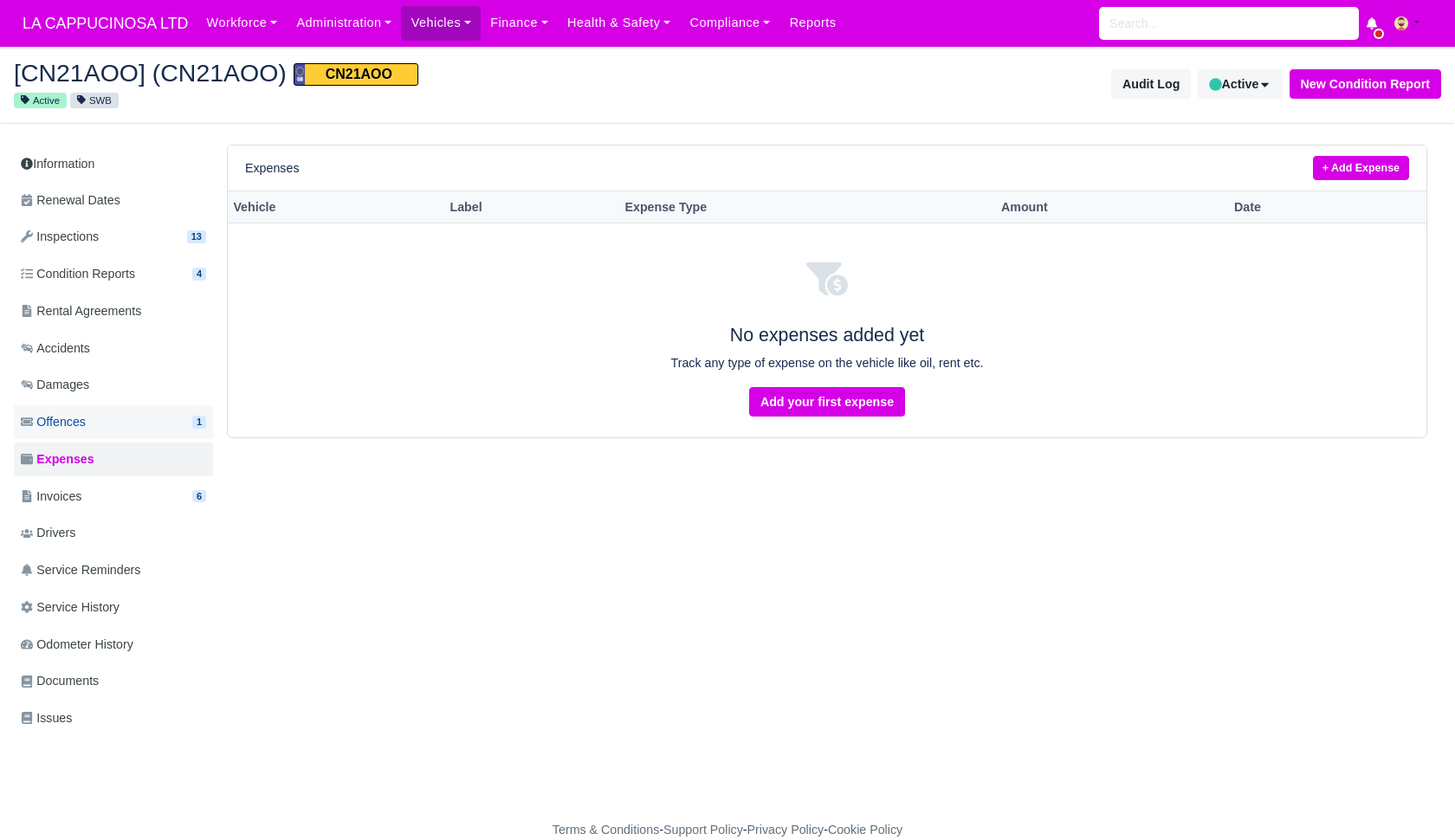 click on "Offences
1" at bounding box center [113, 422] 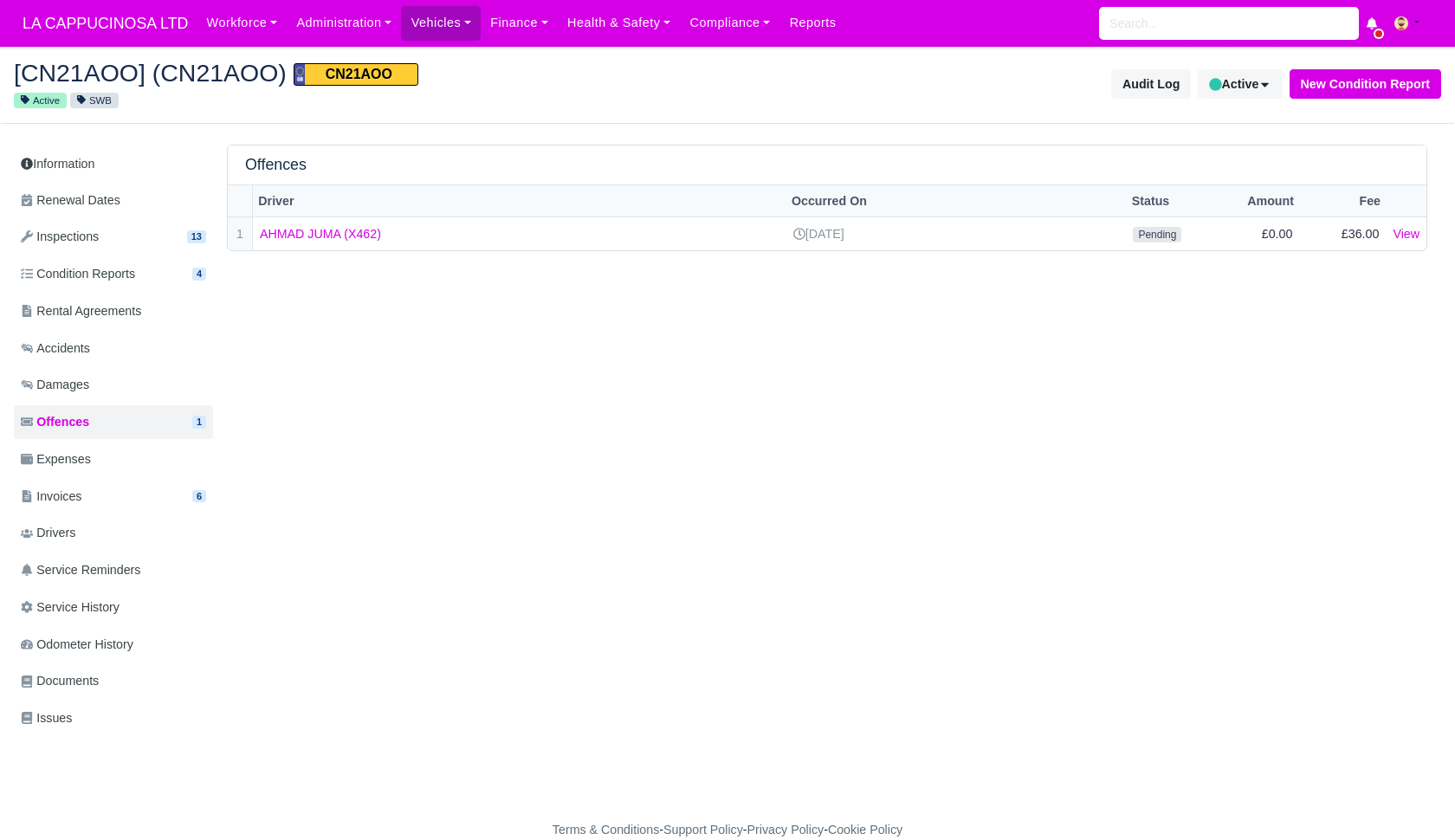 scroll, scrollTop: 0, scrollLeft: 0, axis: both 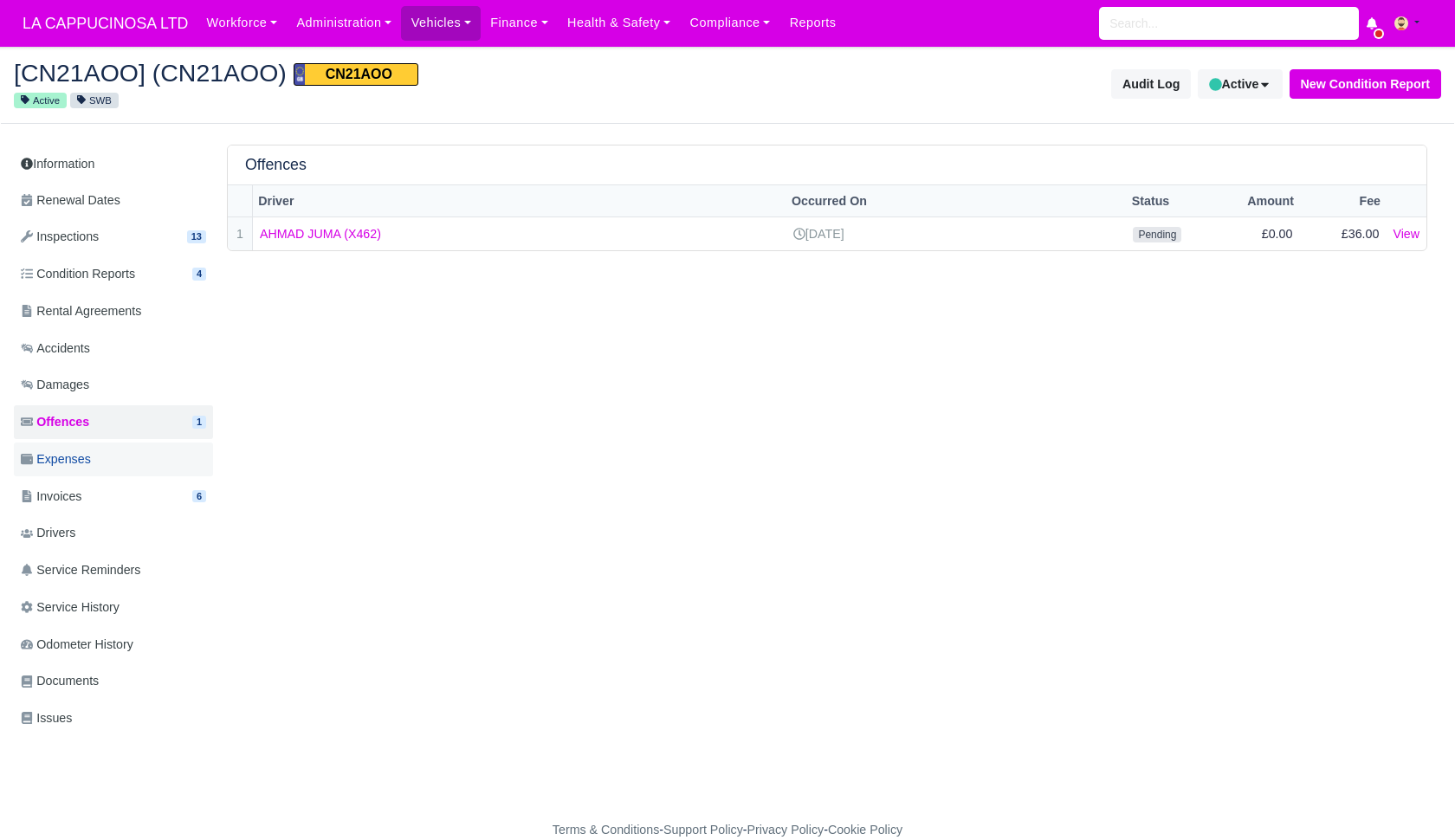 click on "Expenses" at bounding box center [113, 459] 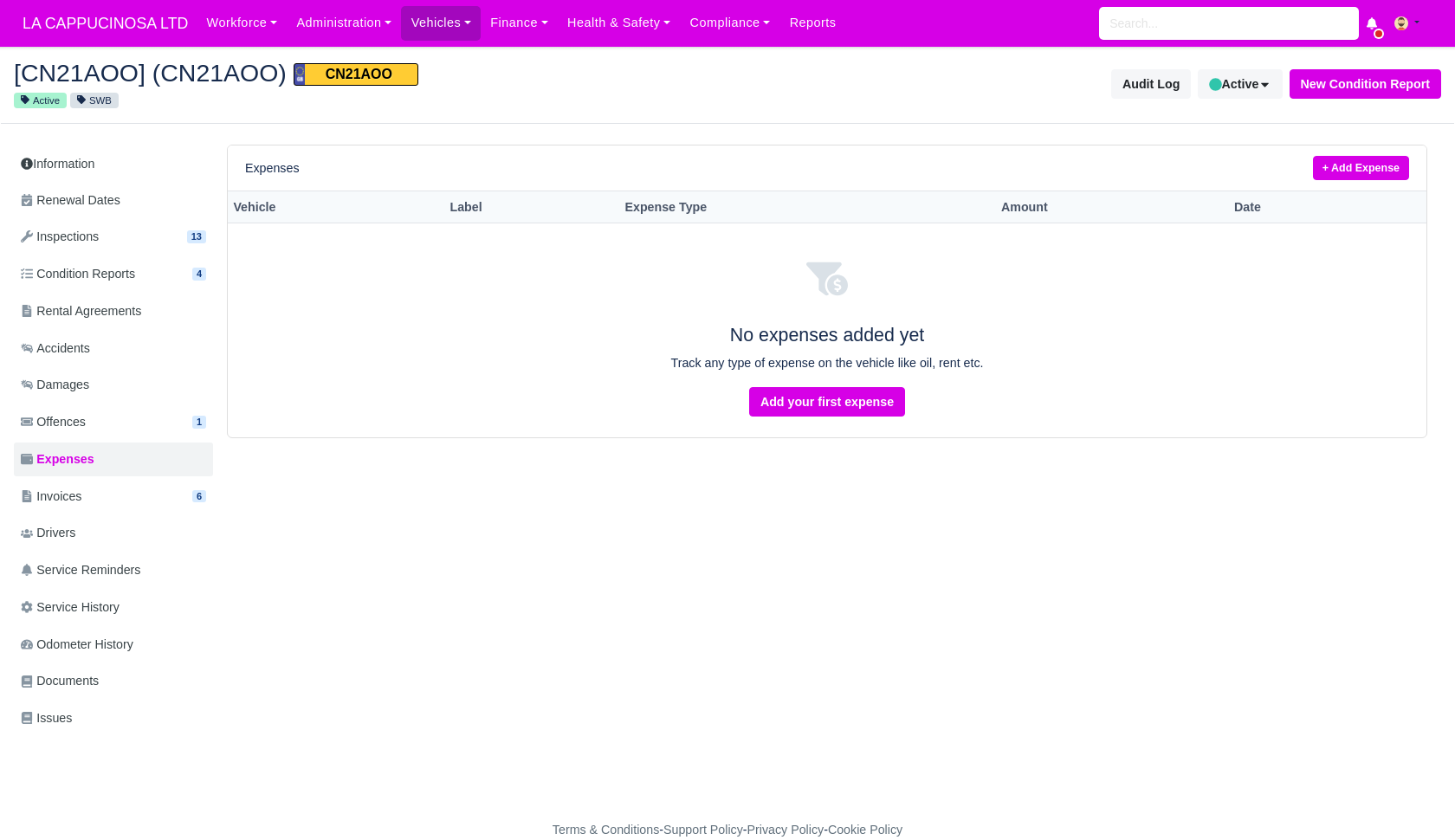 scroll, scrollTop: 0, scrollLeft: 0, axis: both 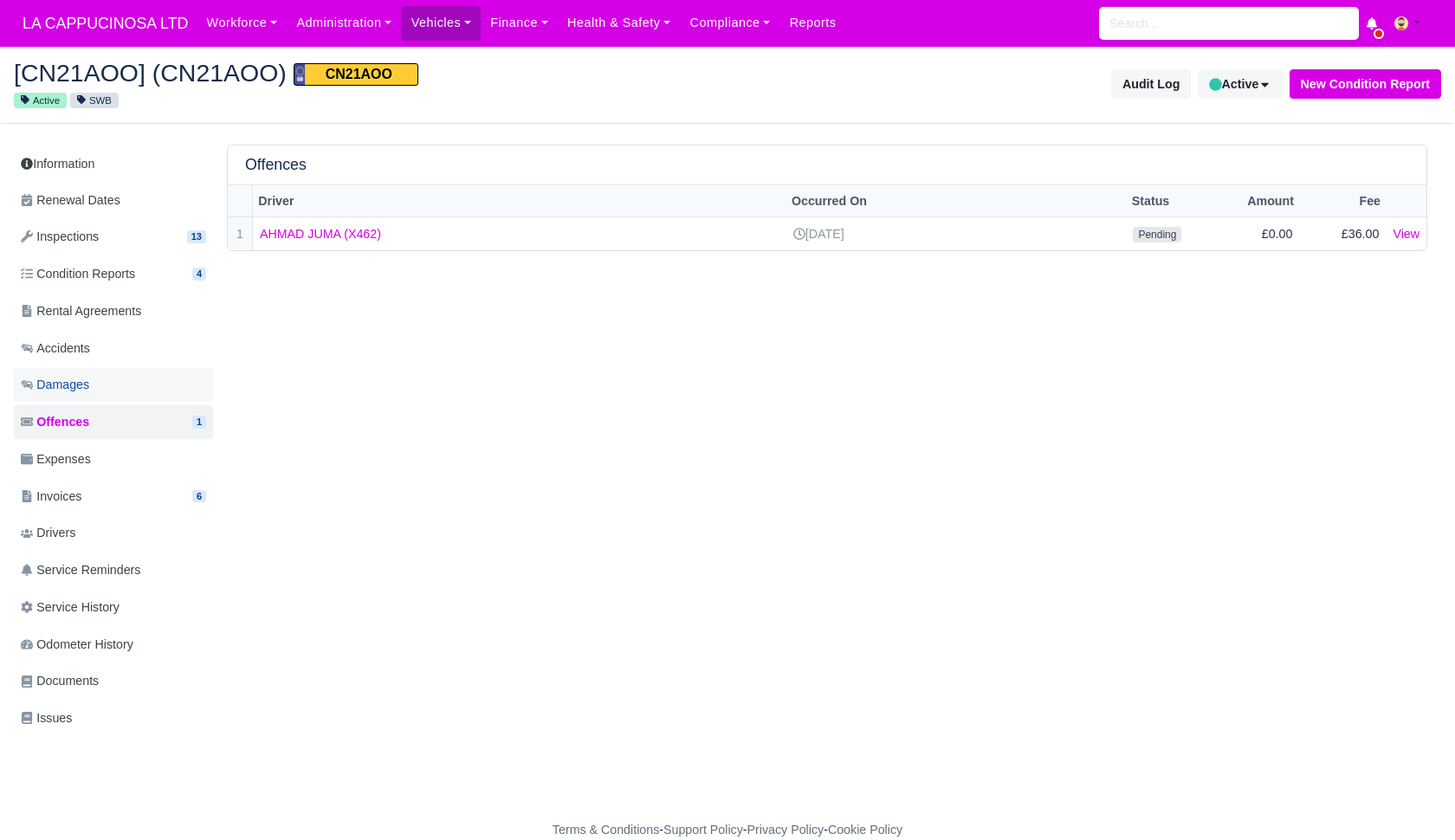 click on "Damages" at bounding box center [113, 384] 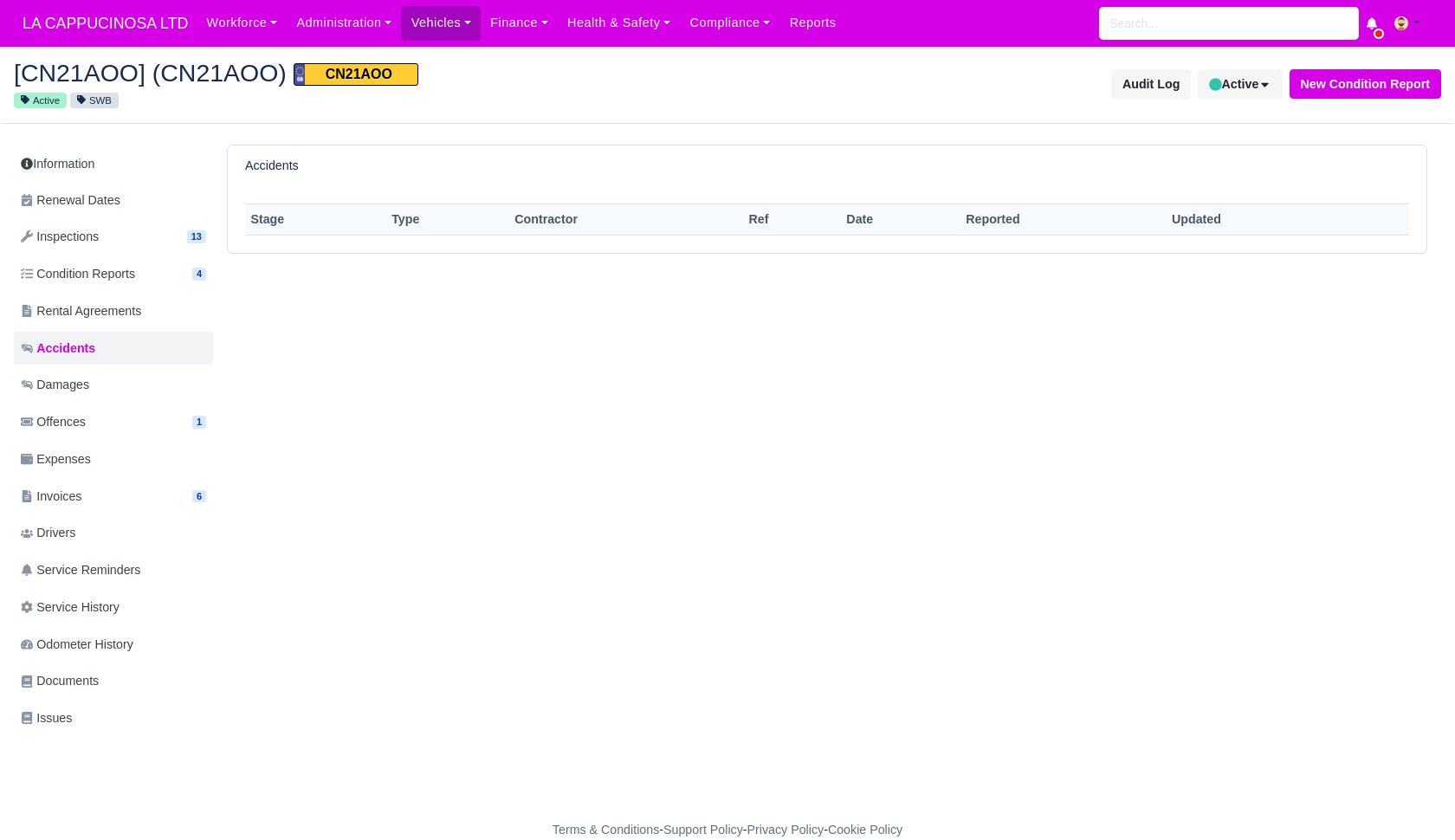 scroll, scrollTop: 0, scrollLeft: 0, axis: both 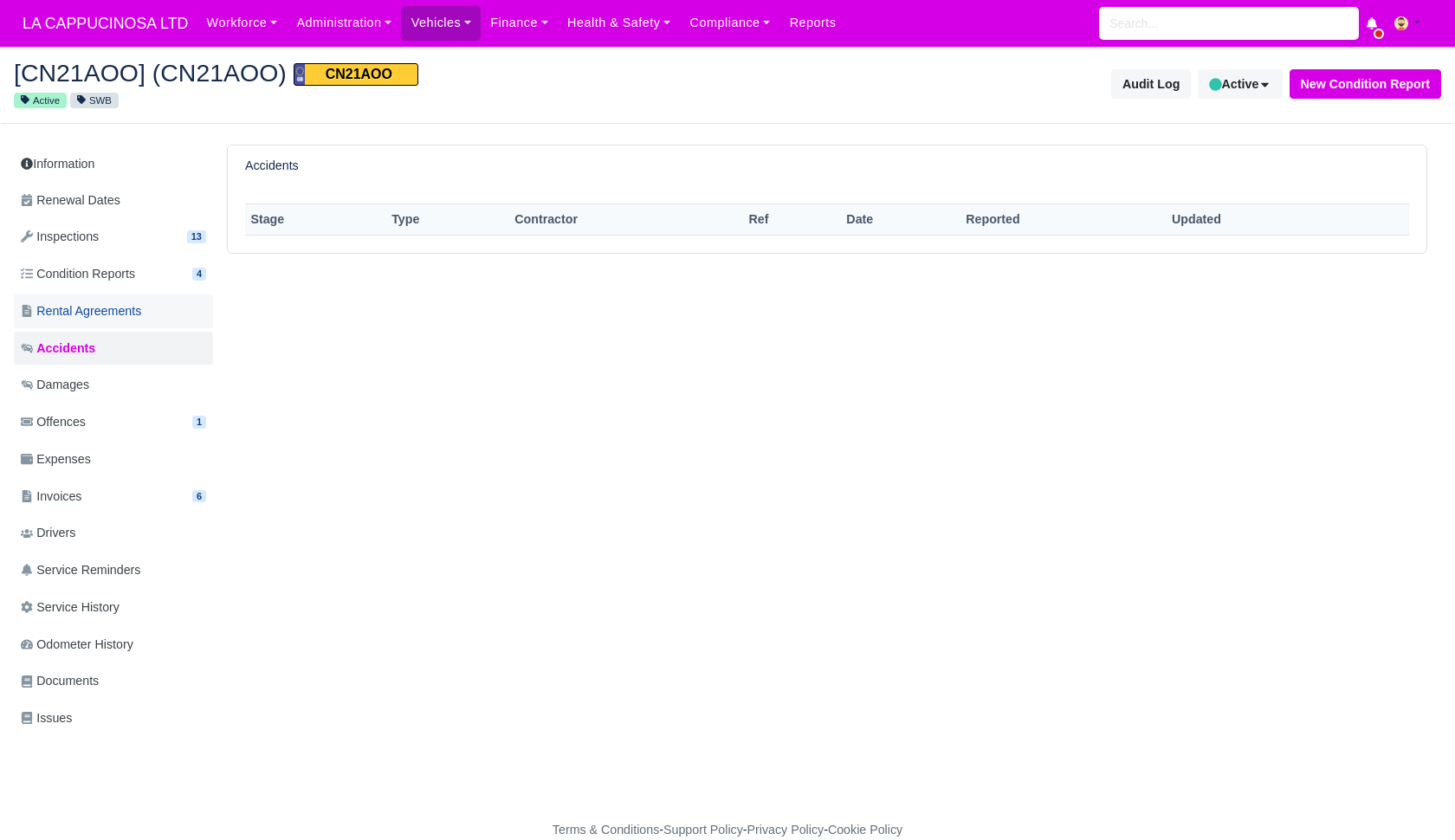 click on "Information
Renewal Dates
Inspections
13
Condition Reports
4
Rental Agreements
Accidents
Damages
Offences
1
Expenses
Invoices
6" at bounding box center [113, 442] 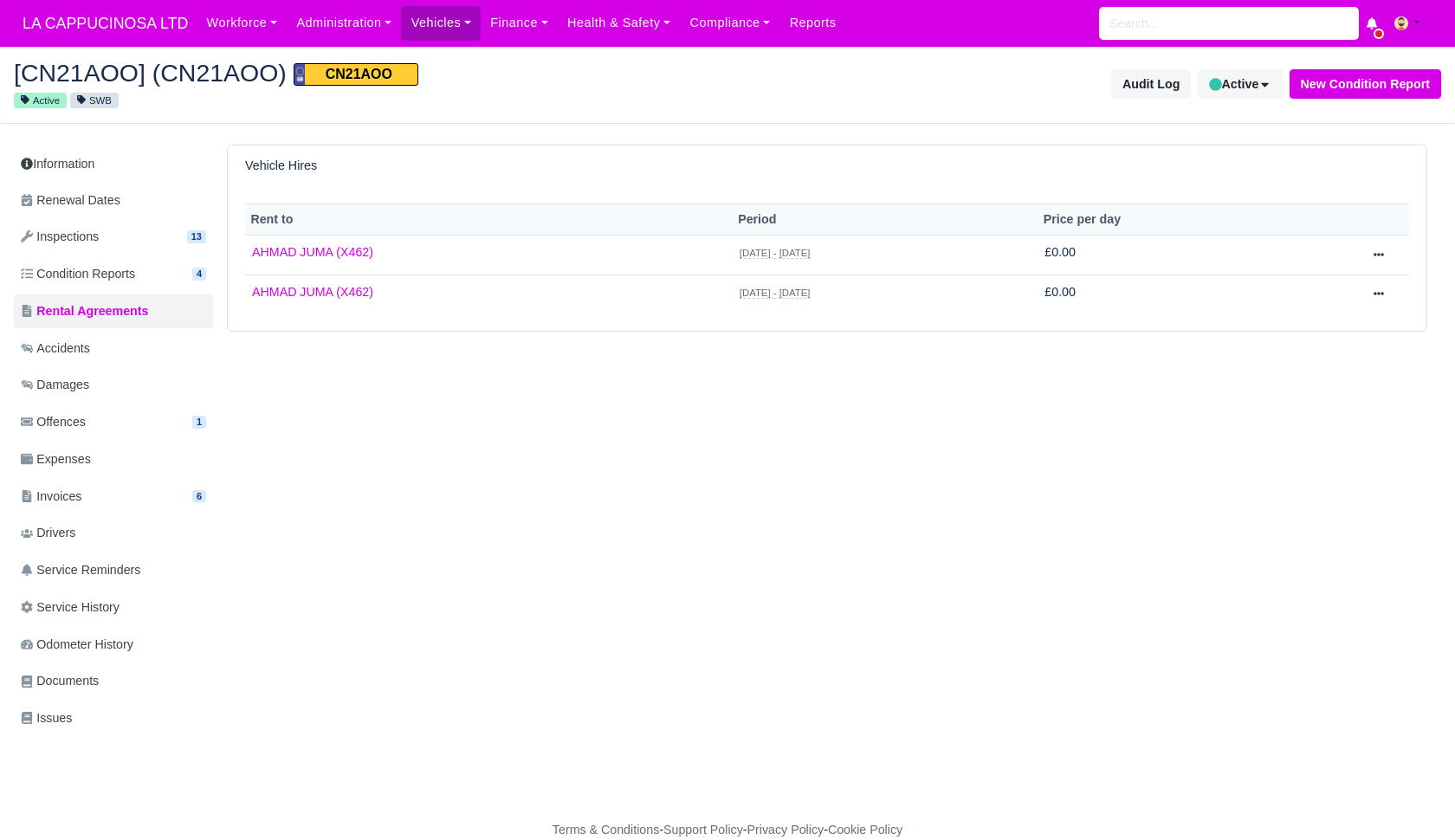 scroll, scrollTop: 0, scrollLeft: 0, axis: both 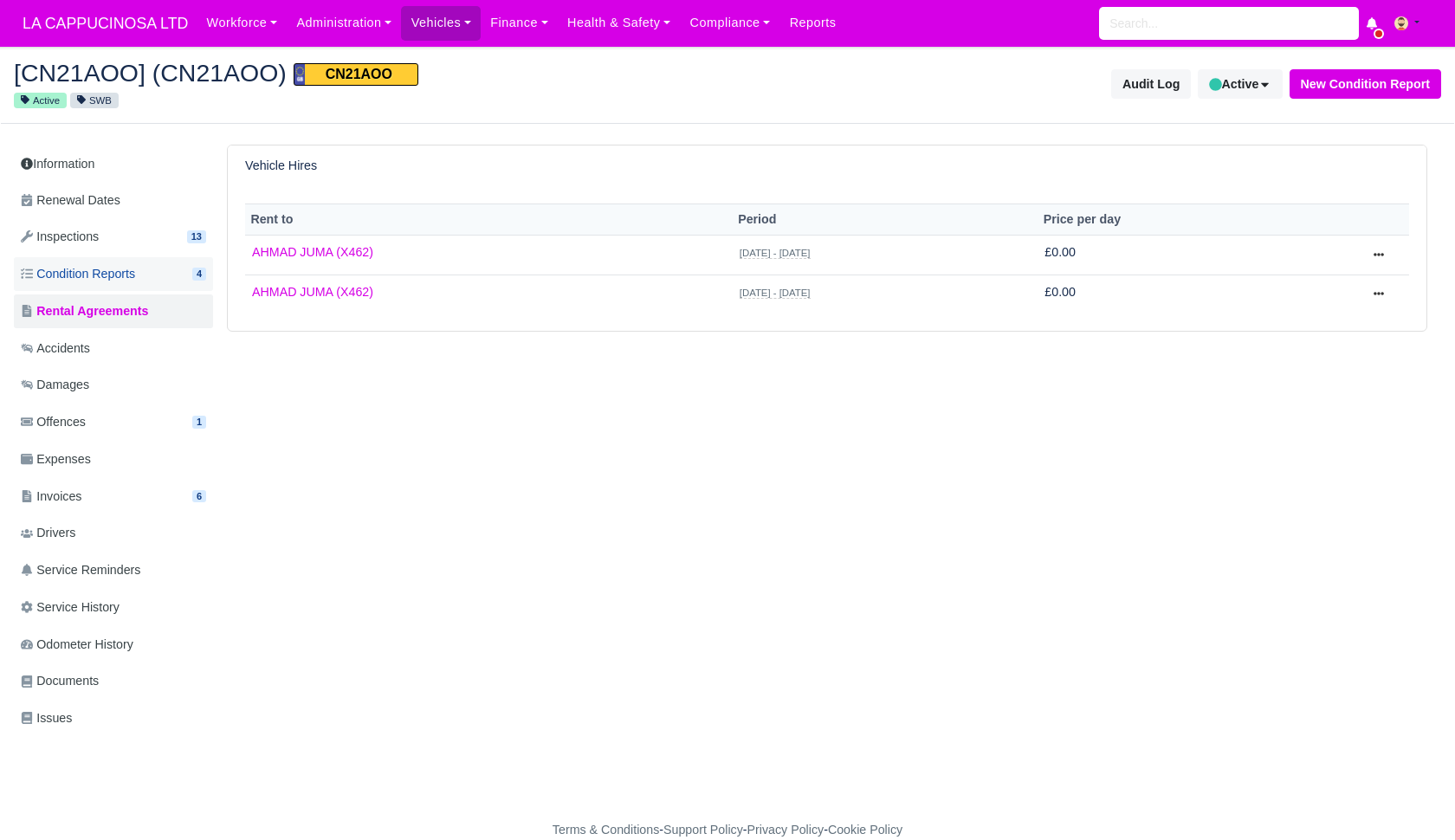 click on "Condition Reports
4" at bounding box center [113, 274] 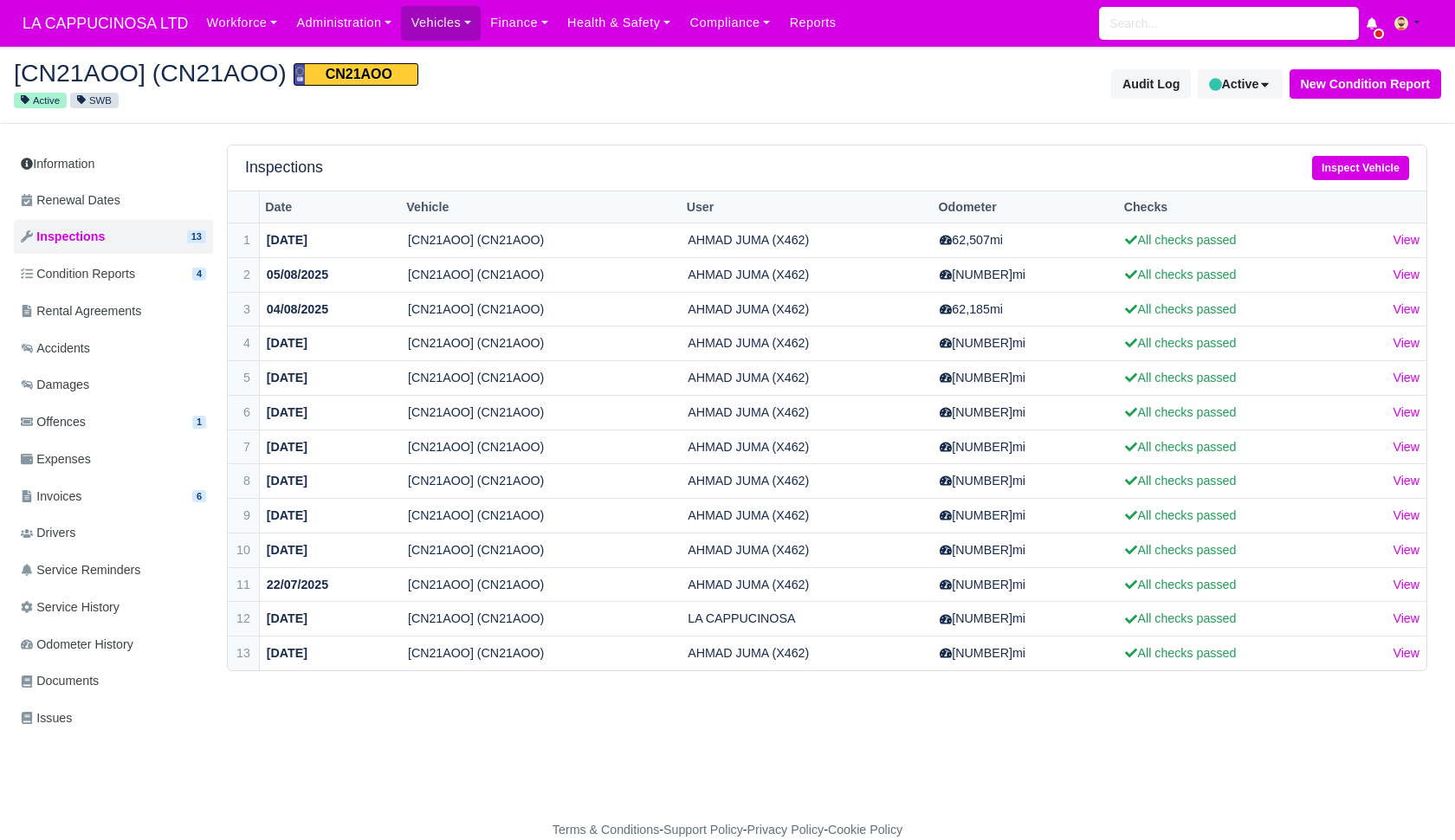 scroll, scrollTop: 0, scrollLeft: 0, axis: both 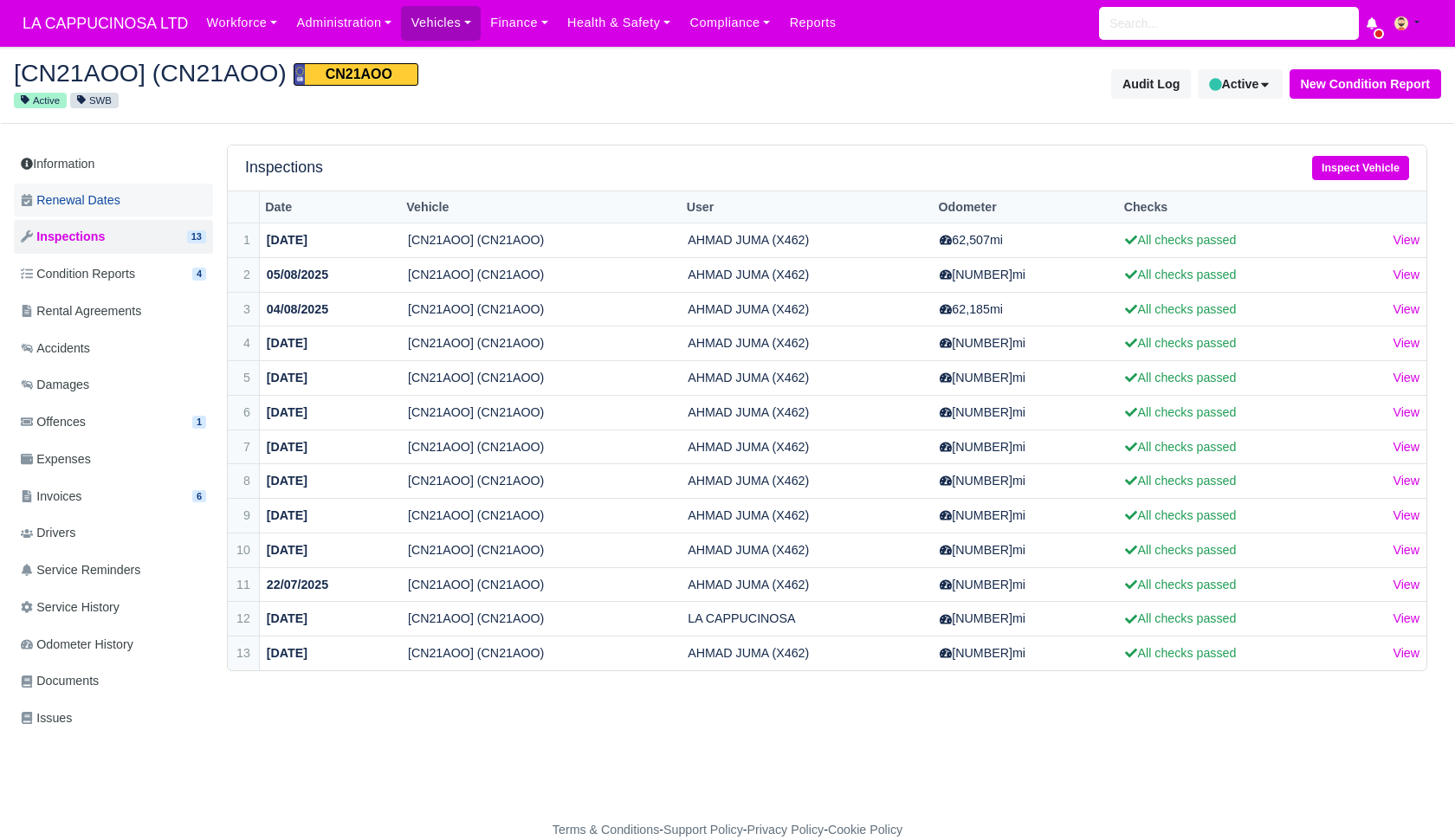 click on "Renewal Dates" at bounding box center (113, 200) 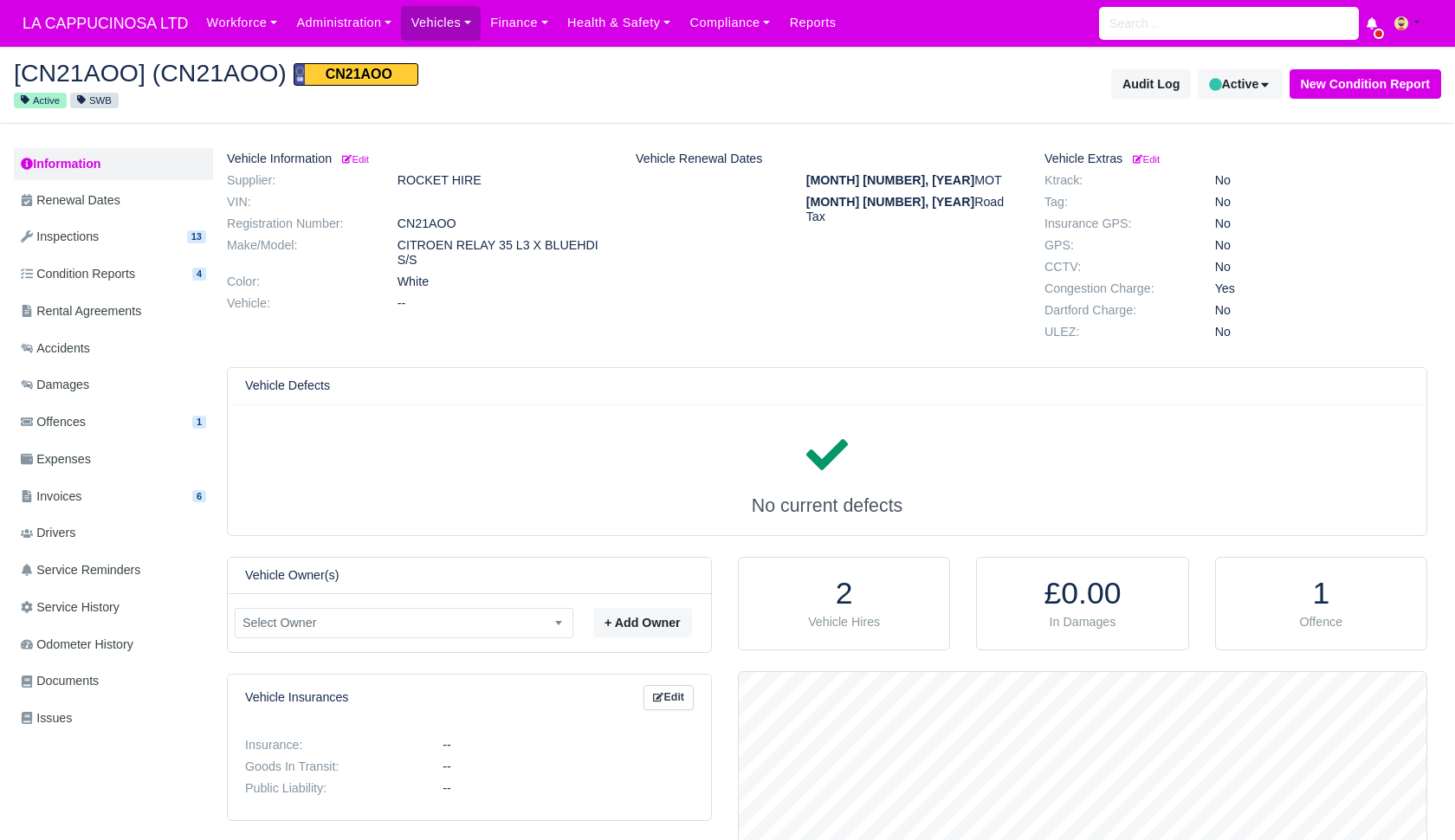 scroll, scrollTop: 0, scrollLeft: 0, axis: both 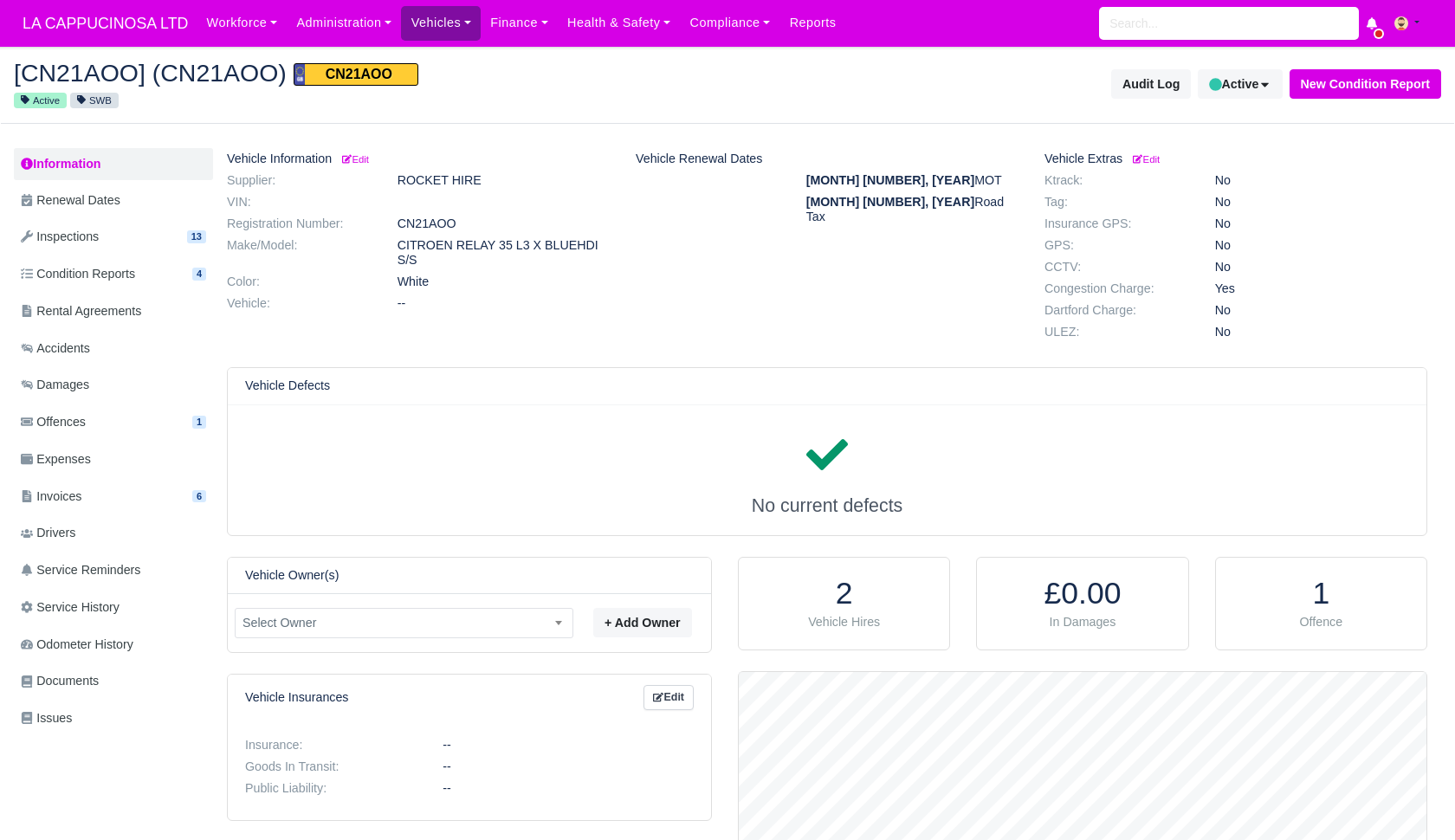 click on "Vehicles" at bounding box center (441, 23) 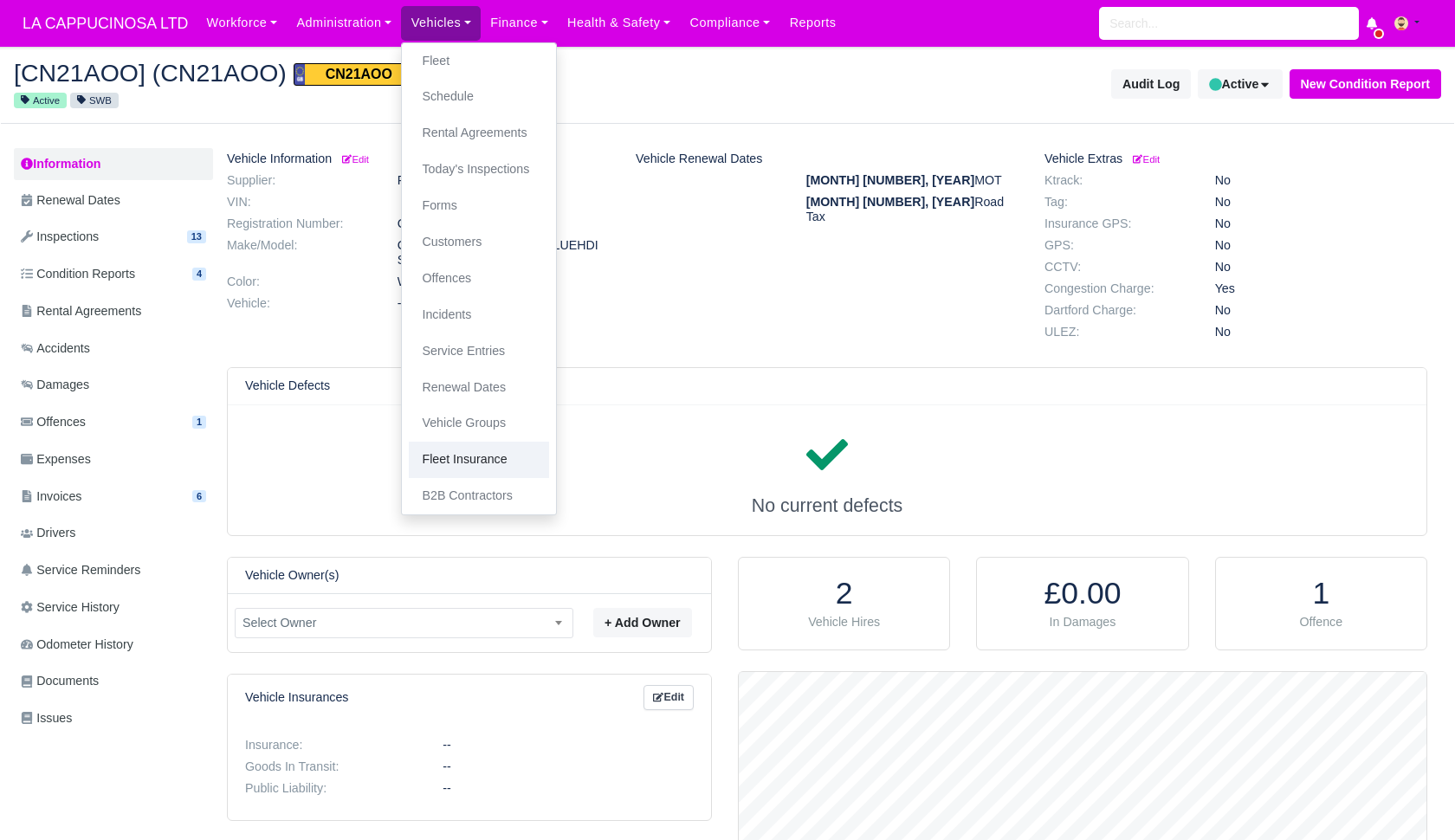 click on "Fleet Insurance" at bounding box center [479, 460] 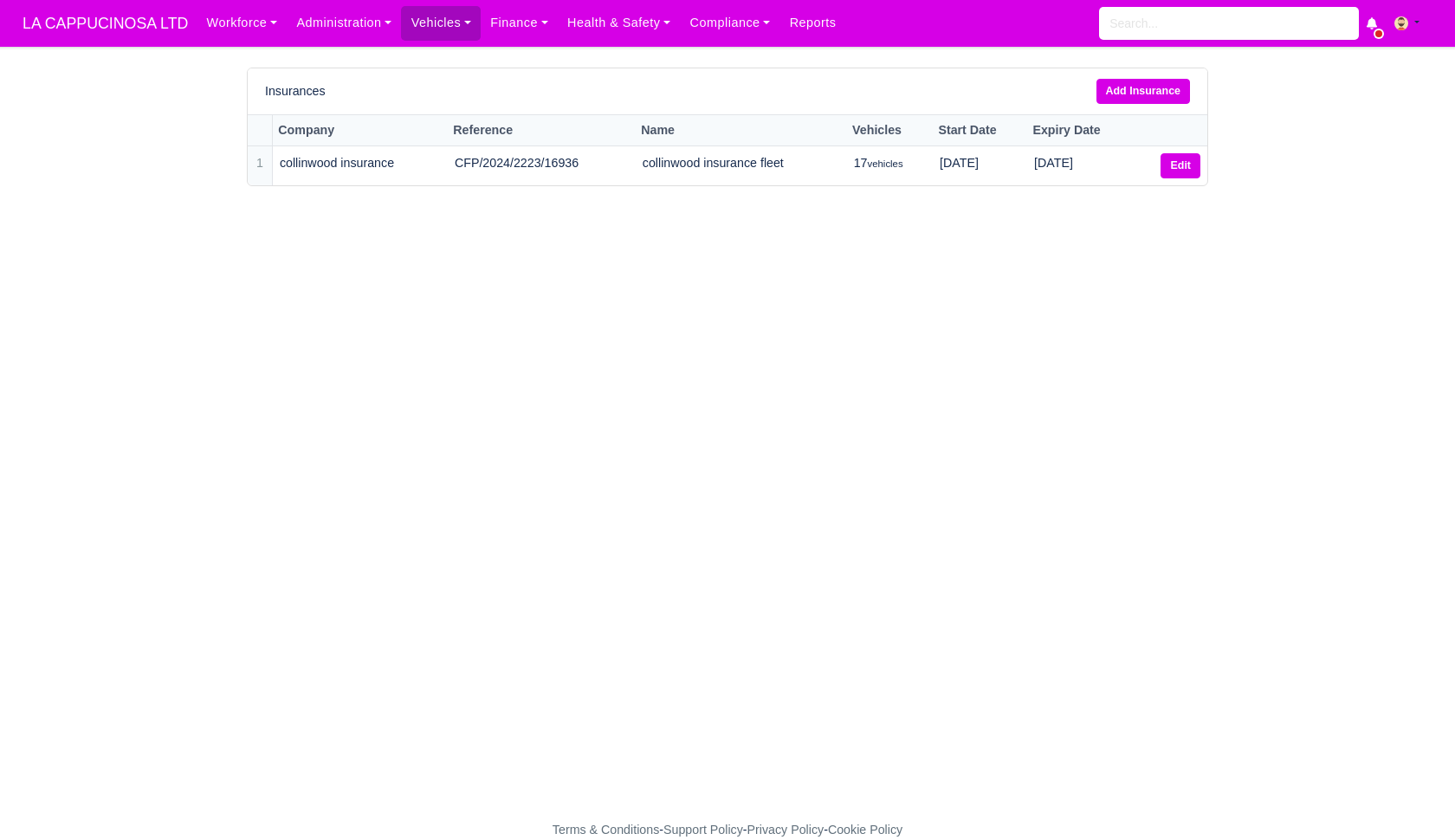scroll, scrollTop: 0, scrollLeft: 0, axis: both 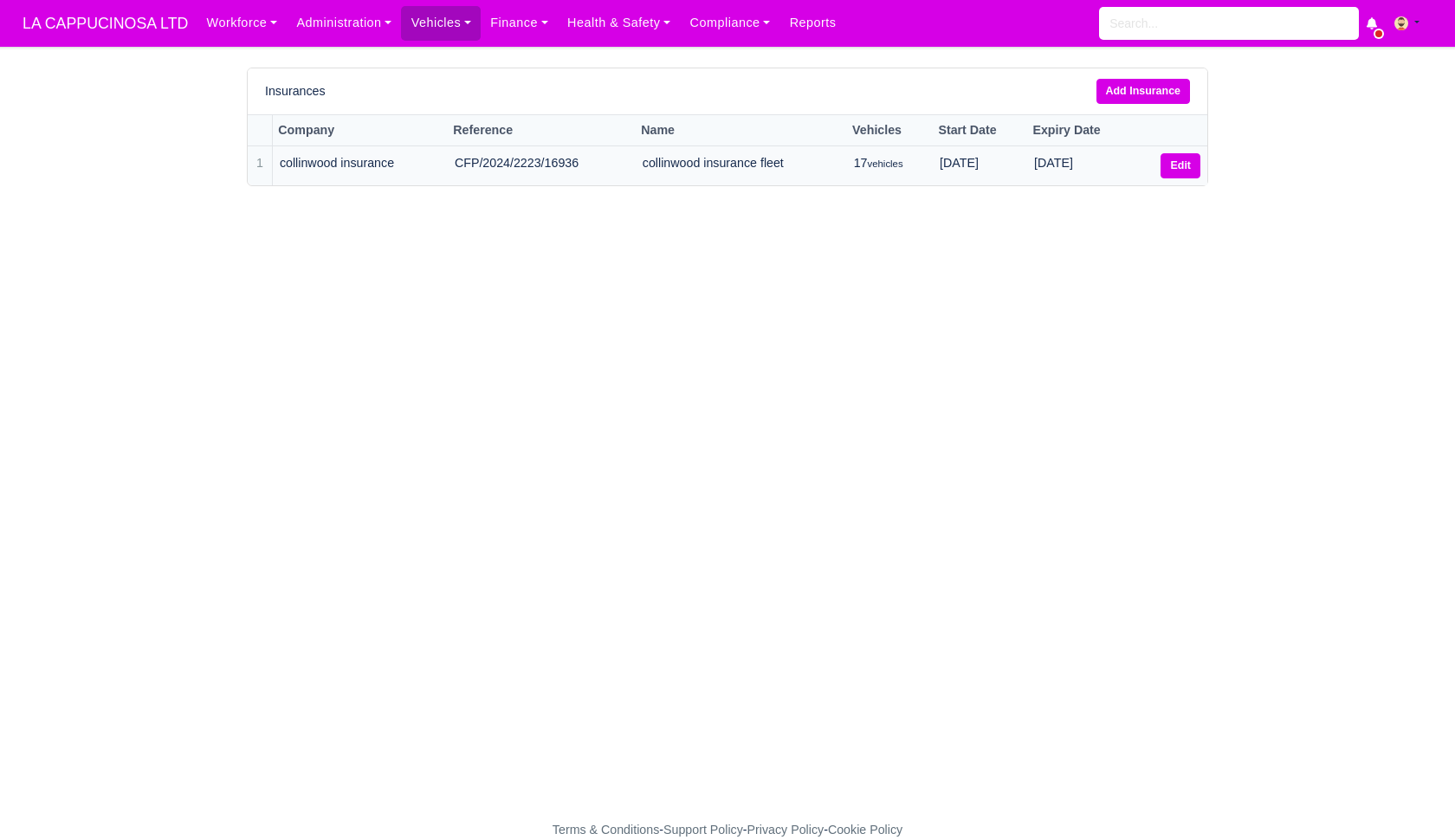 click on "Edit" at bounding box center [1180, 165] 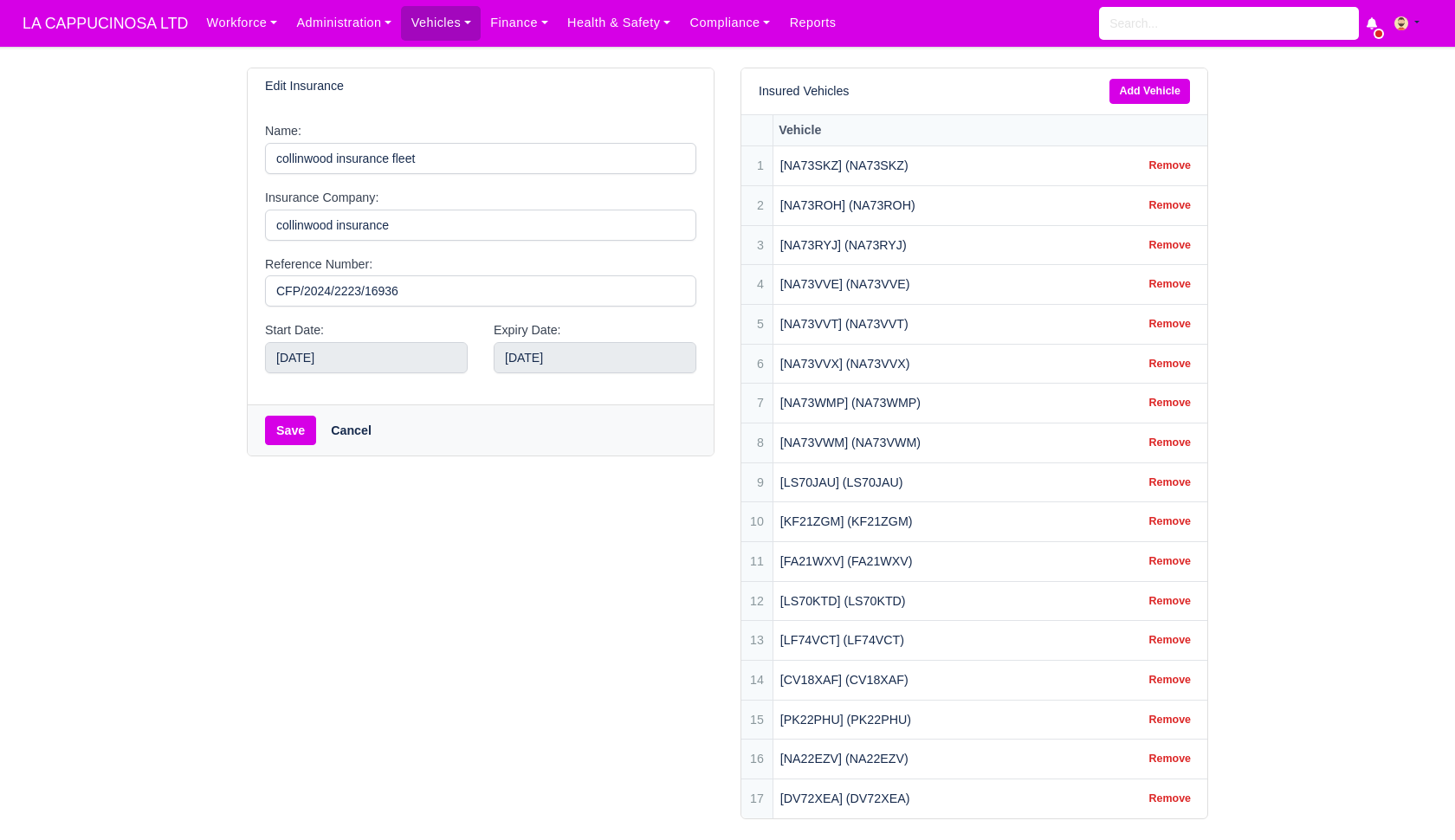 scroll, scrollTop: 0, scrollLeft: 0, axis: both 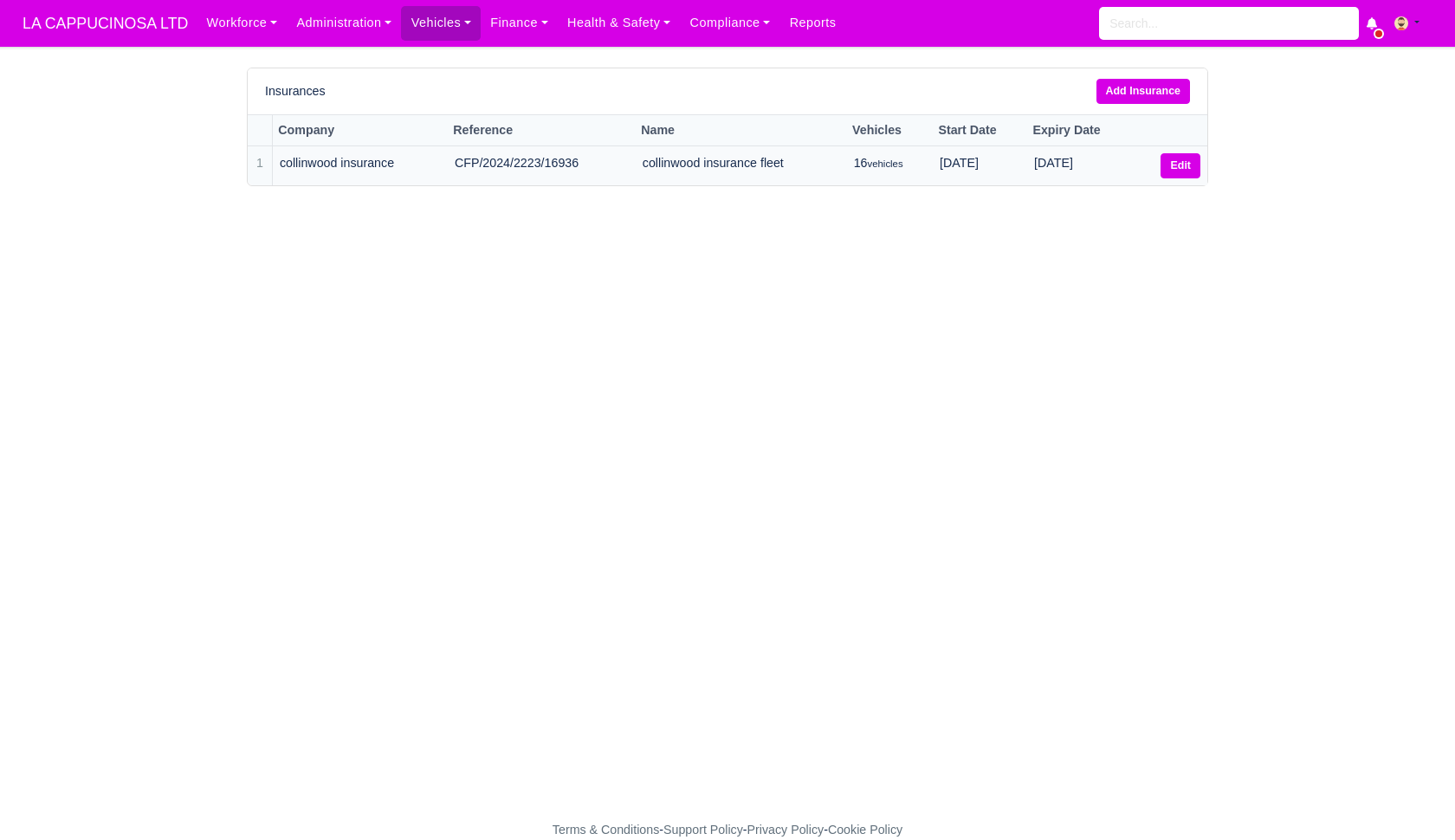 click on "Edit" at bounding box center (1180, 165) 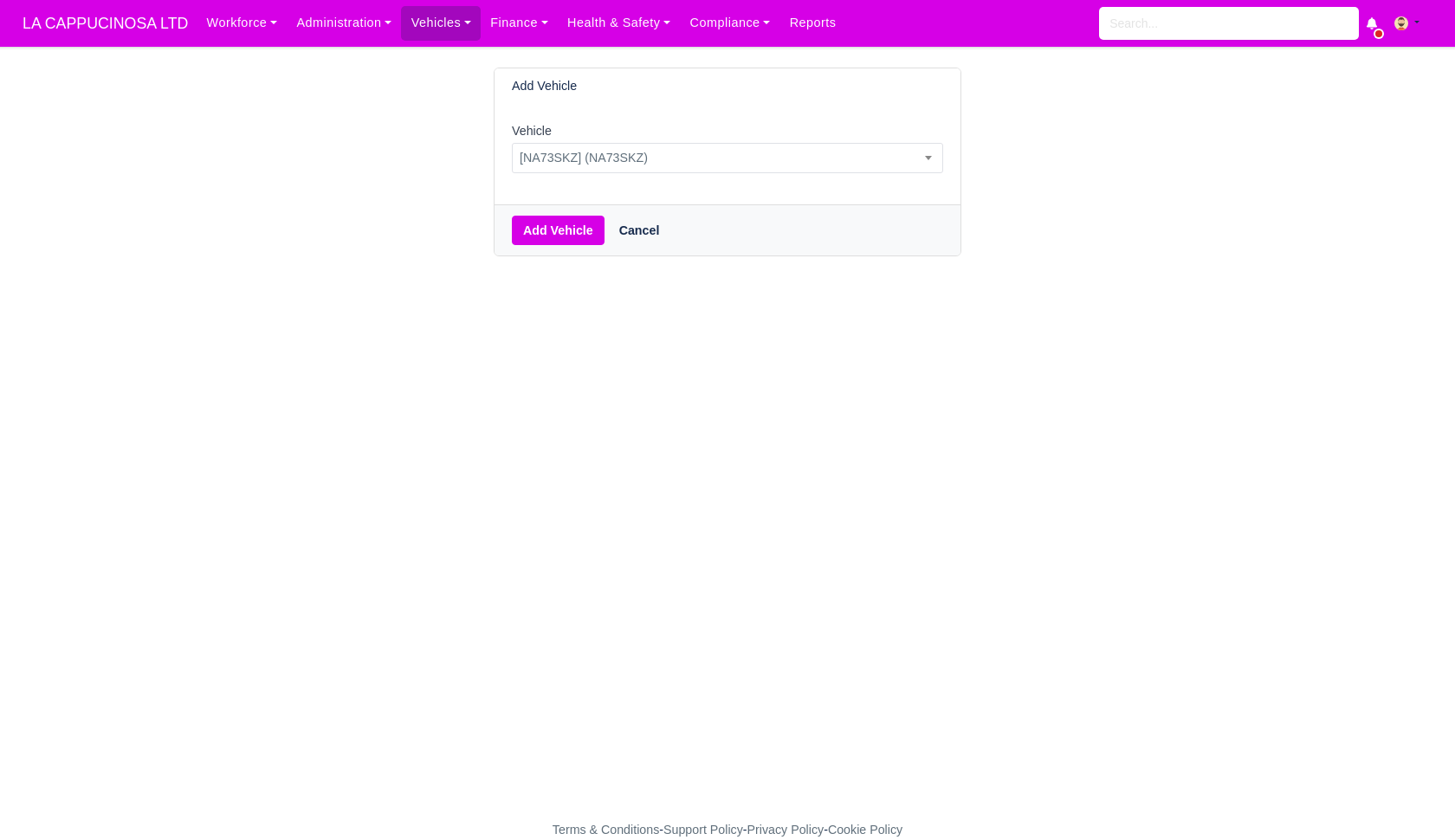 scroll, scrollTop: 0, scrollLeft: 0, axis: both 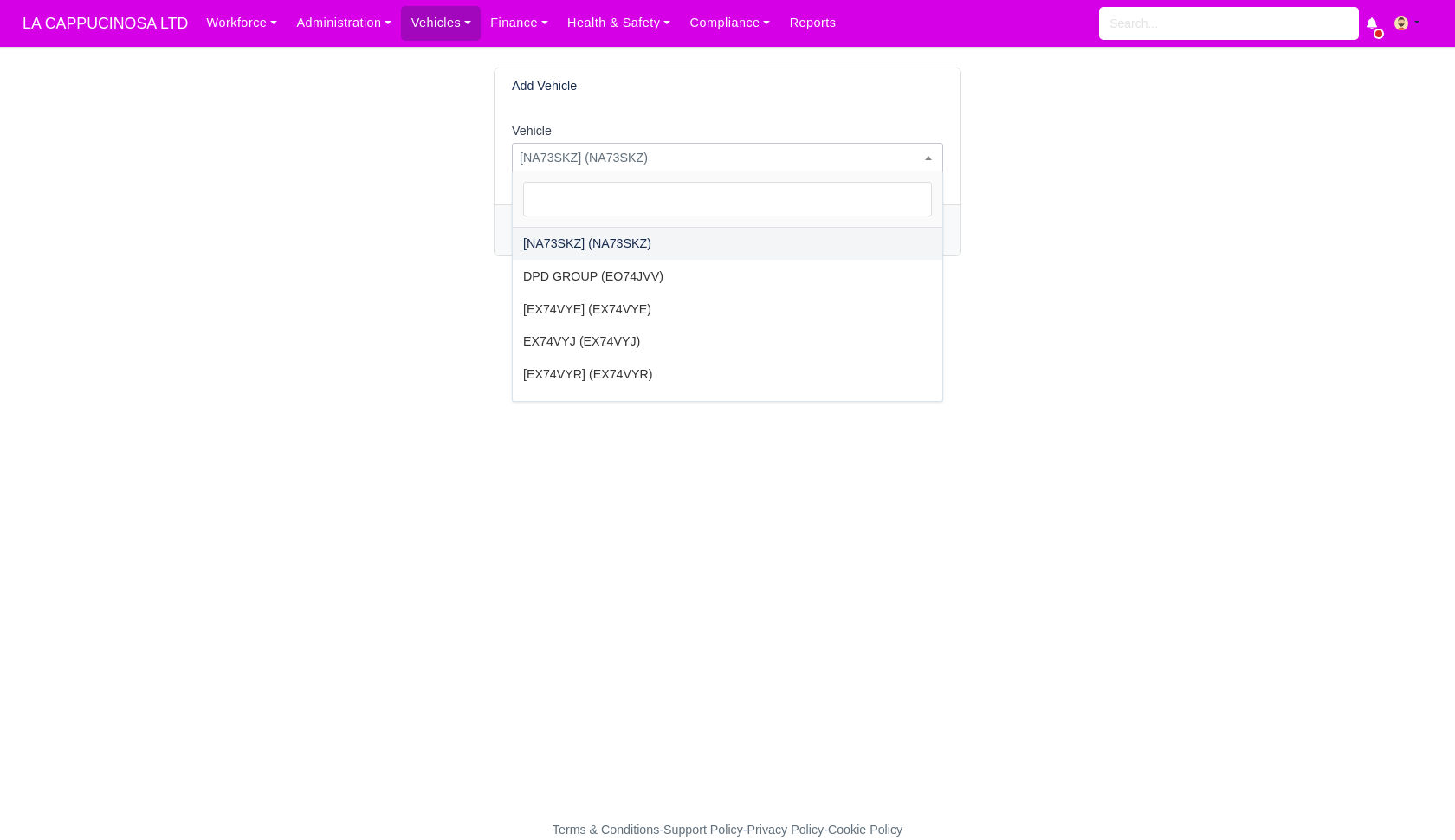 click on "[NA73SKZ] (NA73SKZ)" at bounding box center [728, 158] 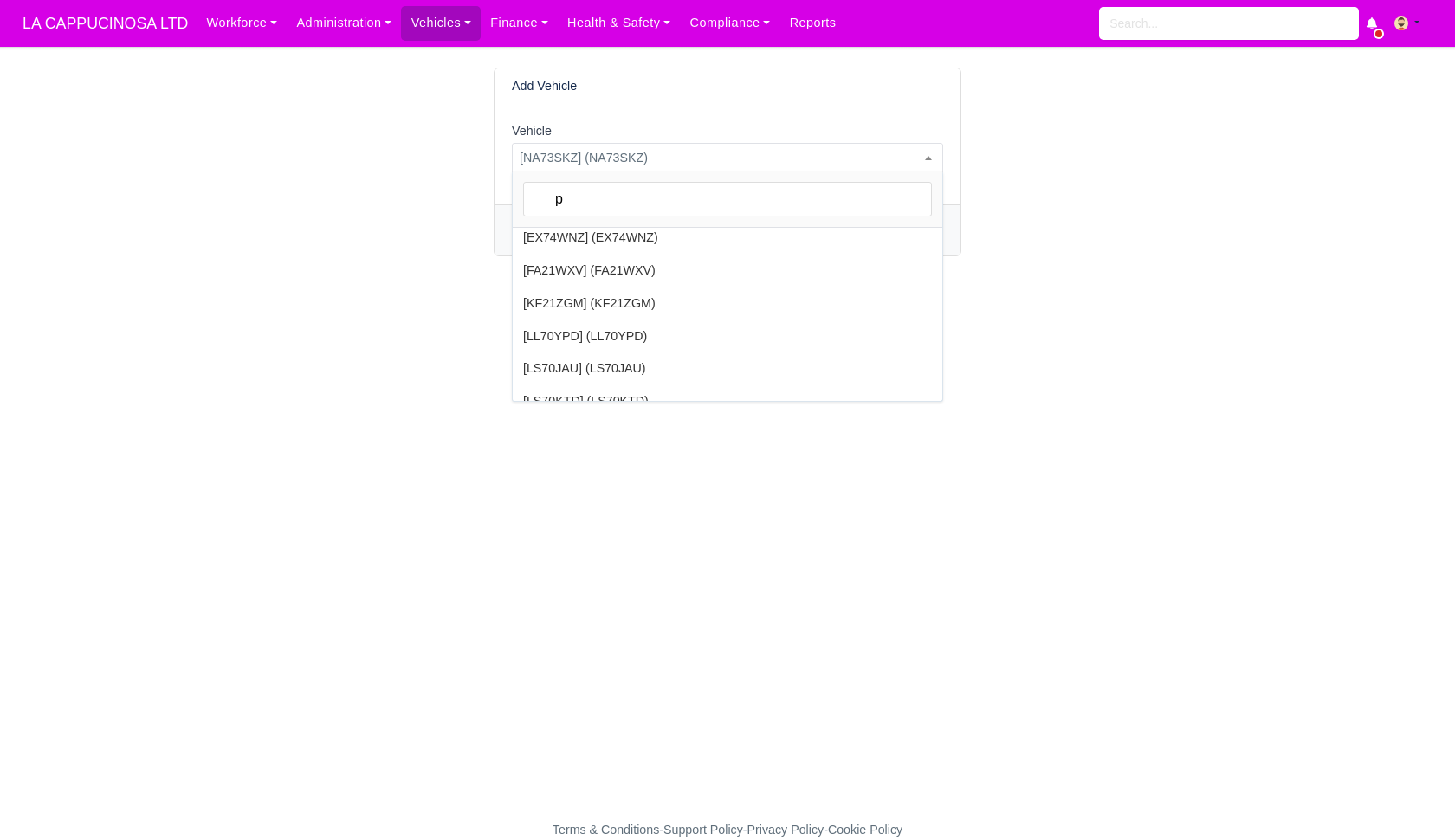 scroll, scrollTop: 0, scrollLeft: 0, axis: both 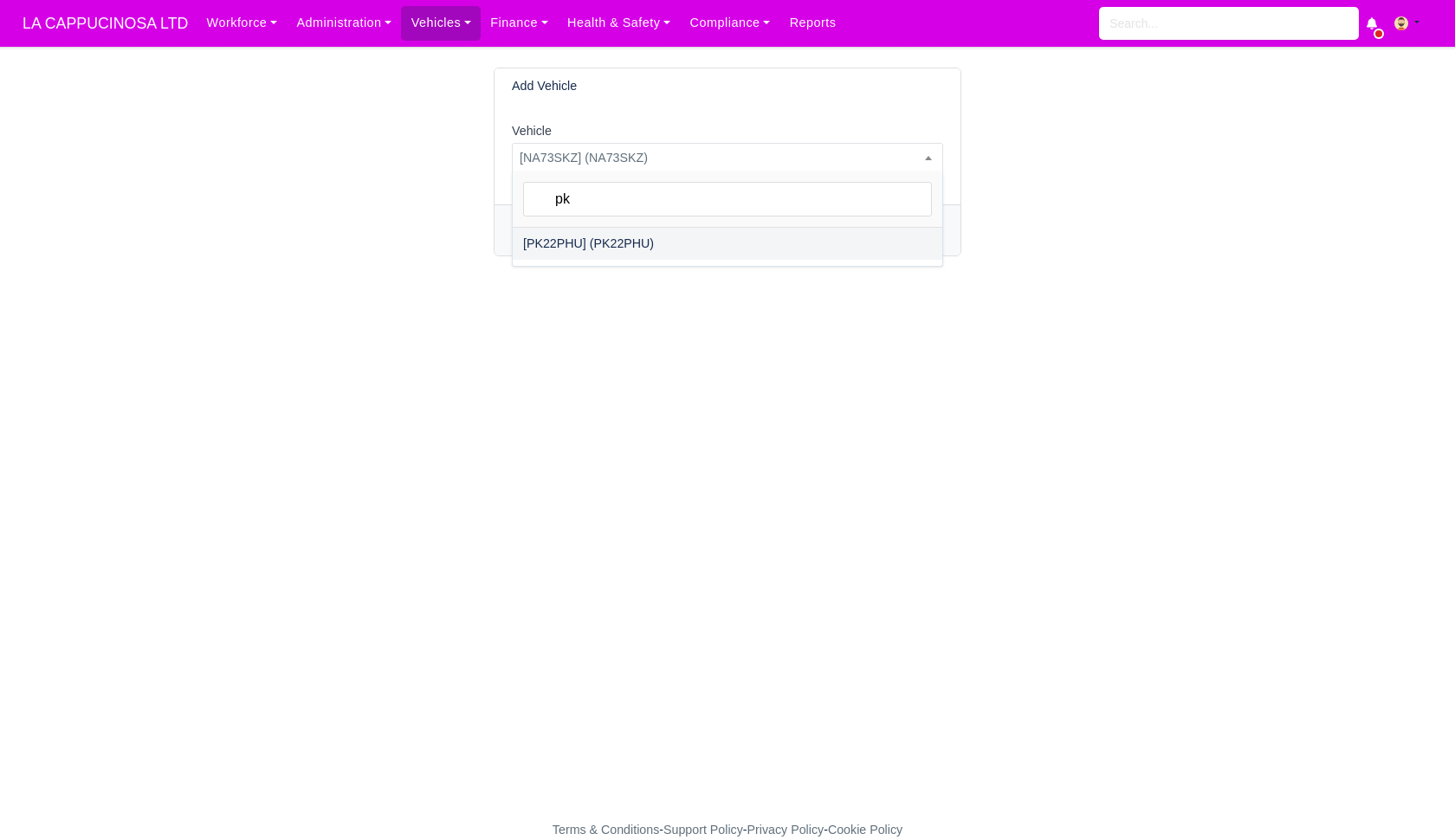 type on "pk" 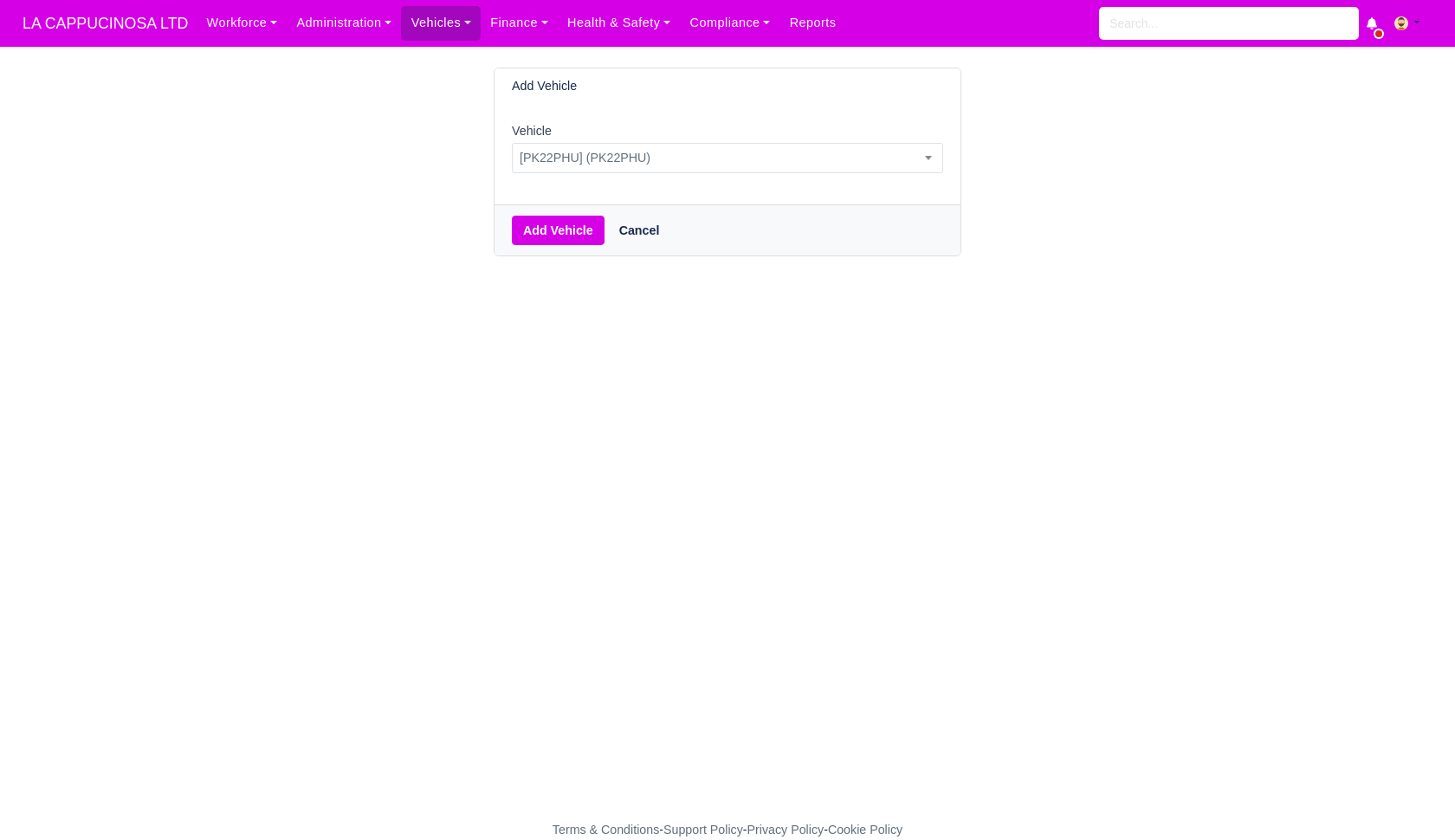 click on "Add Vehicle" at bounding box center (558, 230) 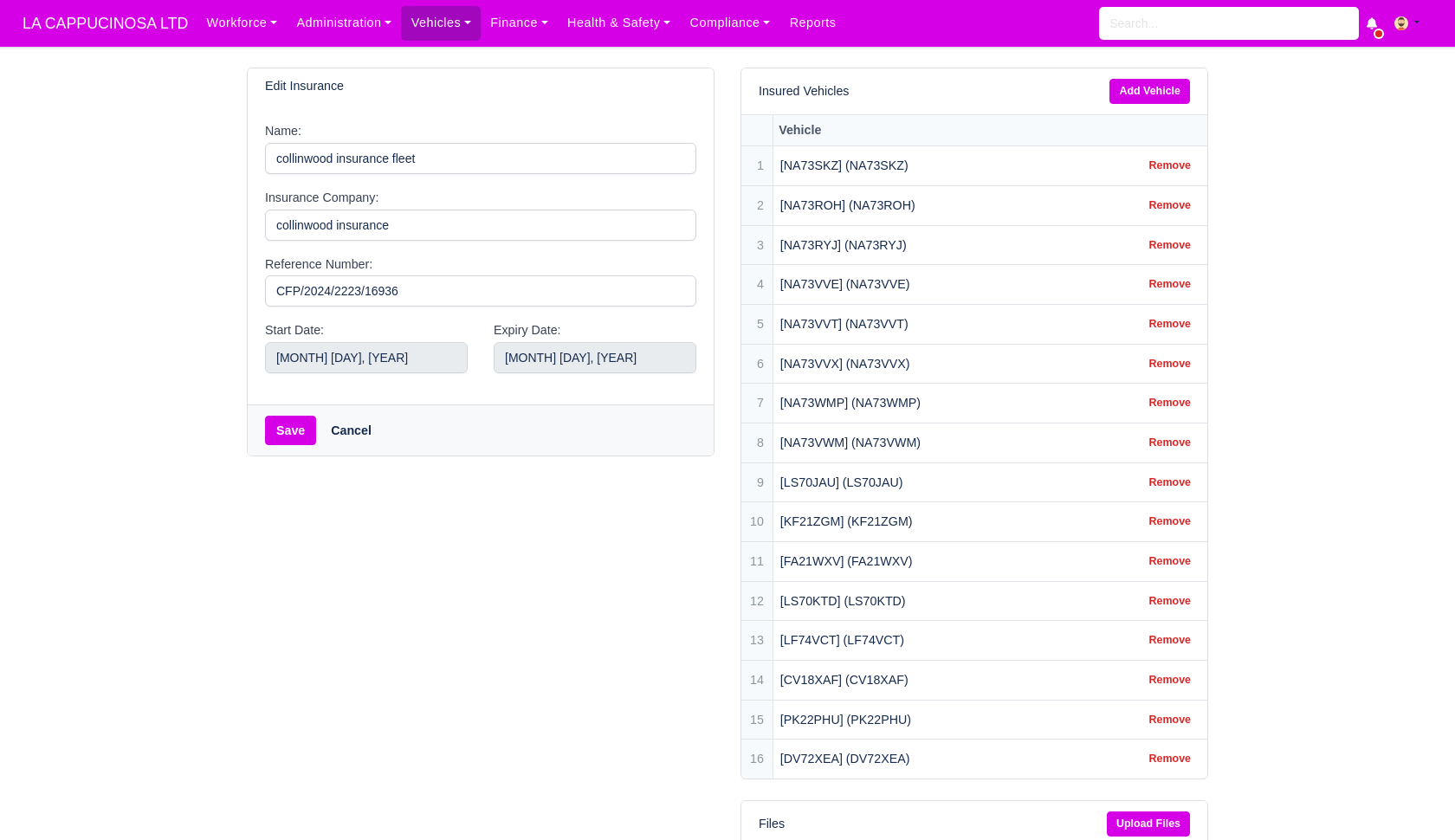 scroll, scrollTop: 0, scrollLeft: 0, axis: both 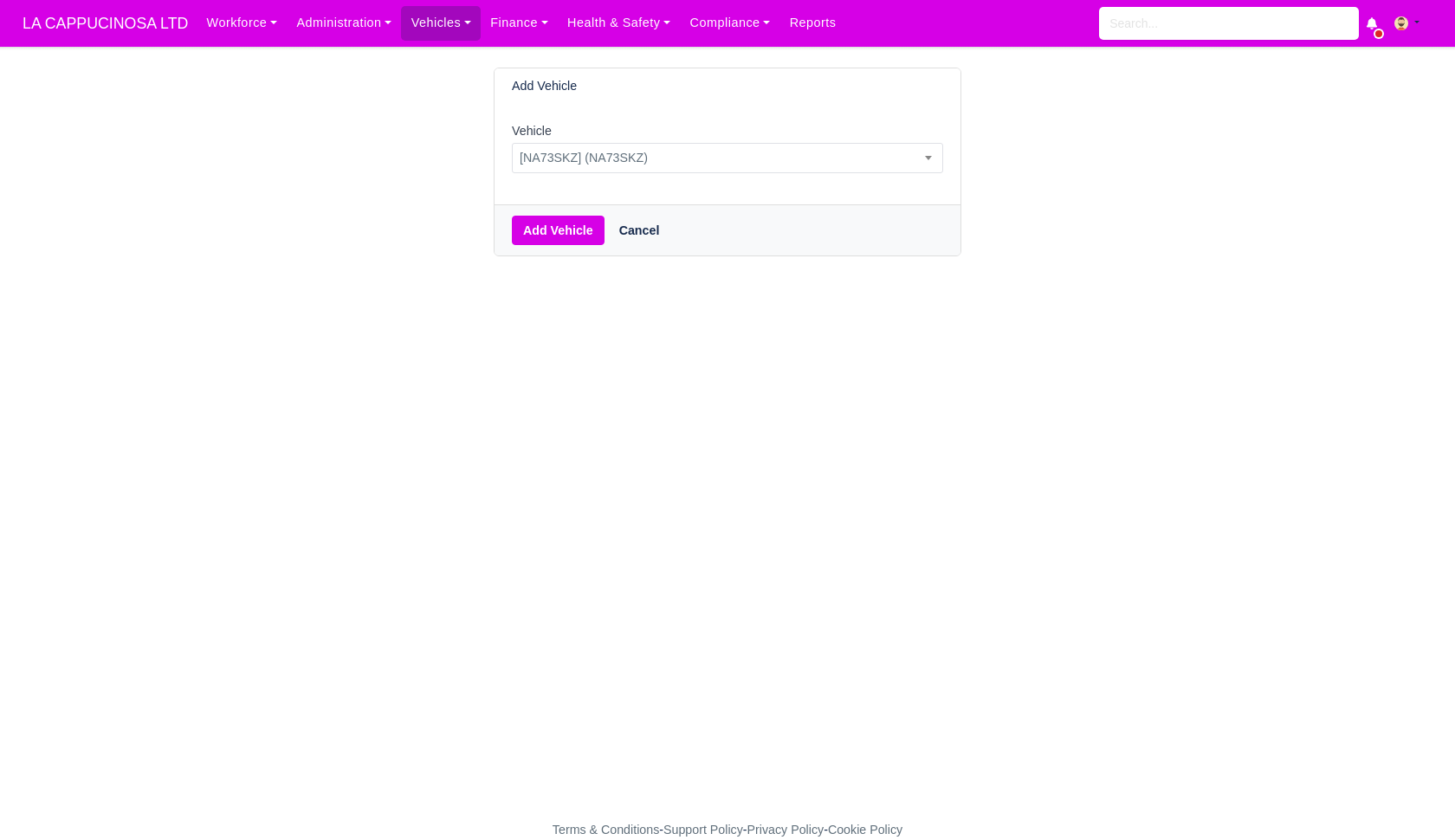 click on "Vehicle
[NA73SKZ] (NA73SKZ)
DPD GROUP (EO74JVV)
[EX74VYE] (EX74VYE)
EX74VYJ (EX74VYJ)
[EX74VYR] (EX74VYR)
[EX74WEK] (EX74WEK)
[EX74WMW] (EX74WMW)
[EX74WNZ] (EX74WNZ)
[FA21WXV] (FA21WXV)
[KF21ZGM] (KF21ZGM)
[LL70YPD] (LL70YPD)
[LS70JAU] (LS70JAU)
[LS70KTD] (LS70KTD)
[LS70VUC] (LS70VUC)
[NA73ROH] (NA73ROH)
[NA73RYJ] (NA73RYJ)
[NA73VVE] (NA73VVE)
[NA73VVK] (NA73VVK)
[PK22PHU] (PK22PHU)
[YG22HUU] (YG22HUU)
[YG71MRU] (YG71MRU)
[YG71MXA] (YG71MXA)
[NA73VWM] (NA73VWM)
[EO74JXL] (EO74JXL)" at bounding box center [728, 147] 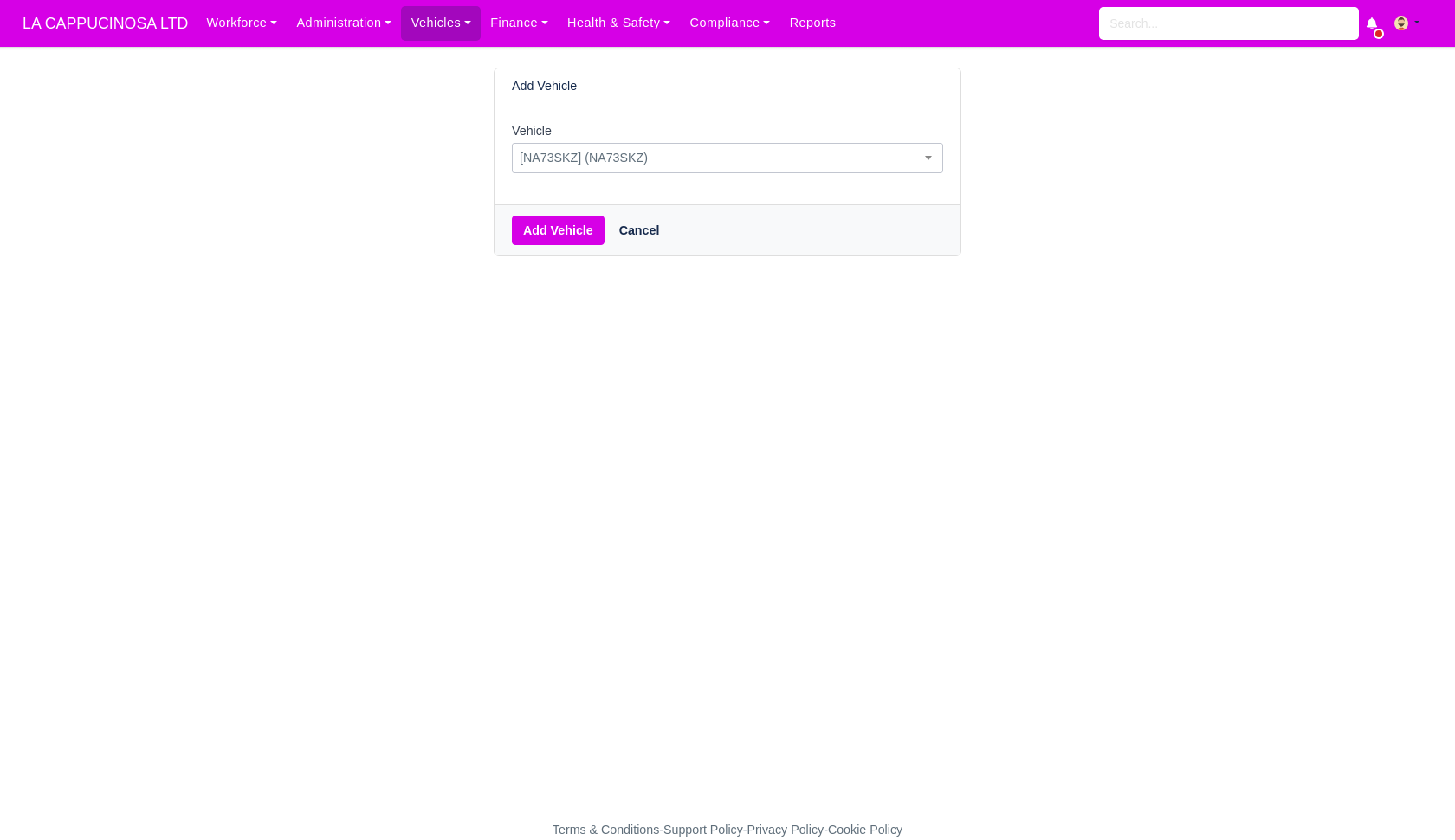 click on "[NA73SKZ] (NA73SKZ)" at bounding box center [728, 158] 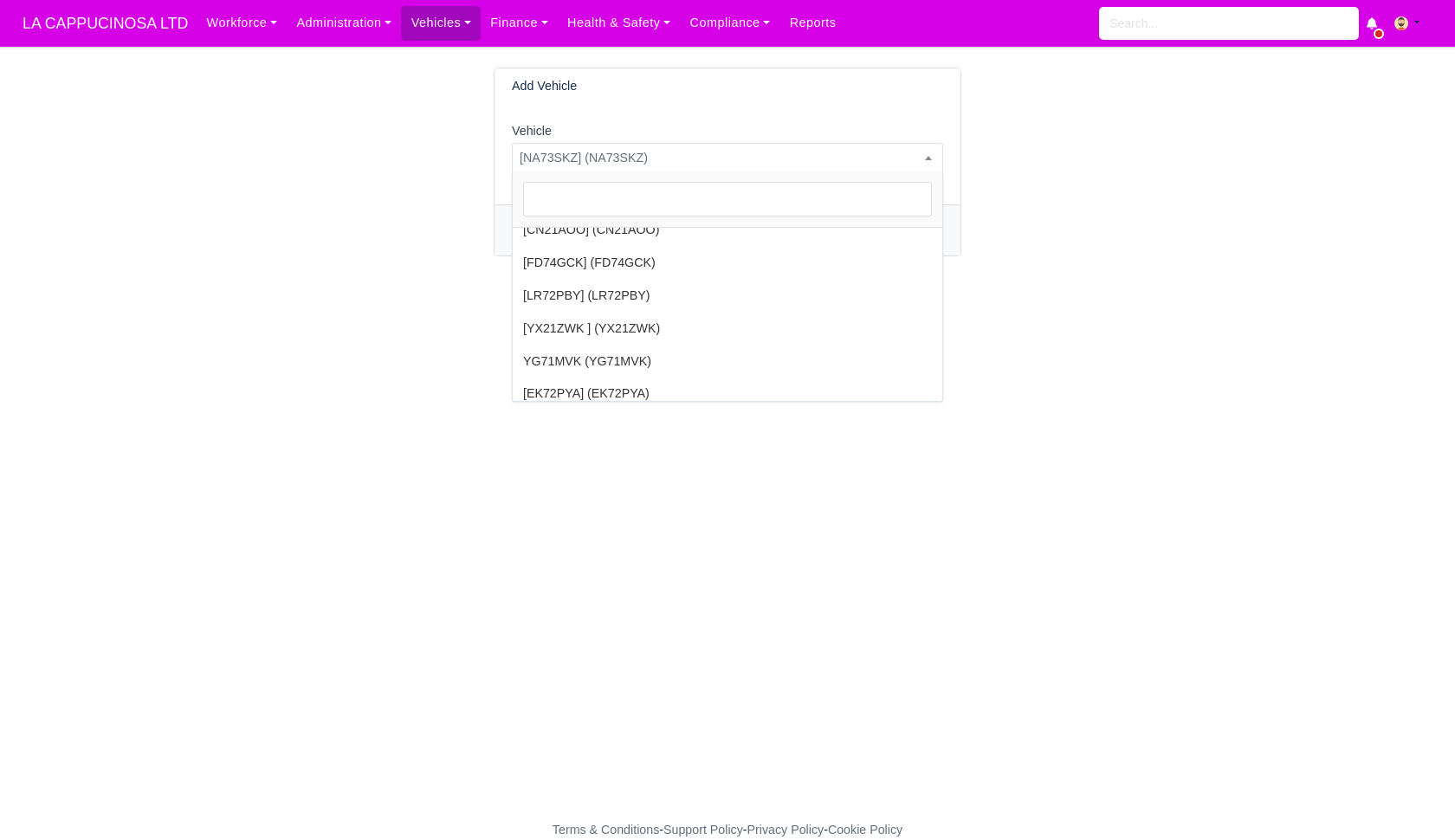 scroll, scrollTop: 921, scrollLeft: 0, axis: vertical 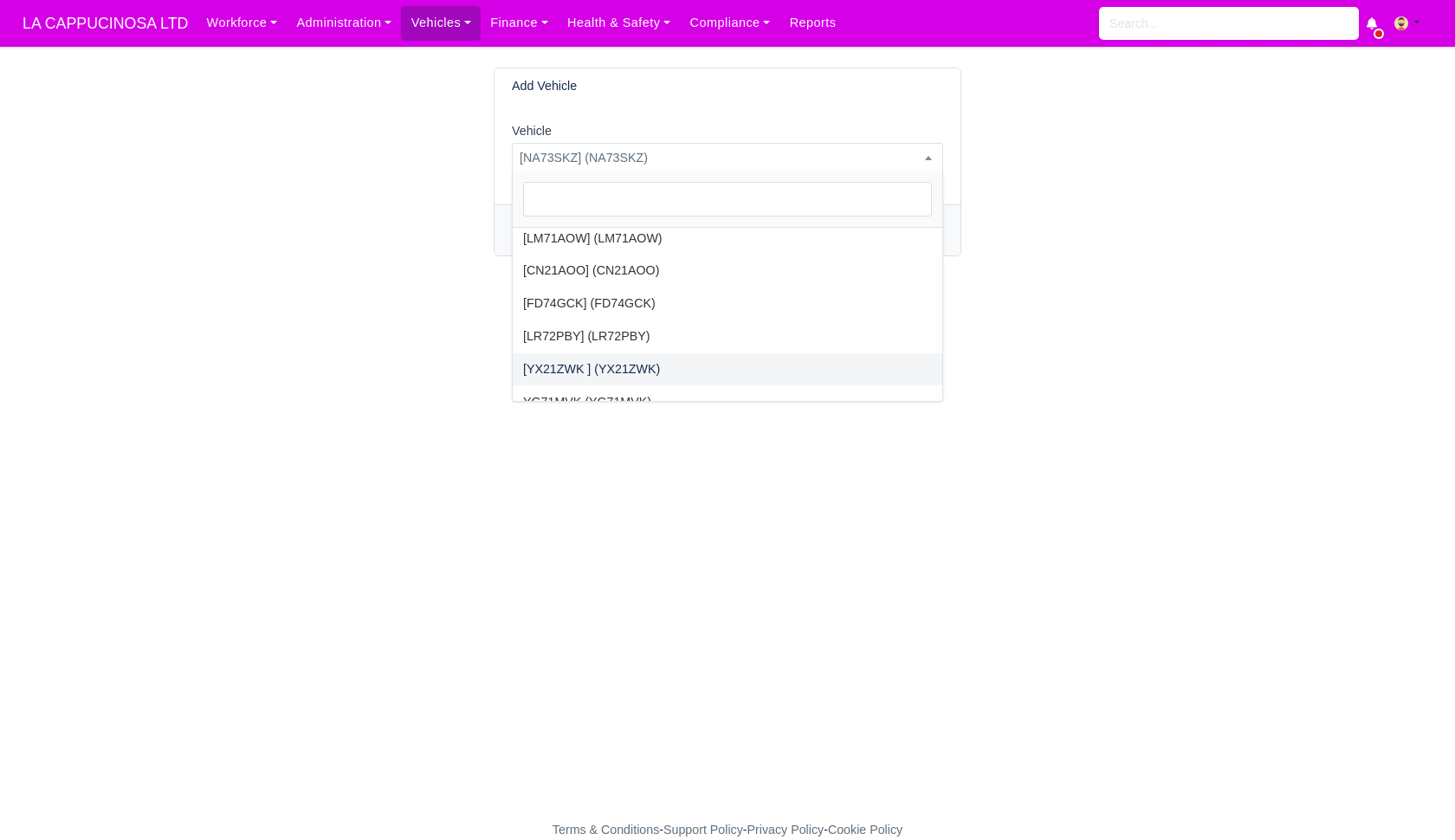 select on "49" 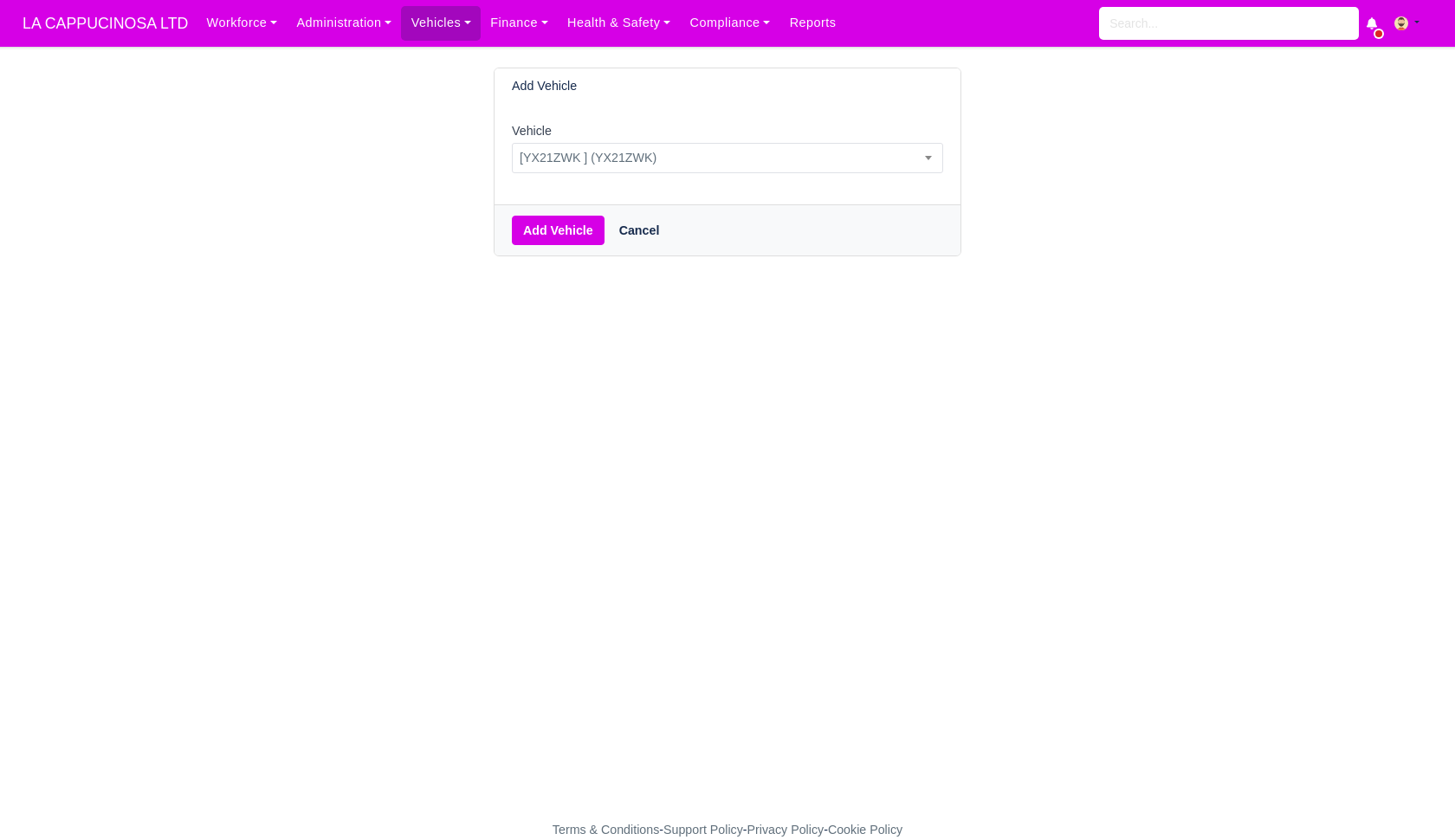 click on "Add Vehicle
Cancel" at bounding box center (728, 229) 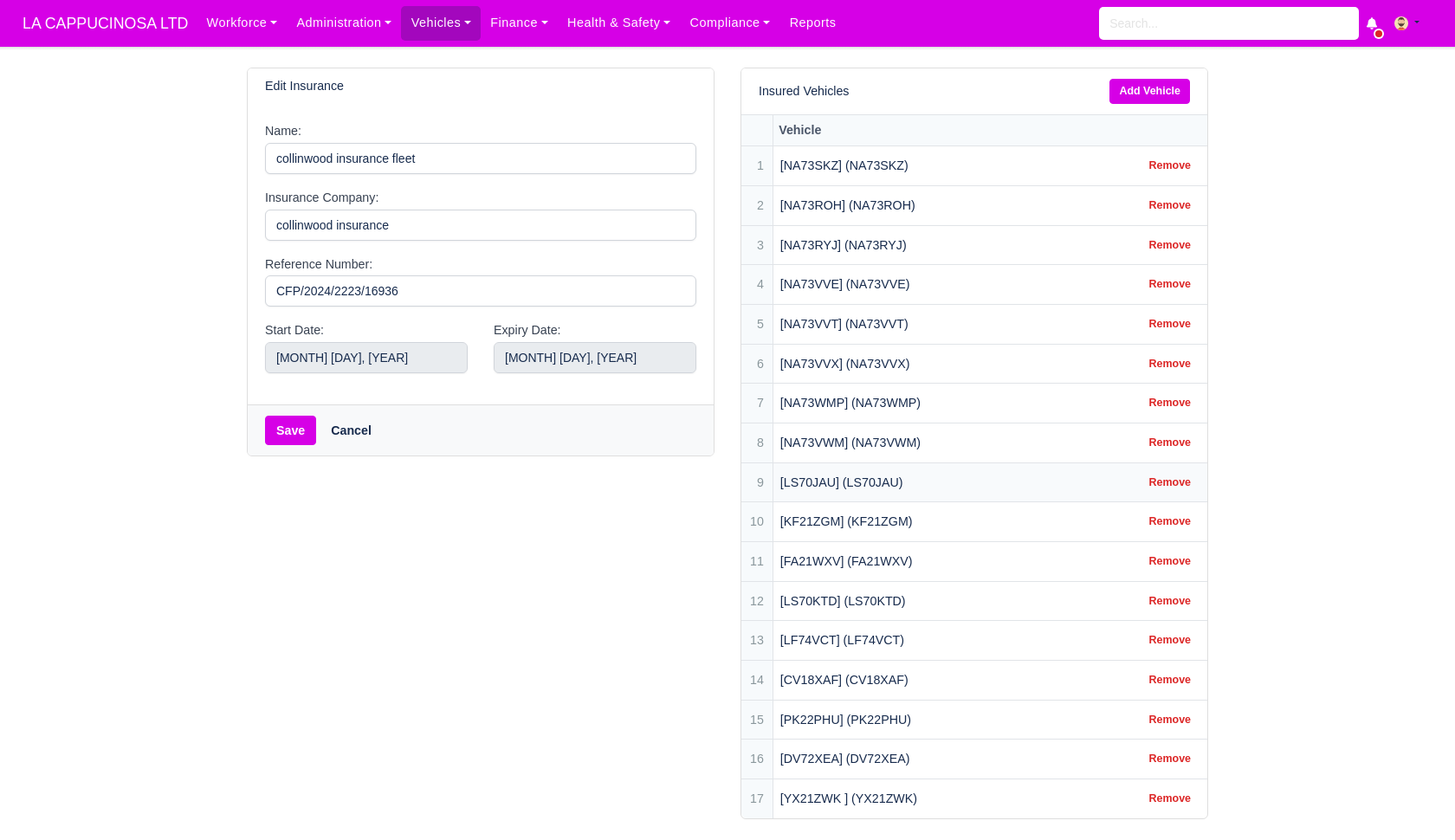 scroll, scrollTop: 0, scrollLeft: 0, axis: both 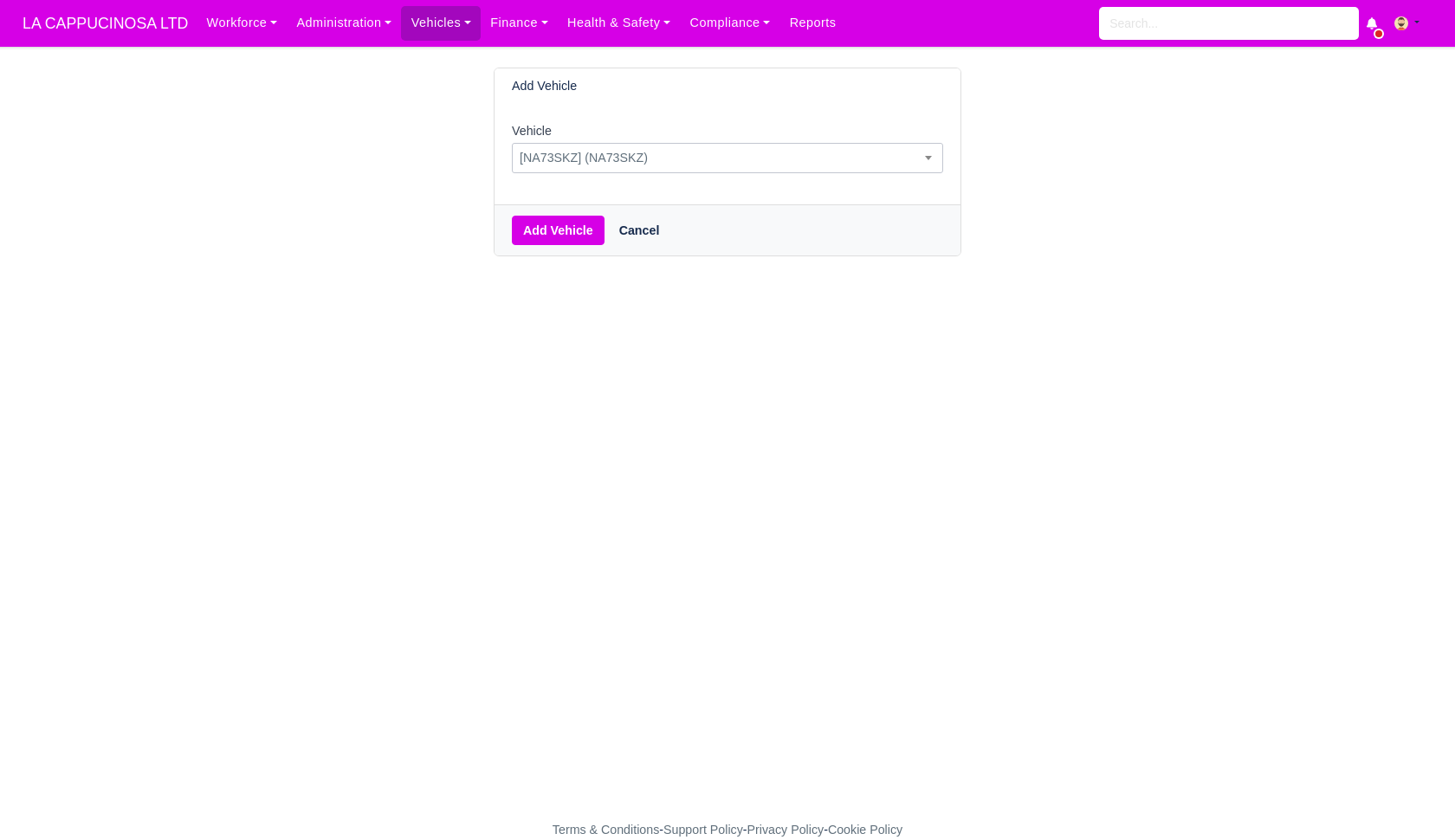 click on "[NA73SKZ] (NA73SKZ)" at bounding box center [728, 158] 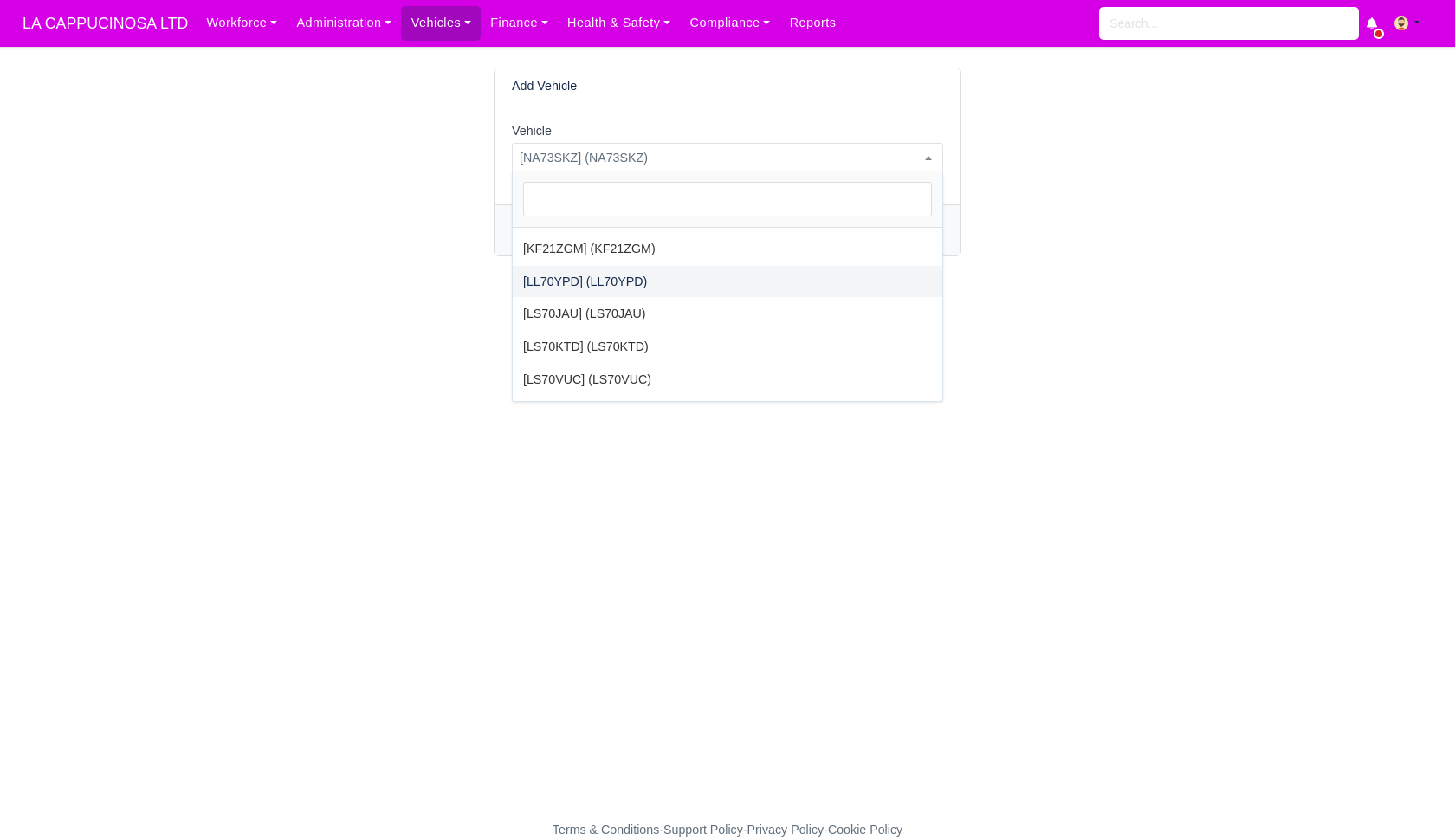 scroll, scrollTop: 298, scrollLeft: 0, axis: vertical 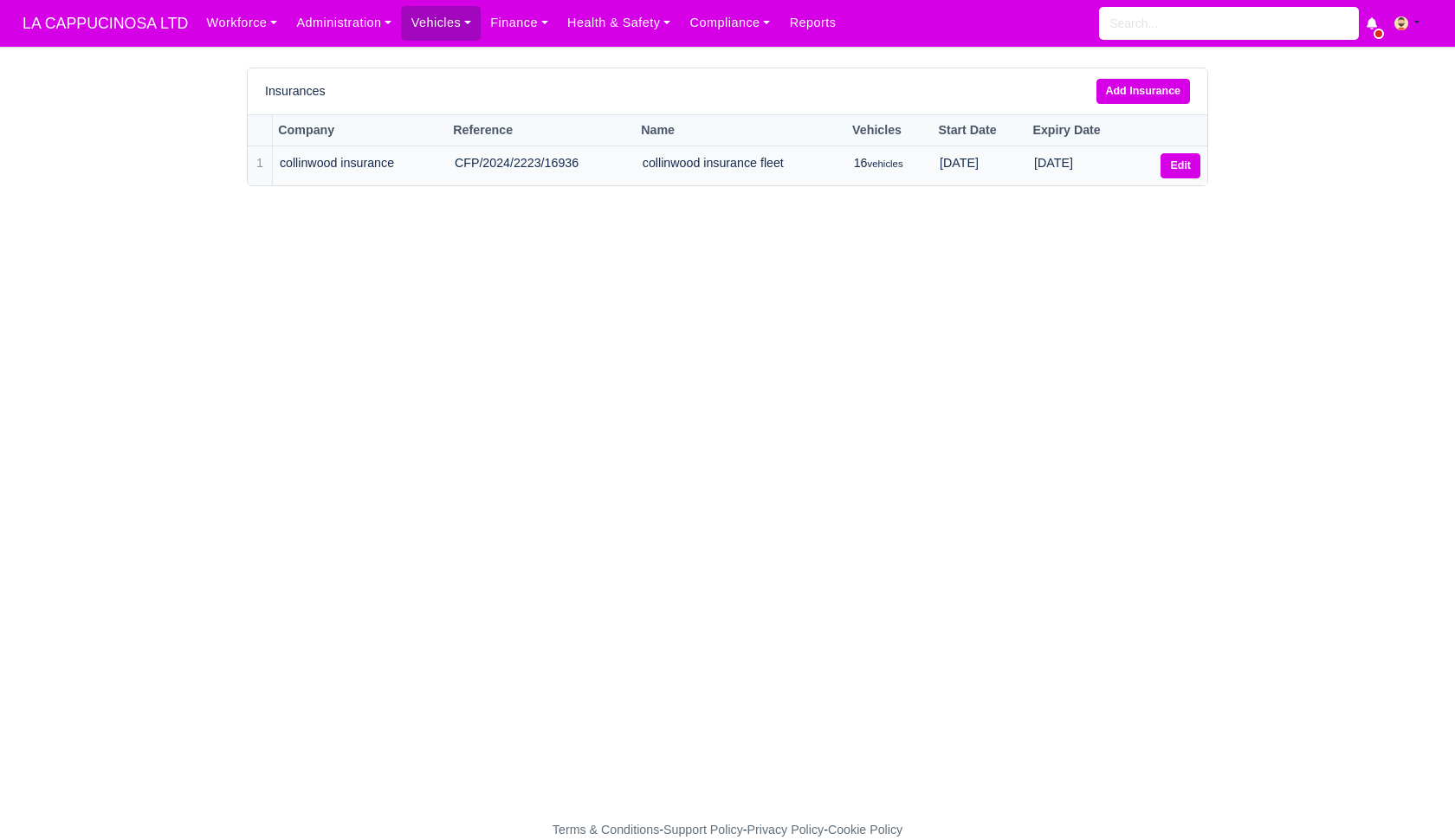 click on "Edit" at bounding box center [1180, 165] 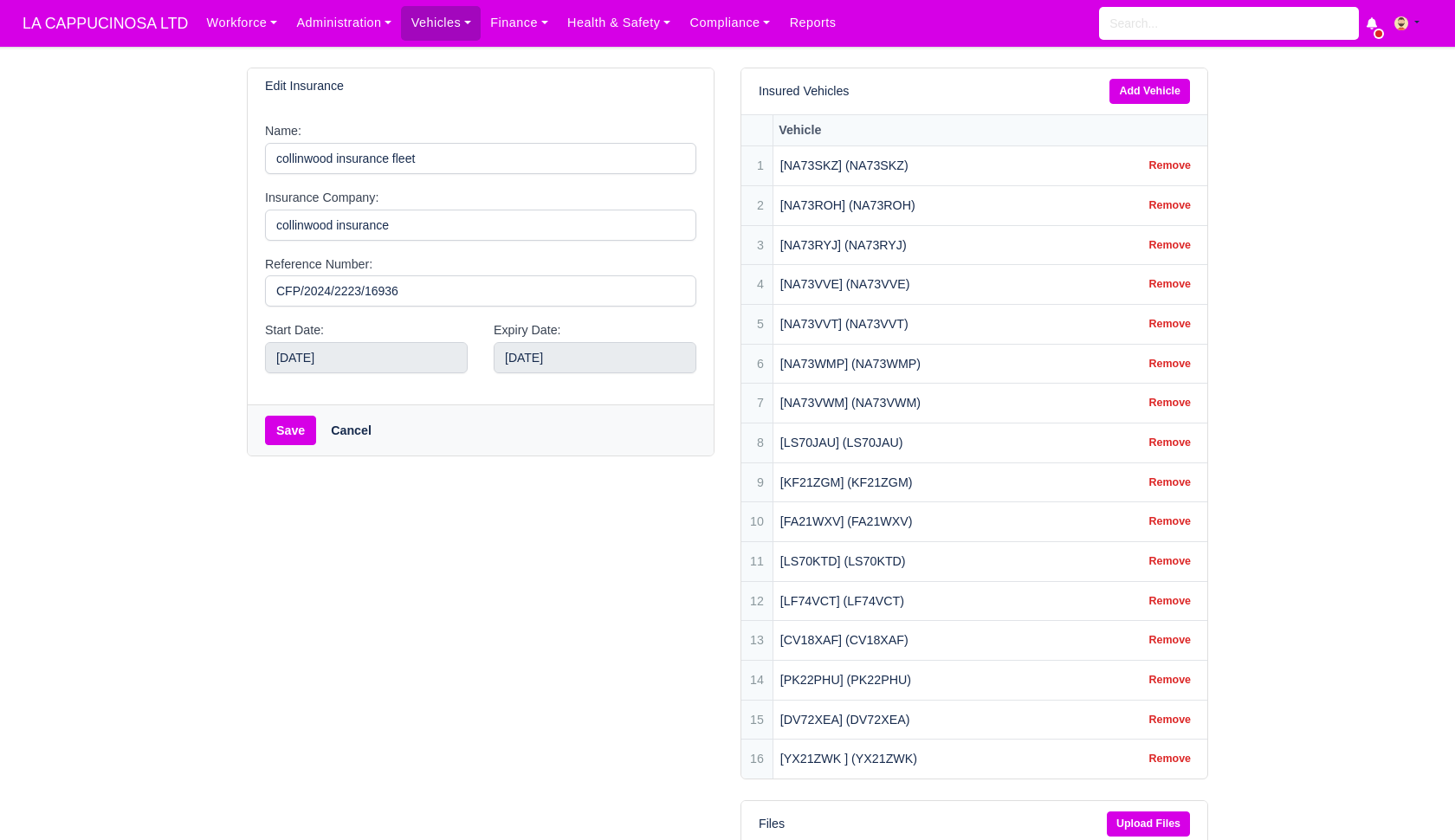 scroll, scrollTop: 0, scrollLeft: 0, axis: both 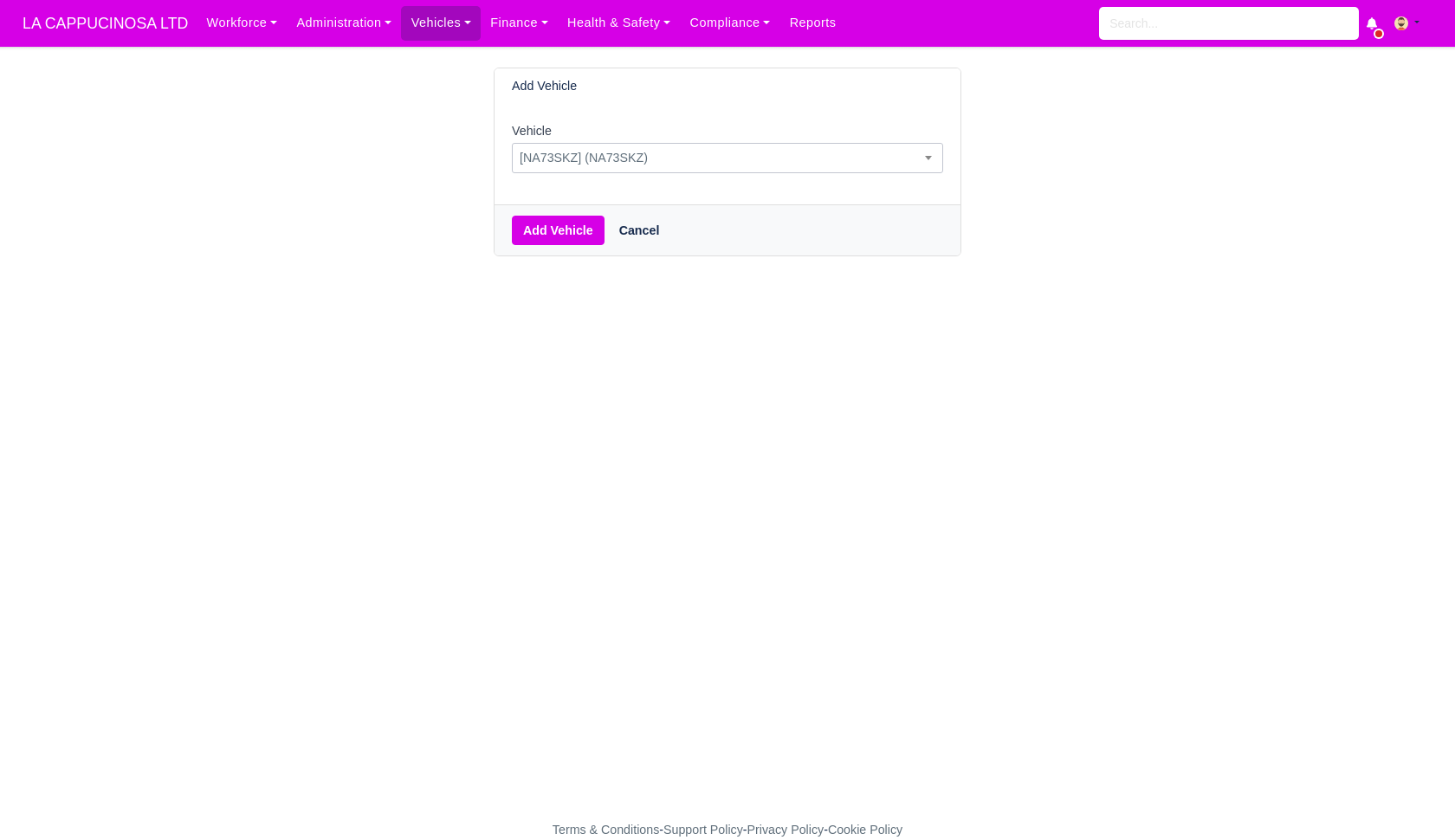 click on "[NA73SKZ] (NA73SKZ)" at bounding box center (728, 158) 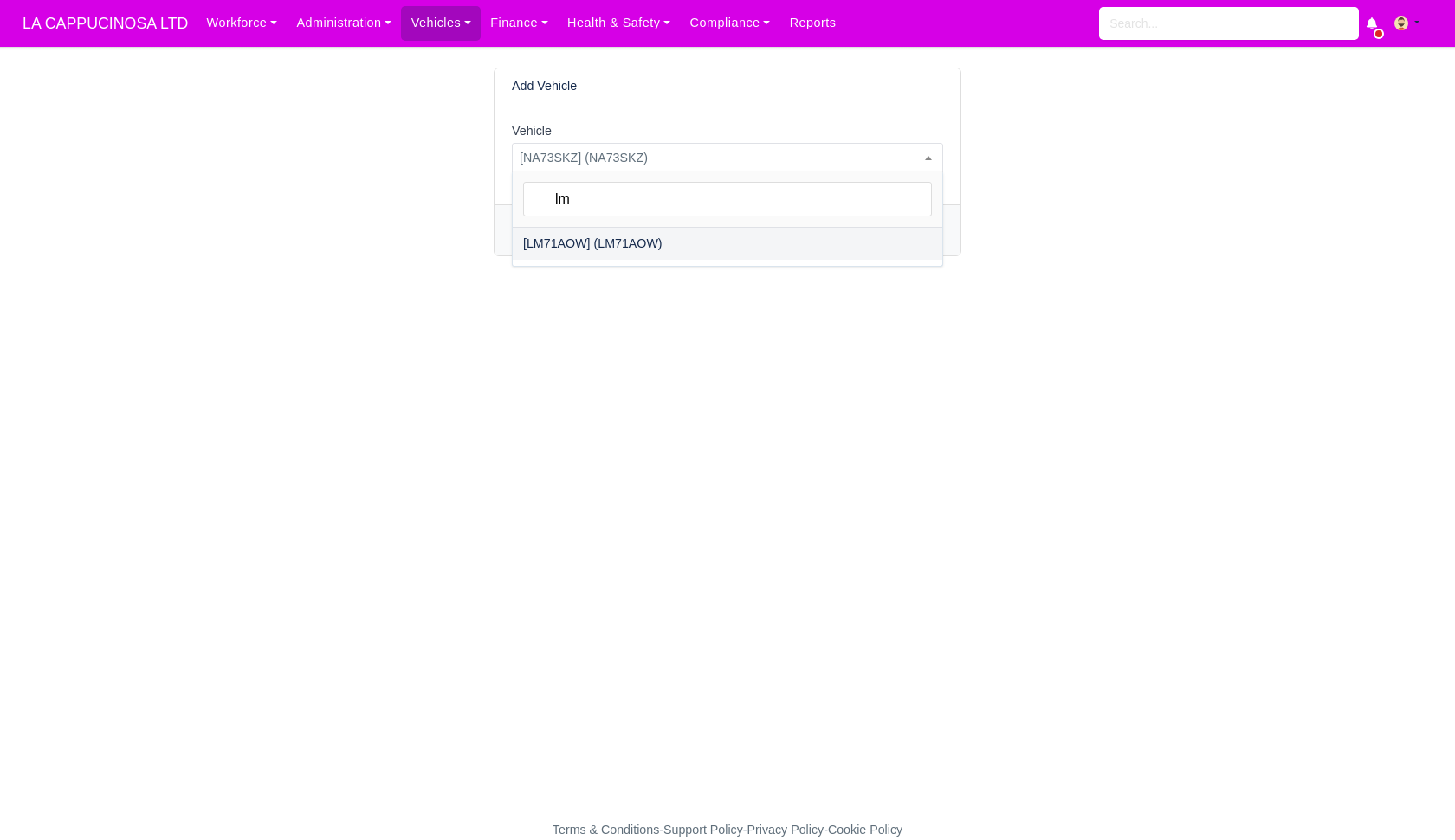 type on "lm" 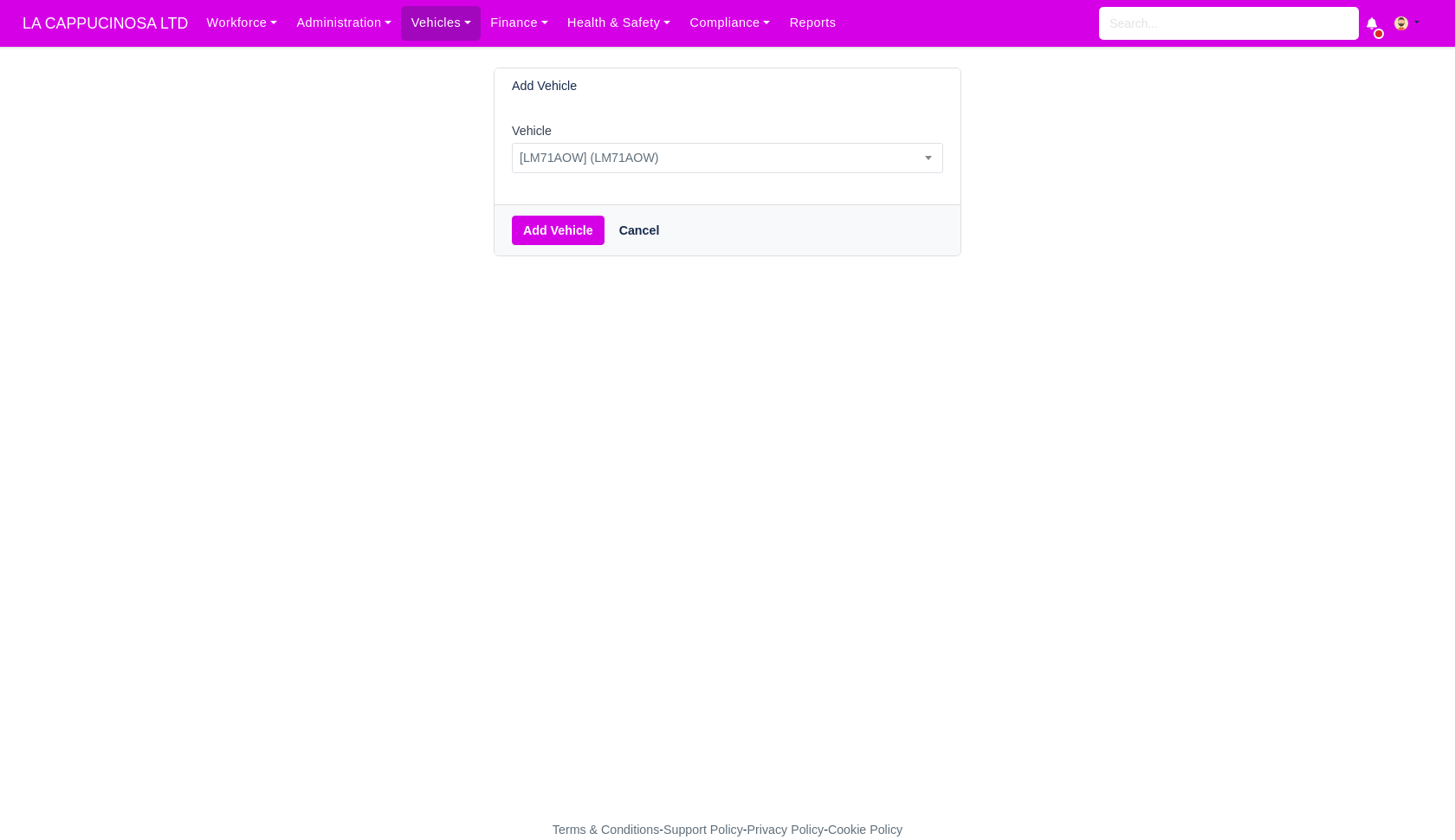 click on "Add Vehicle" at bounding box center [558, 230] 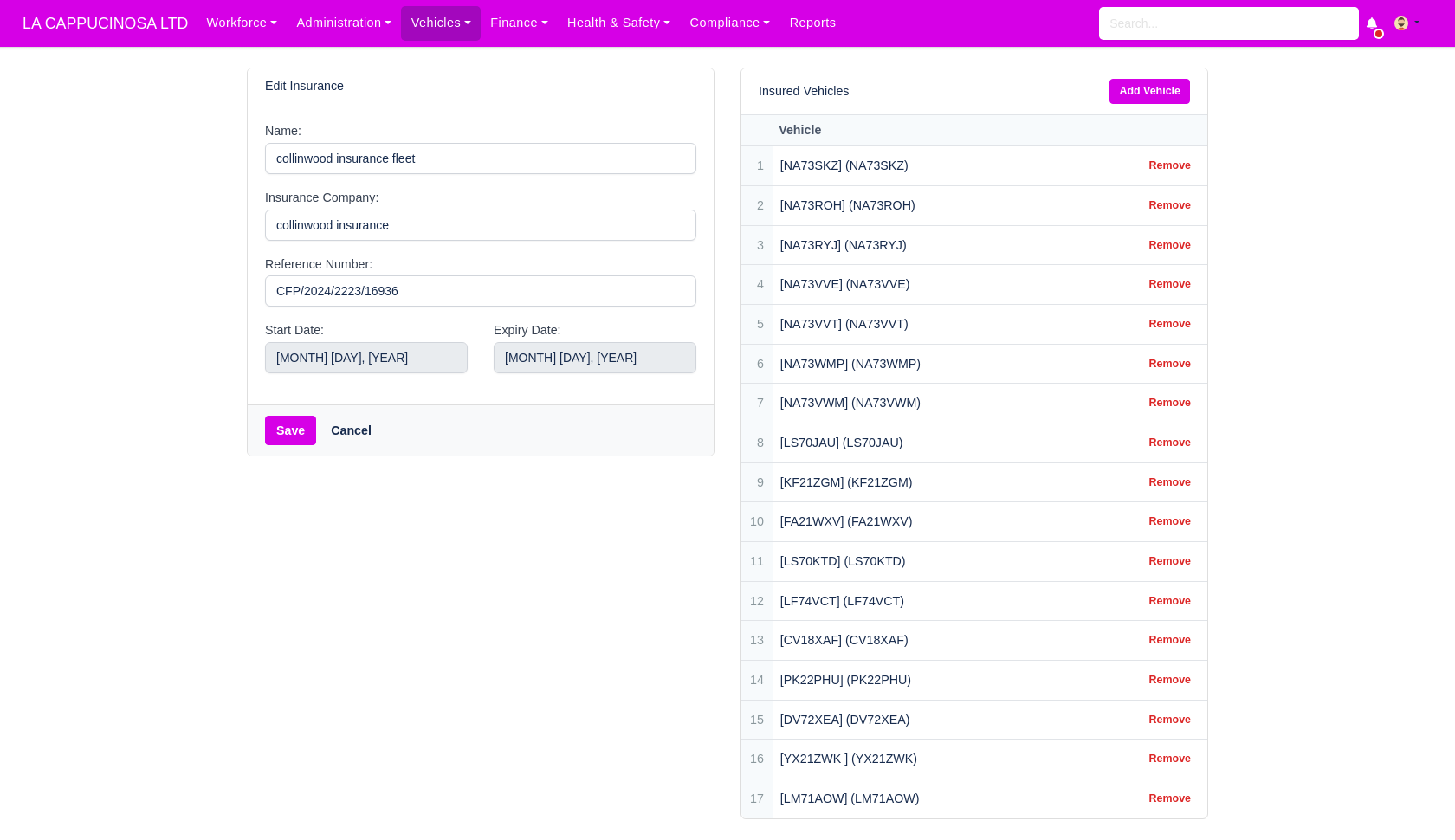 scroll, scrollTop: 0, scrollLeft: 0, axis: both 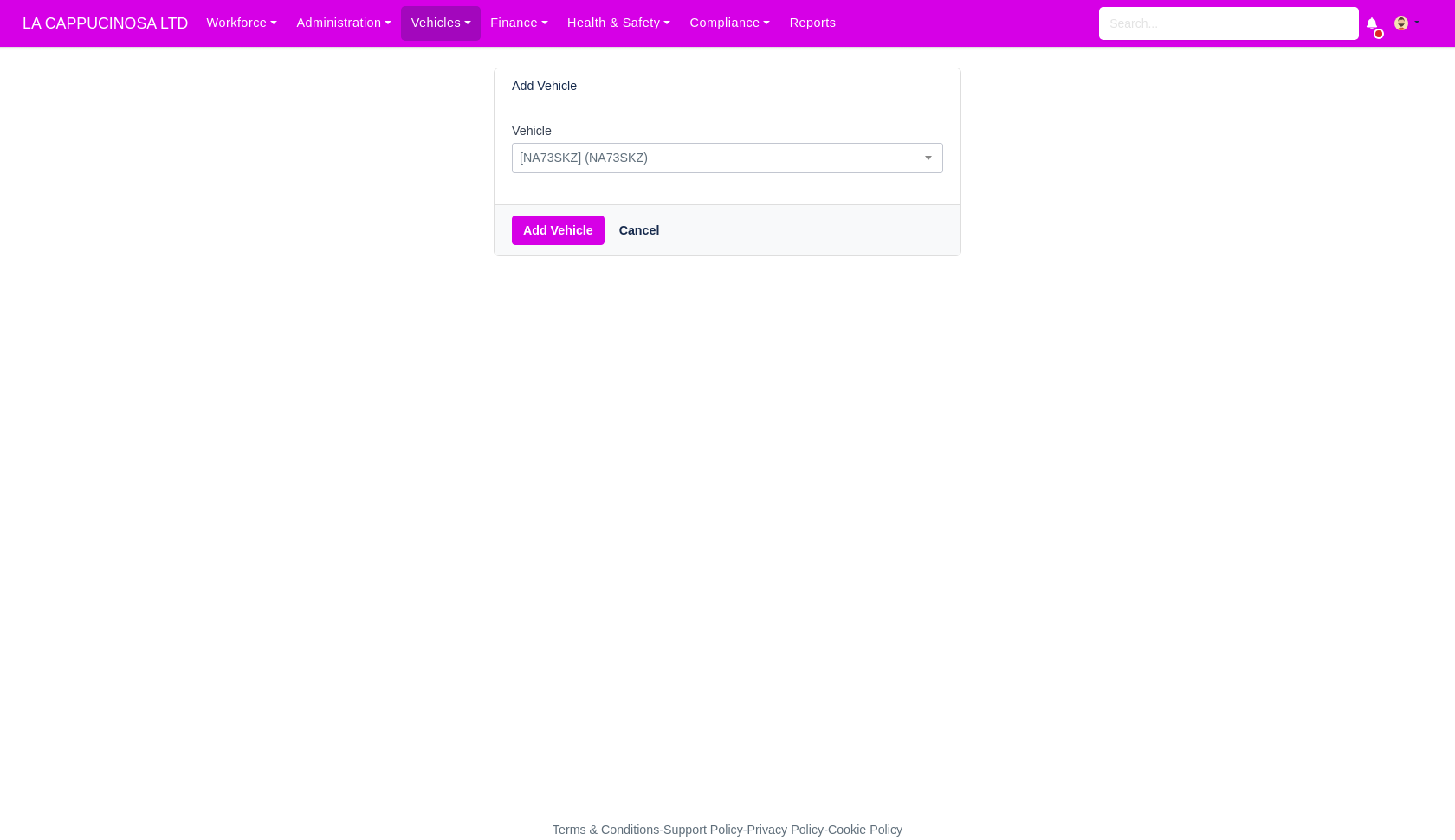 click on "[NA73SKZ] (NA73SKZ)" at bounding box center [728, 158] 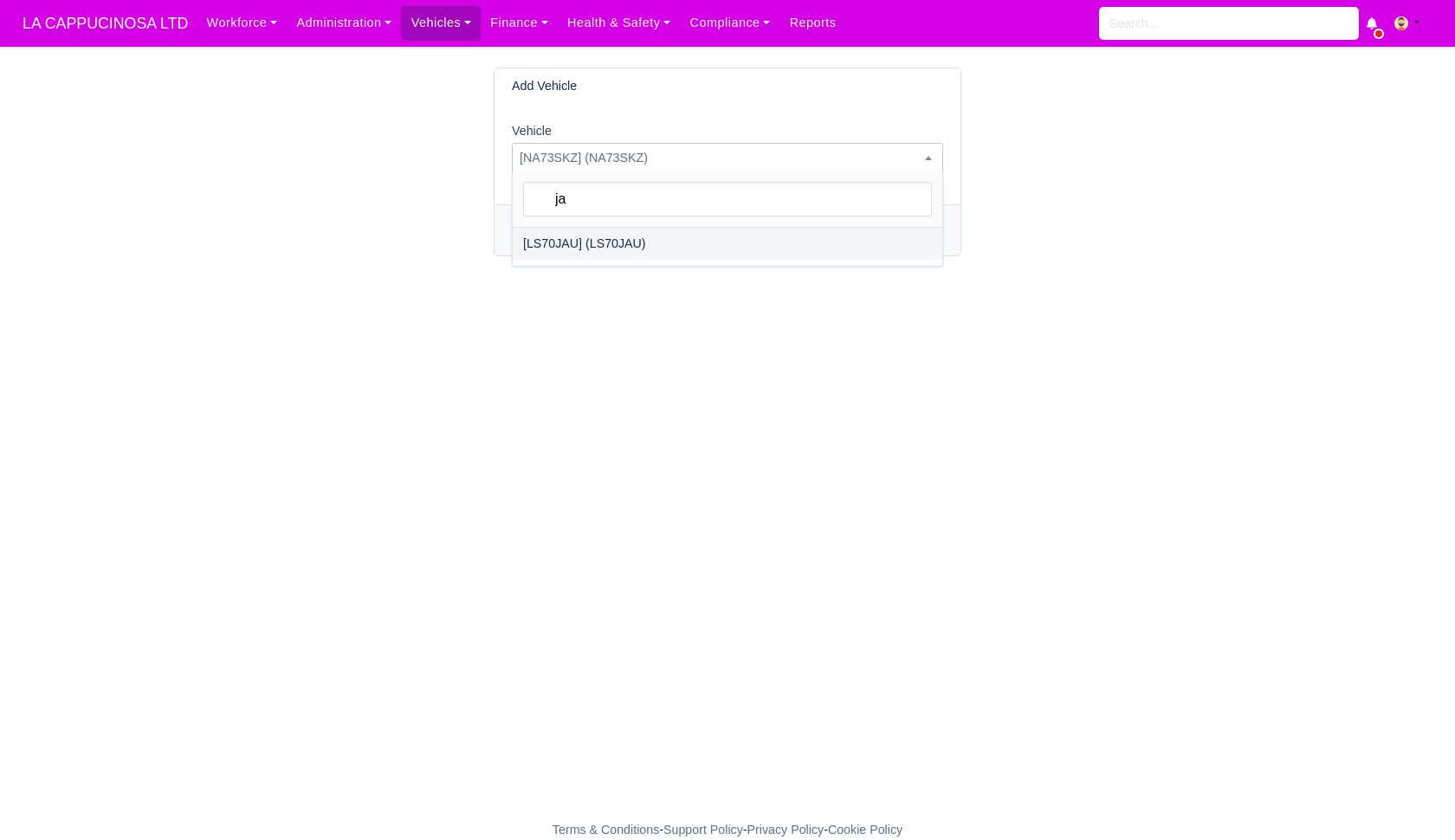 type on "j" 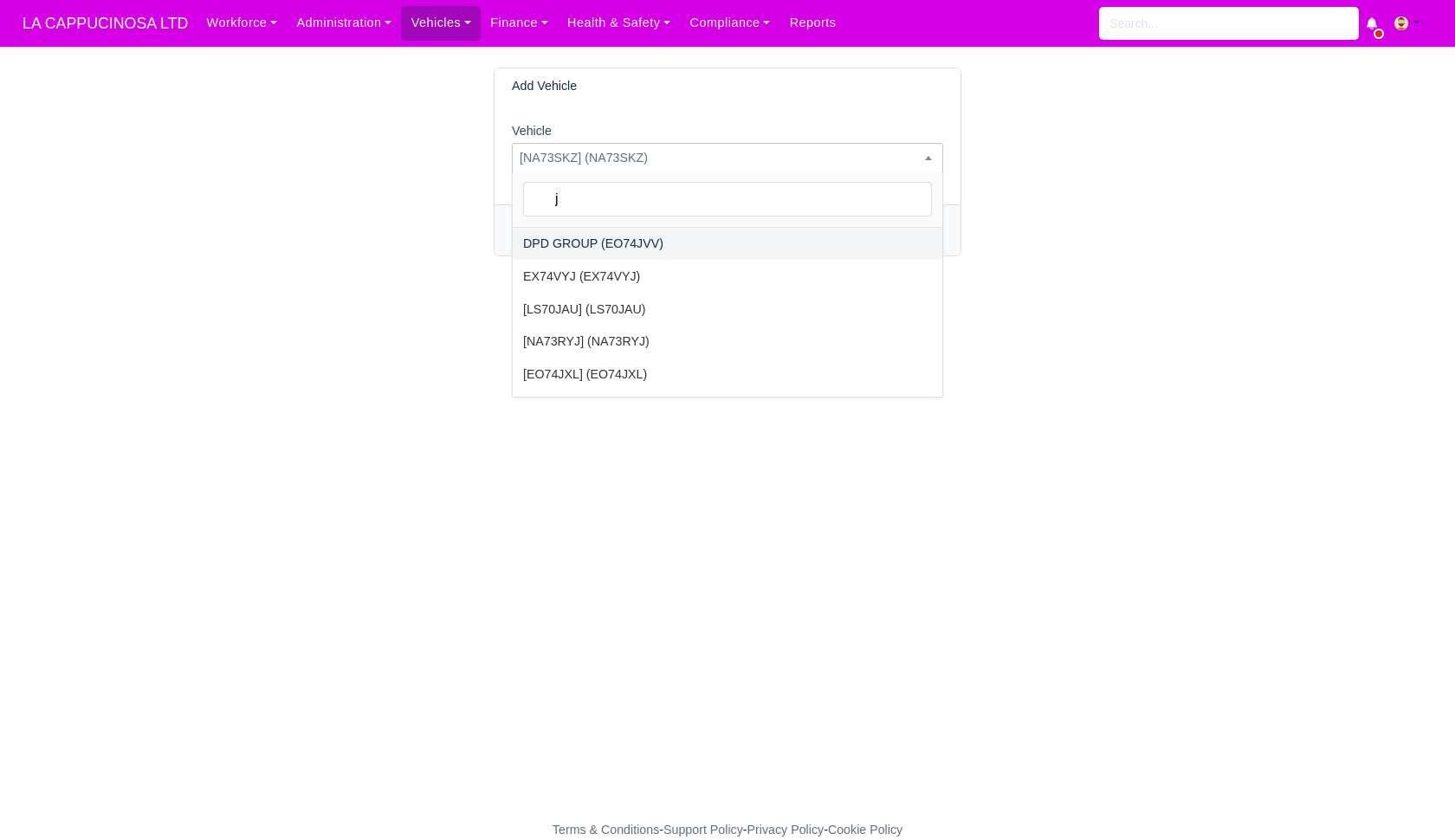 type 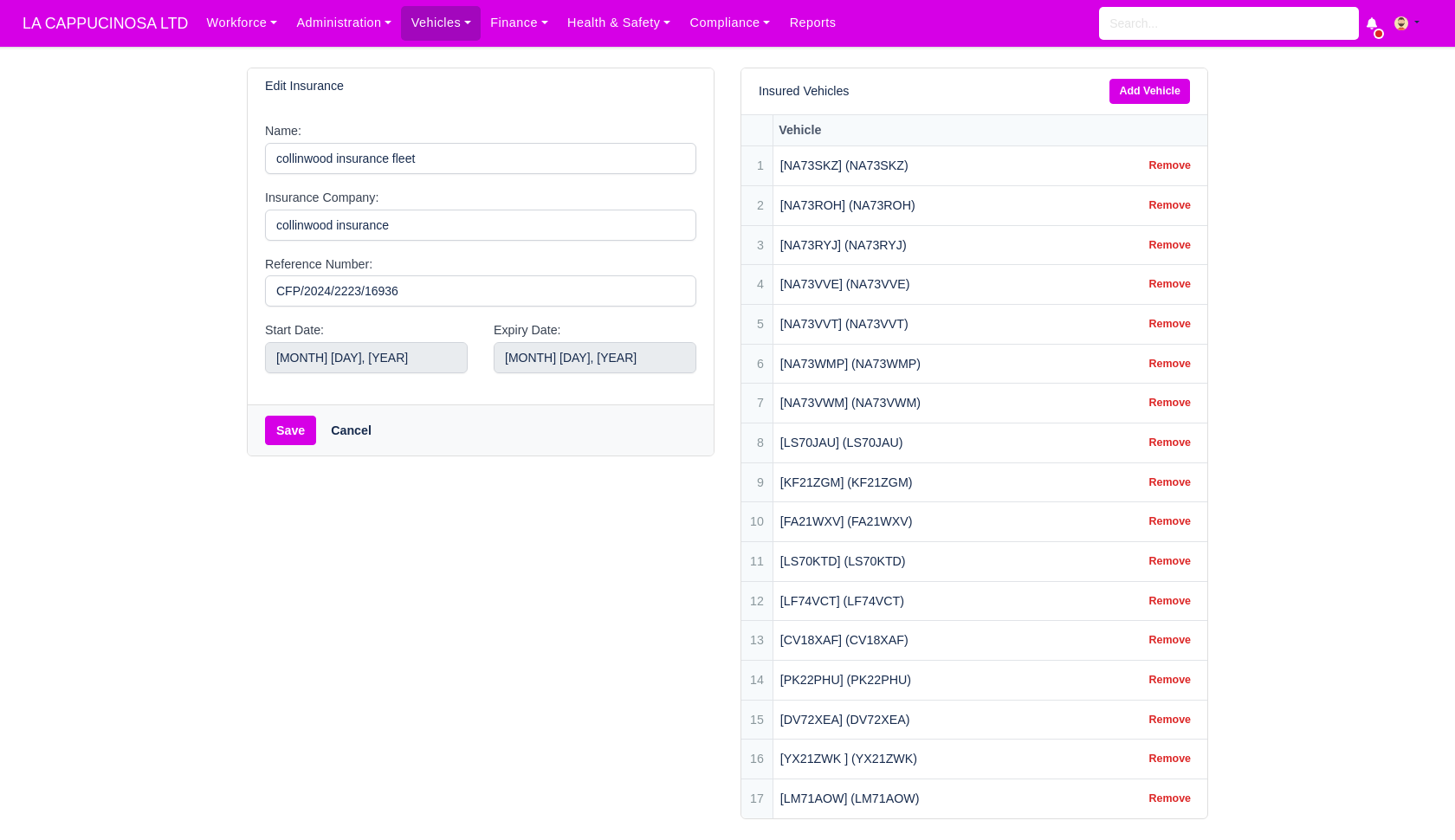 scroll, scrollTop: 0, scrollLeft: 0, axis: both 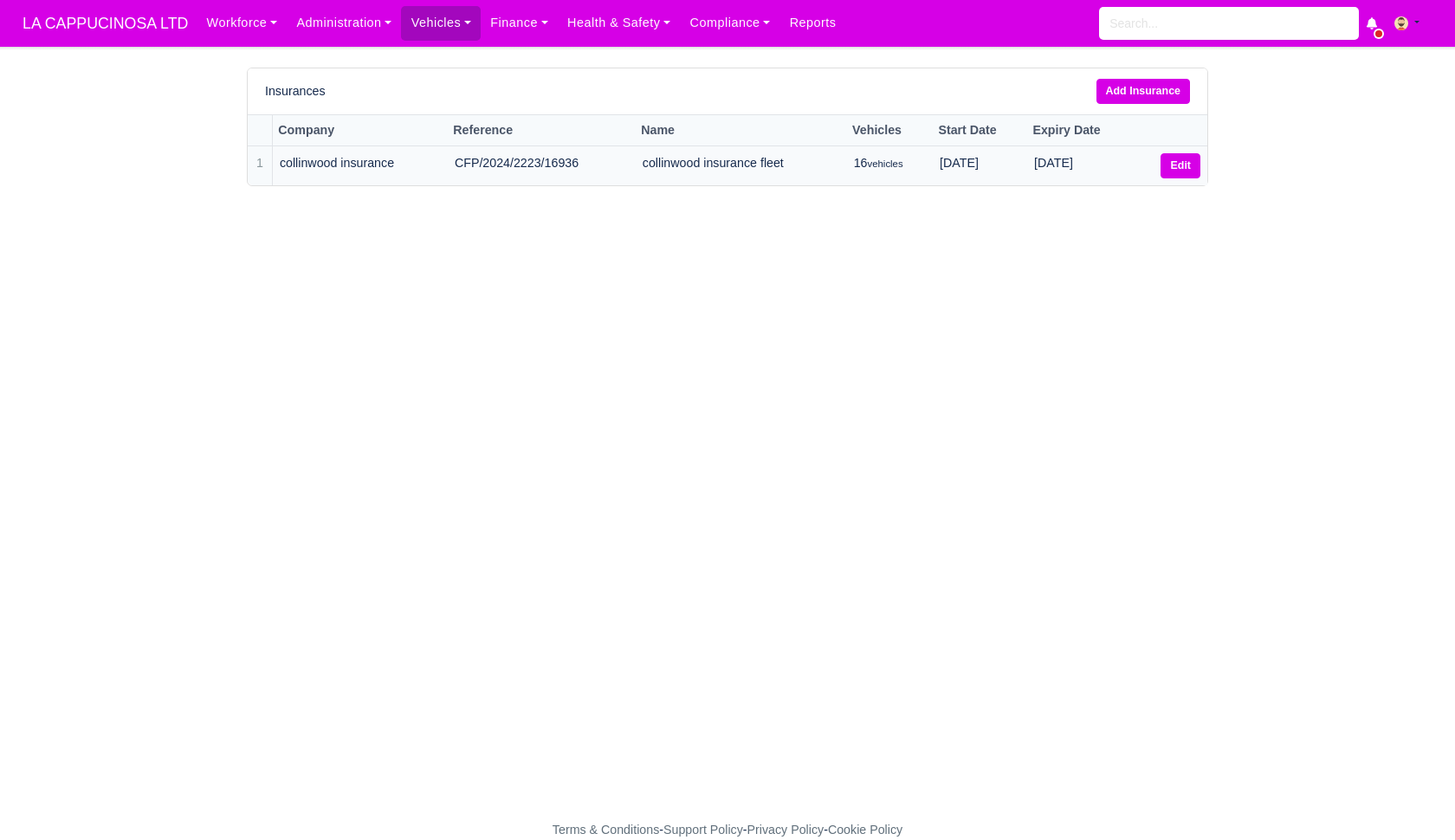 click on "Edit" at bounding box center [1180, 165] 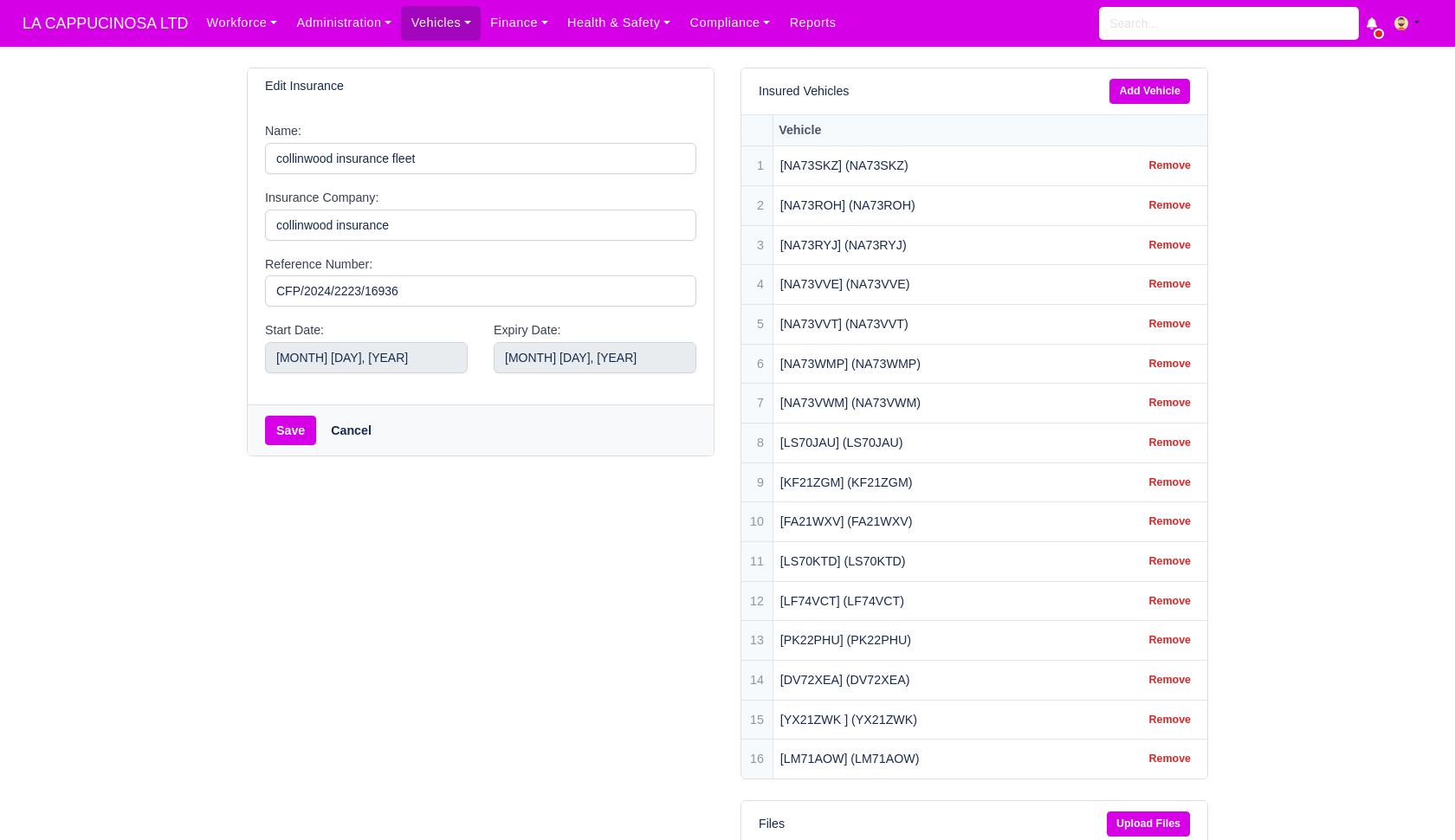 scroll, scrollTop: 0, scrollLeft: 0, axis: both 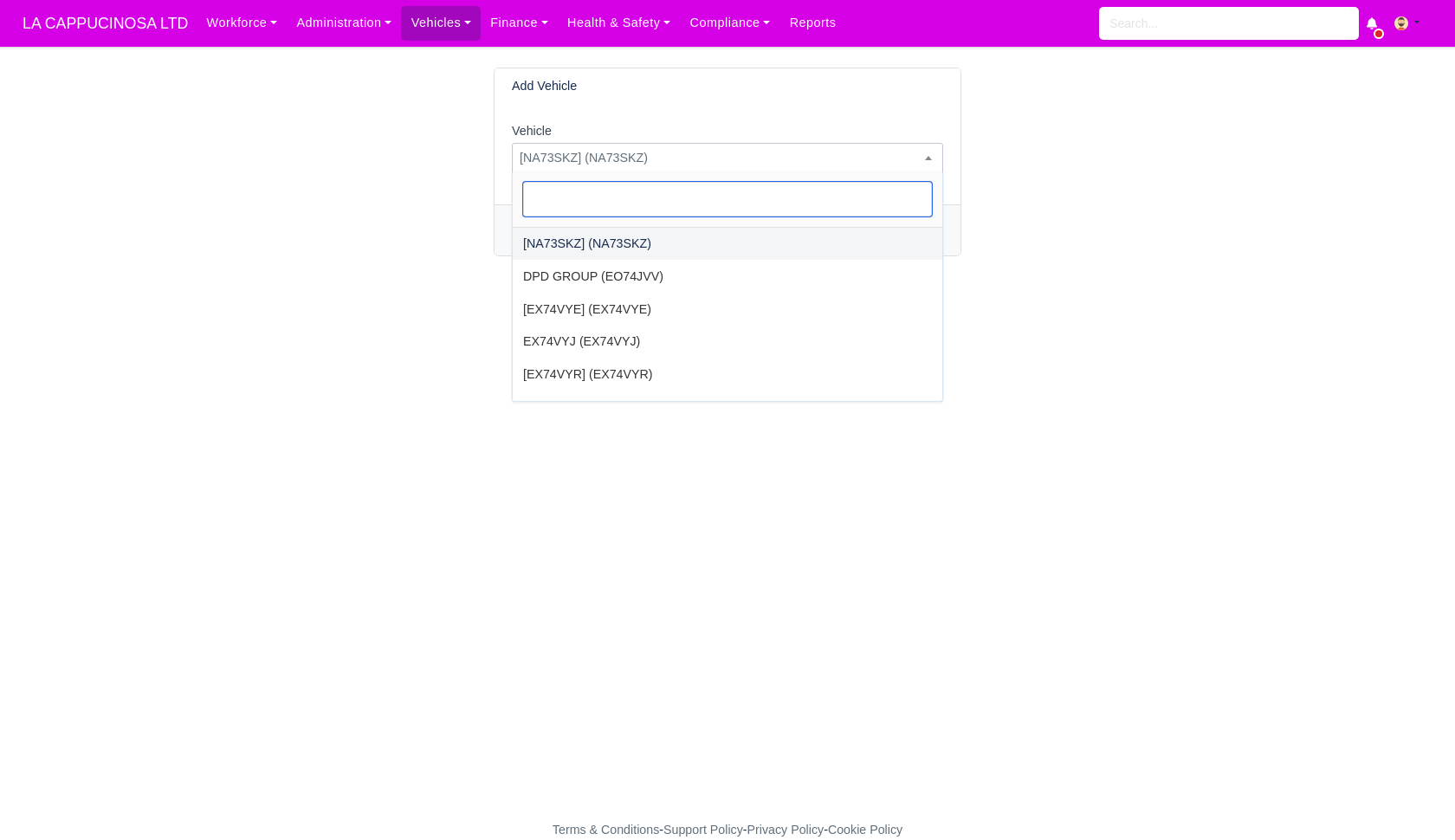 click on "[NA73SKZ] (NA73SKZ)" at bounding box center (728, 158) 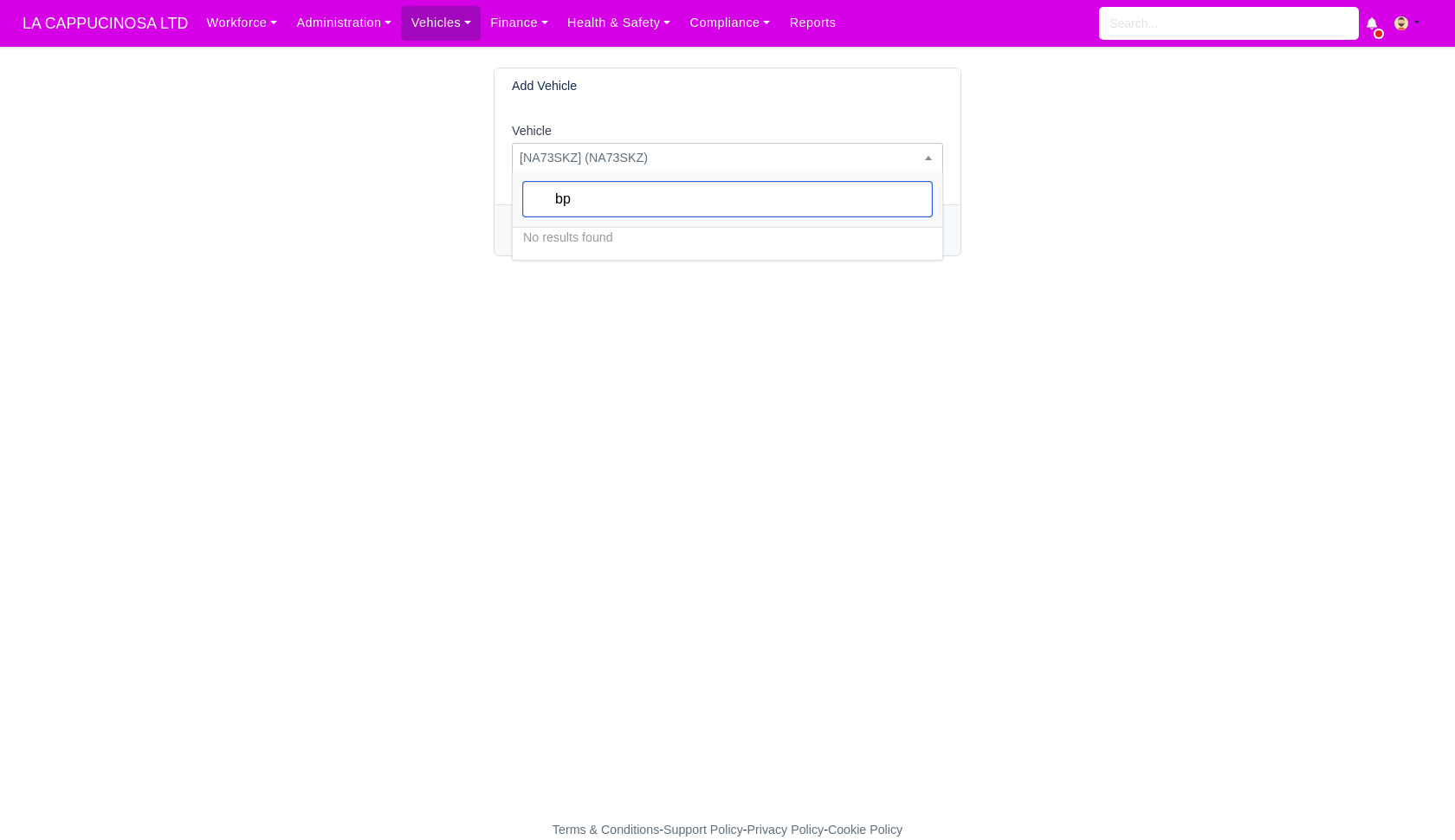 type on "b" 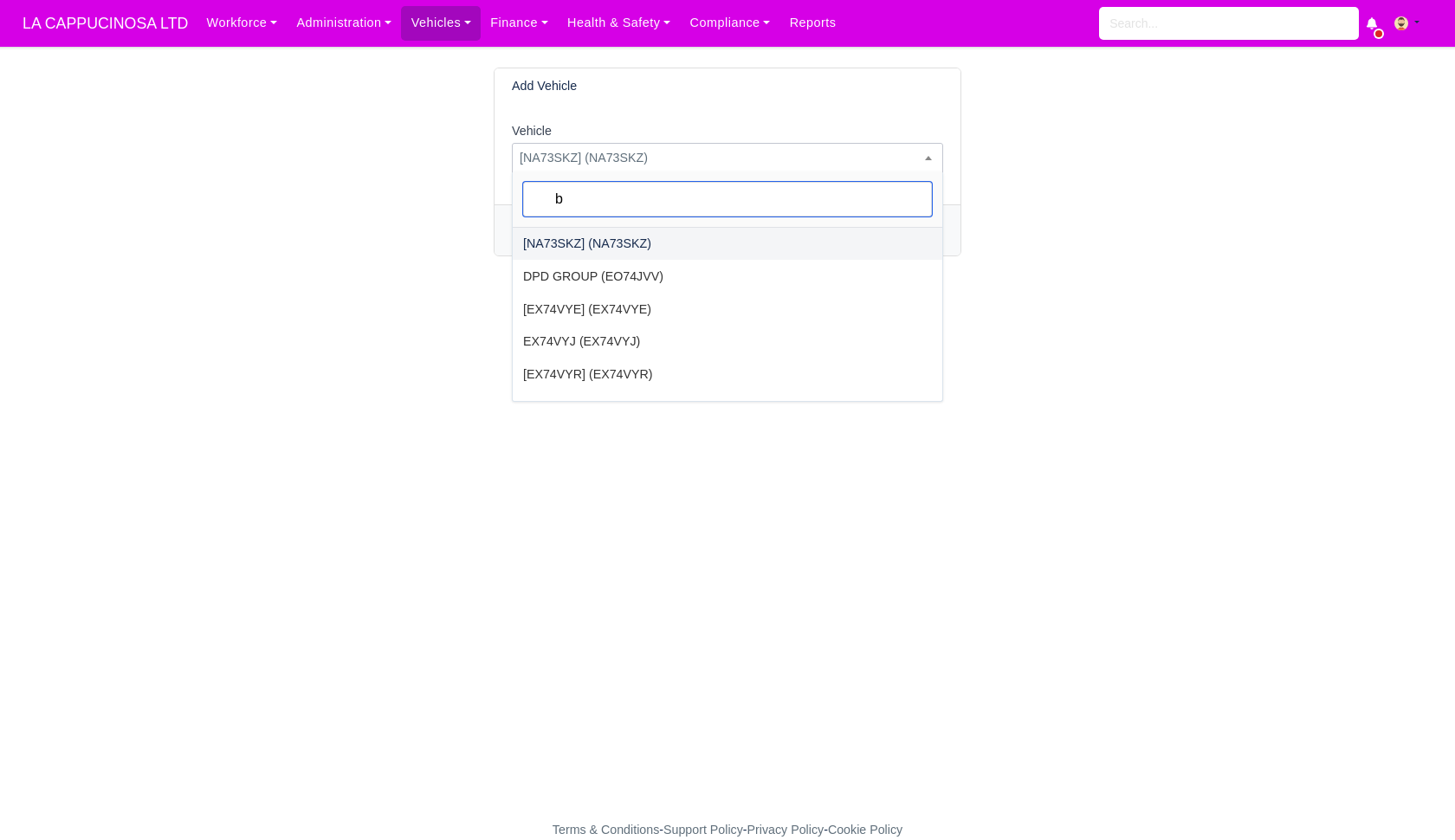 type 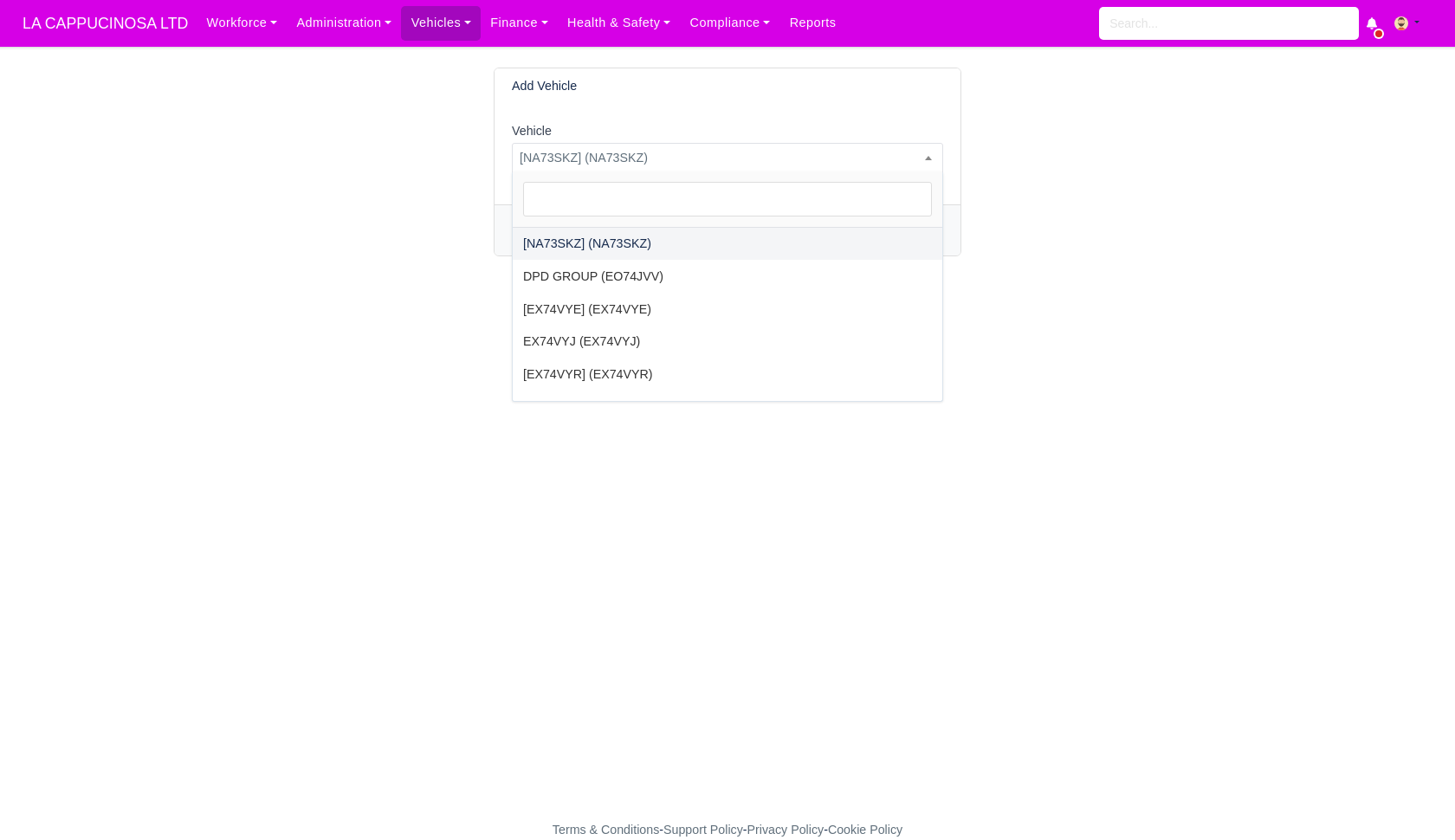 click on "Add Vehicle
Vehicle
[NA73SKZ] (NA73SKZ)
DPD GROUP (EO74JVV)
[EX74VYE] (EX74VYE)
EX74VYJ (EX74VYJ)
[EX74VYR] (EX74VYR)
[EX74WEK] (EX74WEK)
[EX74WMW] (EX74WMW)
[EX74WNZ] (EX74WNZ)
[FA21WXV] (FA21WXV)
[KF21ZGM] (KF21ZGM)
[LL70YPD] (LL70YPD)
[LS70JAU] (LS70JAU)
[LS70KTD] (LS70KTD)
[LS70VUC] (LS70VUC)
[NA73ROH] (NA73ROH)
[NA73RYJ] (NA73RYJ)
[NA73VVE] (NA73VVE)
[NA73VVK] (NA73VVK)" at bounding box center (728, 162) 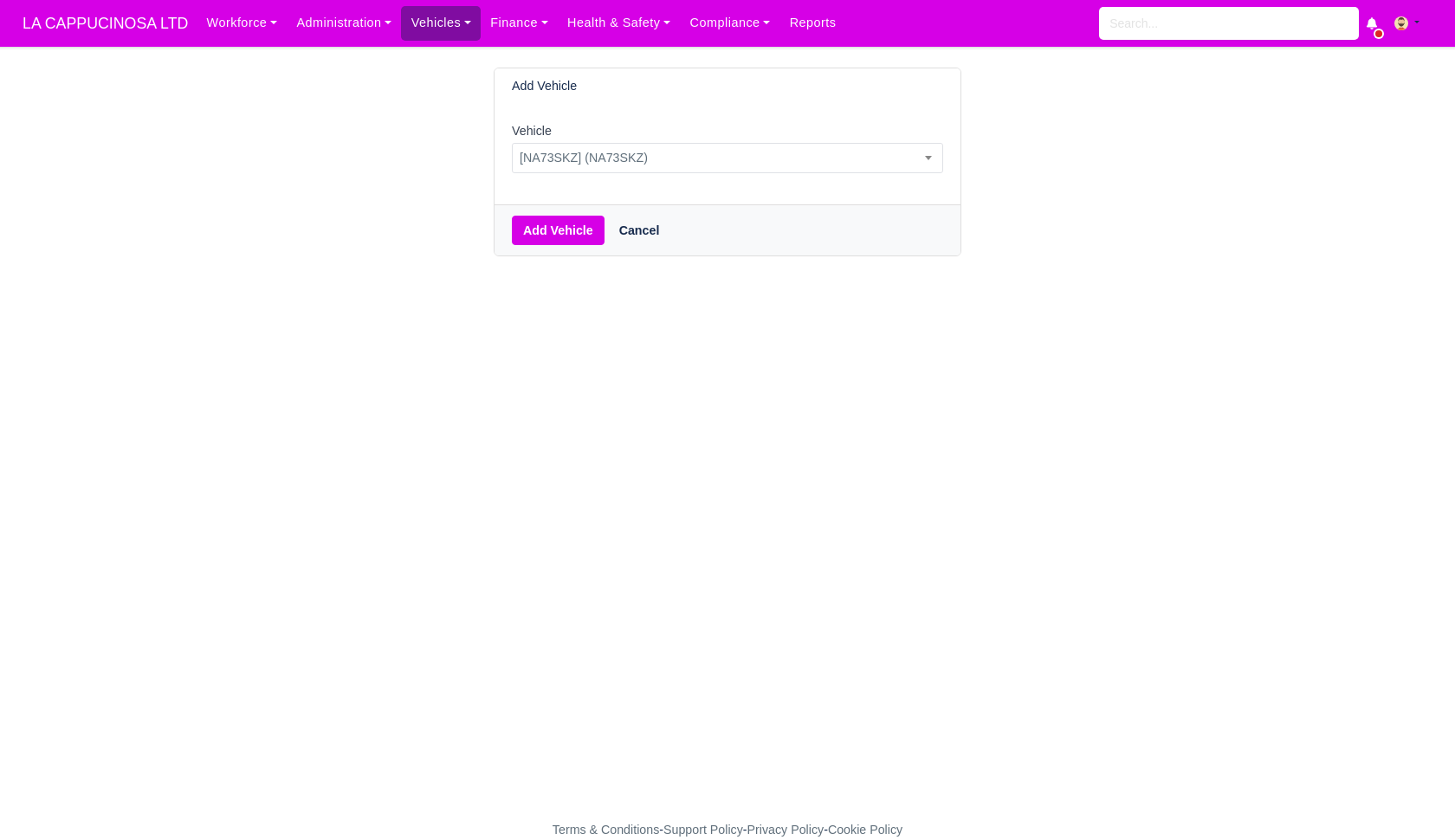 click on "Vehicles" at bounding box center [441, 23] 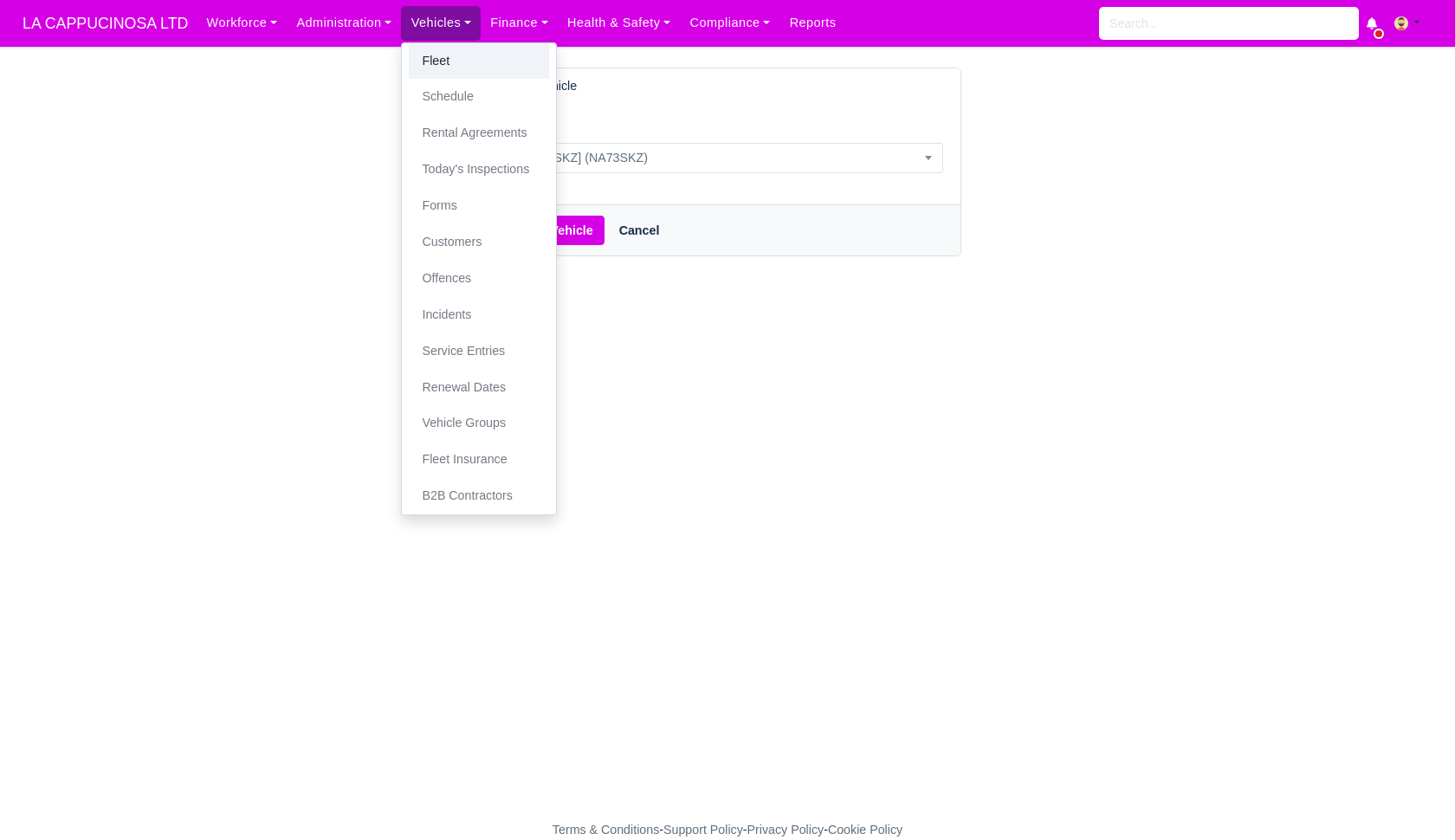 click on "Fleet" at bounding box center (479, 61) 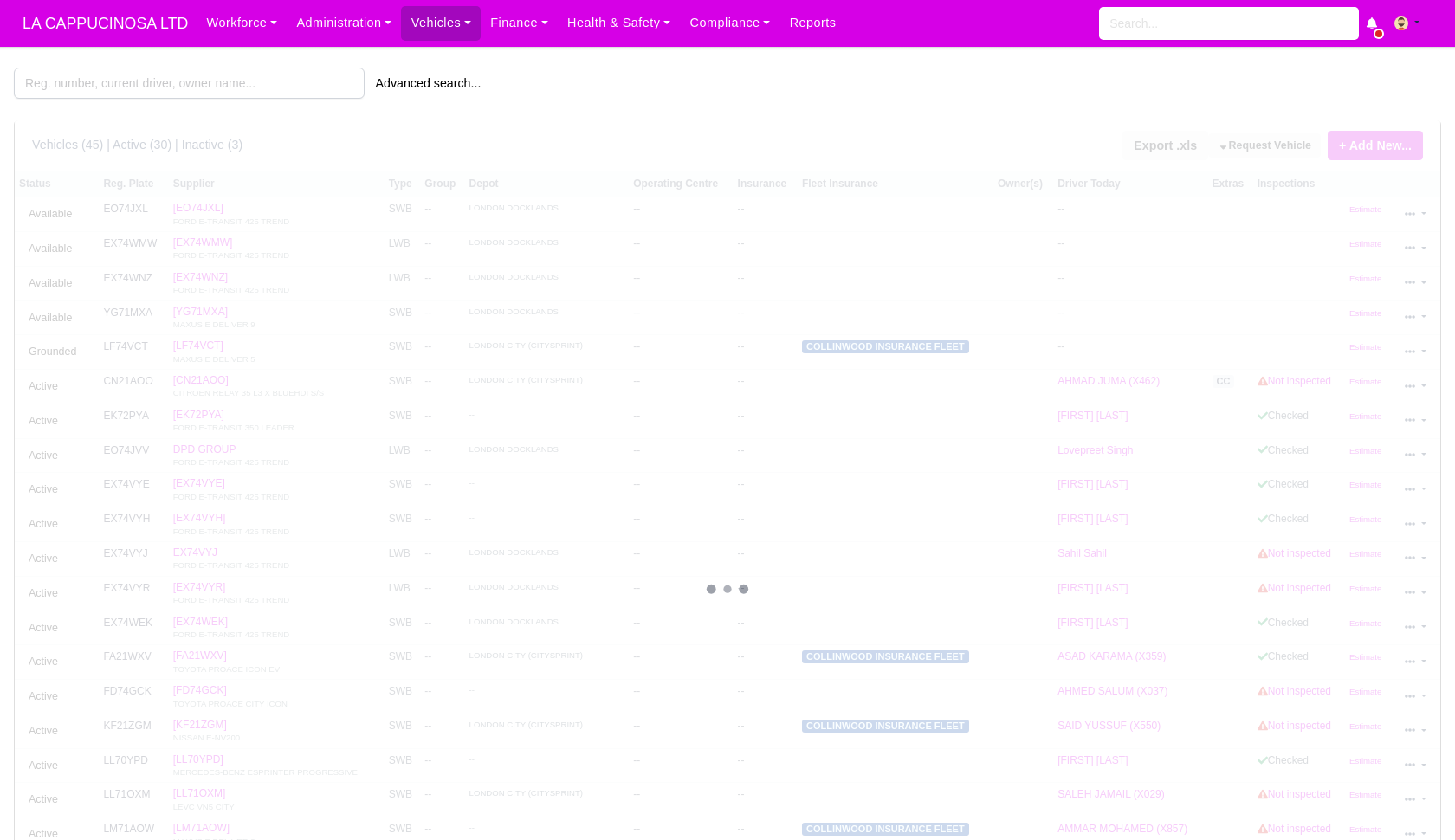 scroll, scrollTop: 0, scrollLeft: 0, axis: both 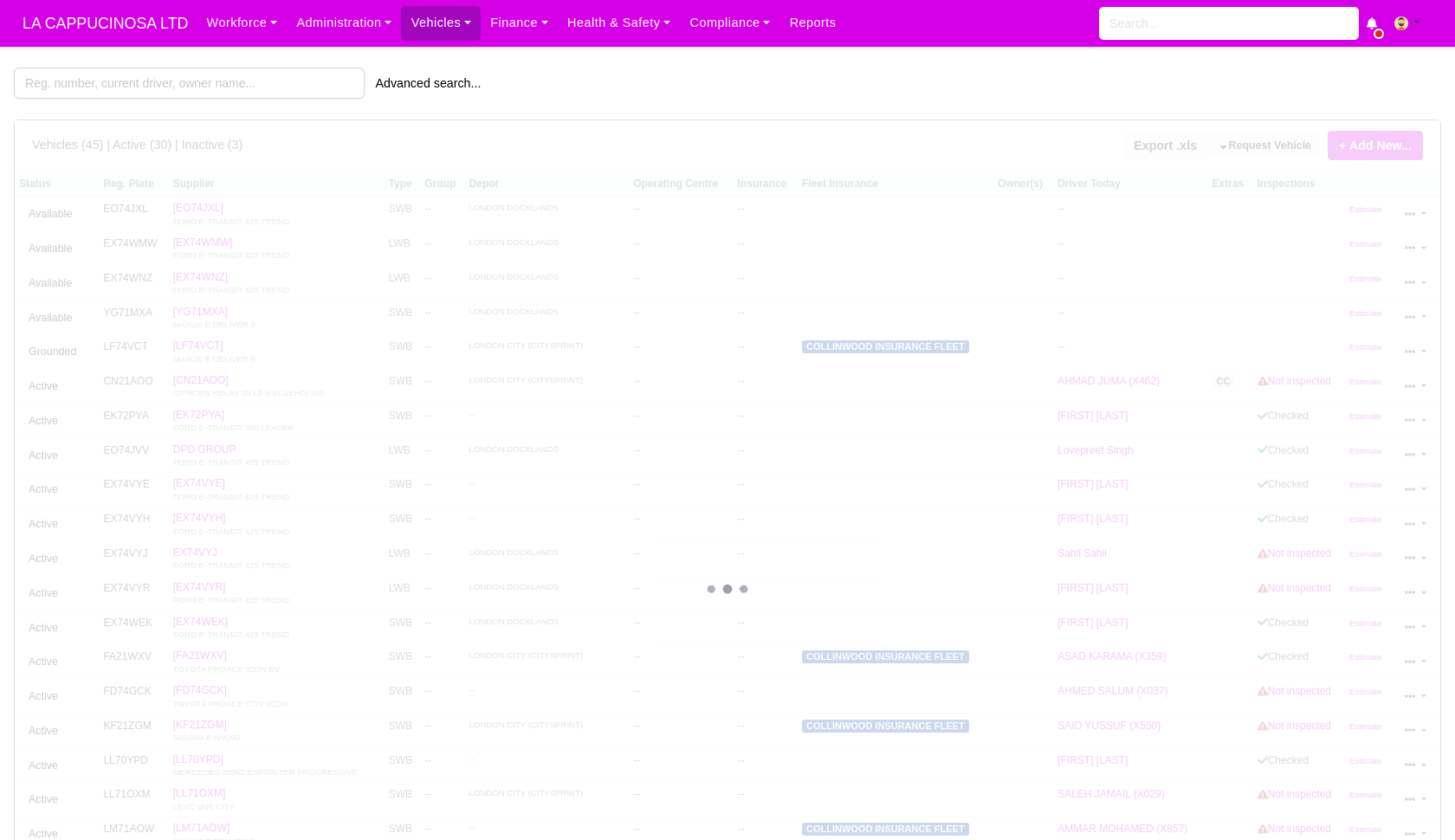 click on "+ Add New..." at bounding box center (1375, 145) 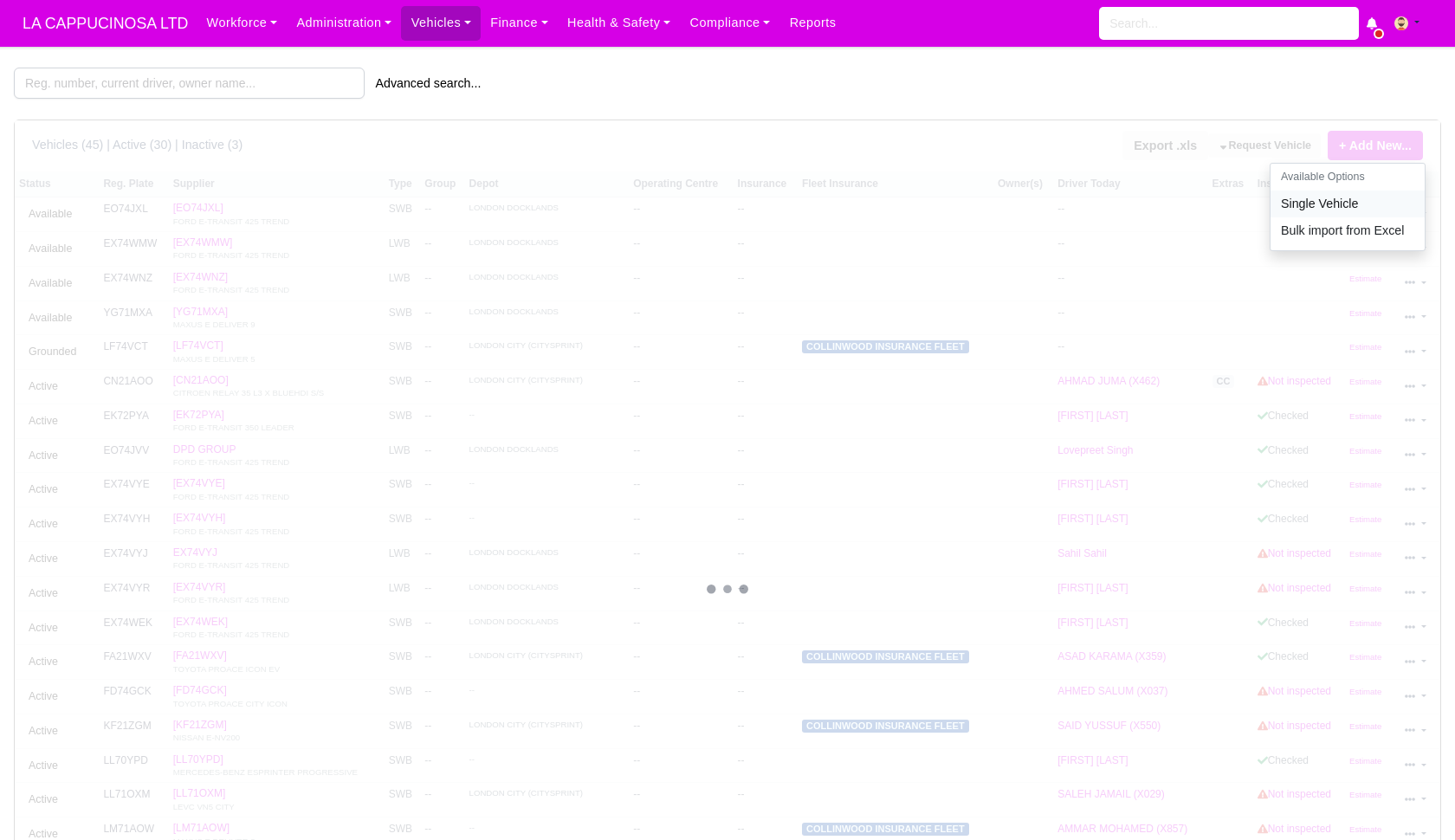 click on "Single Vehicle" at bounding box center [1348, 204] 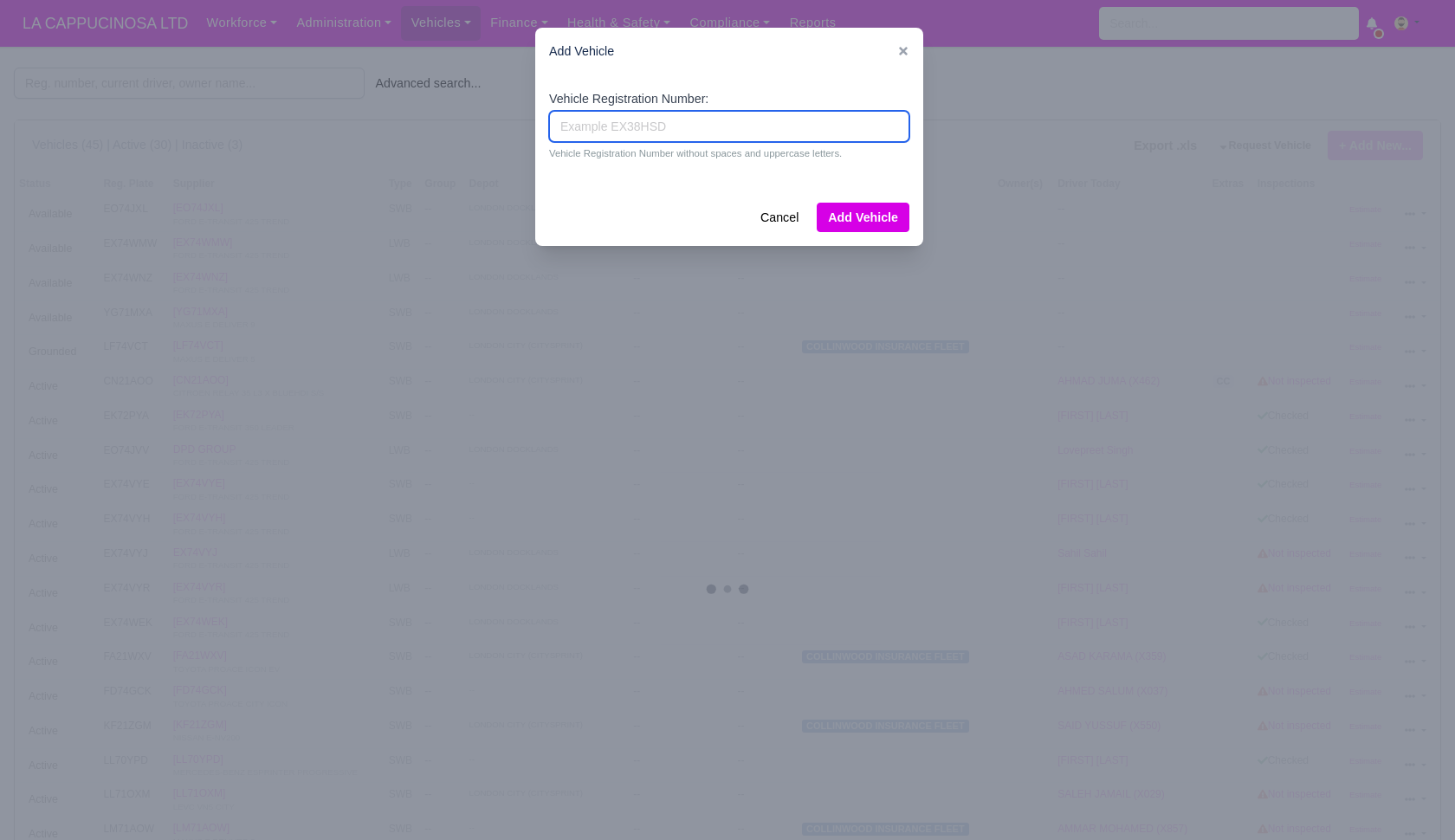 click on "Vehicle Registration Number:" at bounding box center (729, 126) 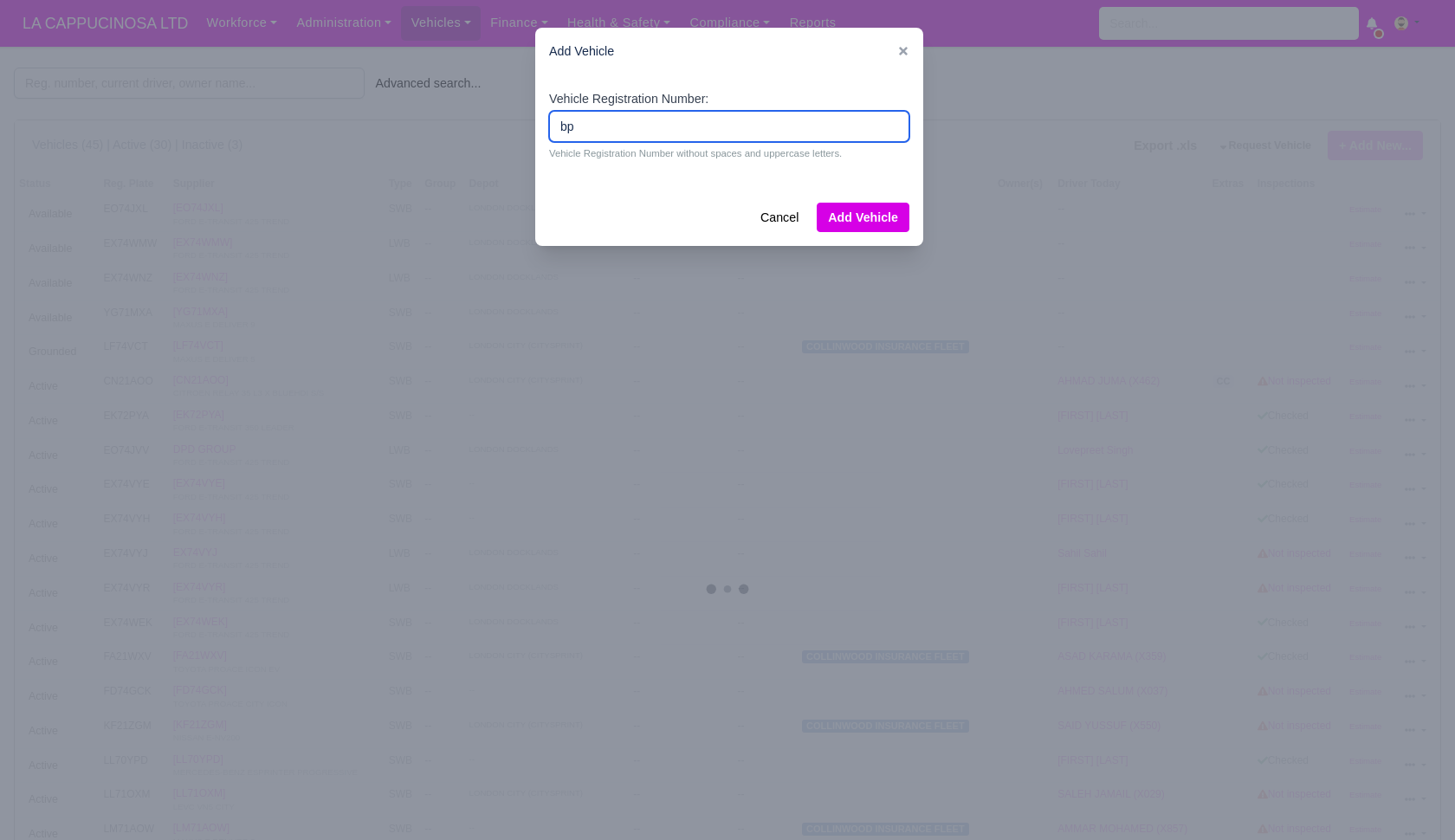 type on "b" 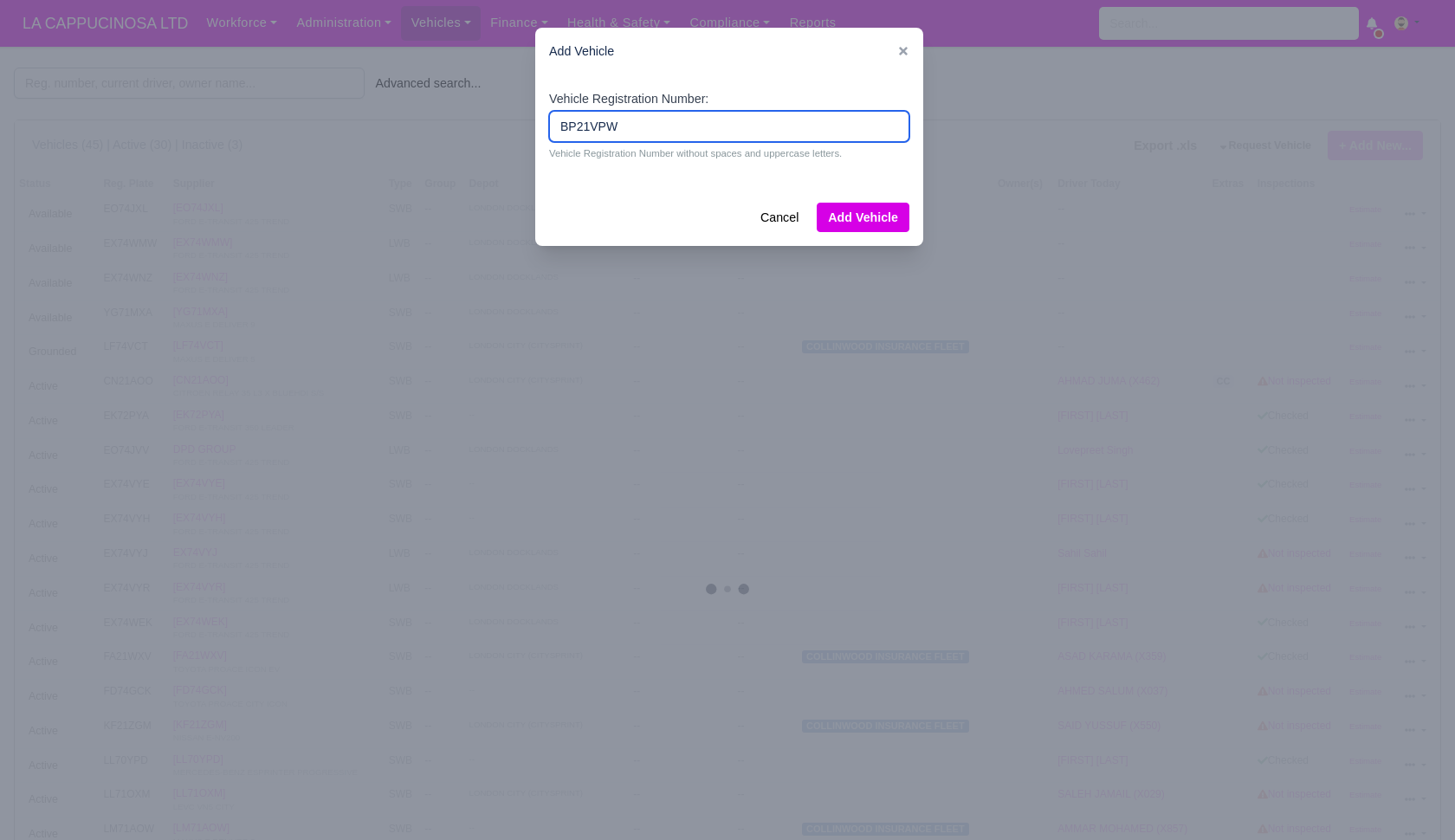 type on "BP21VPW" 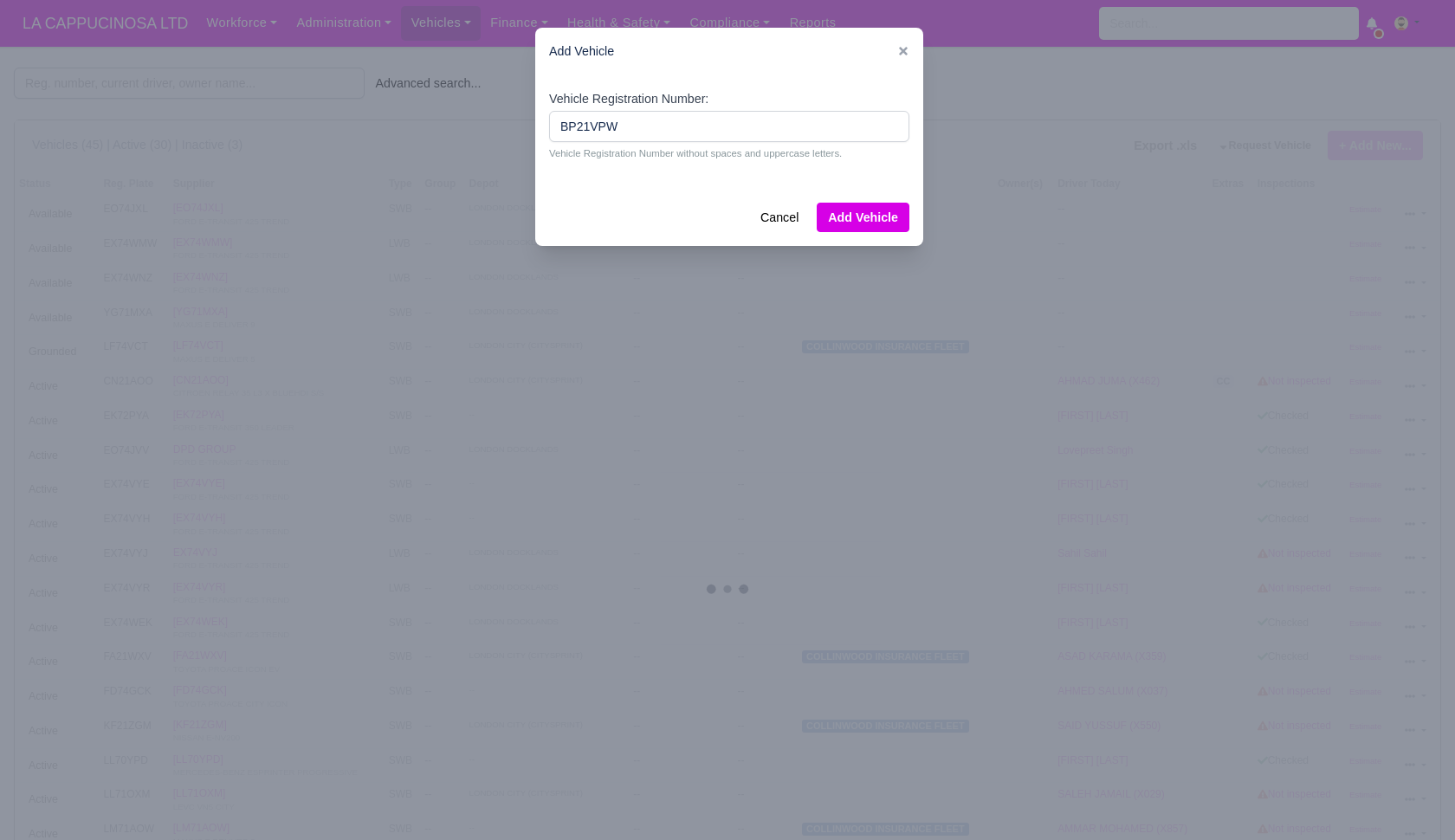 click on "Add Vehicle" at bounding box center [863, 217] 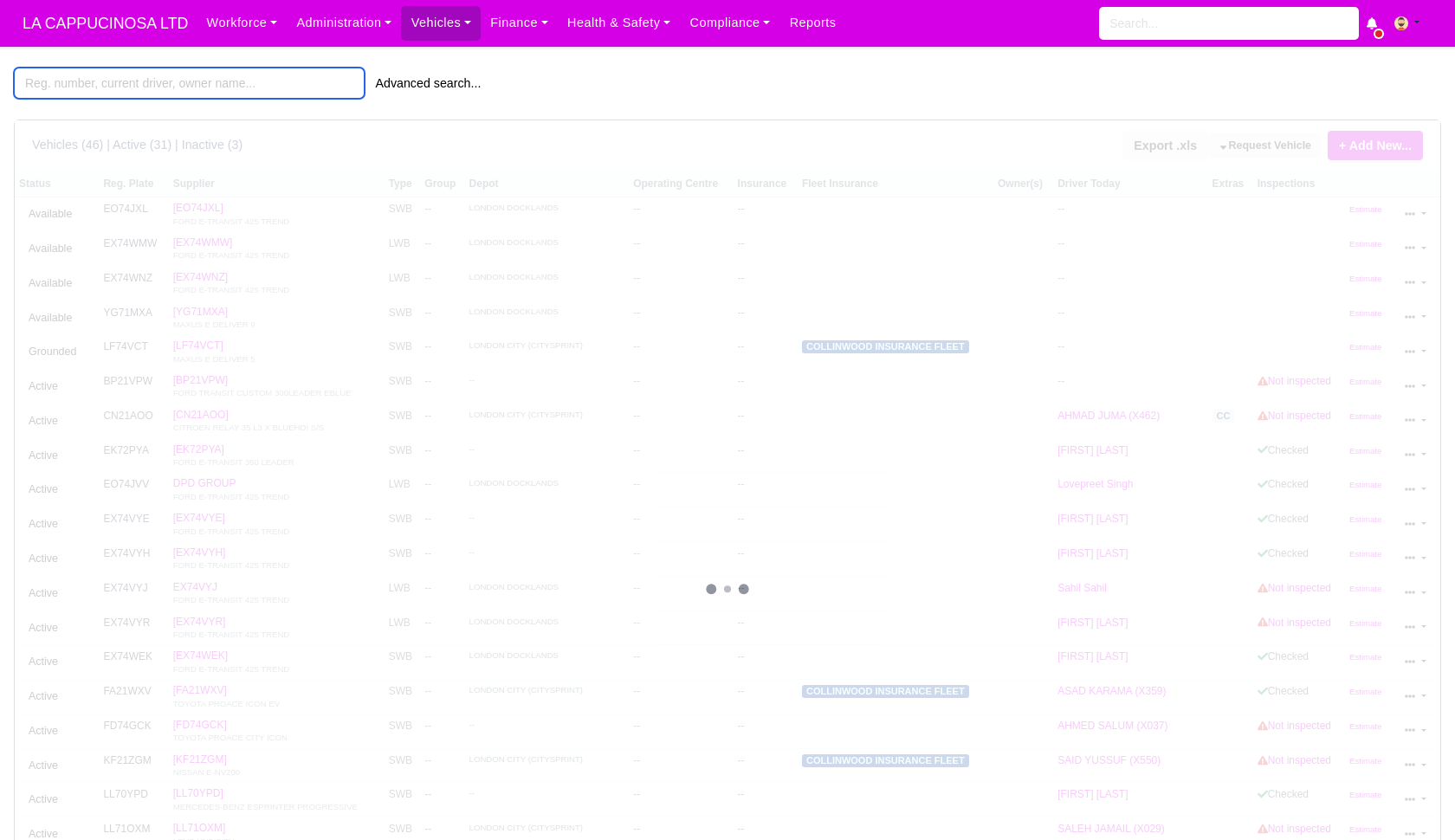click at bounding box center [189, 83] 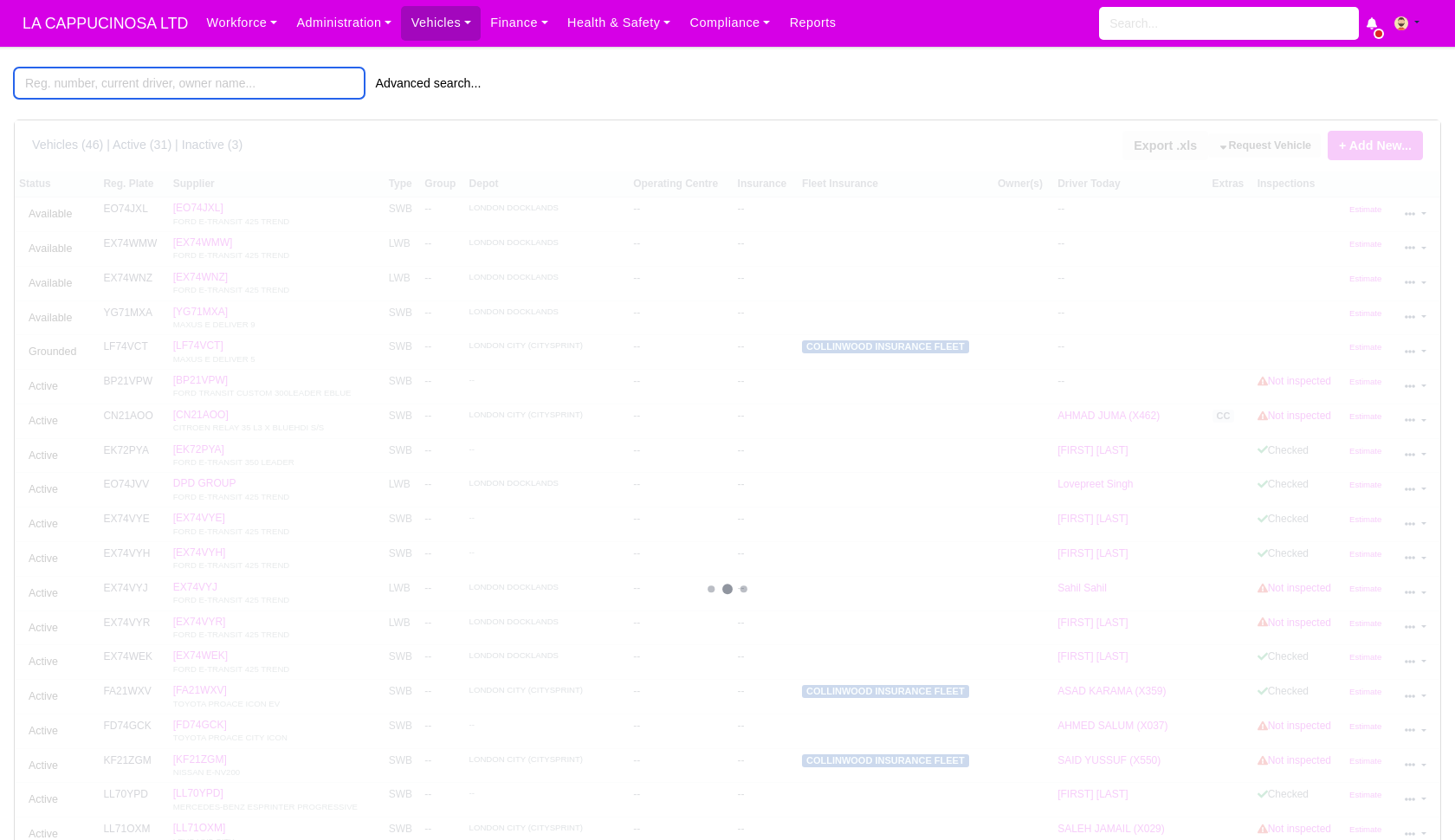 type on "P" 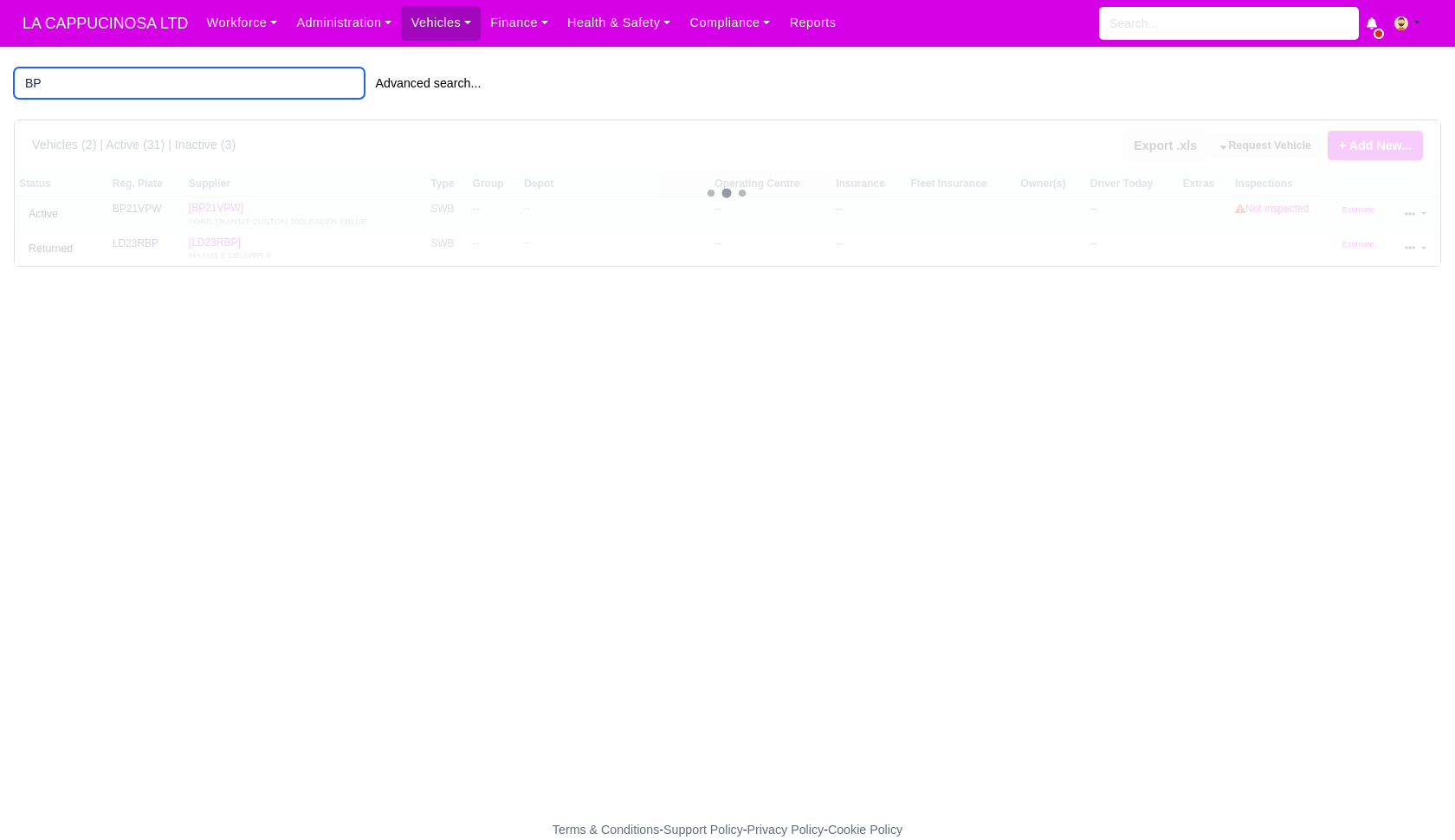 type on "BP" 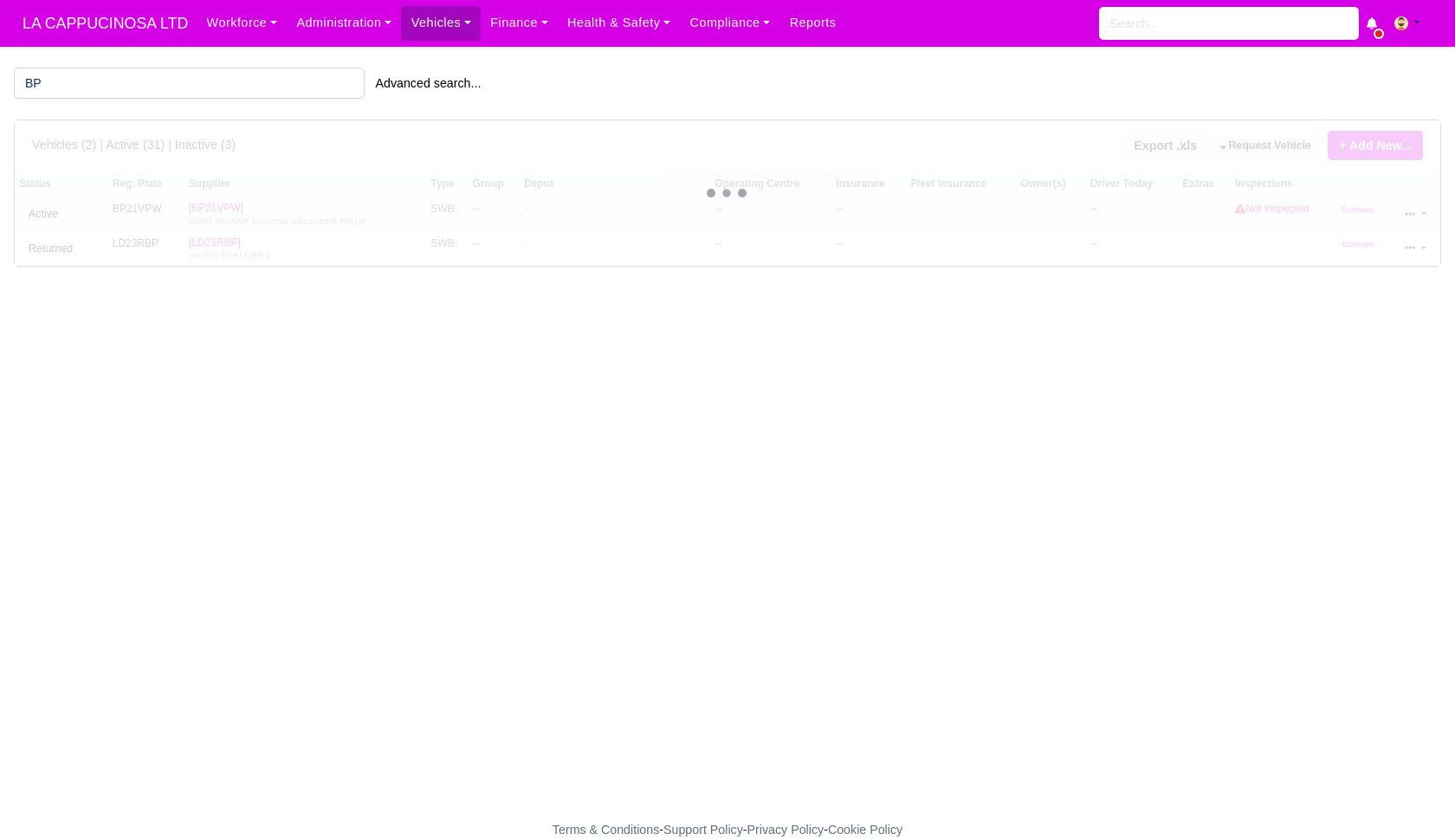 click at bounding box center [1415, 214] 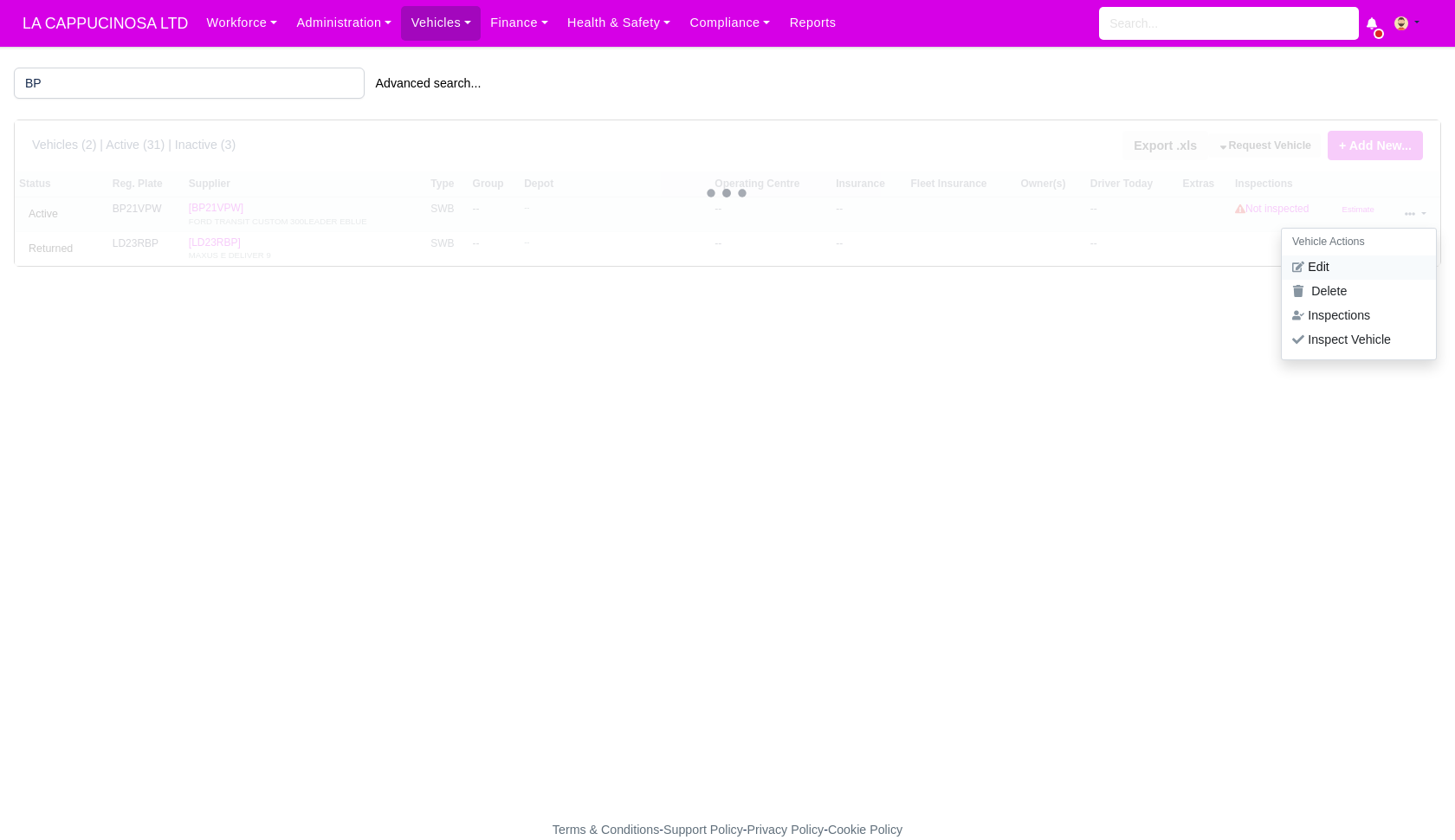 click on "Edit" at bounding box center [1359, 268] 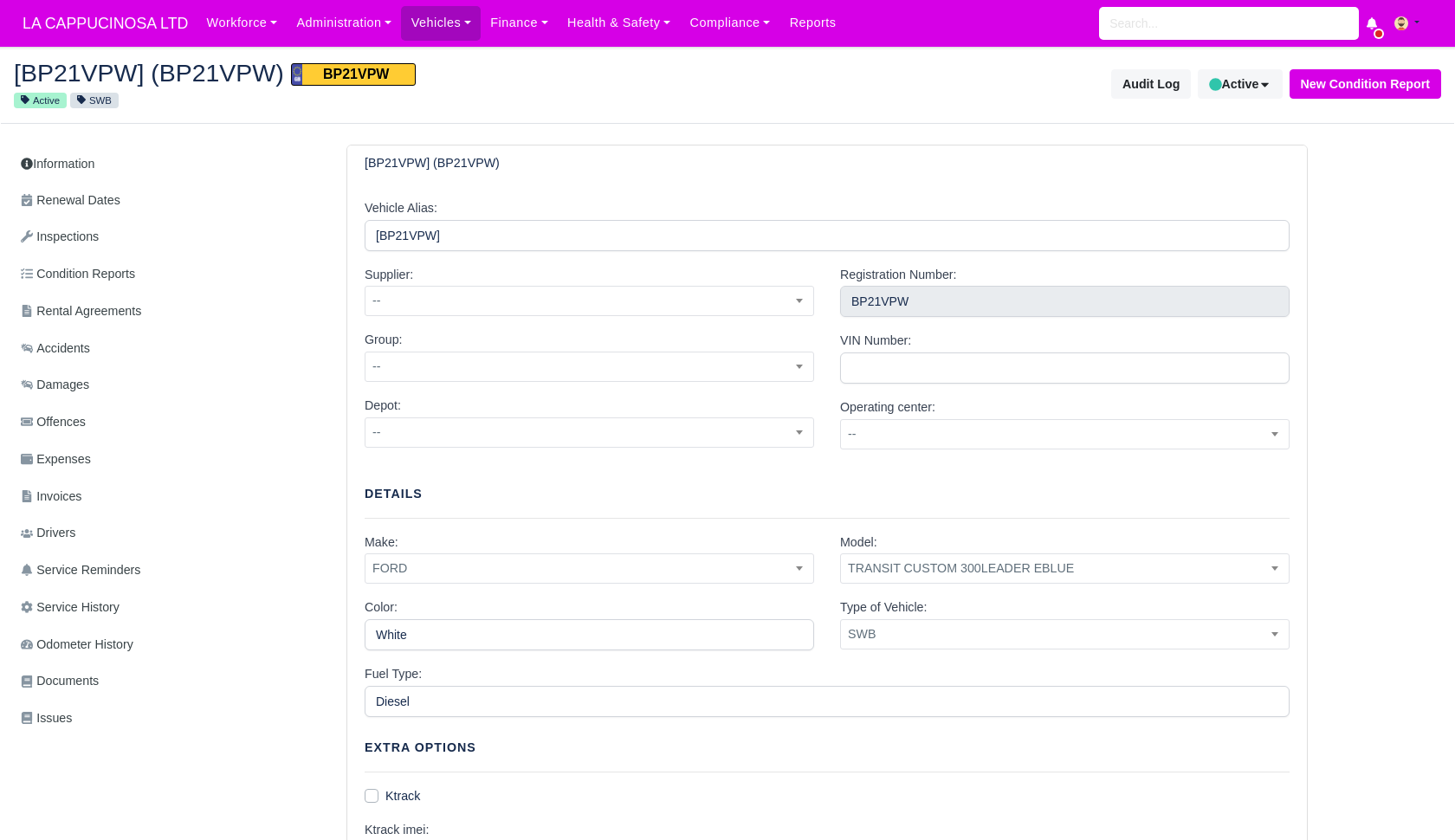 scroll, scrollTop: 0, scrollLeft: 0, axis: both 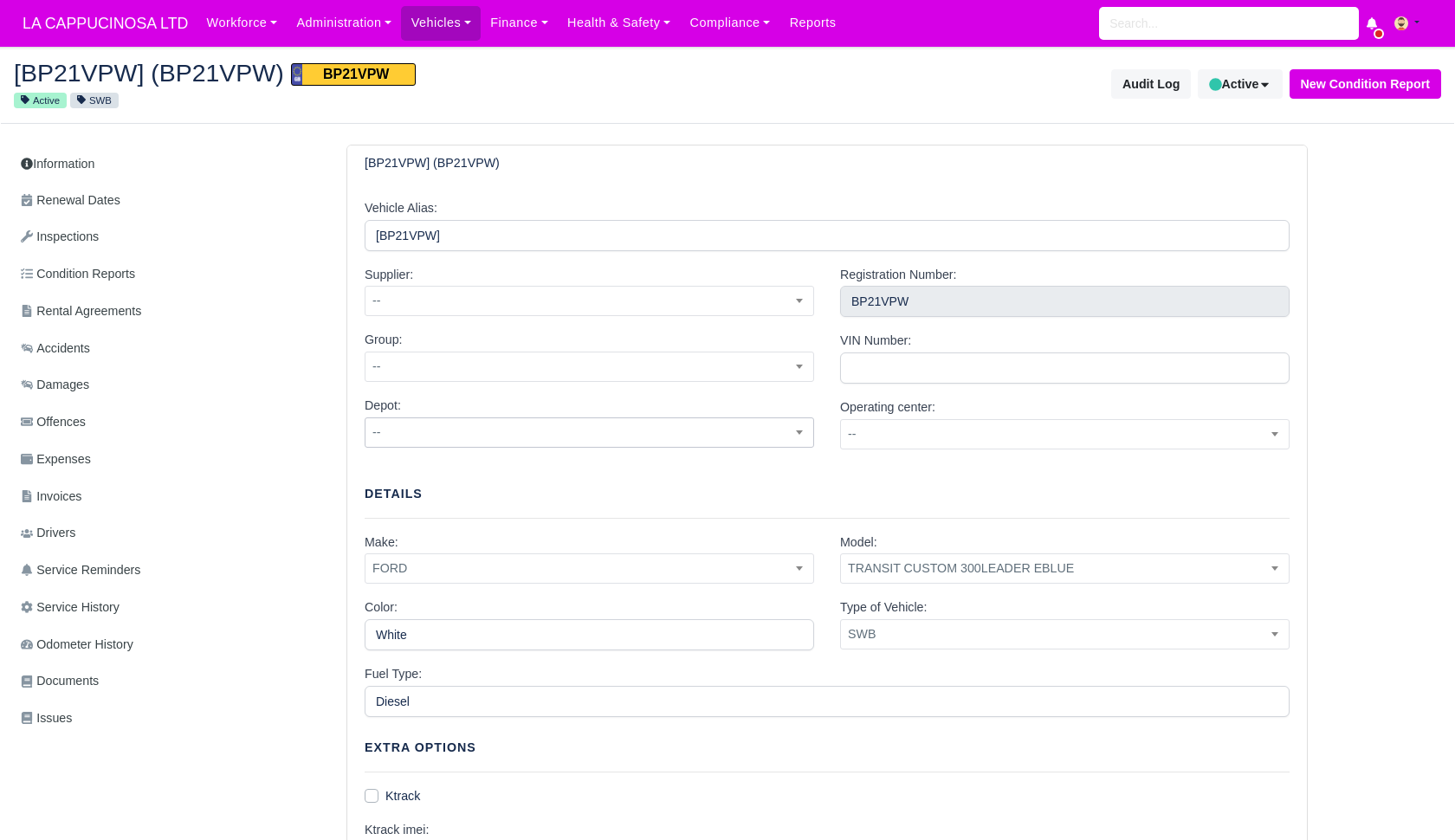 click on "--" at bounding box center [589, 432] 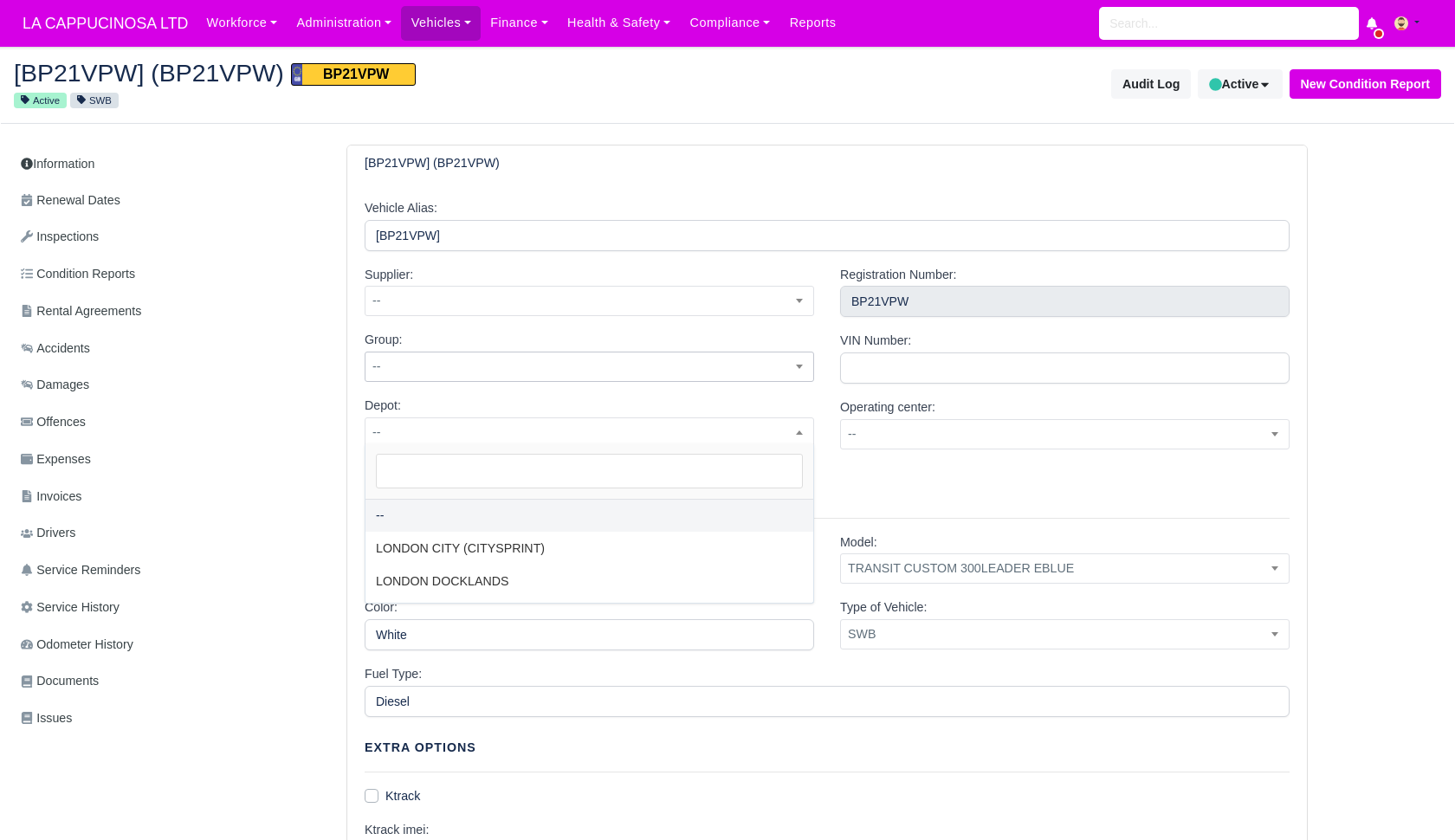 click on "--" at bounding box center (589, 366) 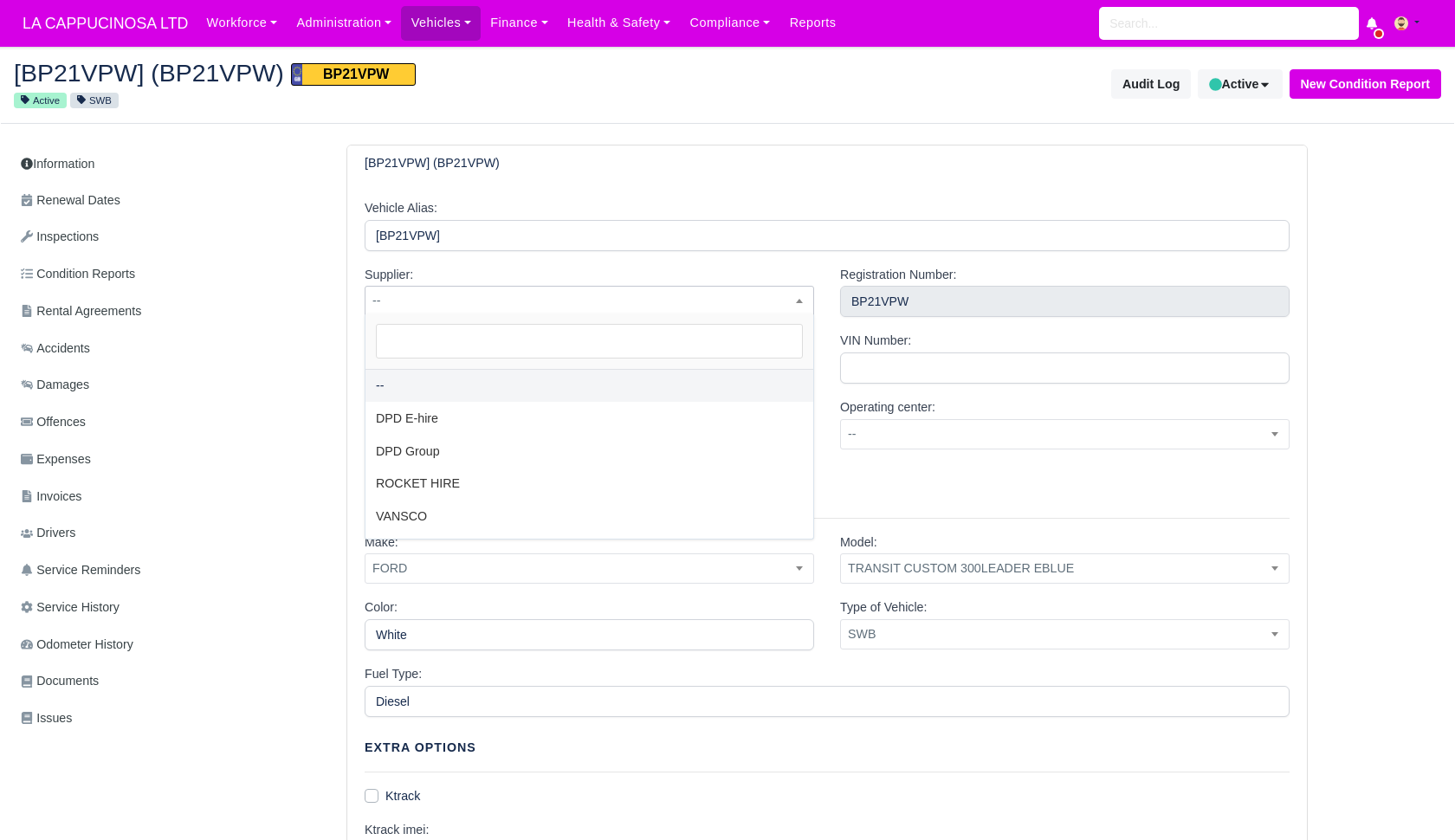 click on "--" at bounding box center [589, 300] 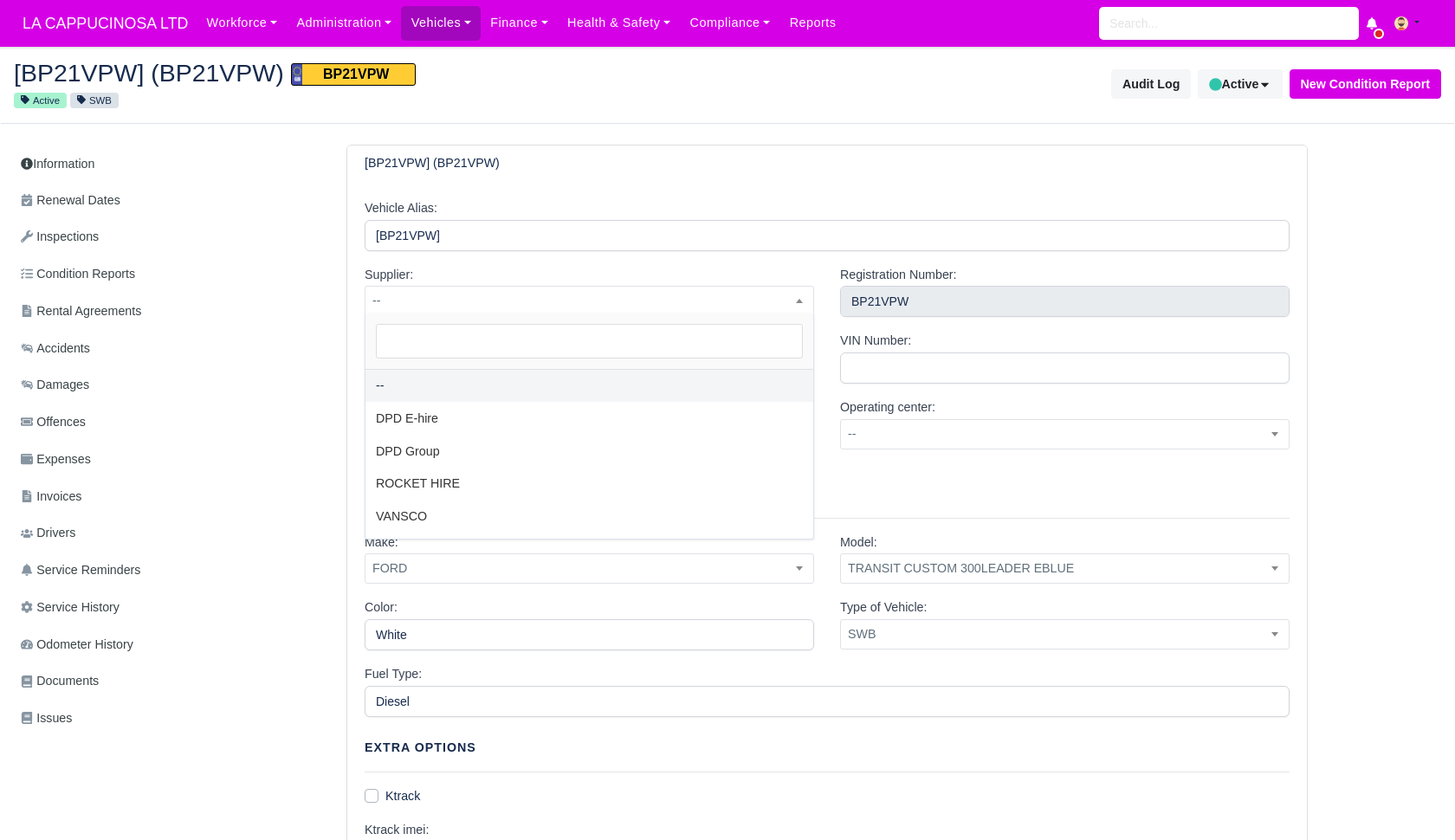 click on "[BP21VPW] (BP21VPW)
Vehicle Alias:
[BP21VPW]
Supplier:
--
DPD E-hire
DPD Group
ROCKET HIRE
VANSCO
--
Group:
--
--
Depot:
--
LONDON CITY (CITYSPRINT)
LONDON DOCKLANDS
--" at bounding box center (827, 835) 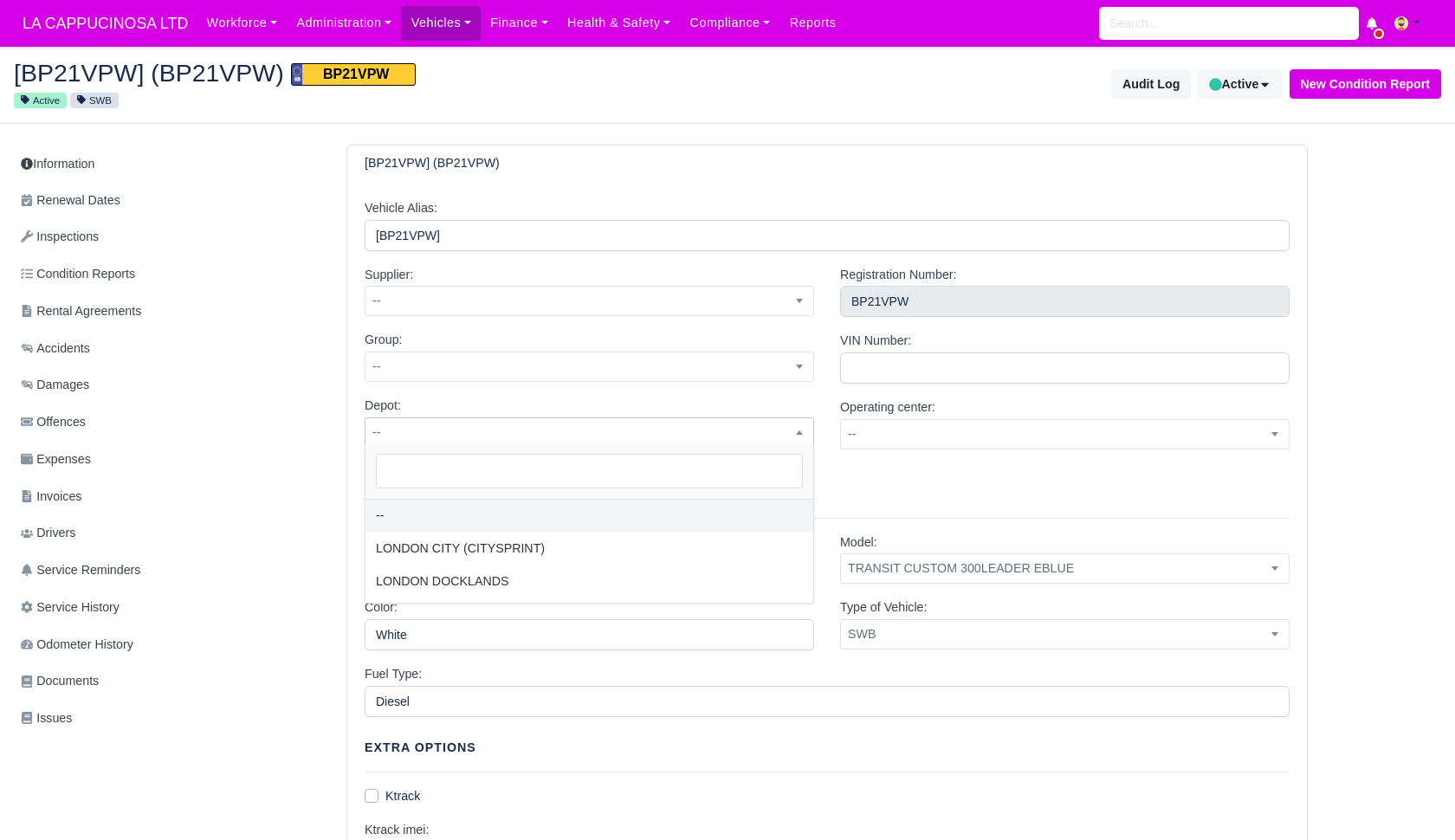 click on "--" at bounding box center (589, 432) 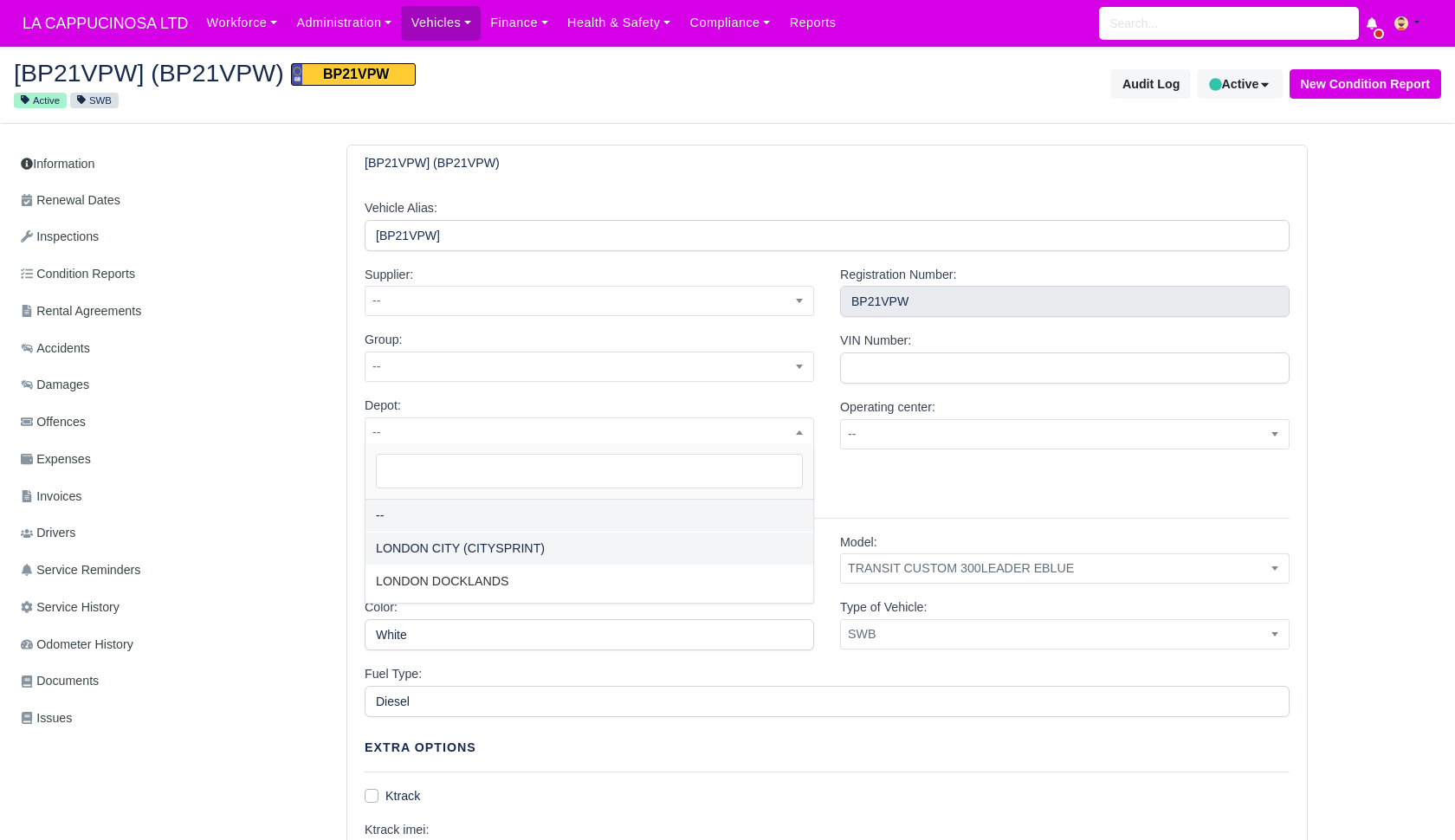 select on "2" 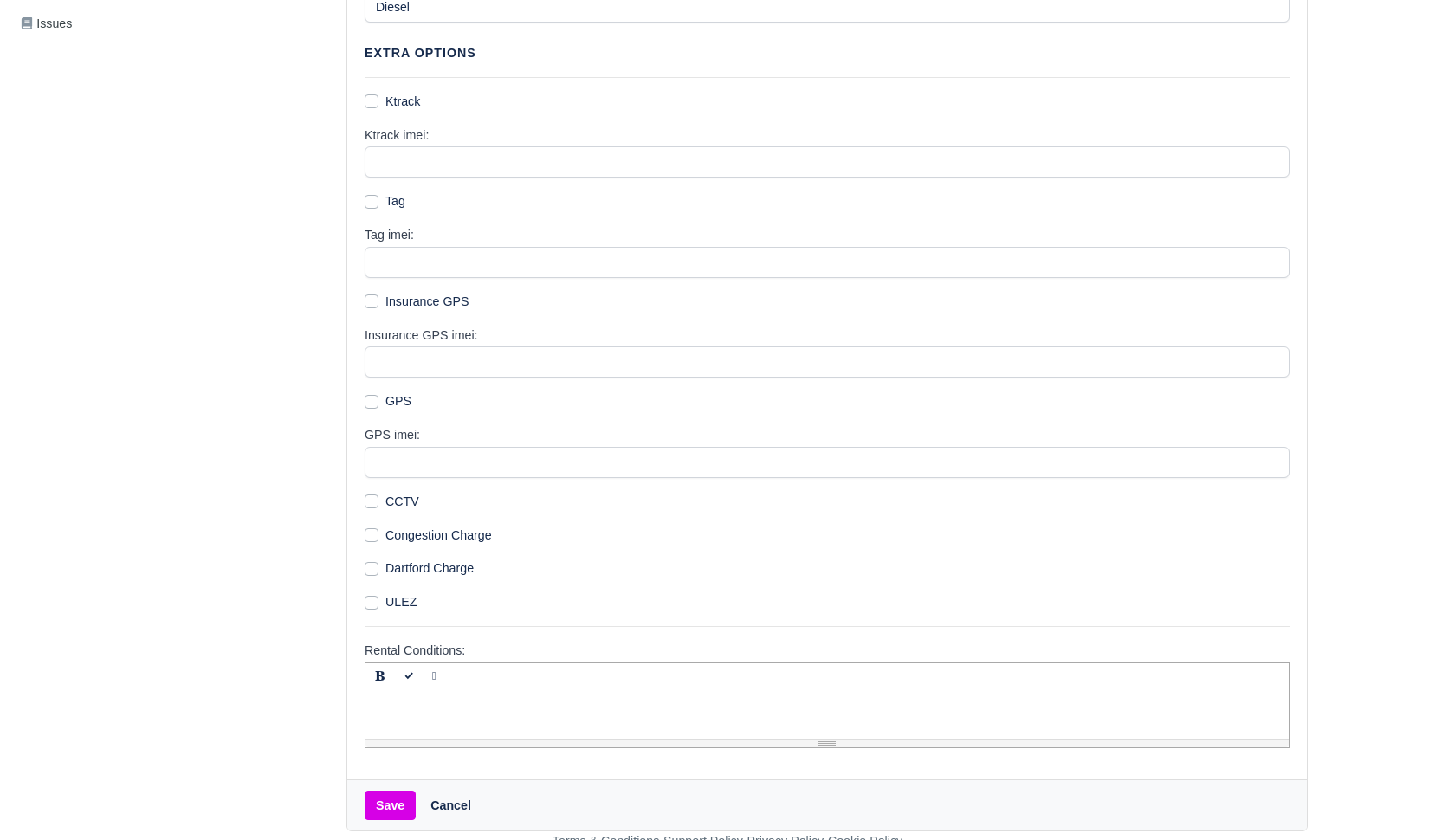 scroll, scrollTop: 694, scrollLeft: 0, axis: vertical 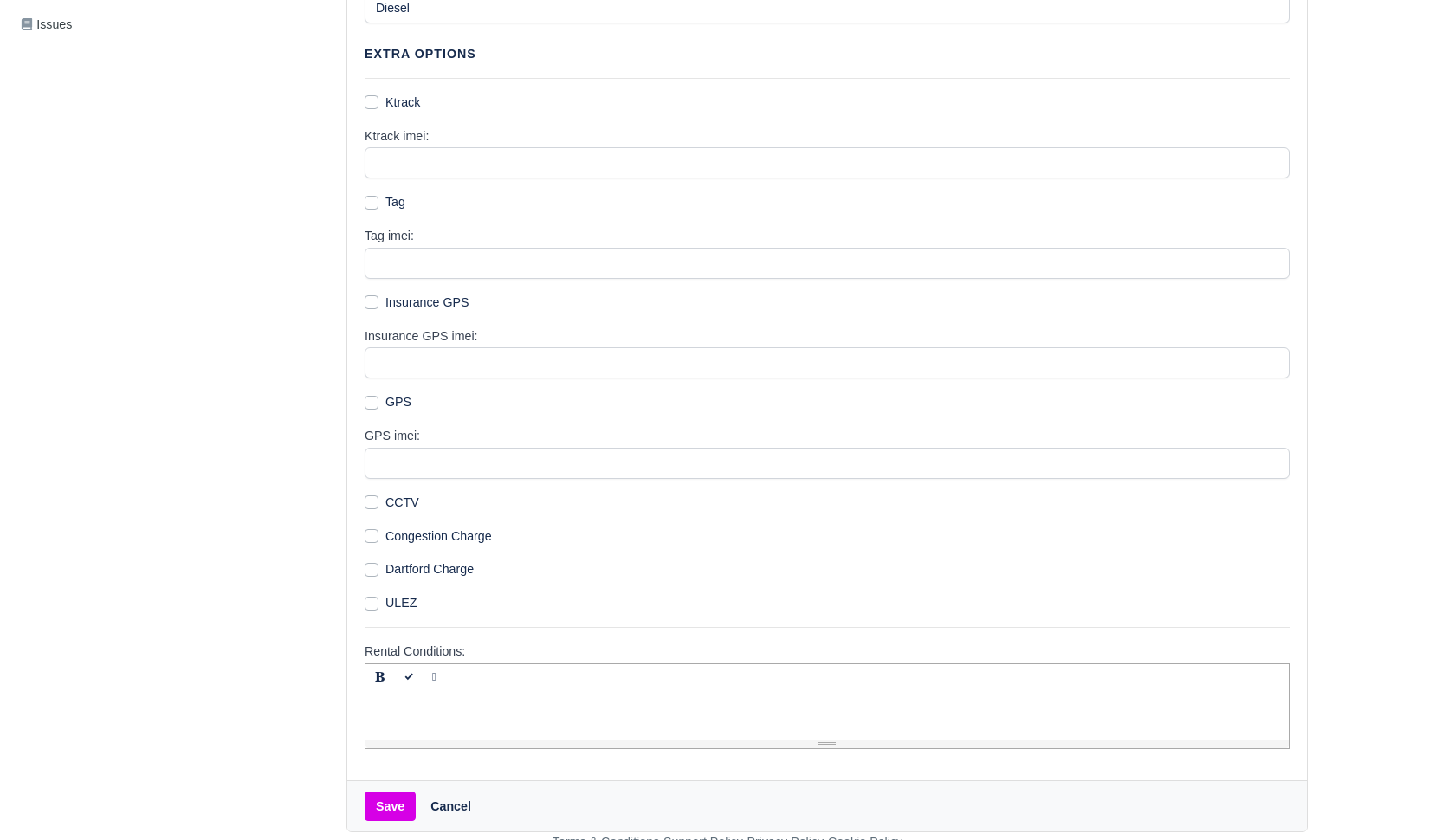 click on "Save" at bounding box center (390, 806) 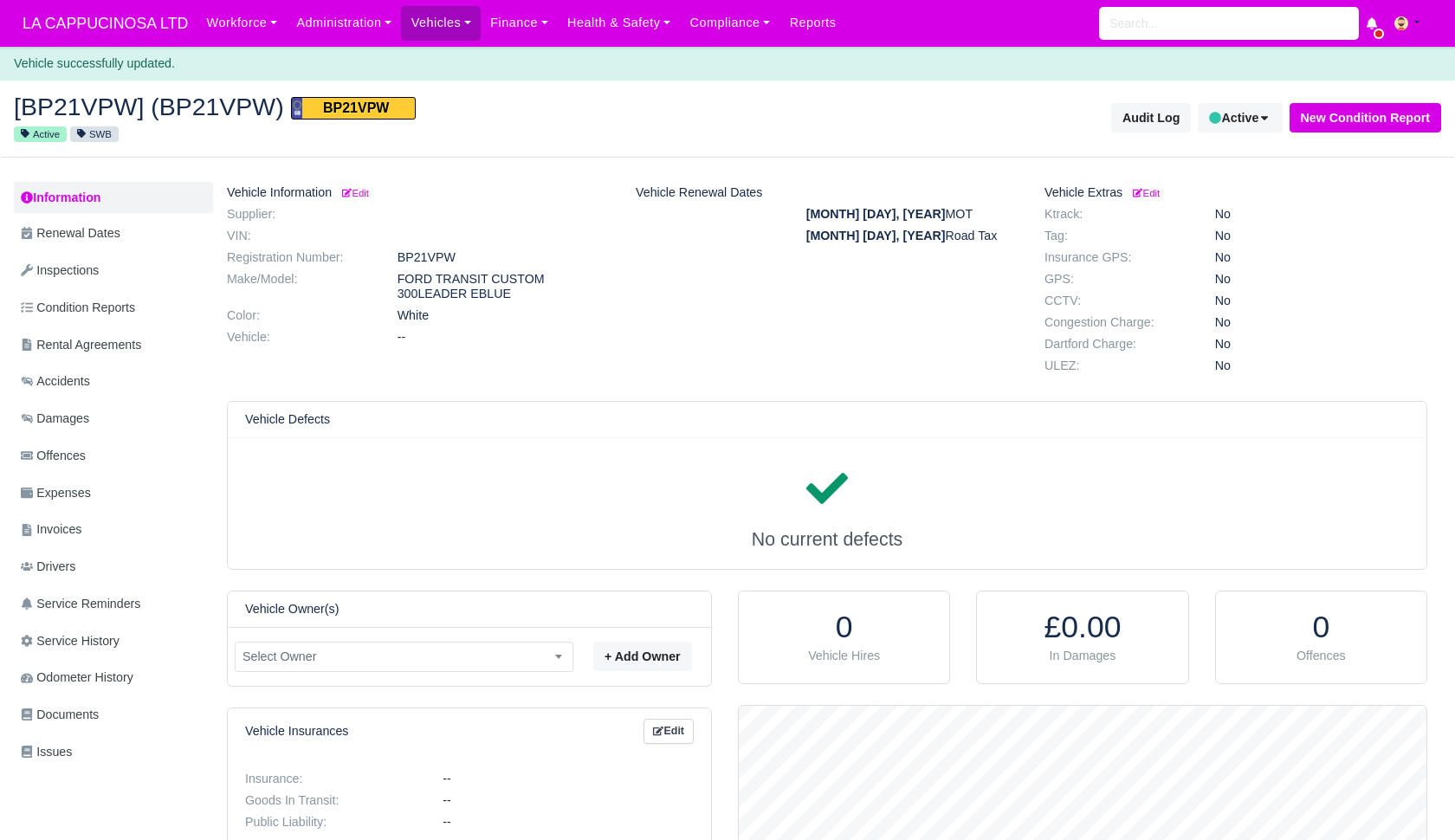 scroll, scrollTop: 0, scrollLeft: 0, axis: both 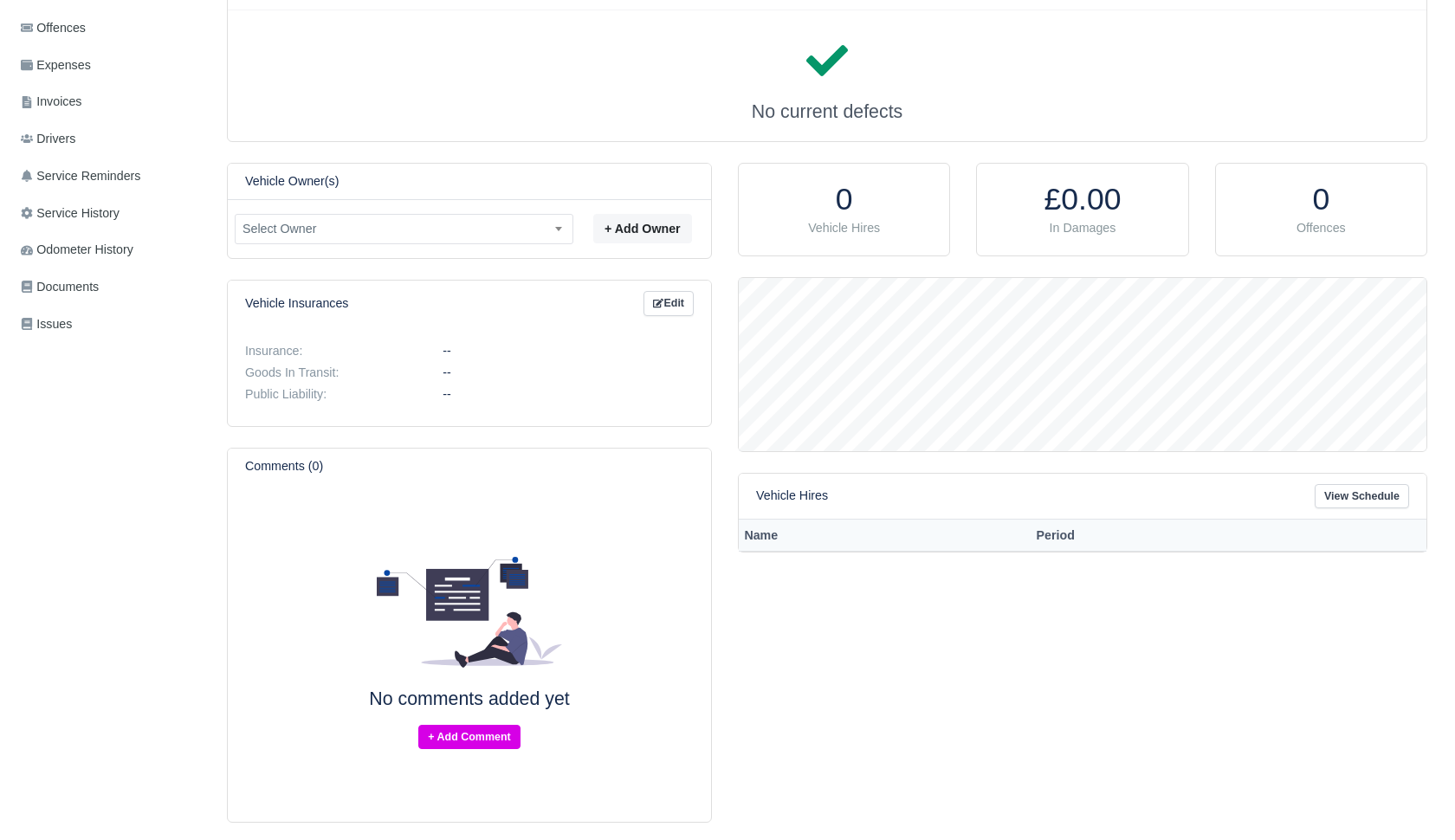 click on "+ Add Comment" at bounding box center (469, 737) 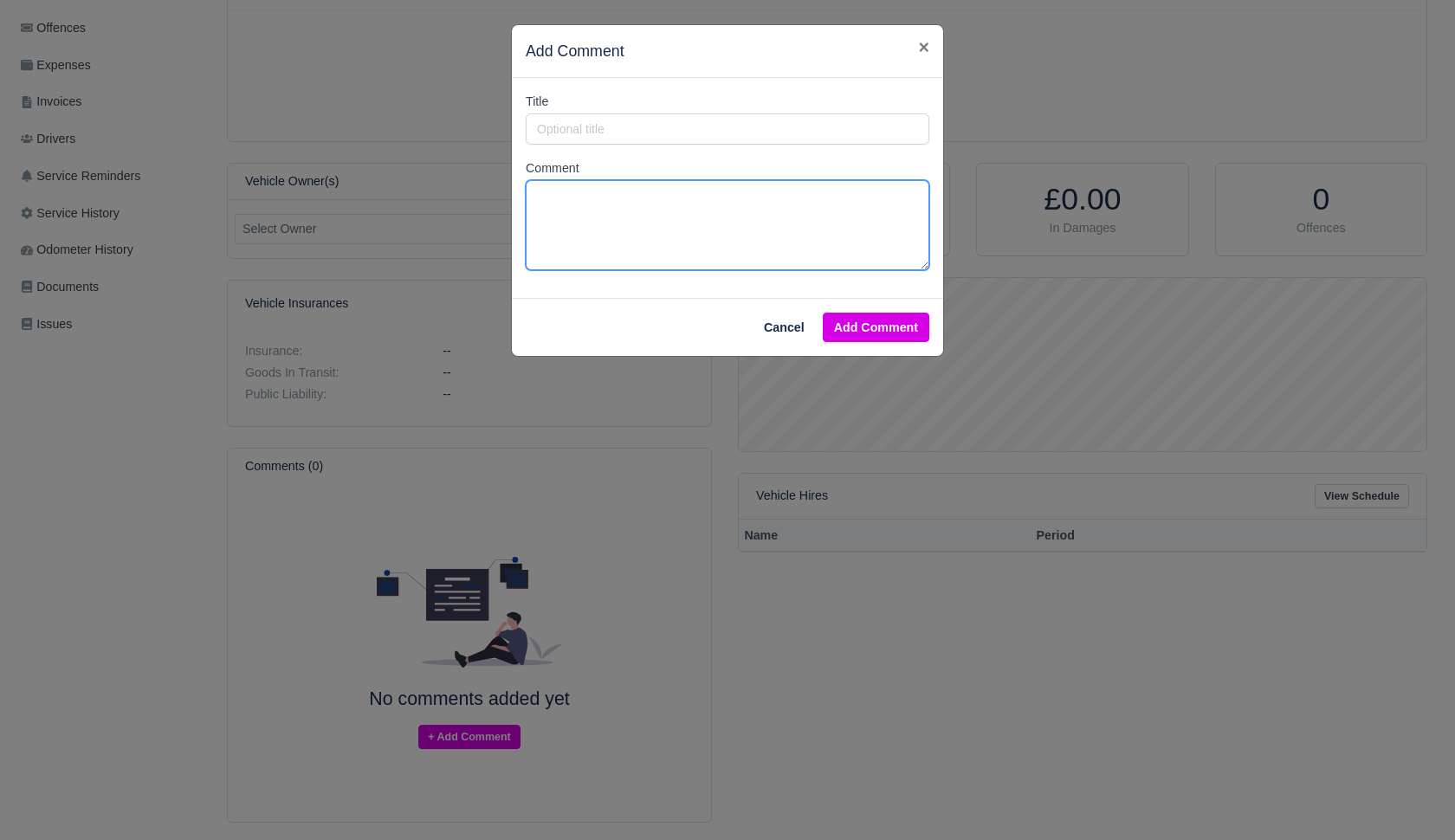 click on "Comment" at bounding box center (728, 225) 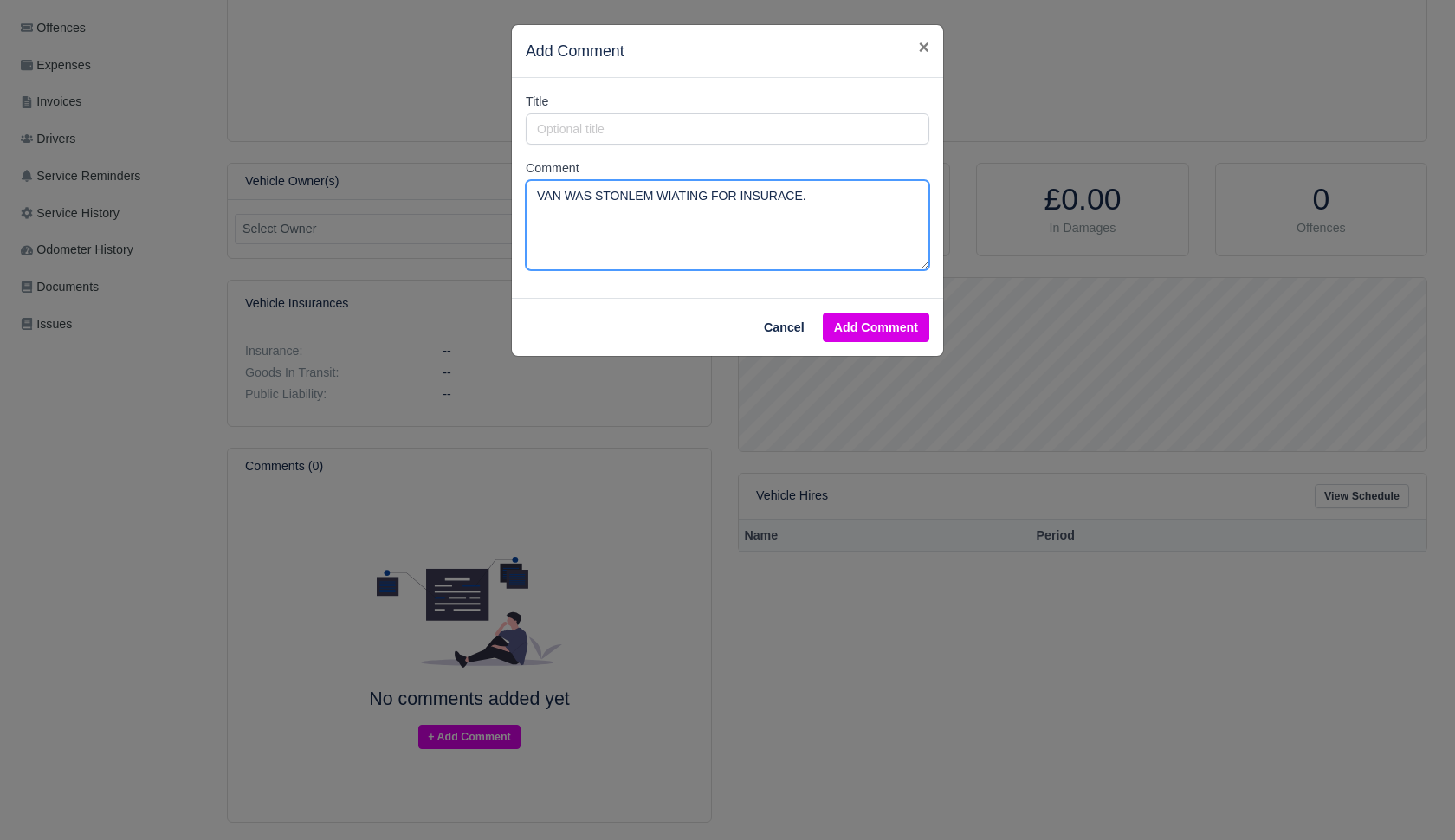 click on "VAN WAS STONLEM WIATING FOR INSURACE." at bounding box center (728, 225) 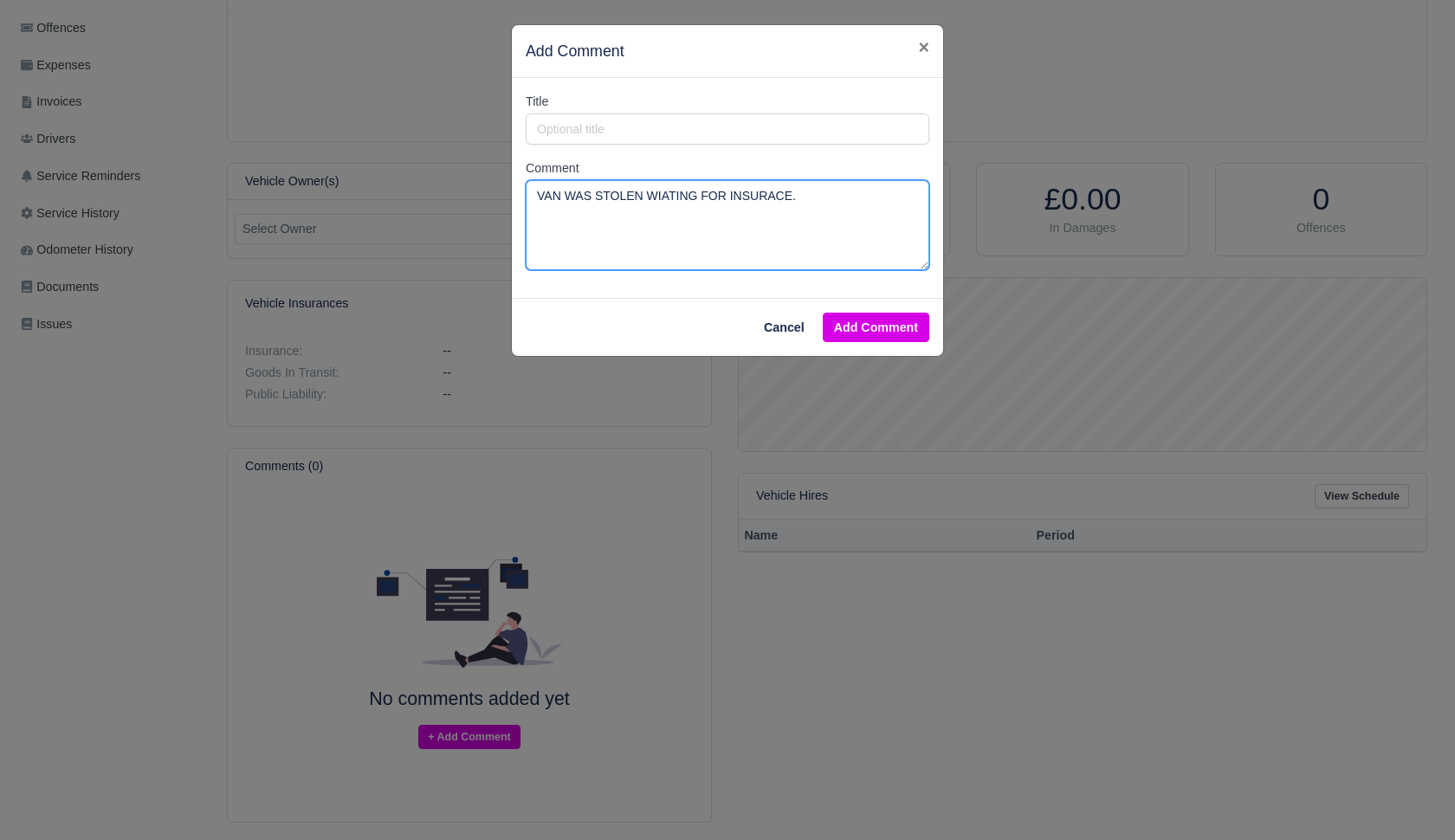 click on "VAN WAS STOLEN WIATING FOR INSURACE." at bounding box center (728, 225) 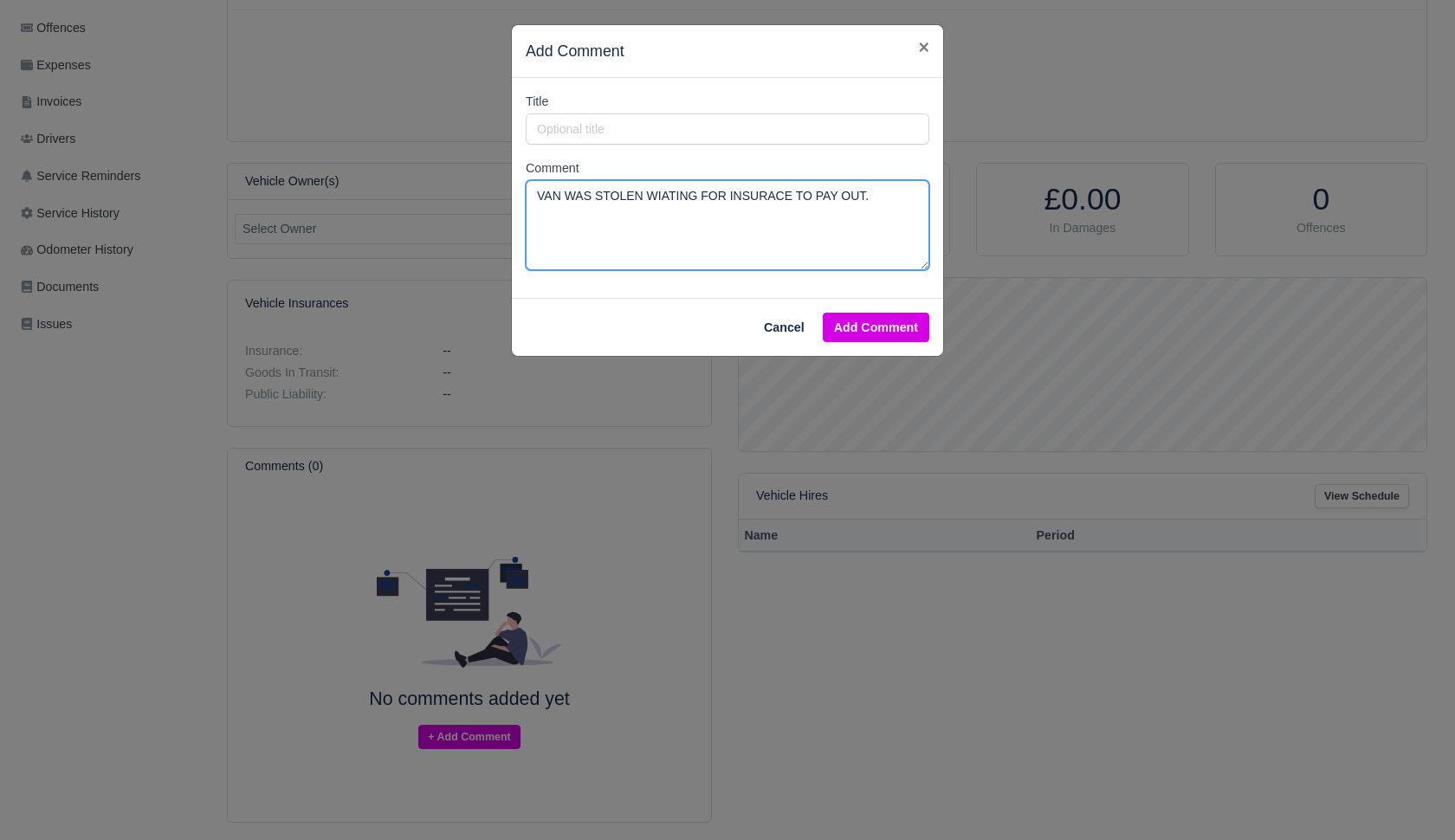 click on "VAN WAS STOLEN WIATING FOR INSURACE TO PAY OUT." at bounding box center (728, 225) 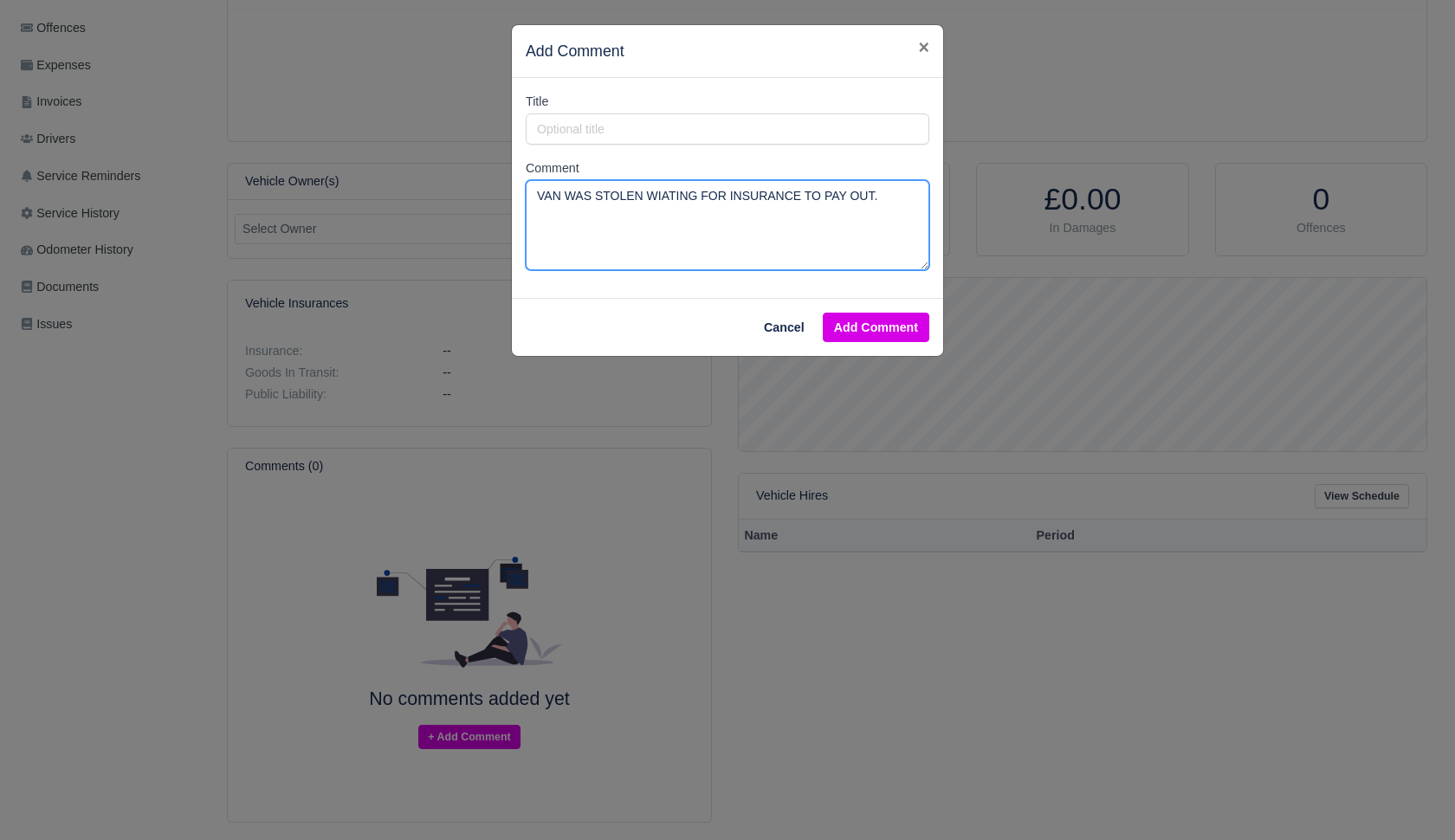 click on "VAN WAS STOLEN WIATING FOR INSURANCE TO PAY OUT." at bounding box center [728, 225] 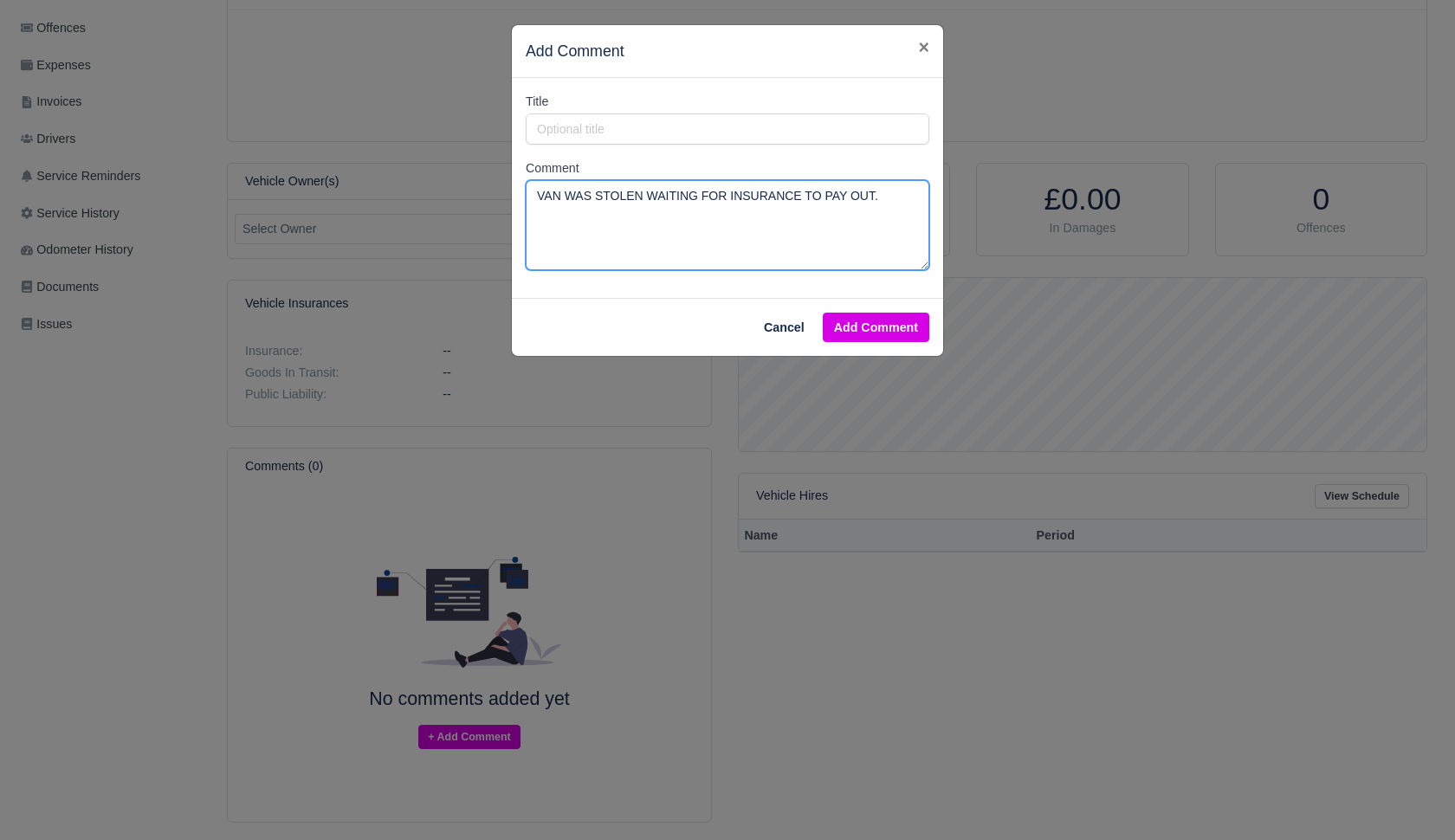 click on "VAN WAS STOLEN WAITING FOR INSURANCE TO PAY OUT." at bounding box center (728, 225) 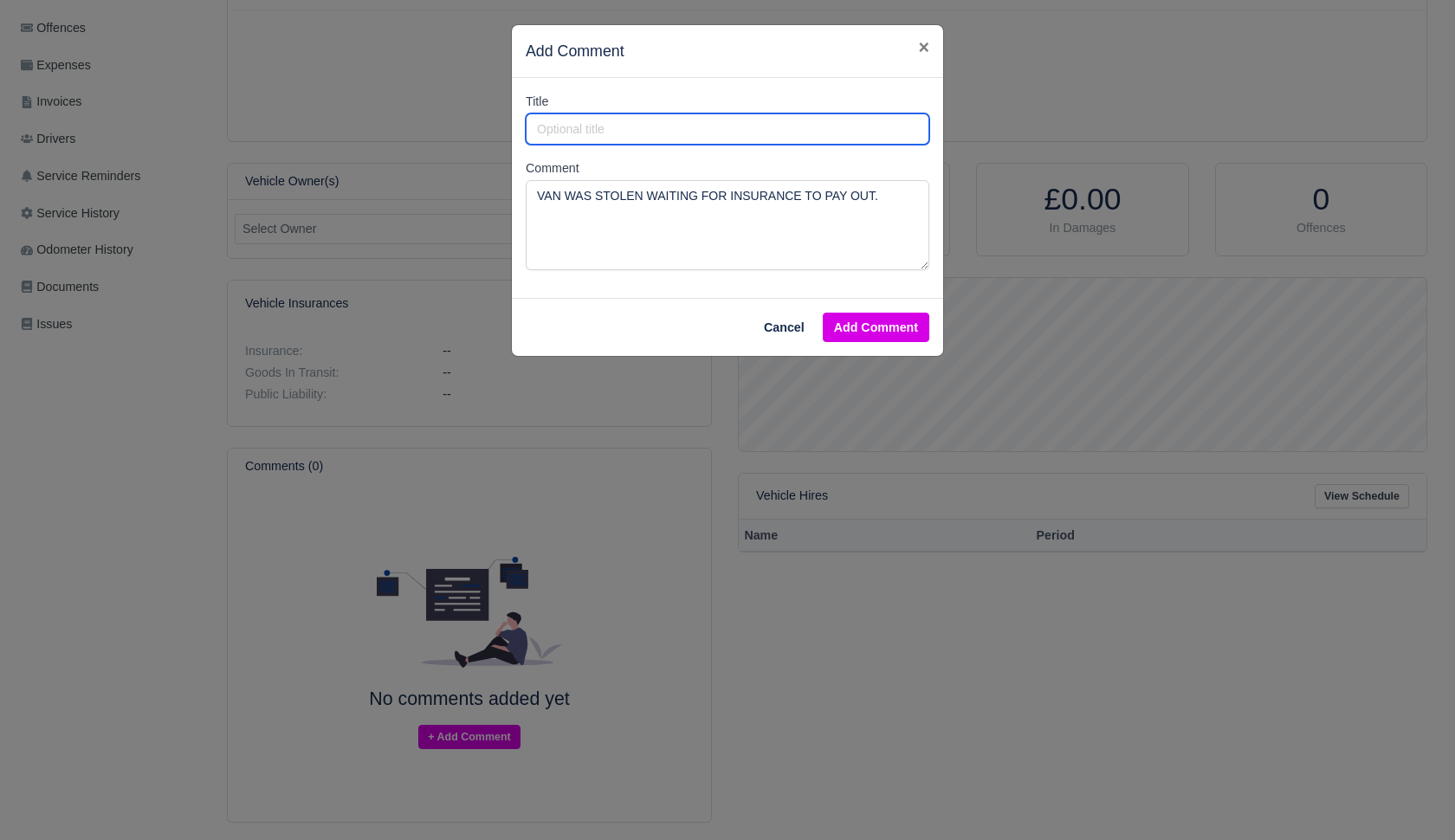 click on "Title" at bounding box center (728, 129) 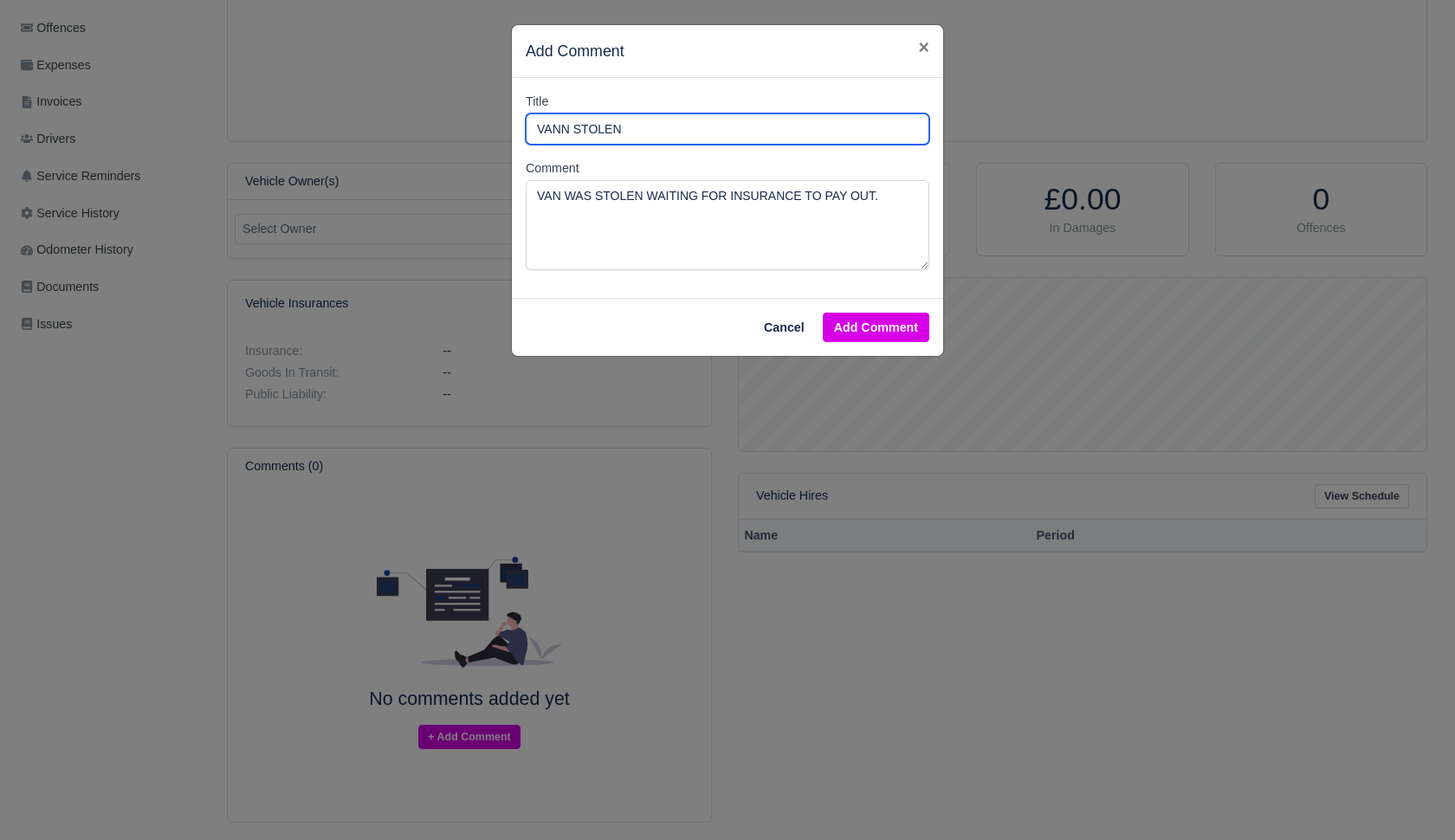 type on "VANN STOLEN" 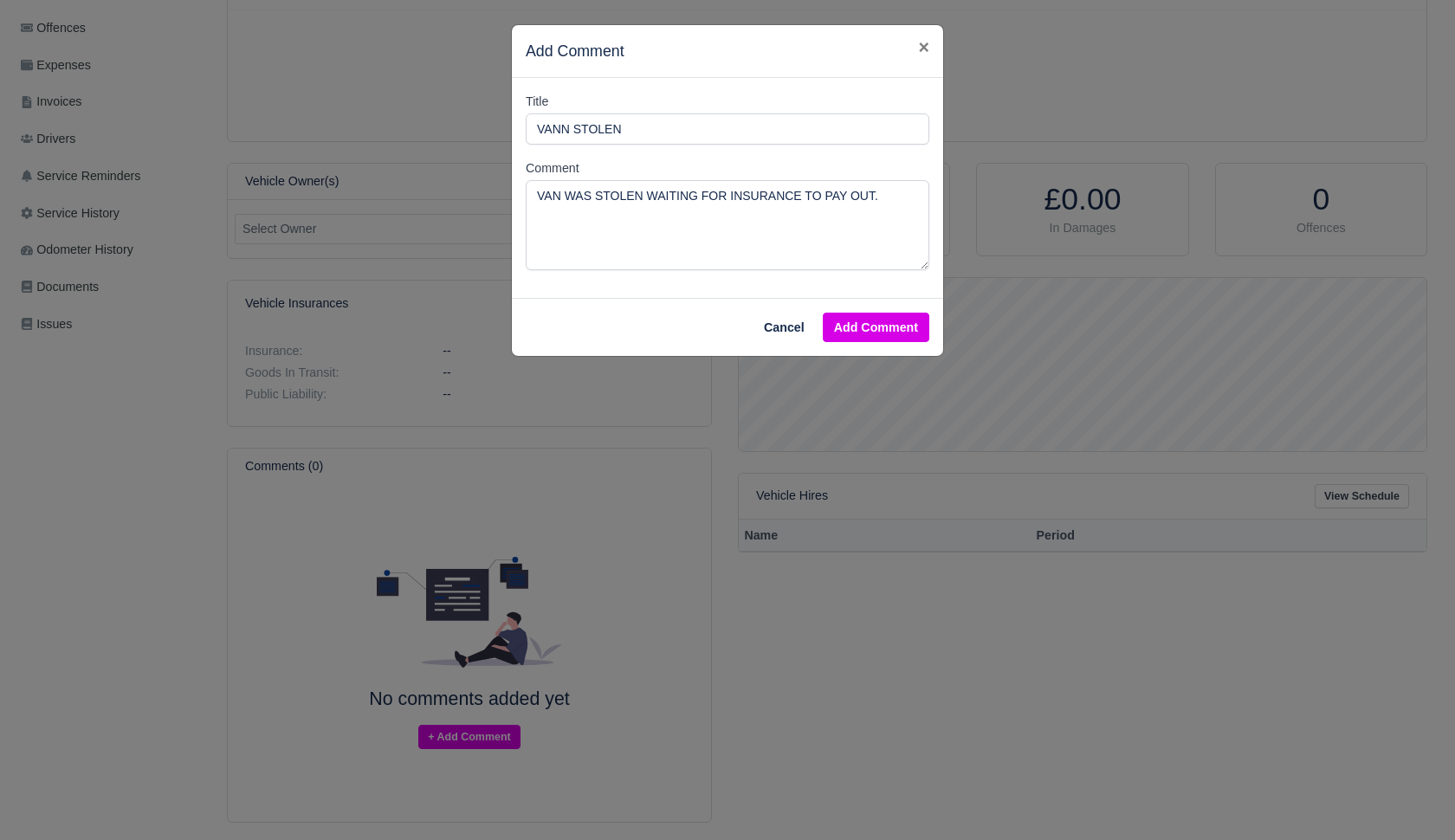 click on "Cancel
Add Comment" at bounding box center (728, 326) 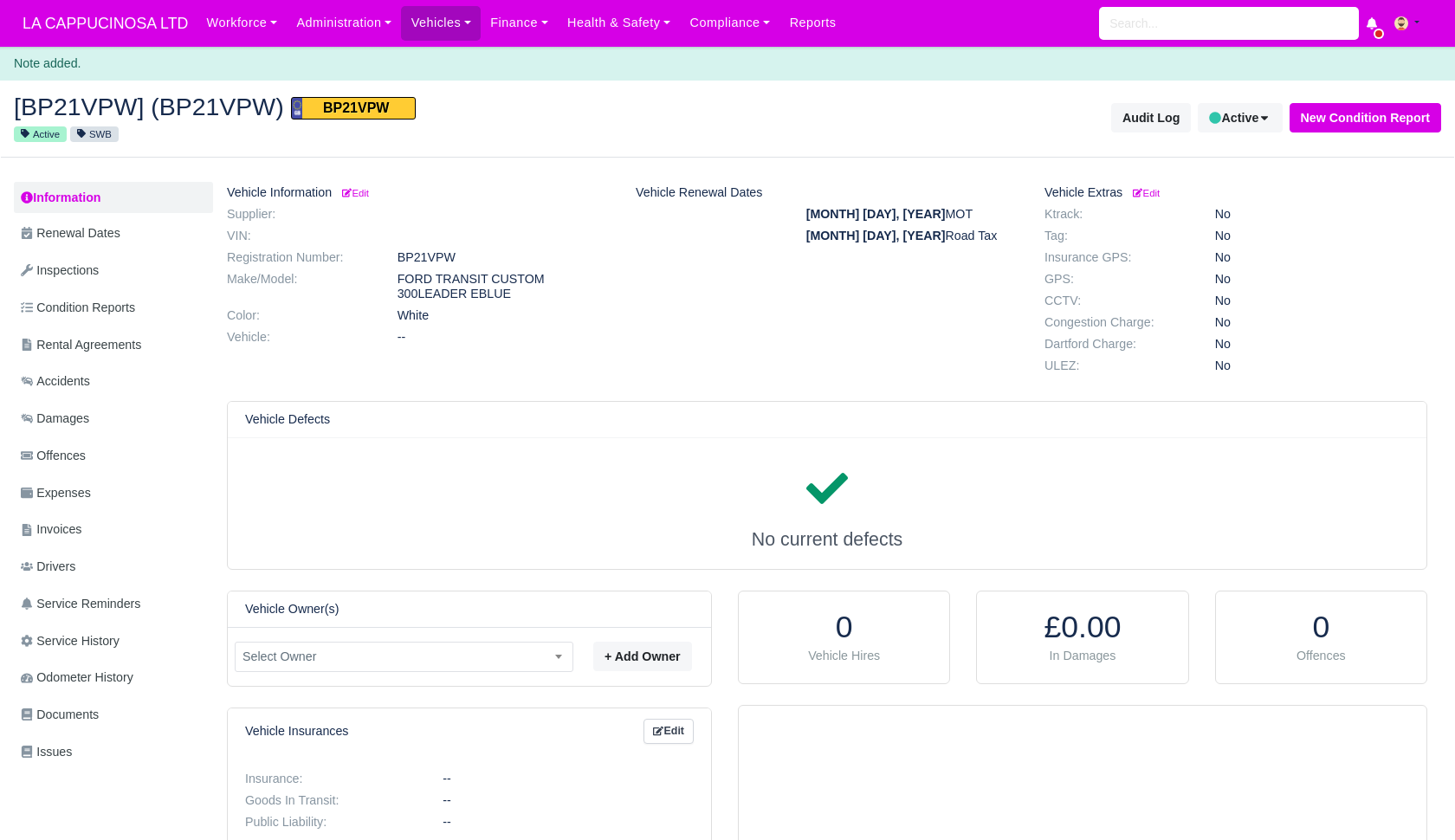scroll, scrollTop: 0, scrollLeft: 0, axis: both 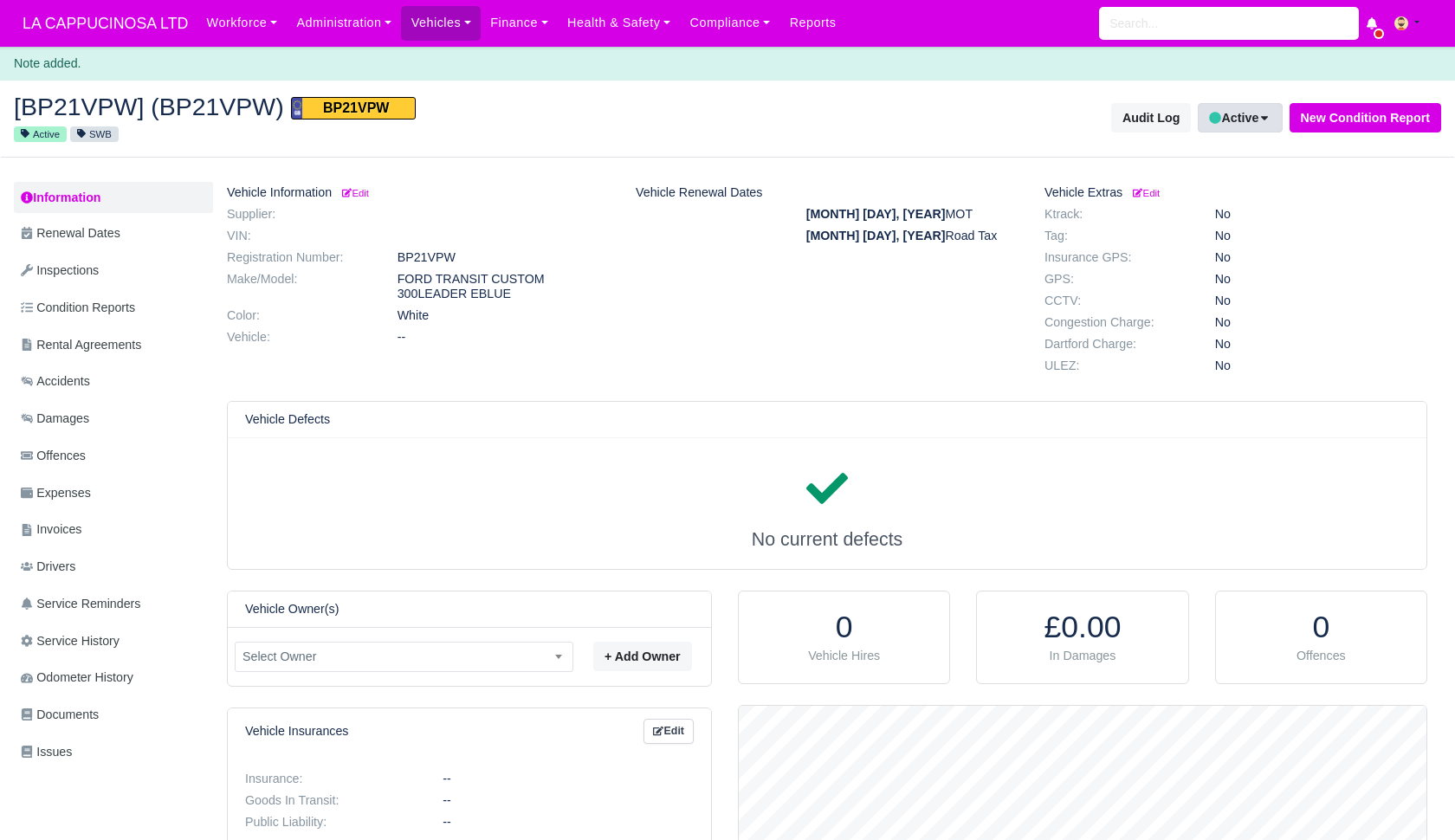 click on "Active" at bounding box center [1239, 118] 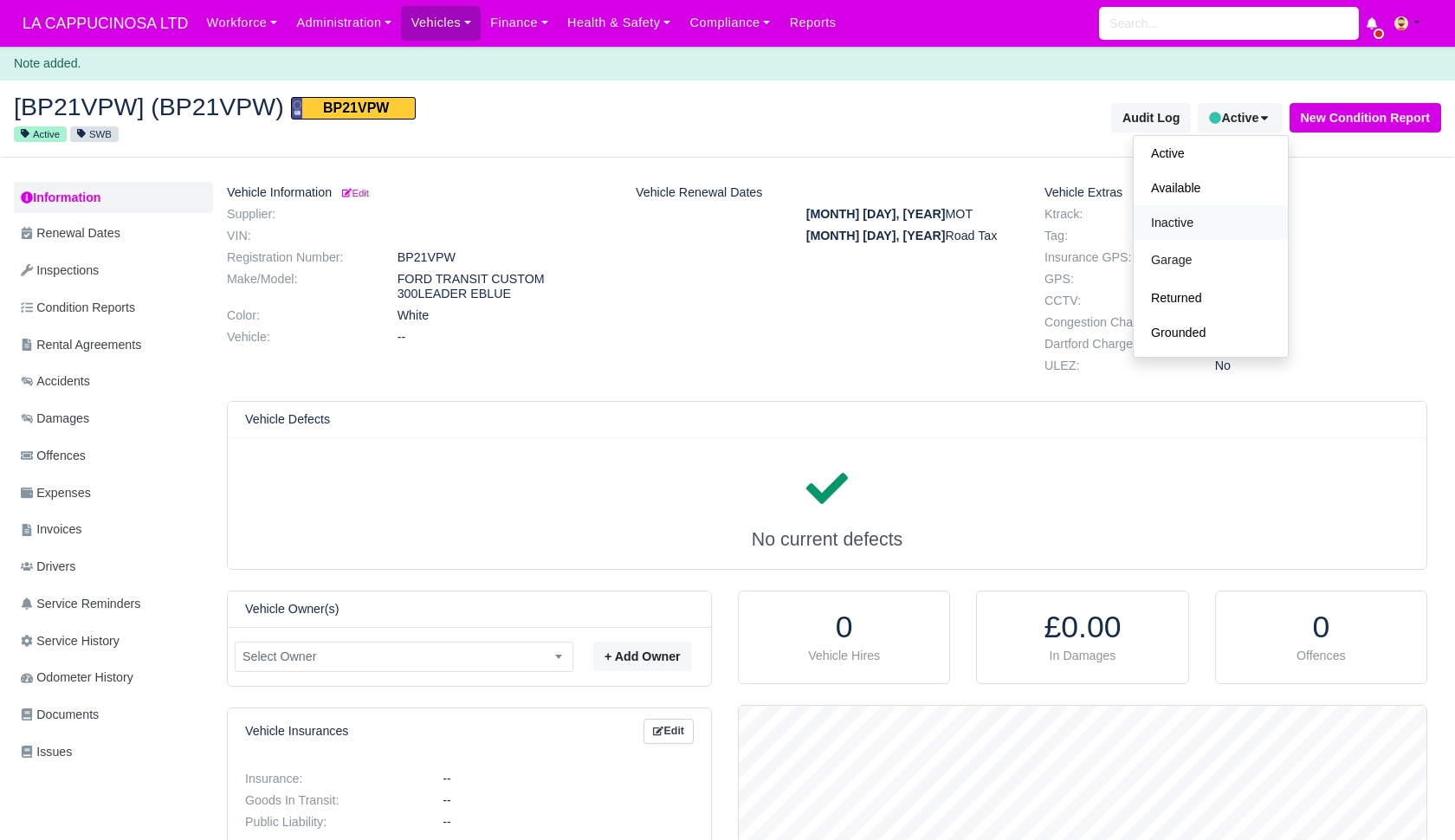 click on "Inactive" at bounding box center [1211, 223] 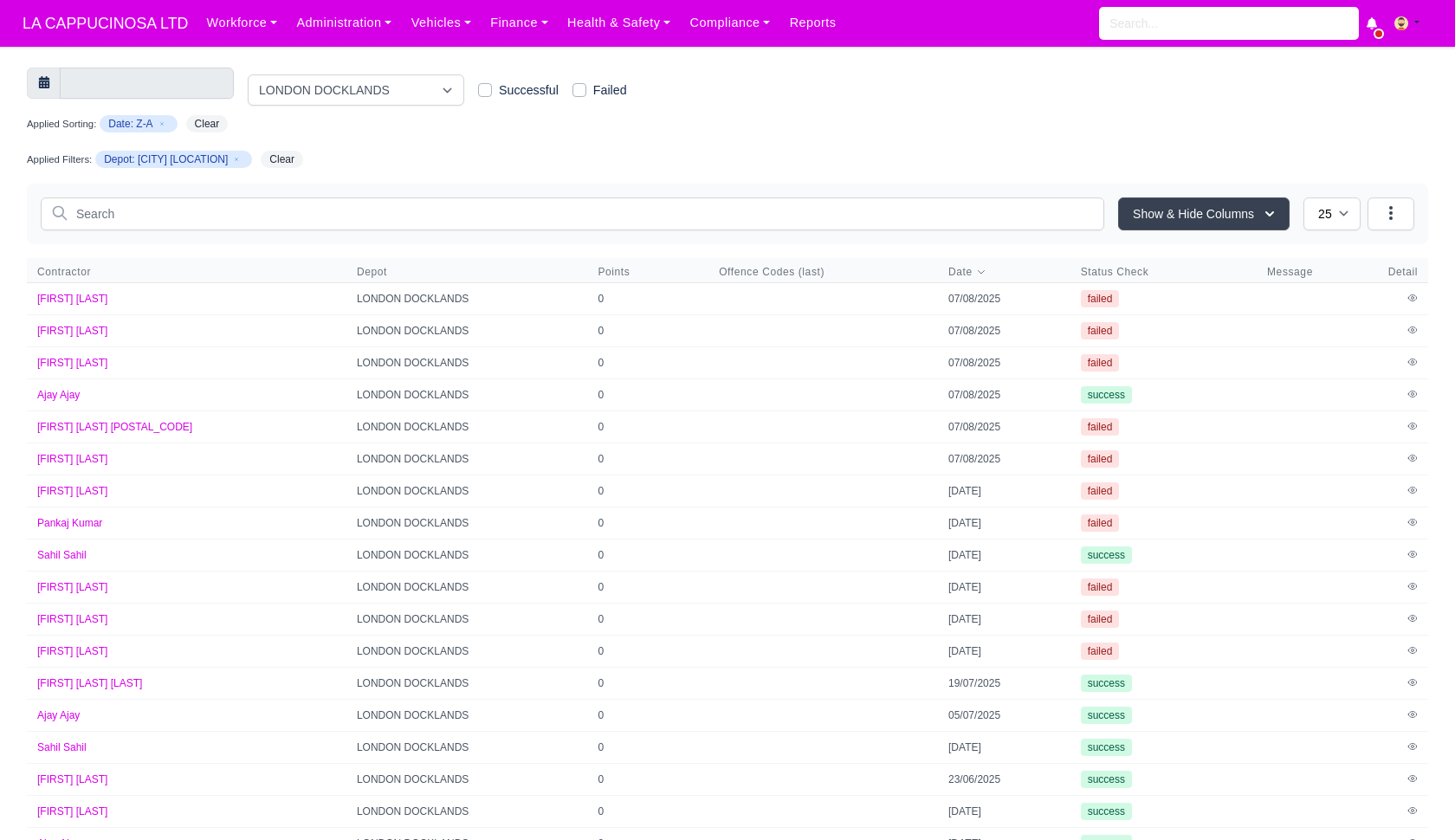 select on "1" 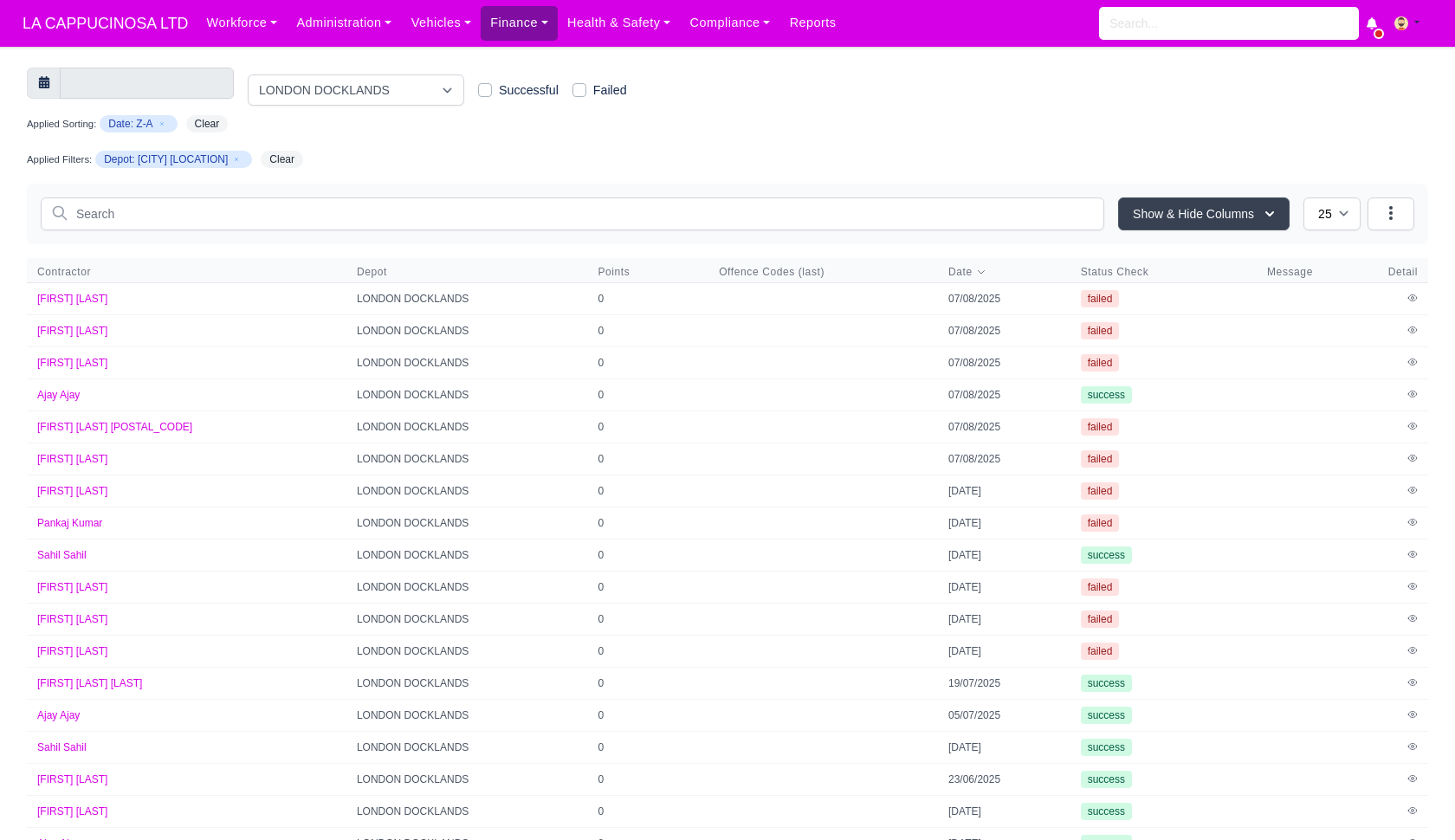 scroll, scrollTop: 0, scrollLeft: 0, axis: both 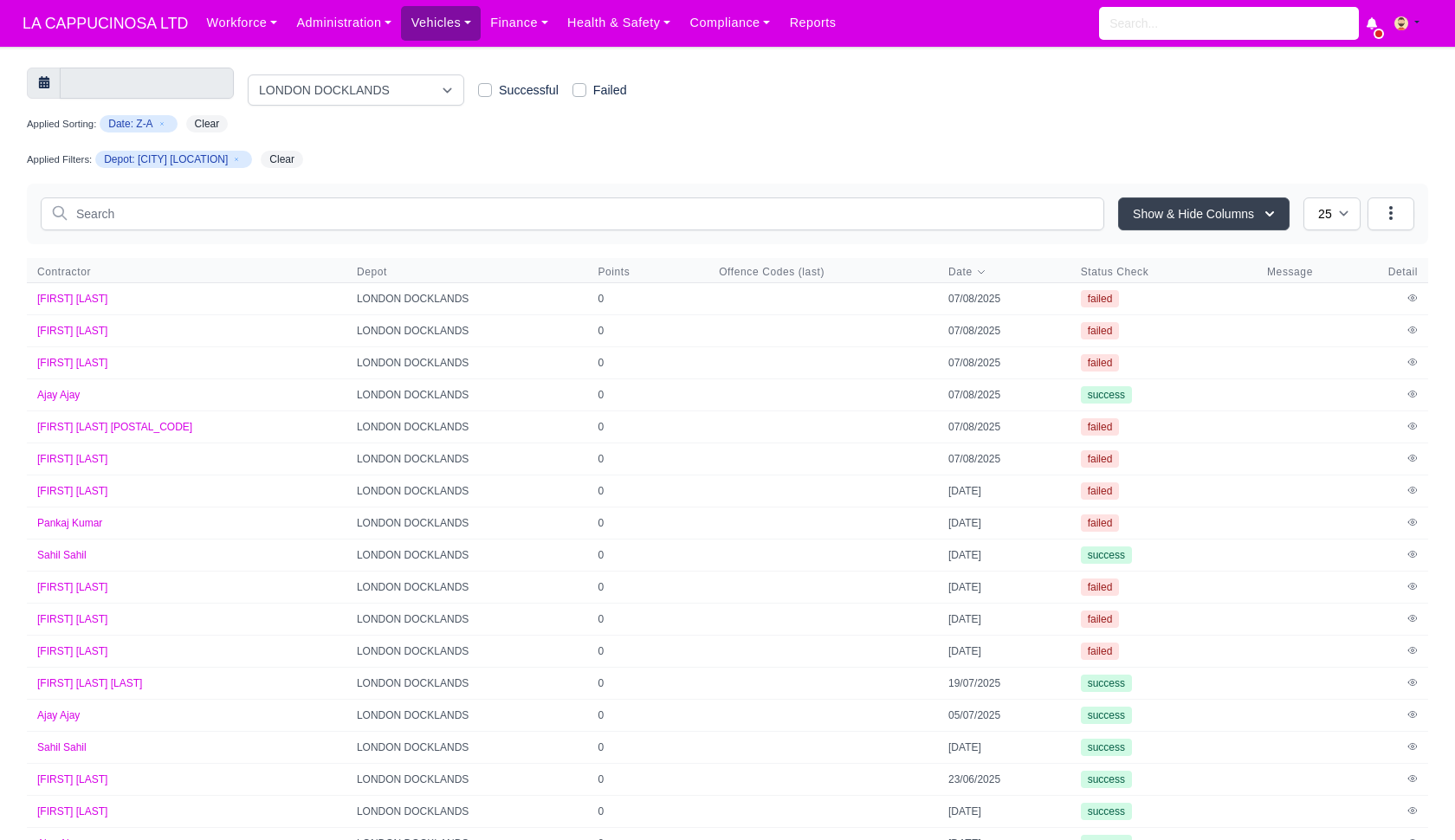 click on "Vehicles" at bounding box center [441, 23] 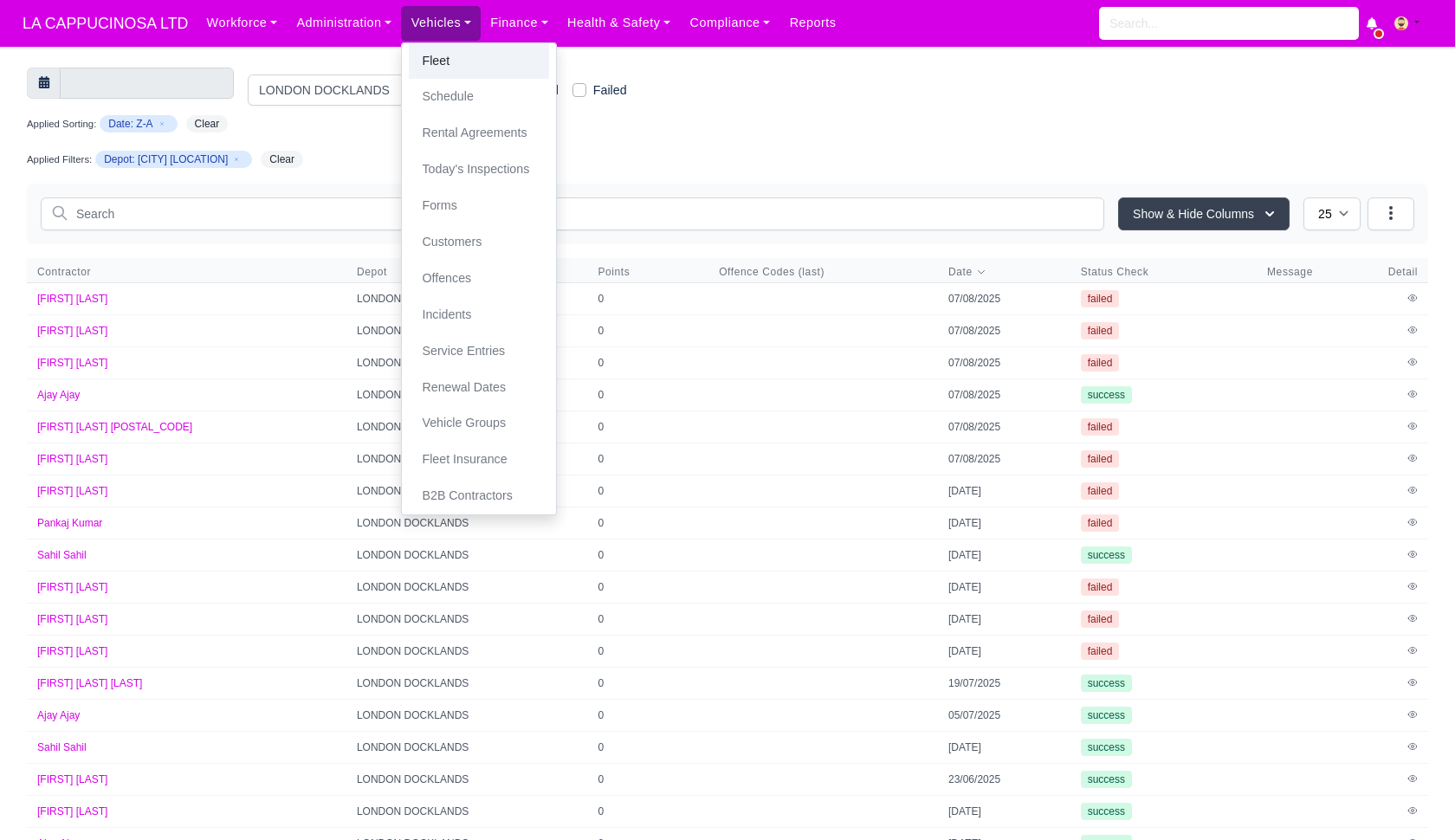 click on "Fleet" at bounding box center (479, 61) 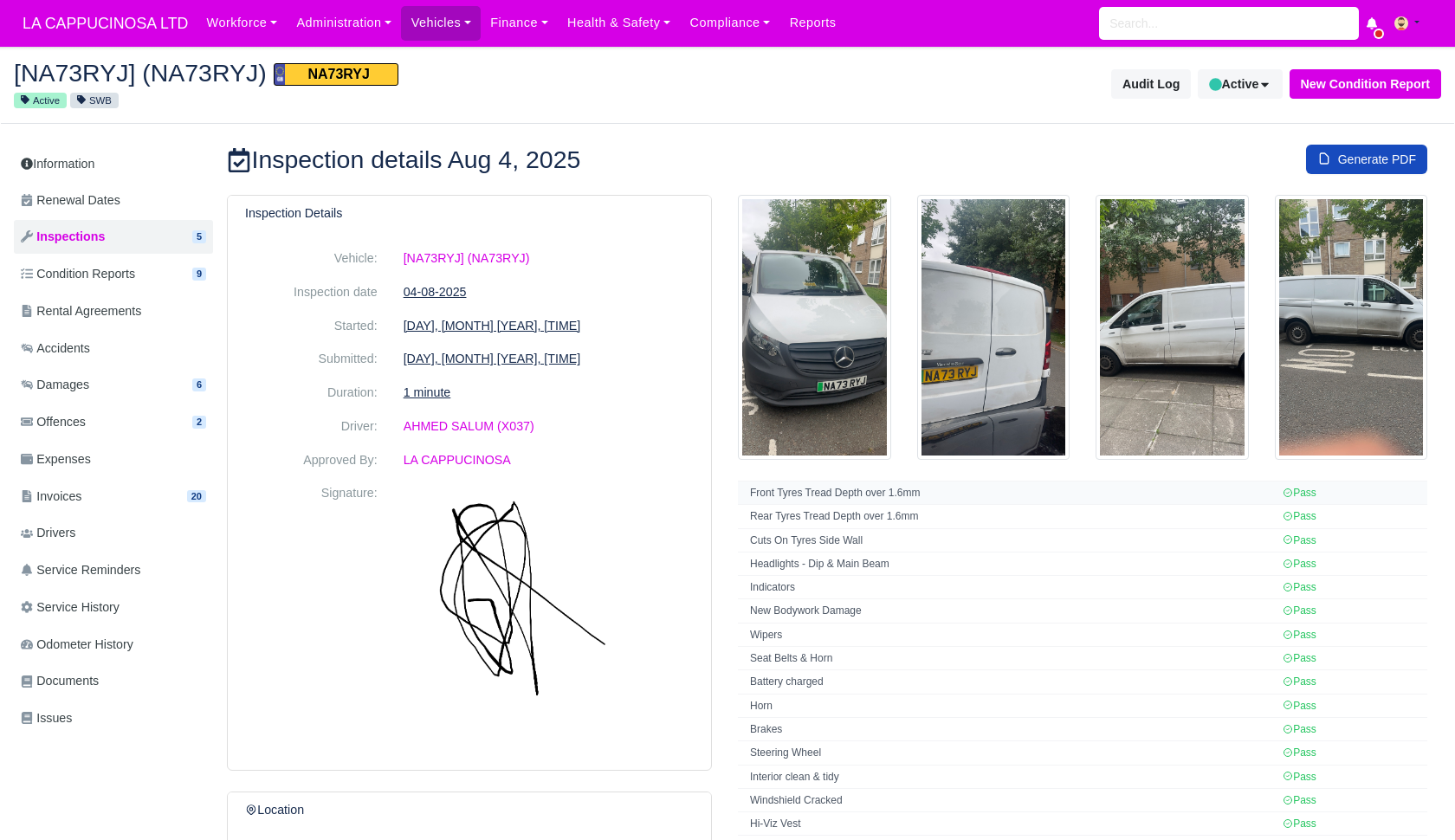 scroll, scrollTop: 0, scrollLeft: 0, axis: both 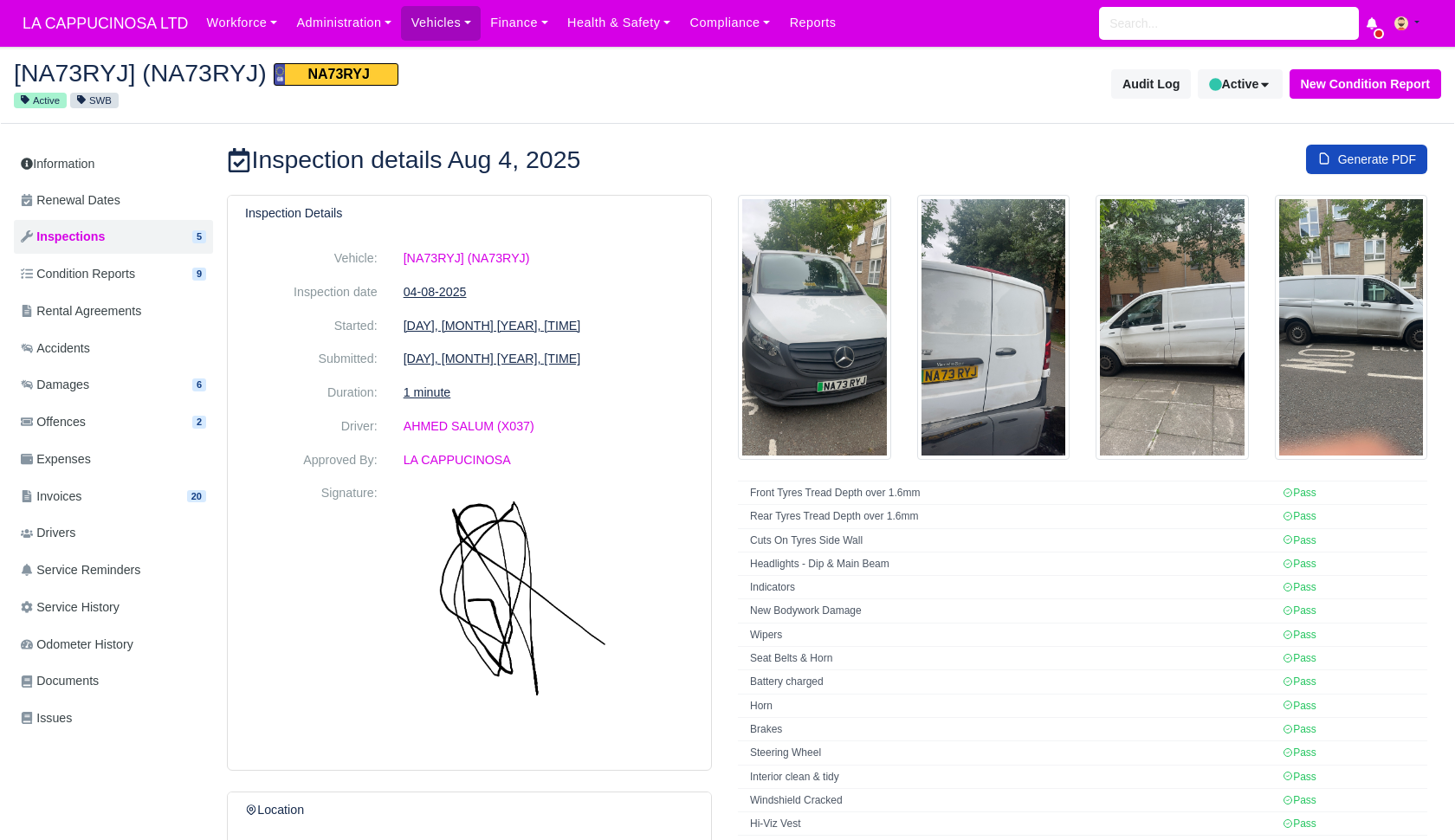 click at bounding box center [993, 327] 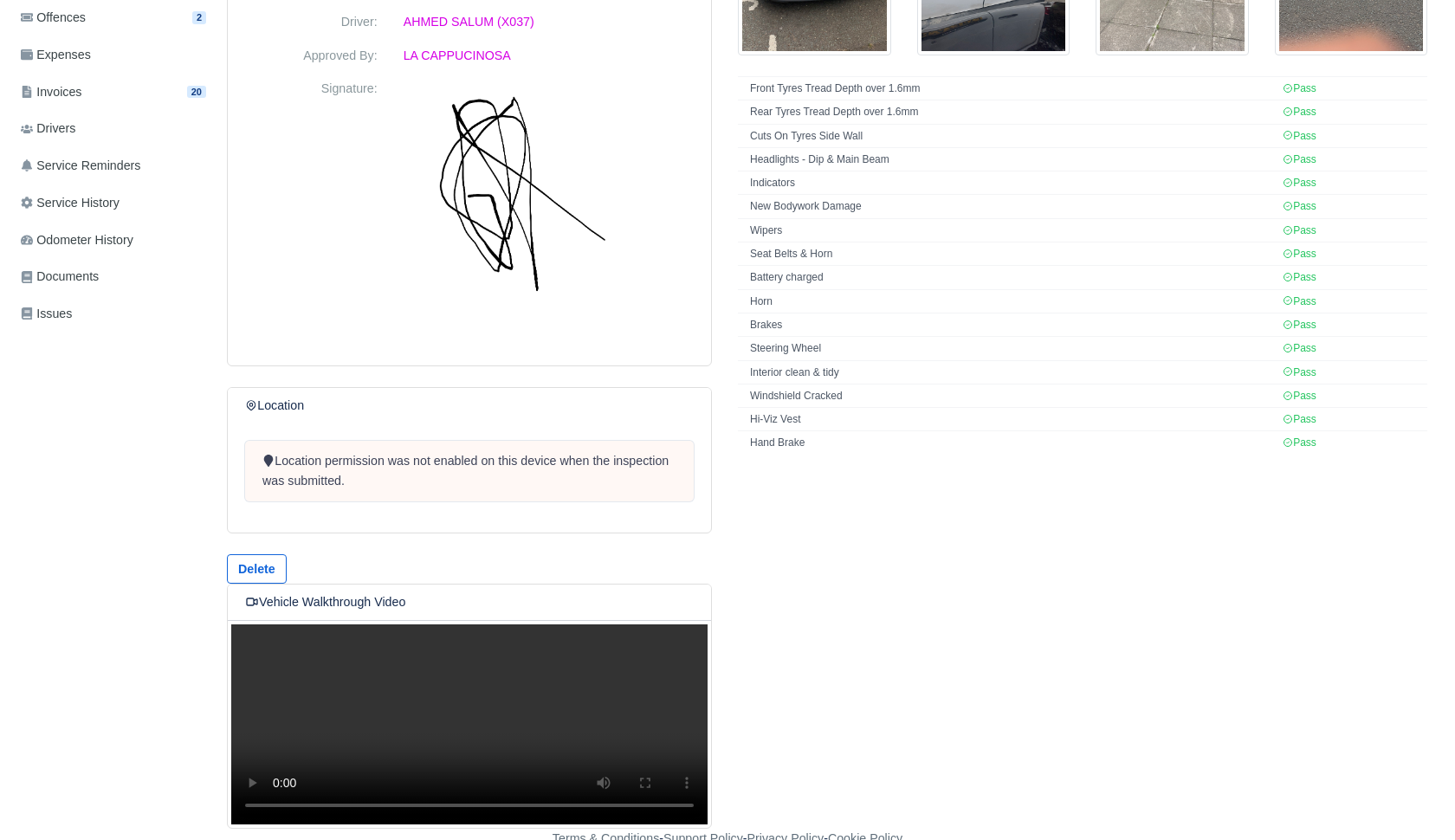 scroll, scrollTop: 404, scrollLeft: 0, axis: vertical 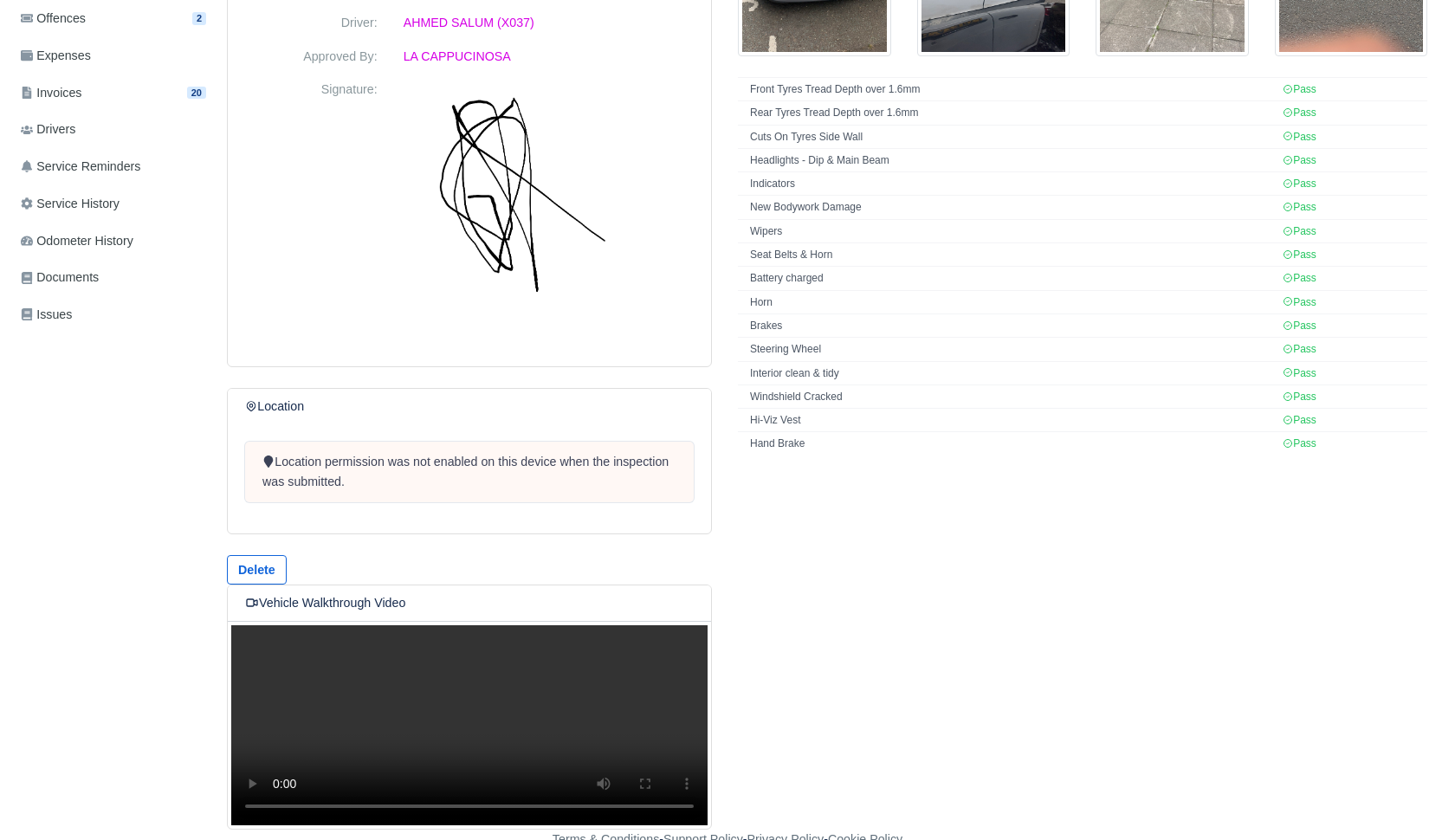 click on "Your browser does not support the video tag." at bounding box center [469, 725] 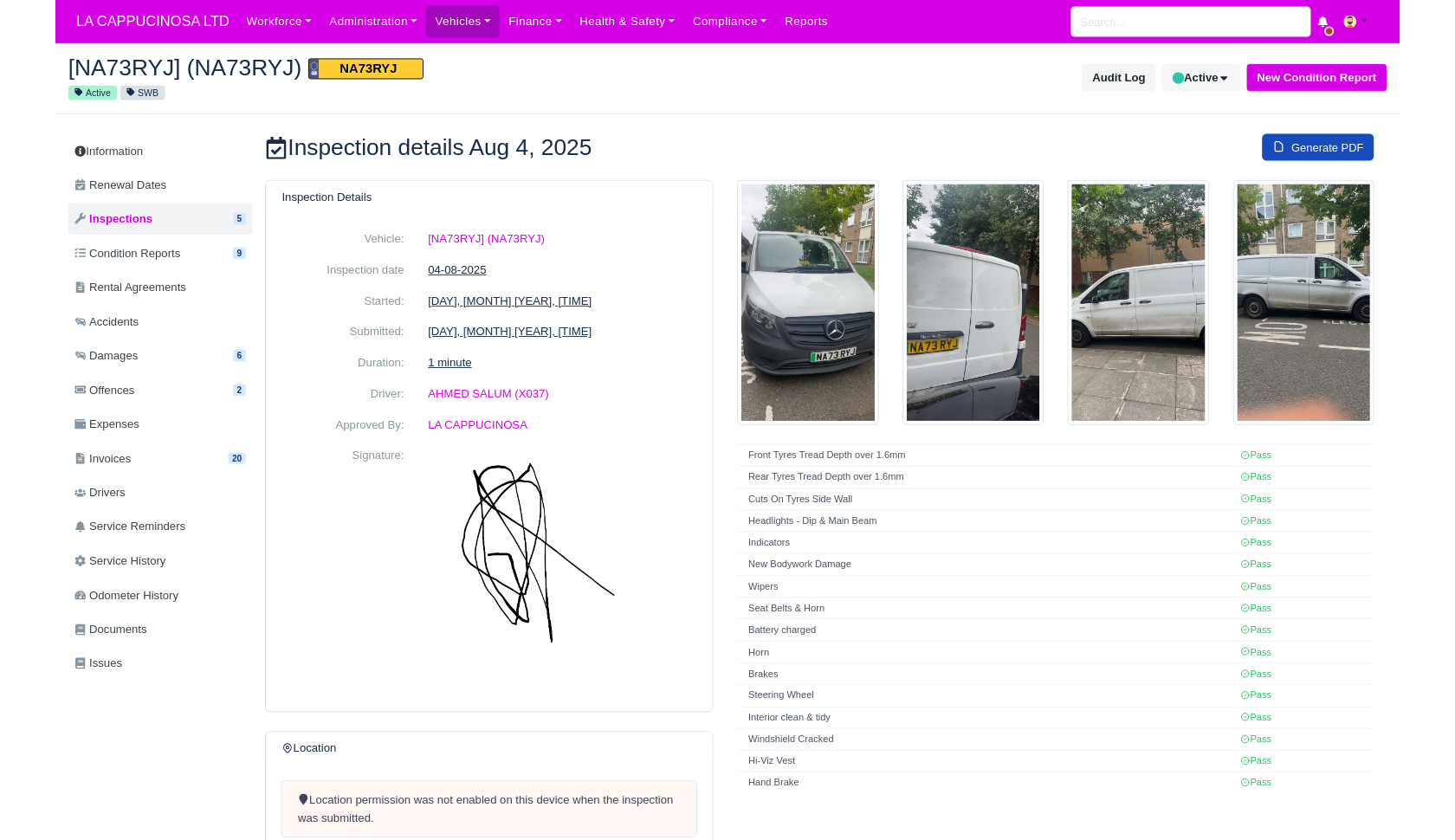 scroll, scrollTop: 334, scrollLeft: 0, axis: vertical 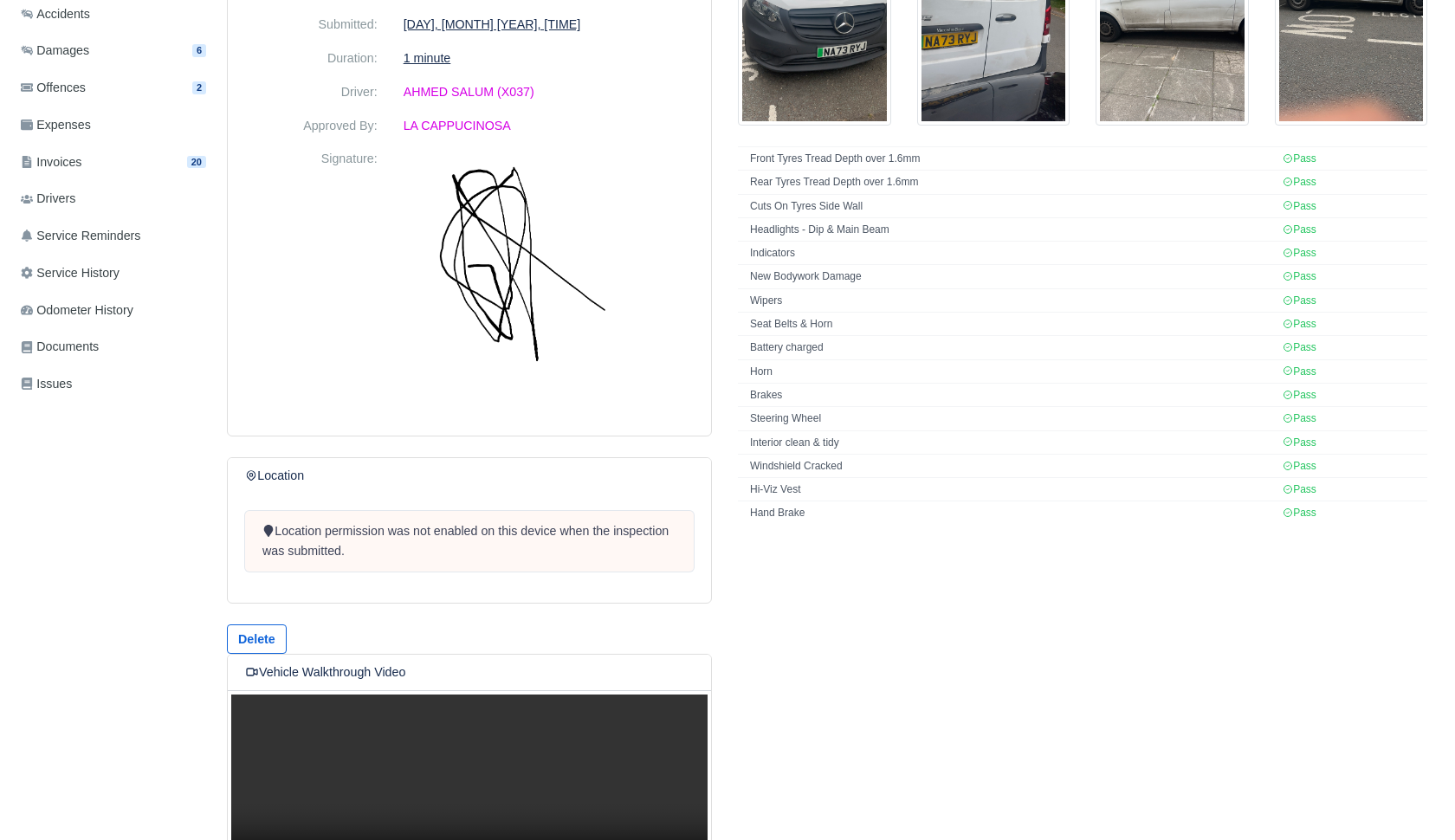 click on "Your browser does not support the video tag." at bounding box center (469, 794) 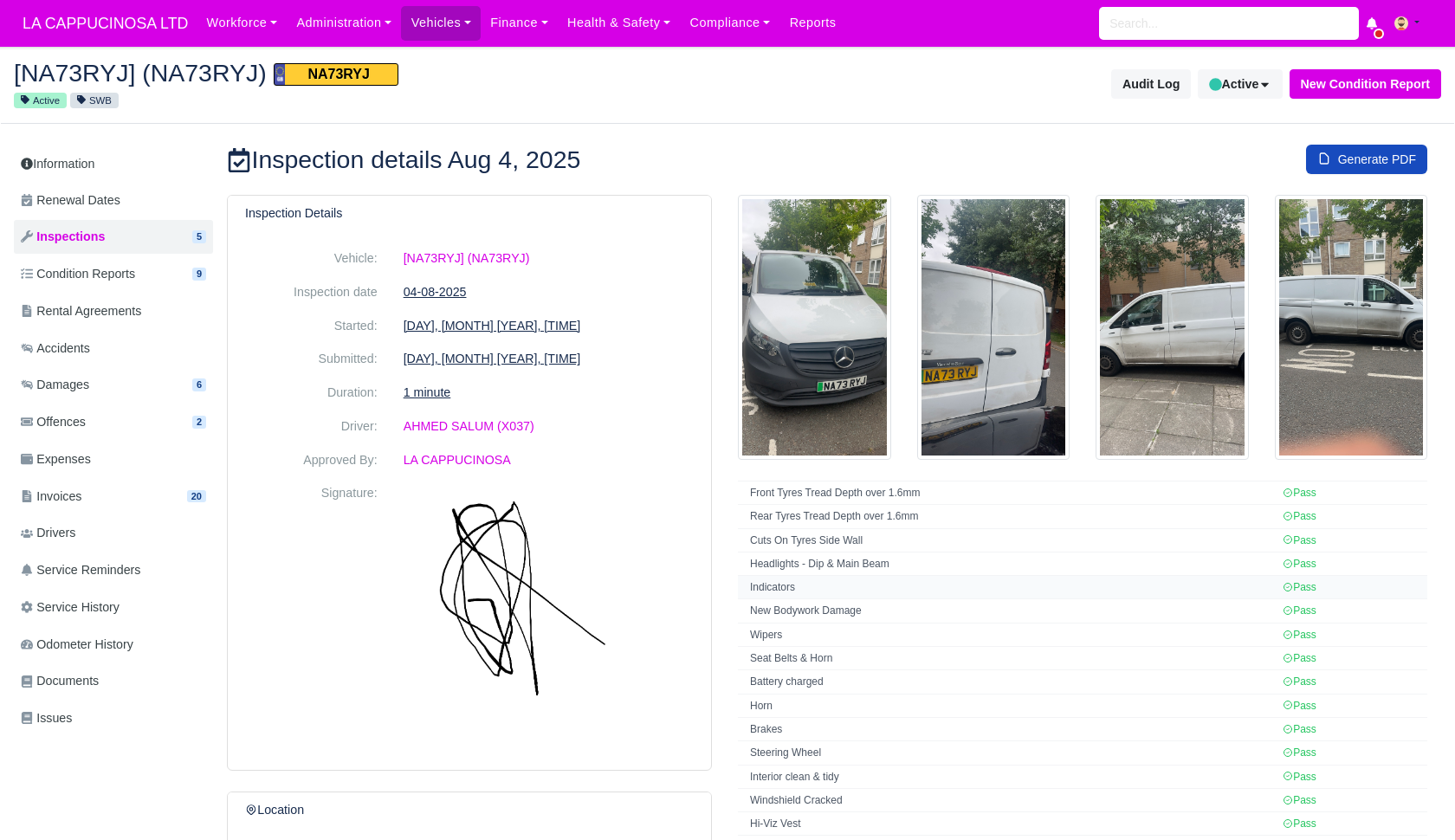 scroll, scrollTop: 0, scrollLeft: 0, axis: both 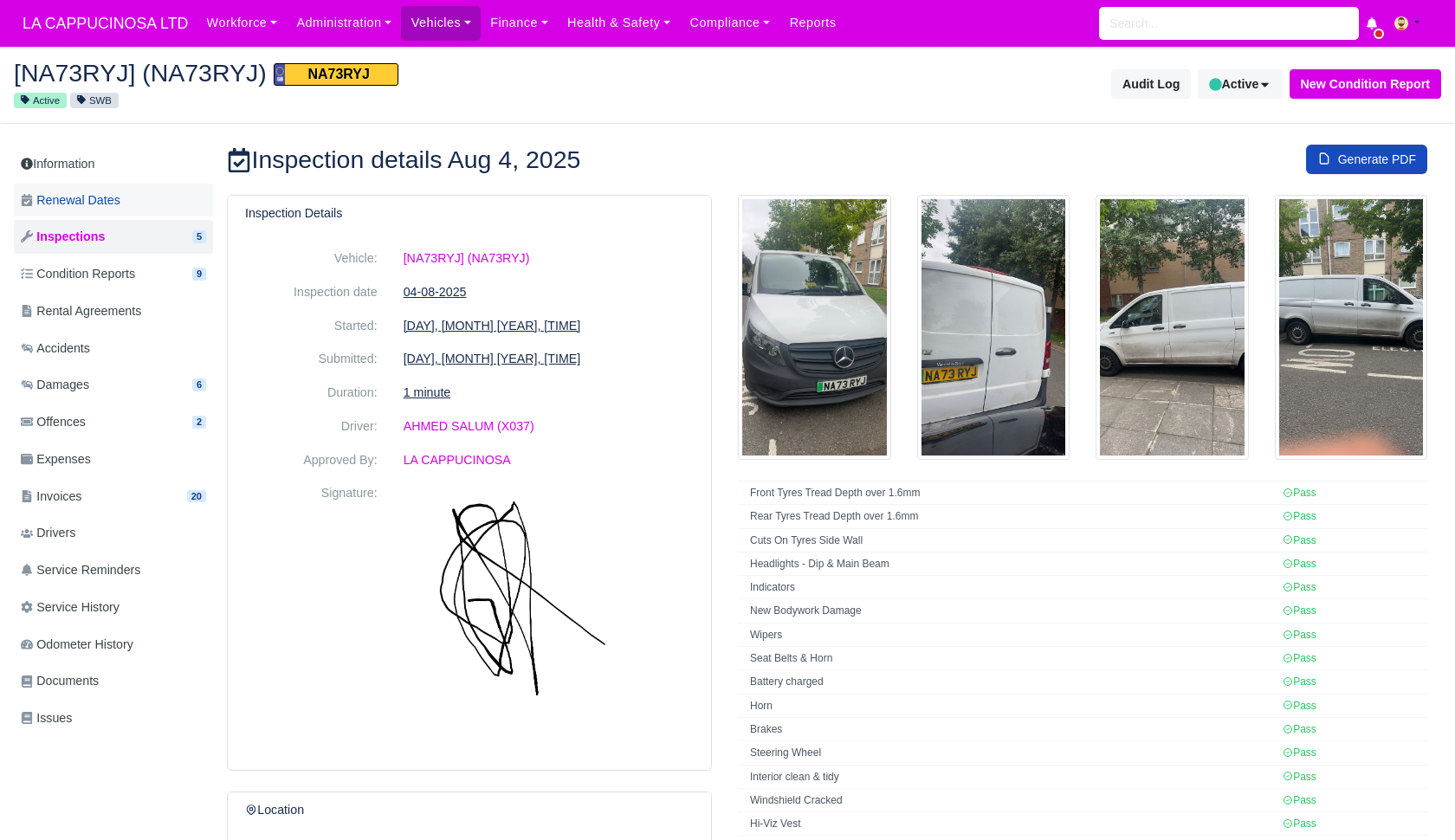 click on "Renewal Dates" at bounding box center (113, 200) 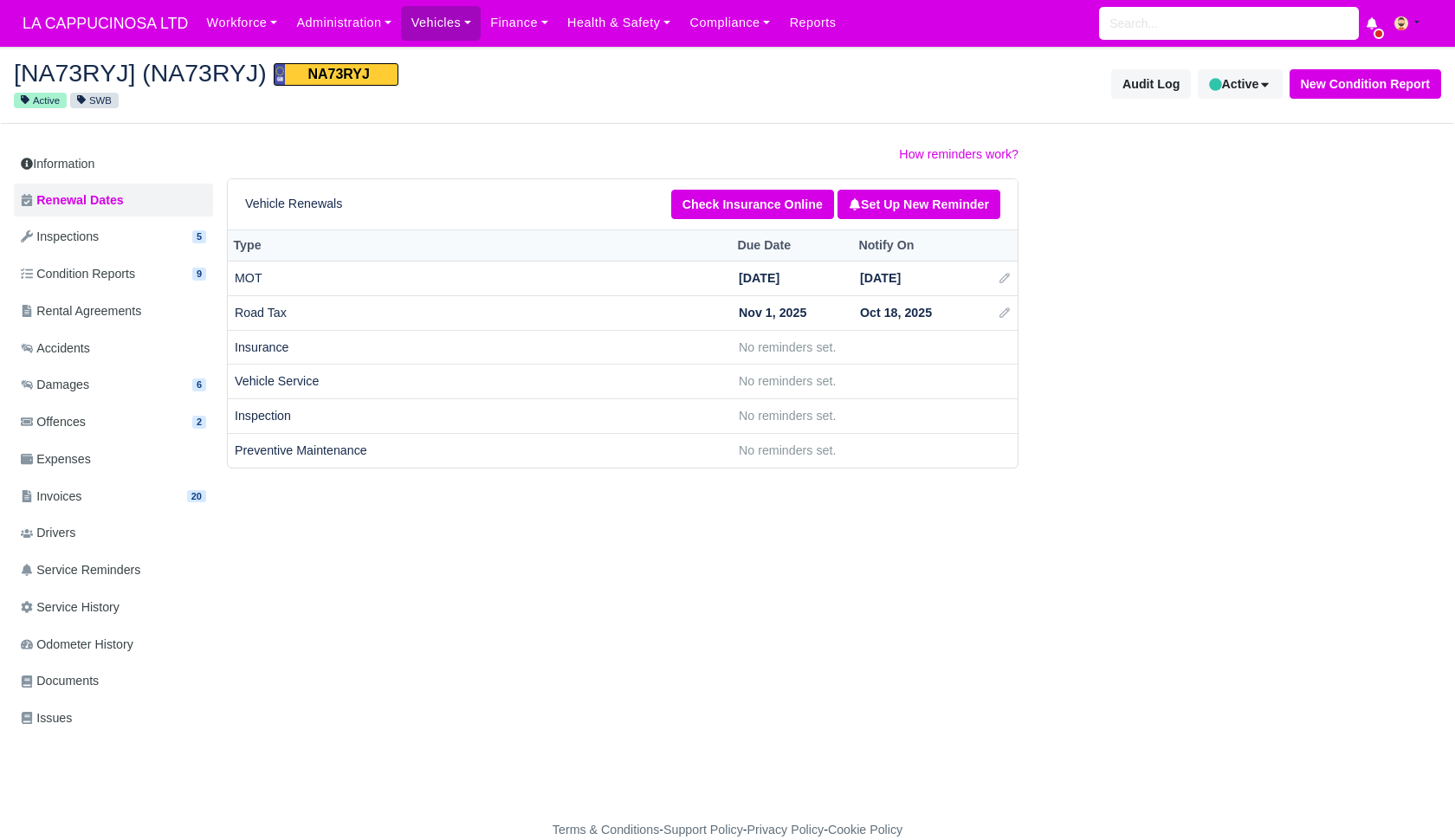 scroll, scrollTop: 0, scrollLeft: 0, axis: both 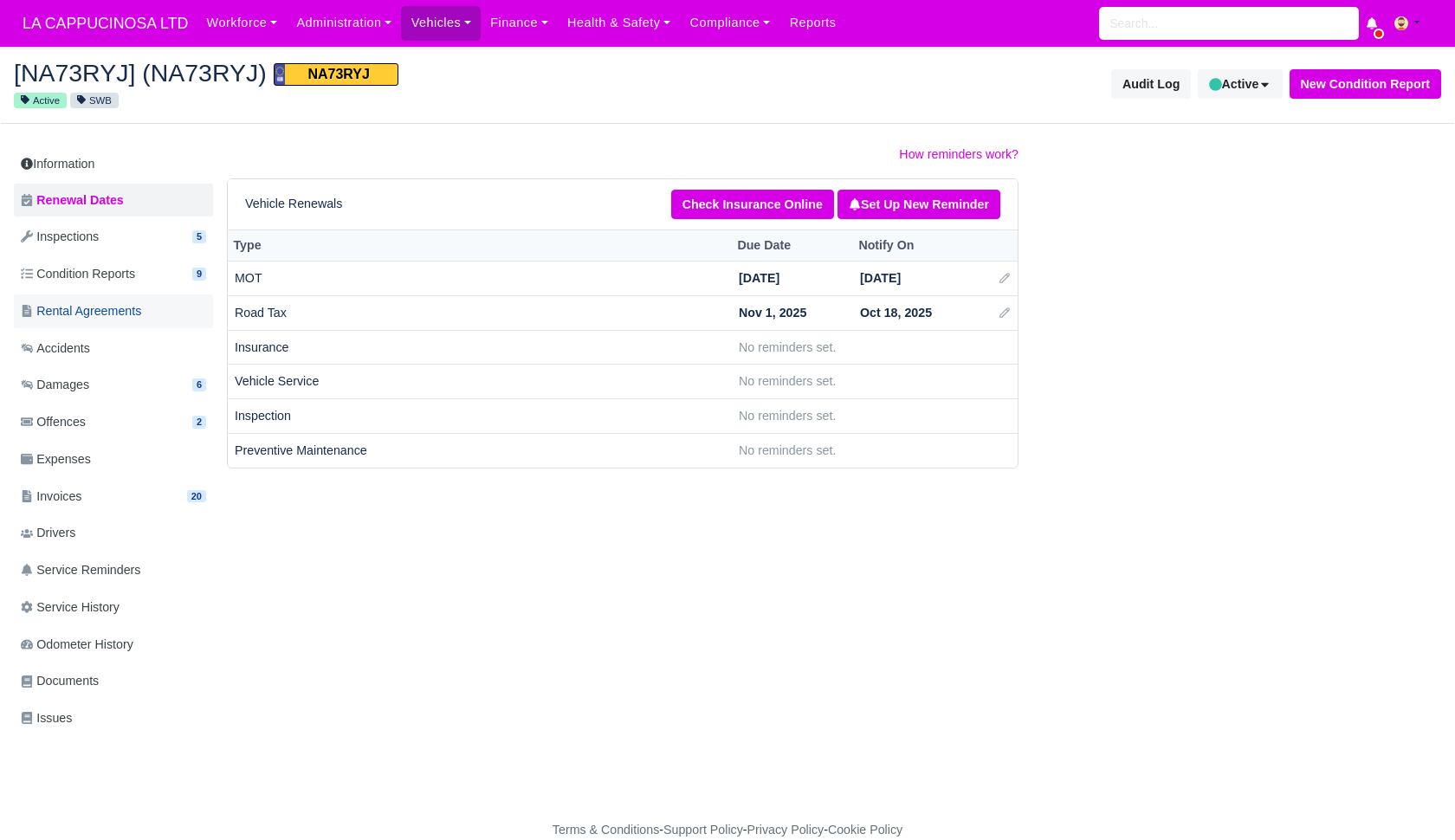 click on "Rental Agreements" at bounding box center [113, 311] 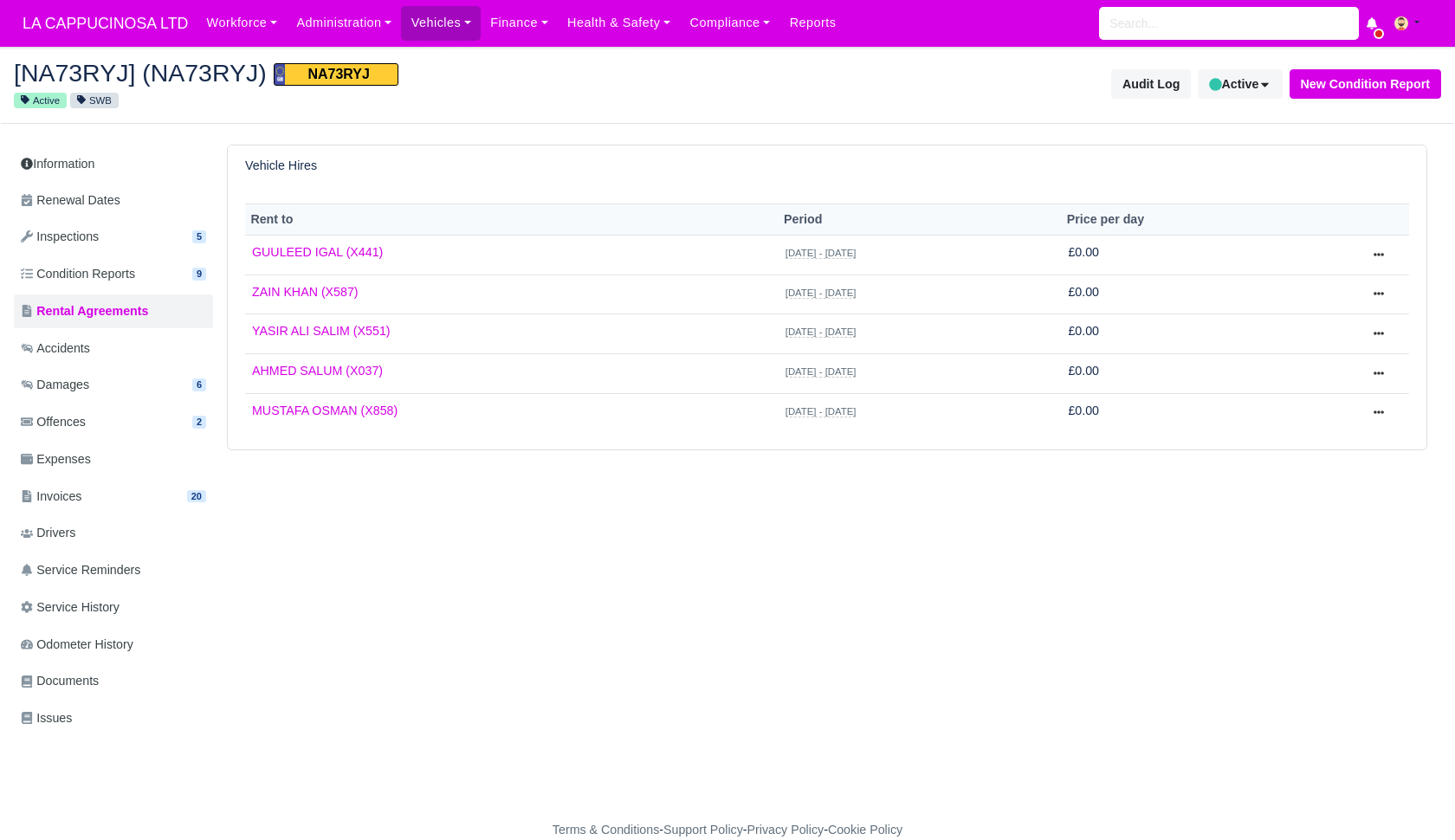 scroll, scrollTop: 0, scrollLeft: 0, axis: both 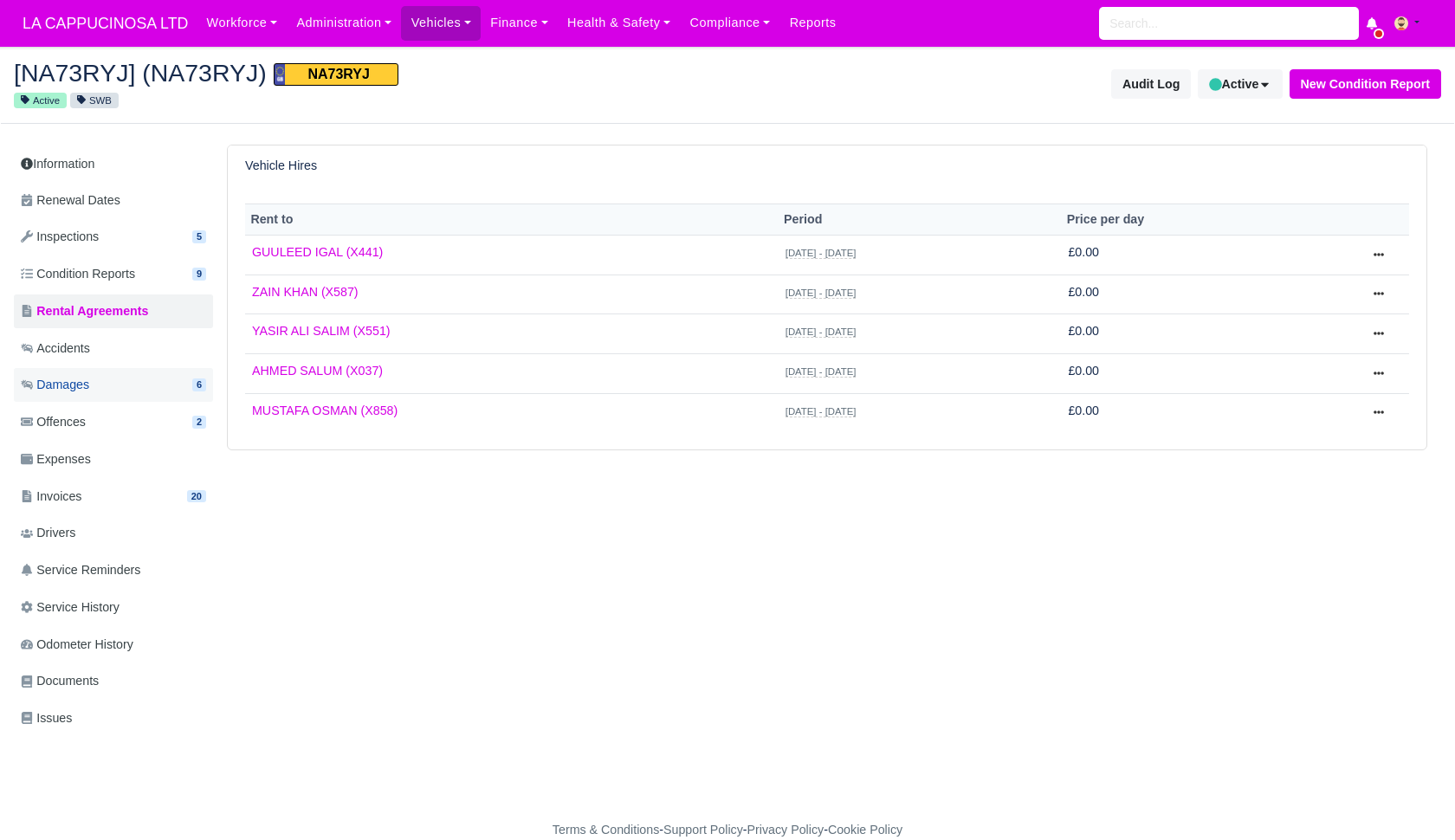 click on "Damages
6" at bounding box center (113, 384) 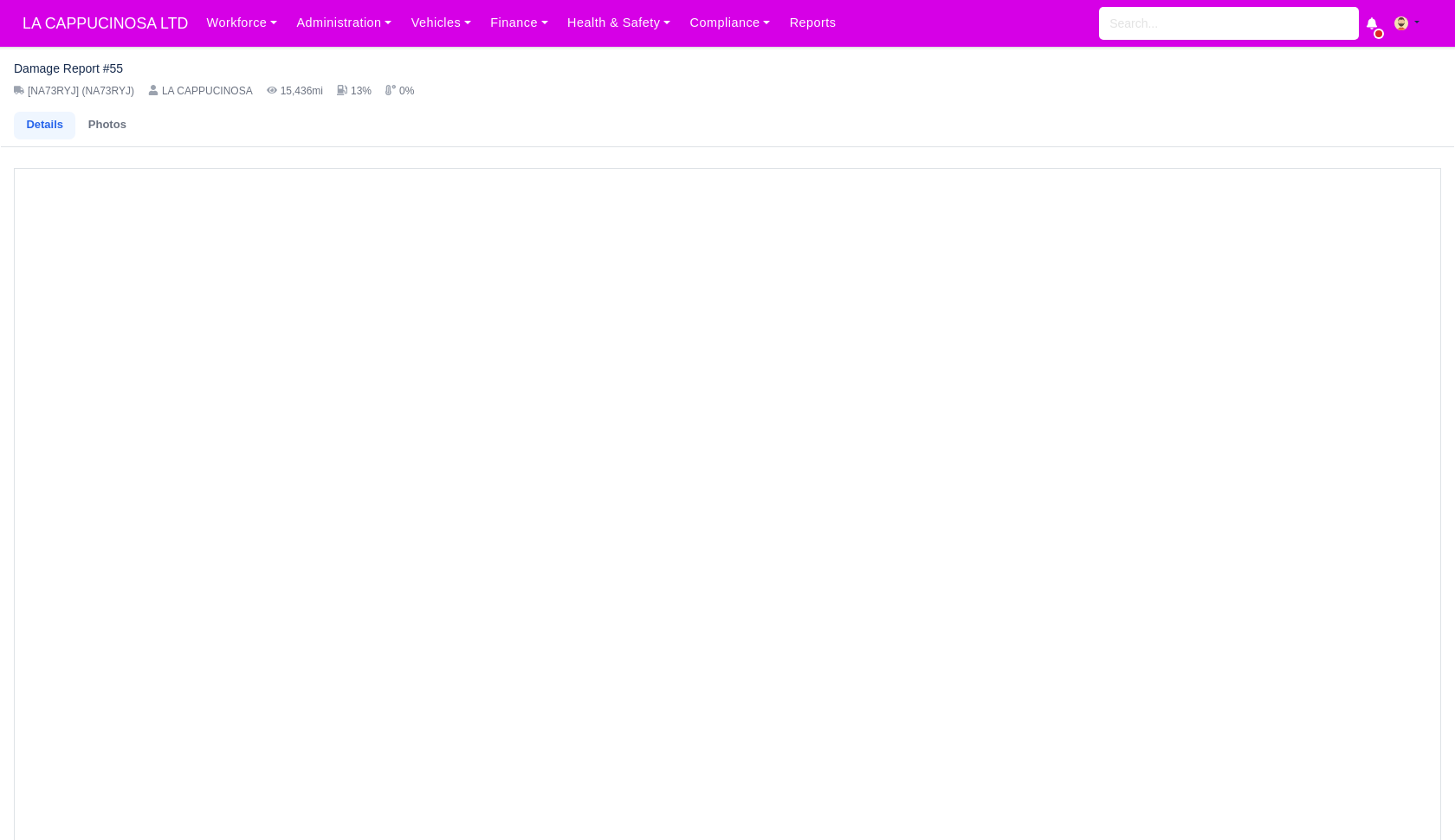 scroll, scrollTop: 0, scrollLeft: 0, axis: both 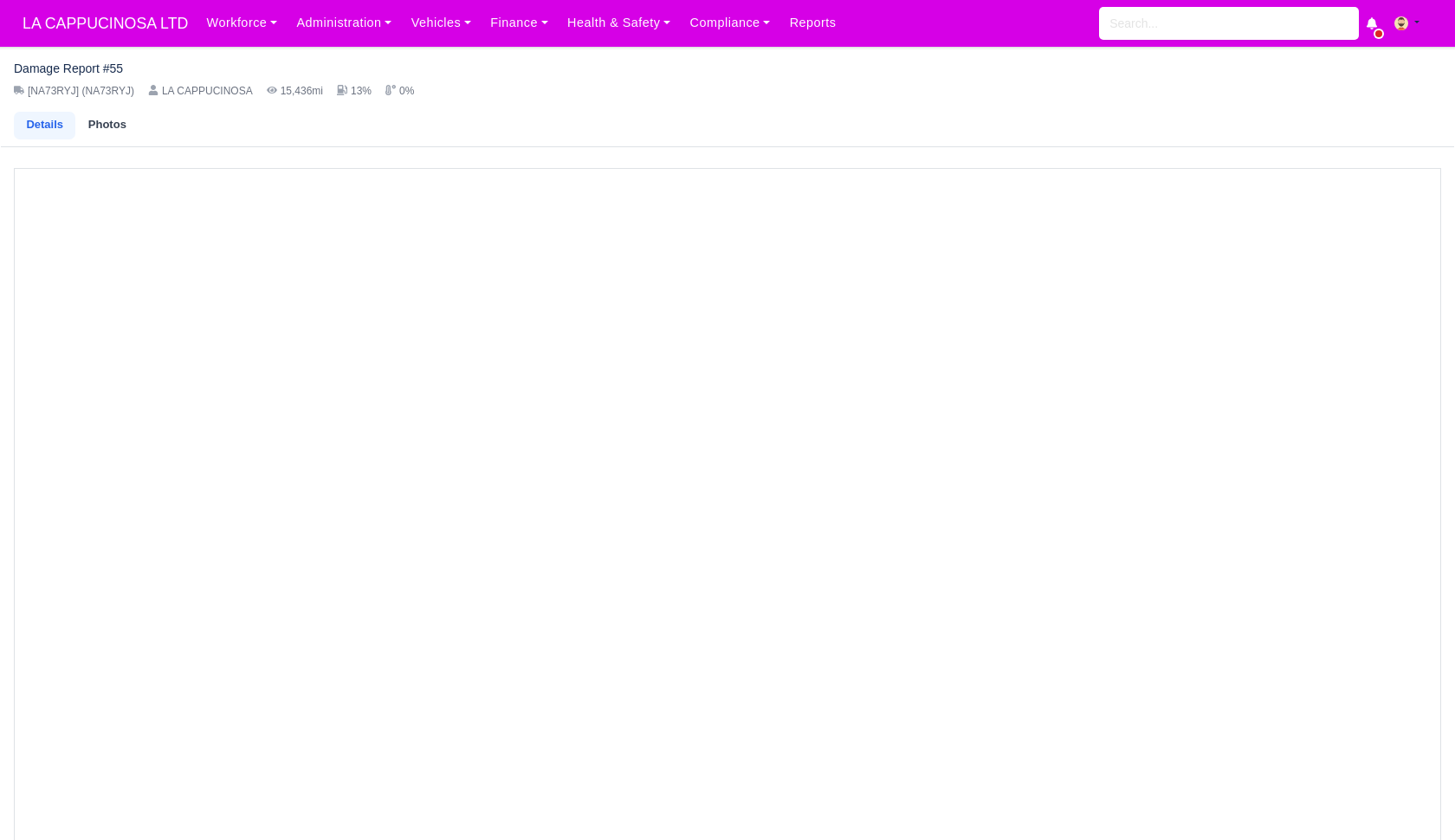 click on "Photos" at bounding box center [107, 126] 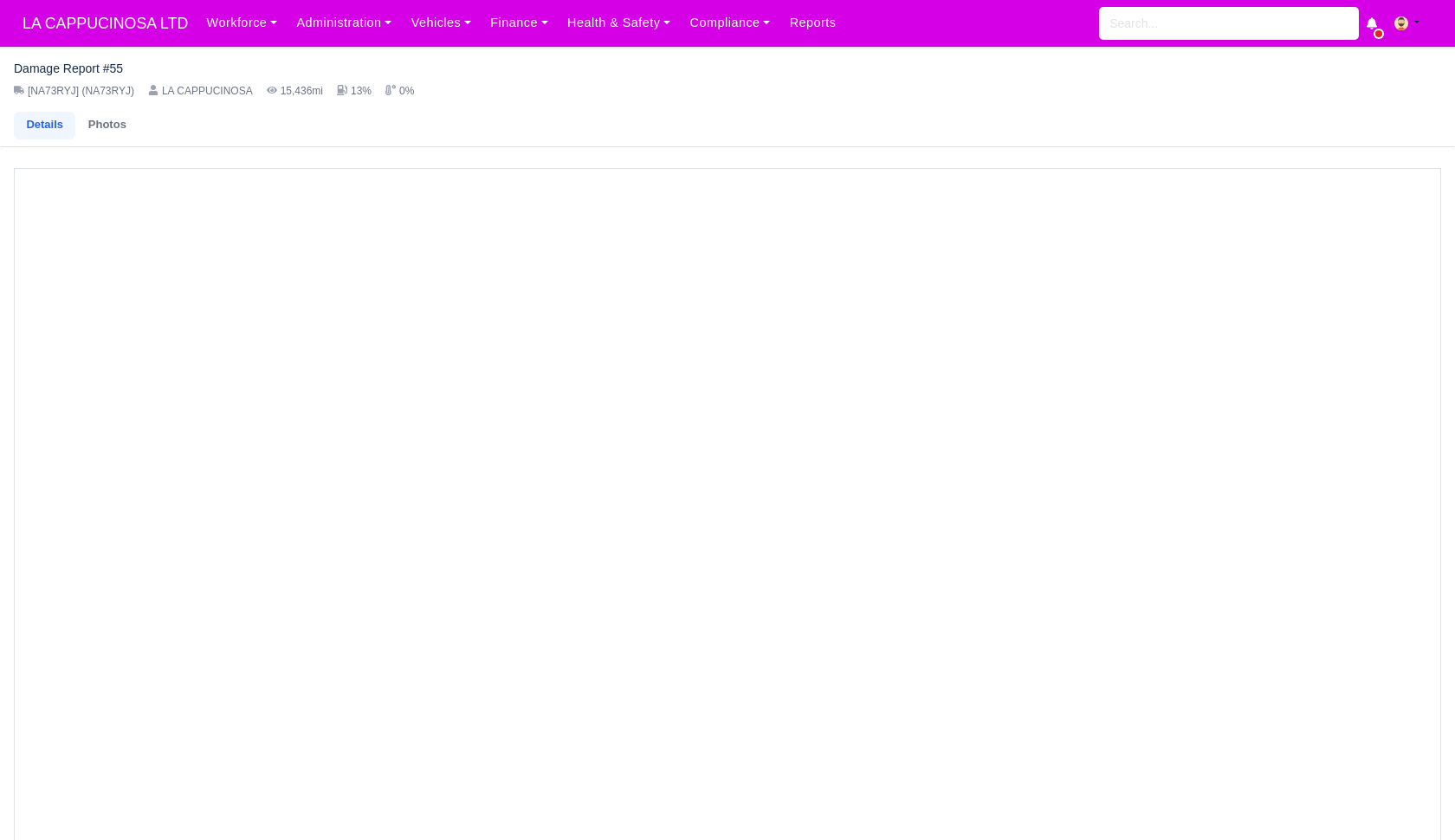 click on "Details" at bounding box center [44, 126] 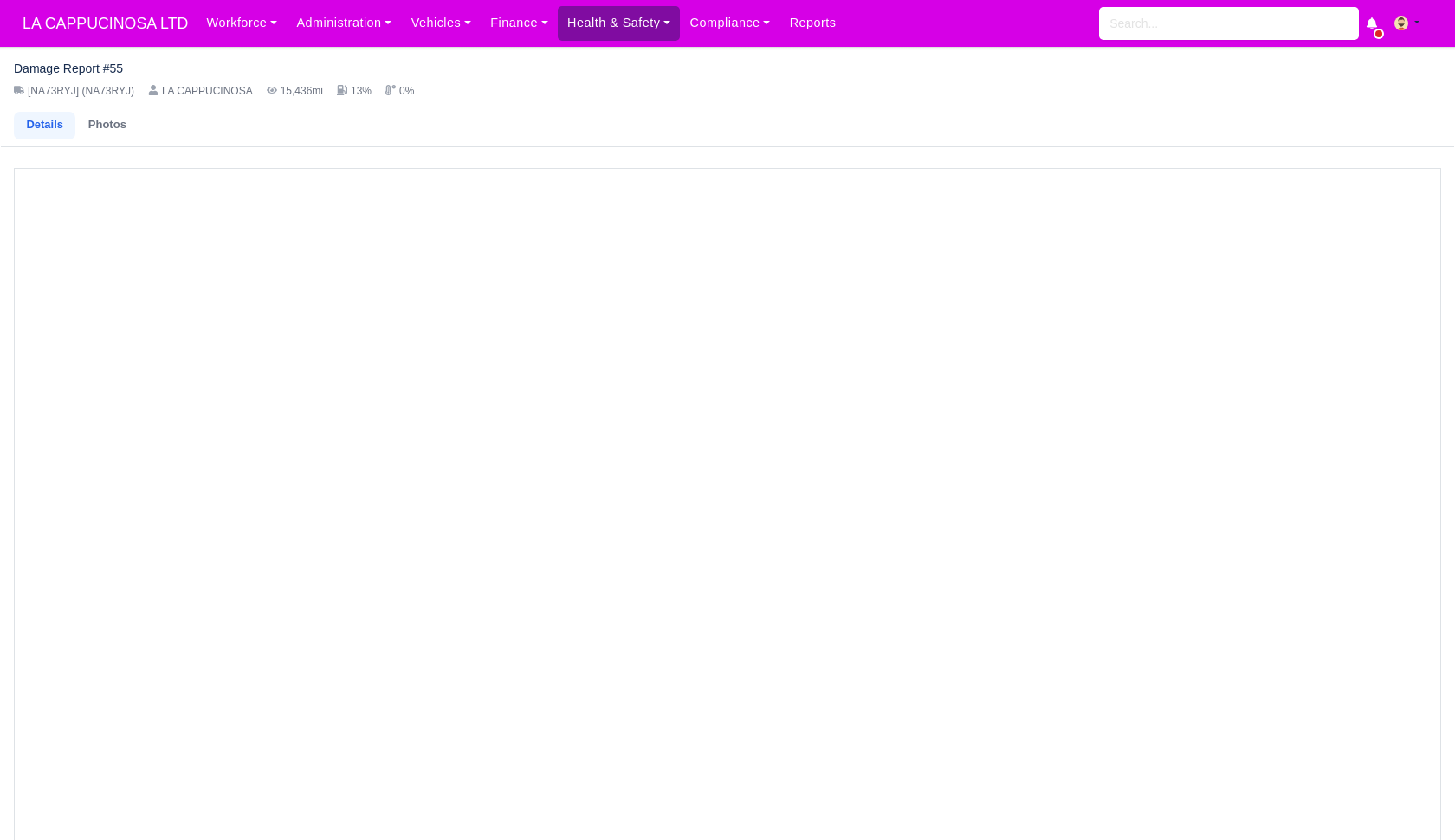 scroll, scrollTop: 0, scrollLeft: 0, axis: both 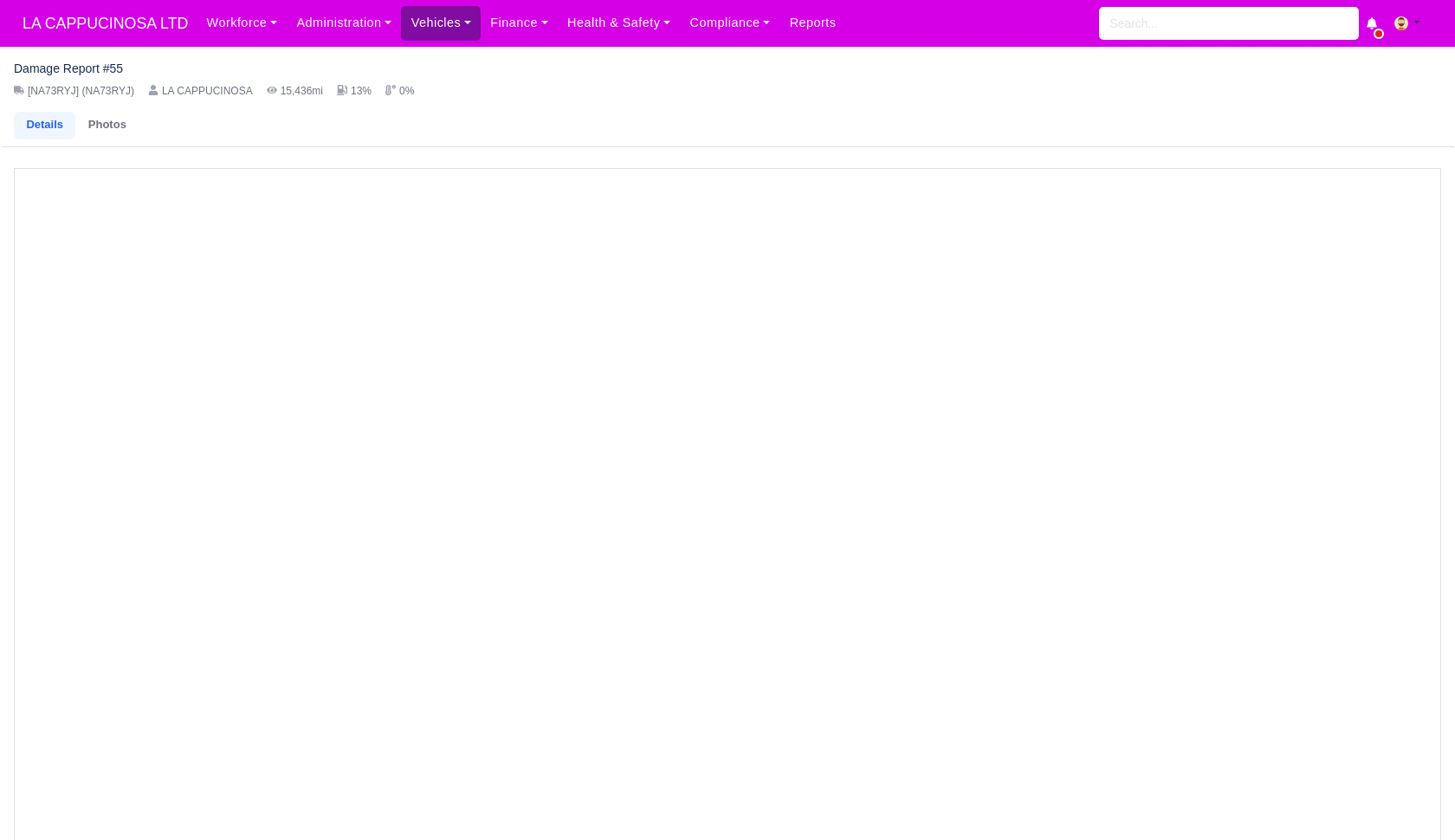 click on "Vehicles" at bounding box center (441, 23) 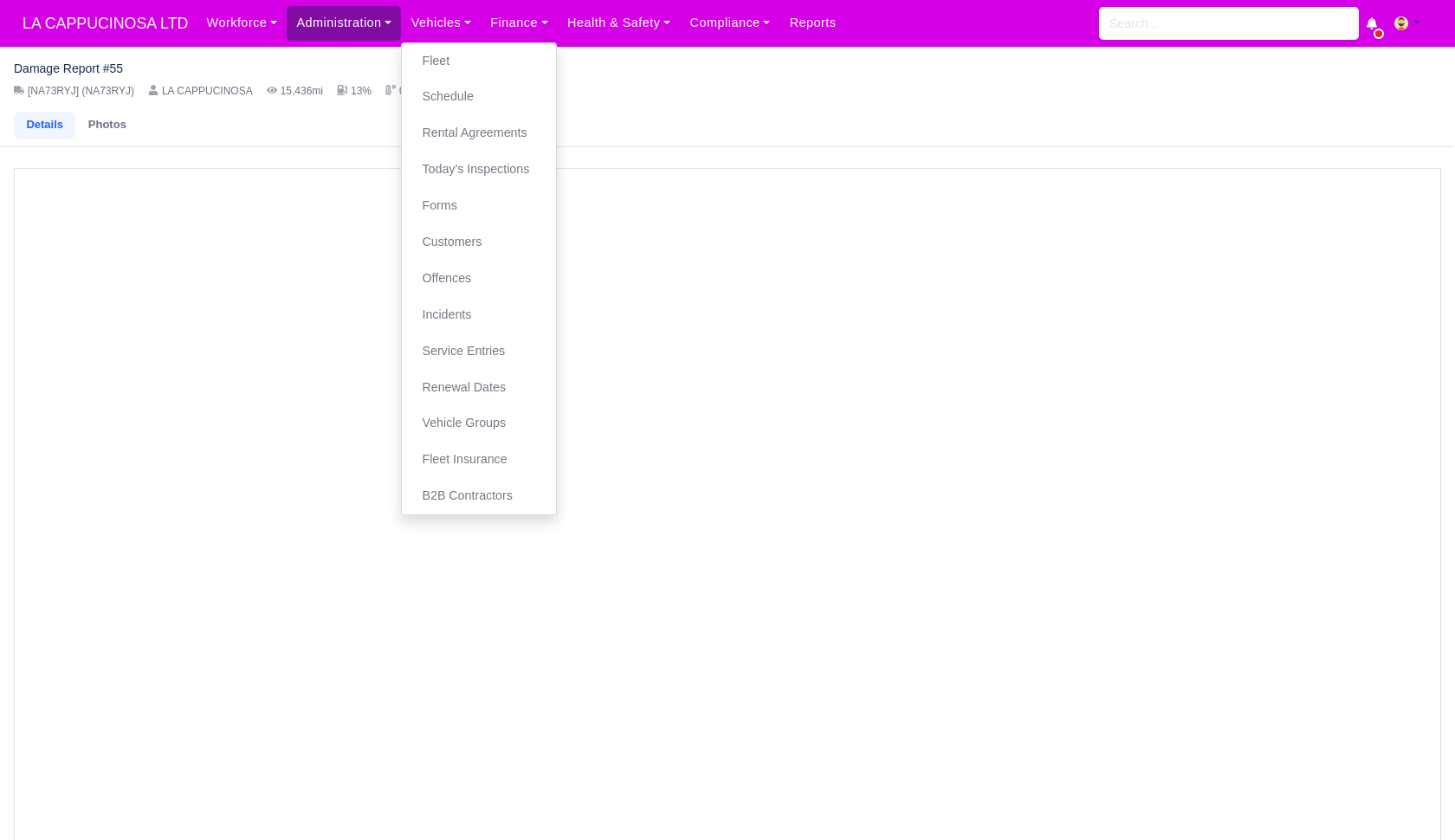 click on "Administration" at bounding box center [344, 23] 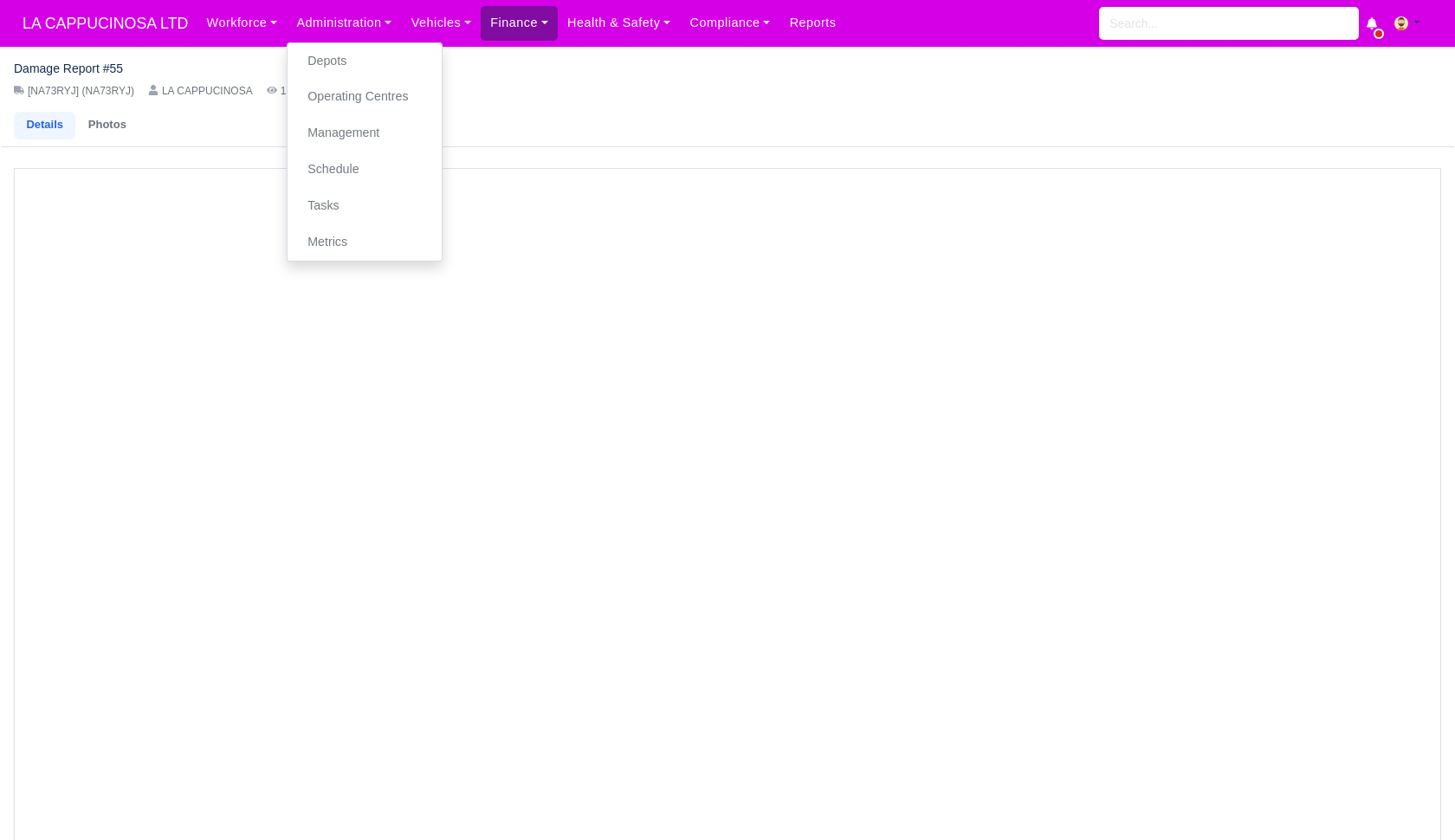 click on "Finance" at bounding box center [519, 23] 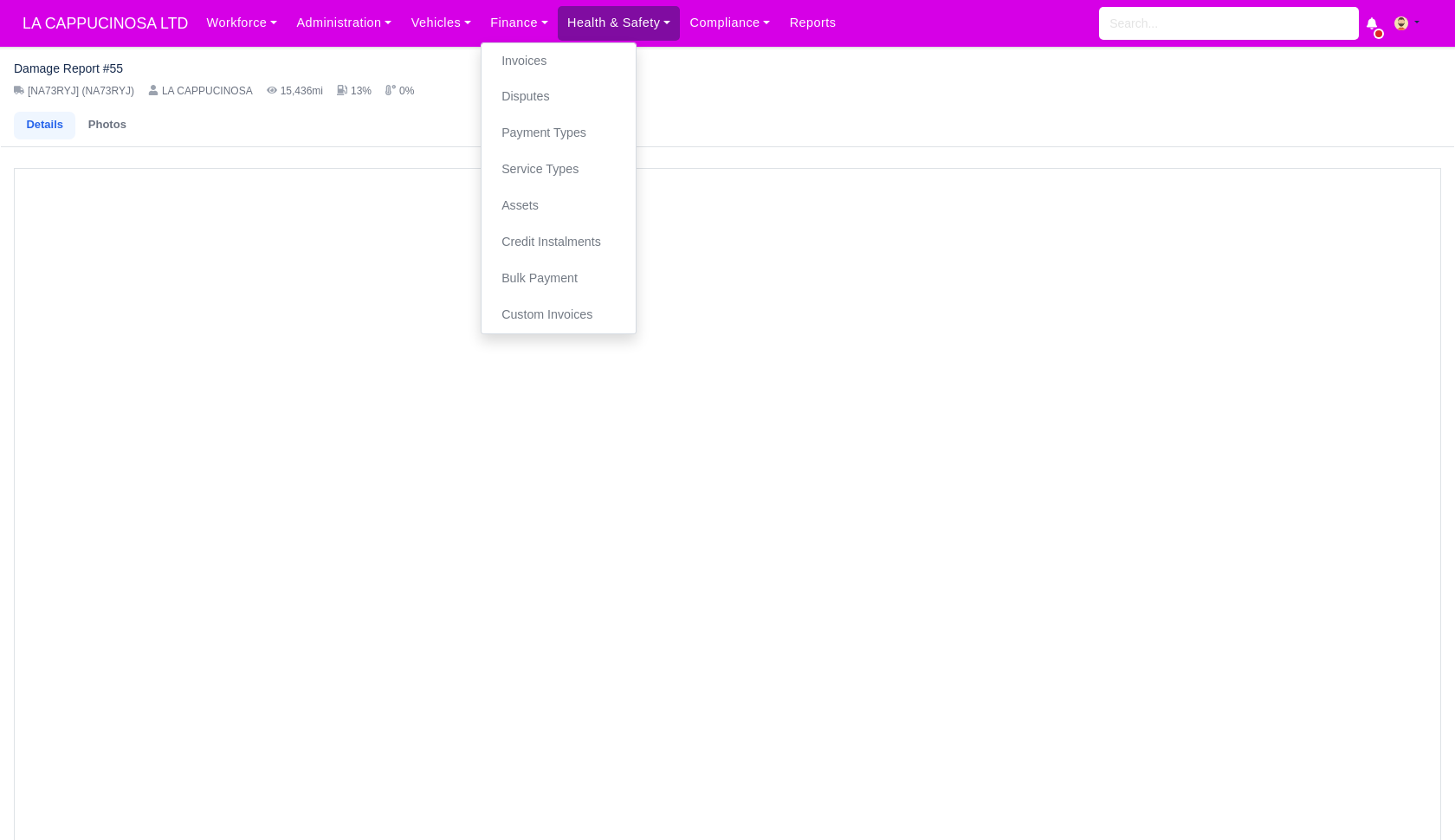 click on "Health & Safety" at bounding box center [619, 23] 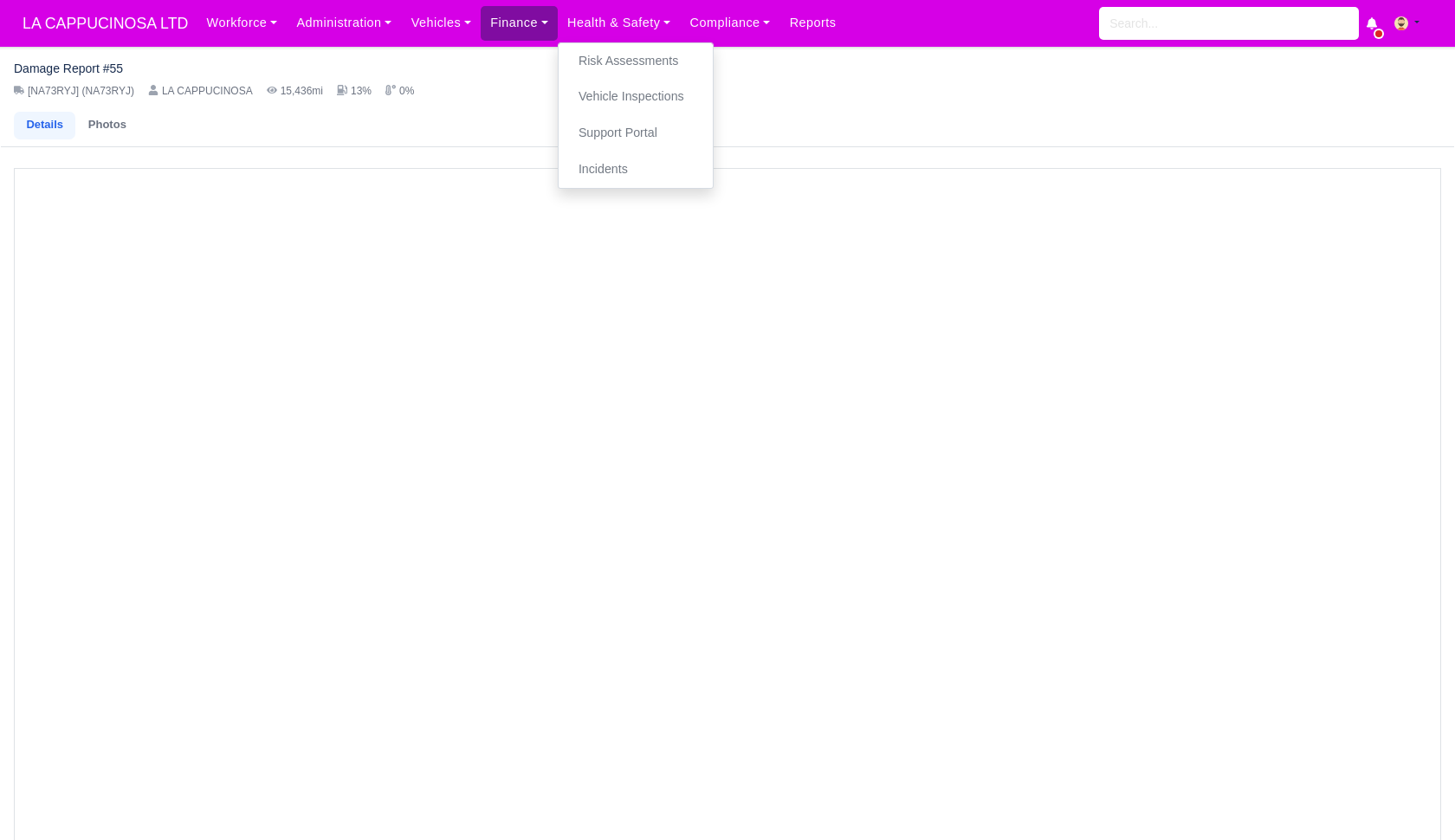 click on "Finance" at bounding box center [519, 23] 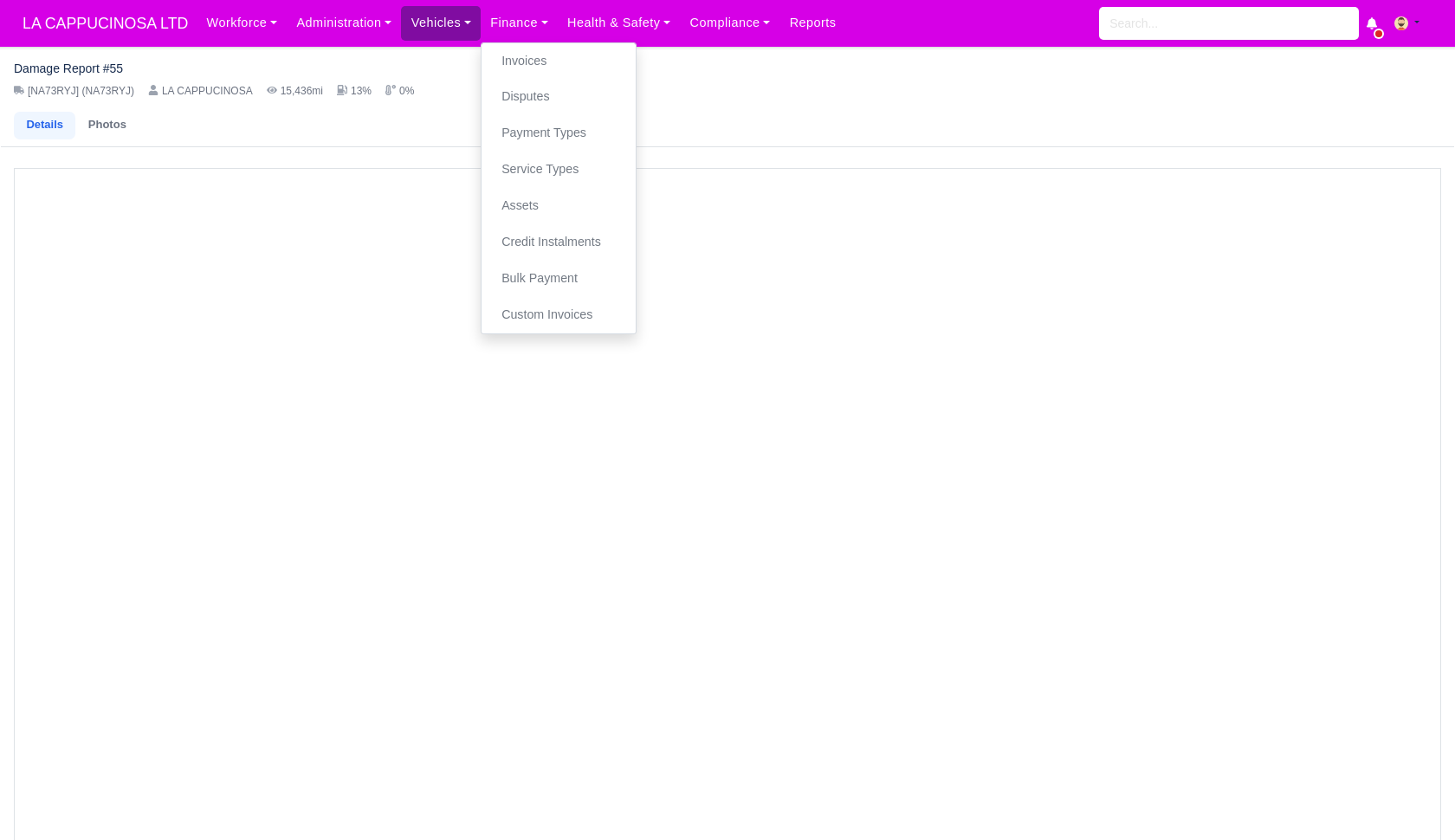 click on "Vehicles" at bounding box center [441, 23] 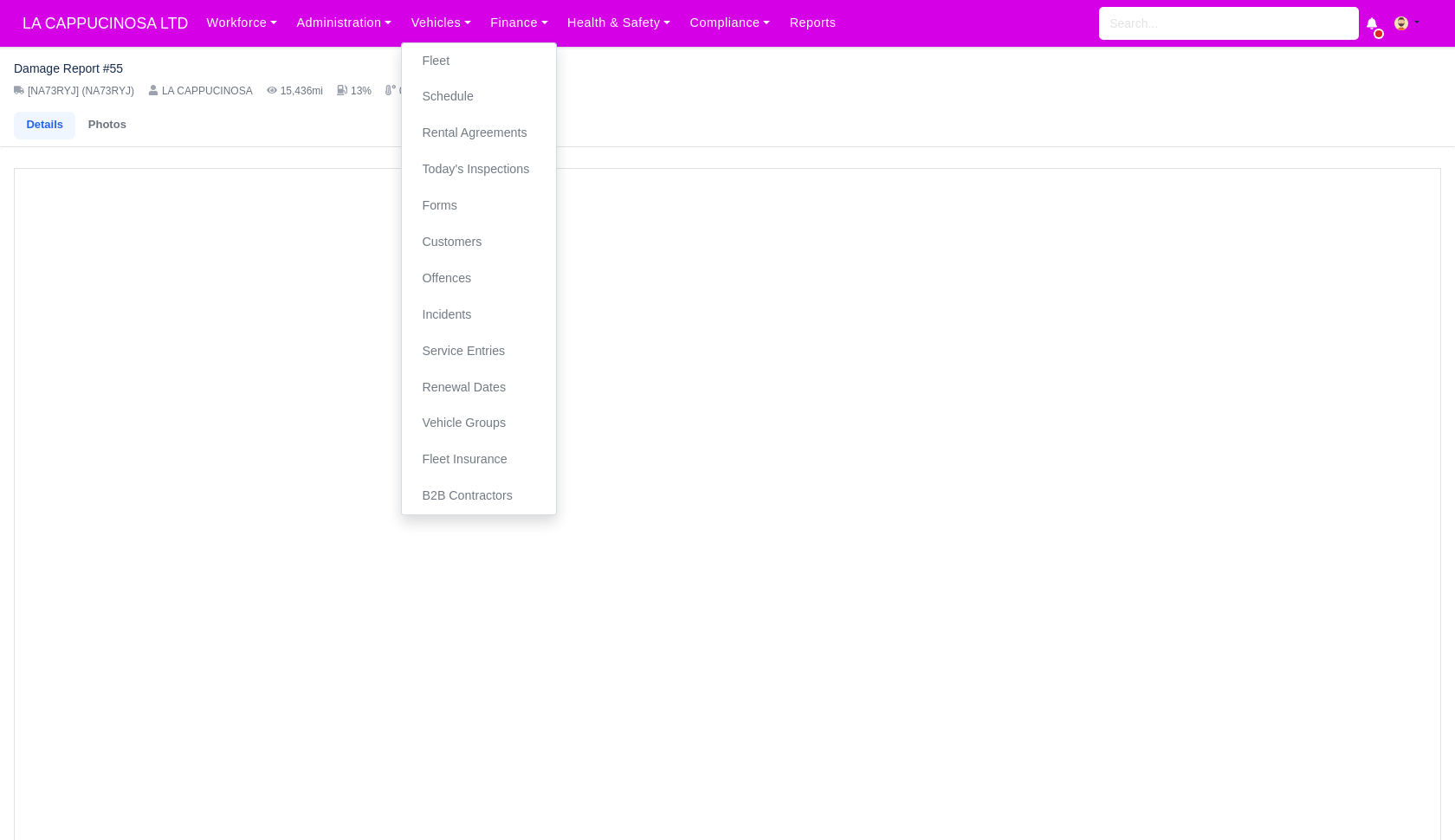 click on "Damage Report #55
[NA73RYJ] (NA73RYJ)
LA CAPPUCINOSA
15,436mi
13%
0%
Details
Photos" at bounding box center (728, 540) 